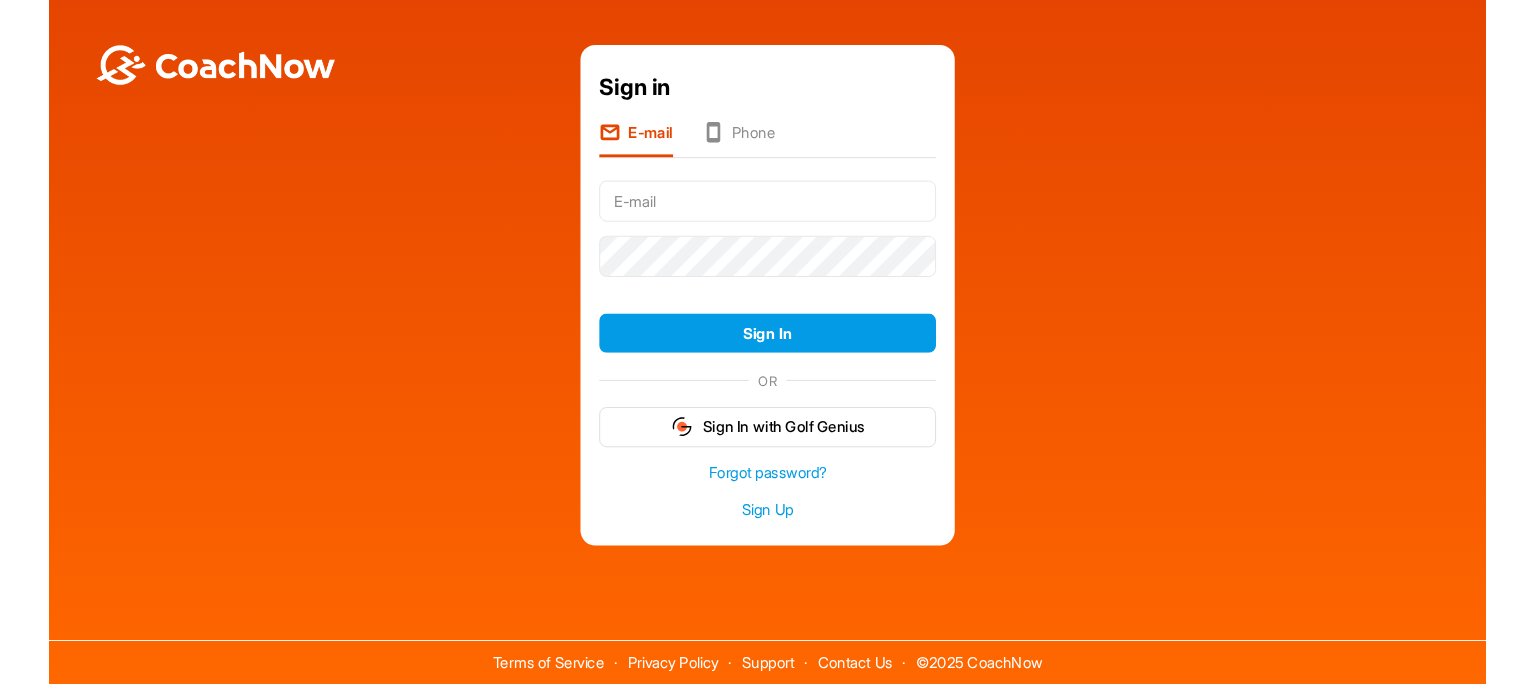 scroll, scrollTop: 0, scrollLeft: 0, axis: both 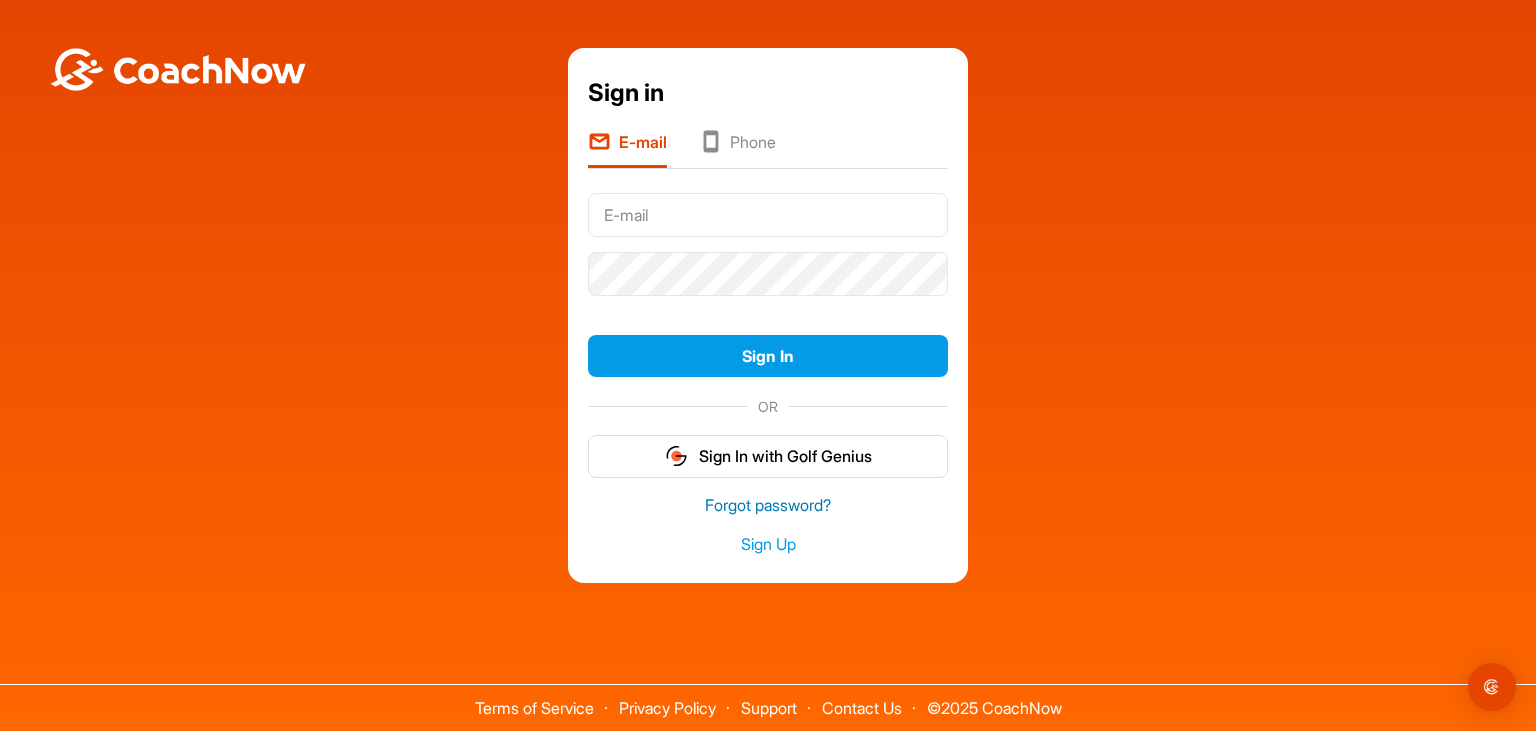 click on "Forgot password?" at bounding box center [768, 505] 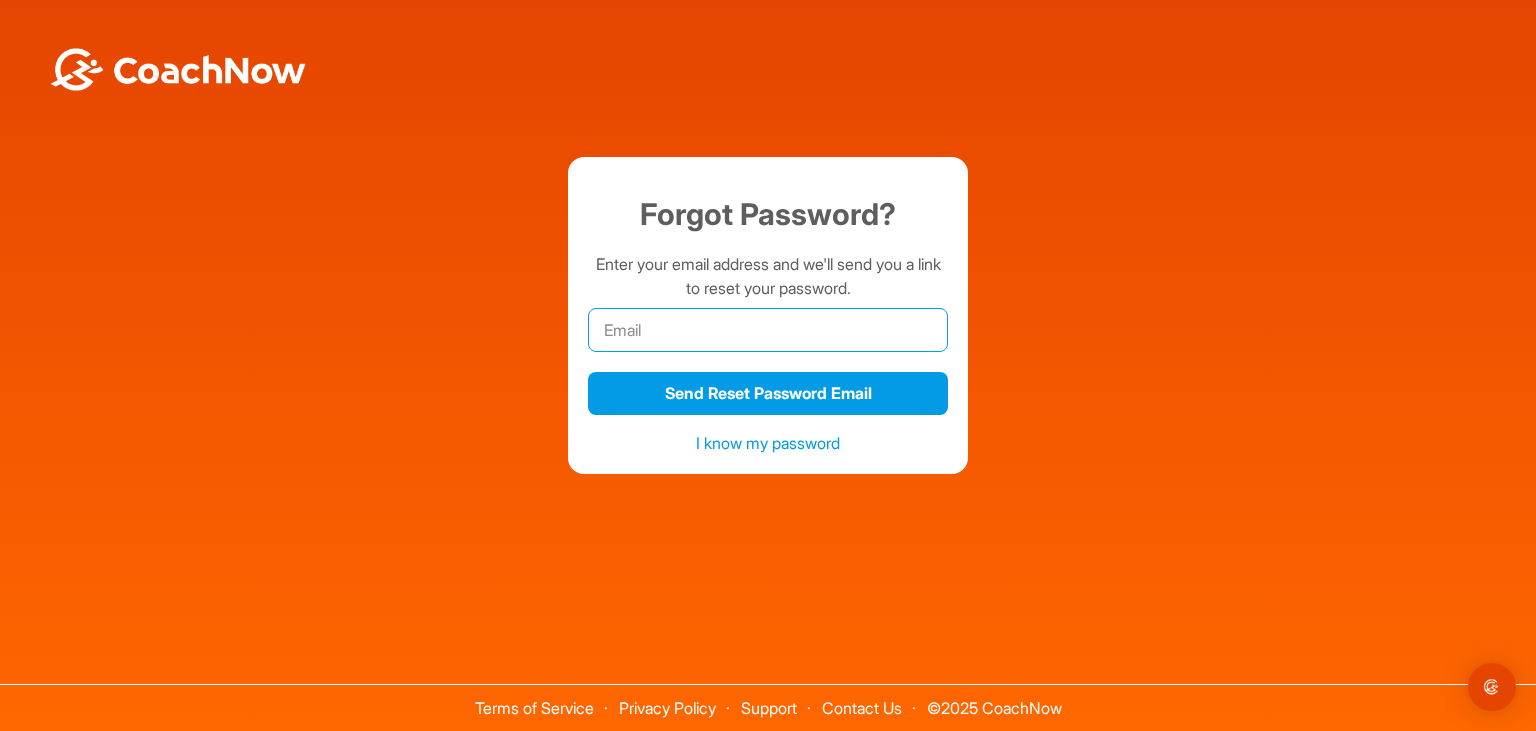 click at bounding box center (768, 330) 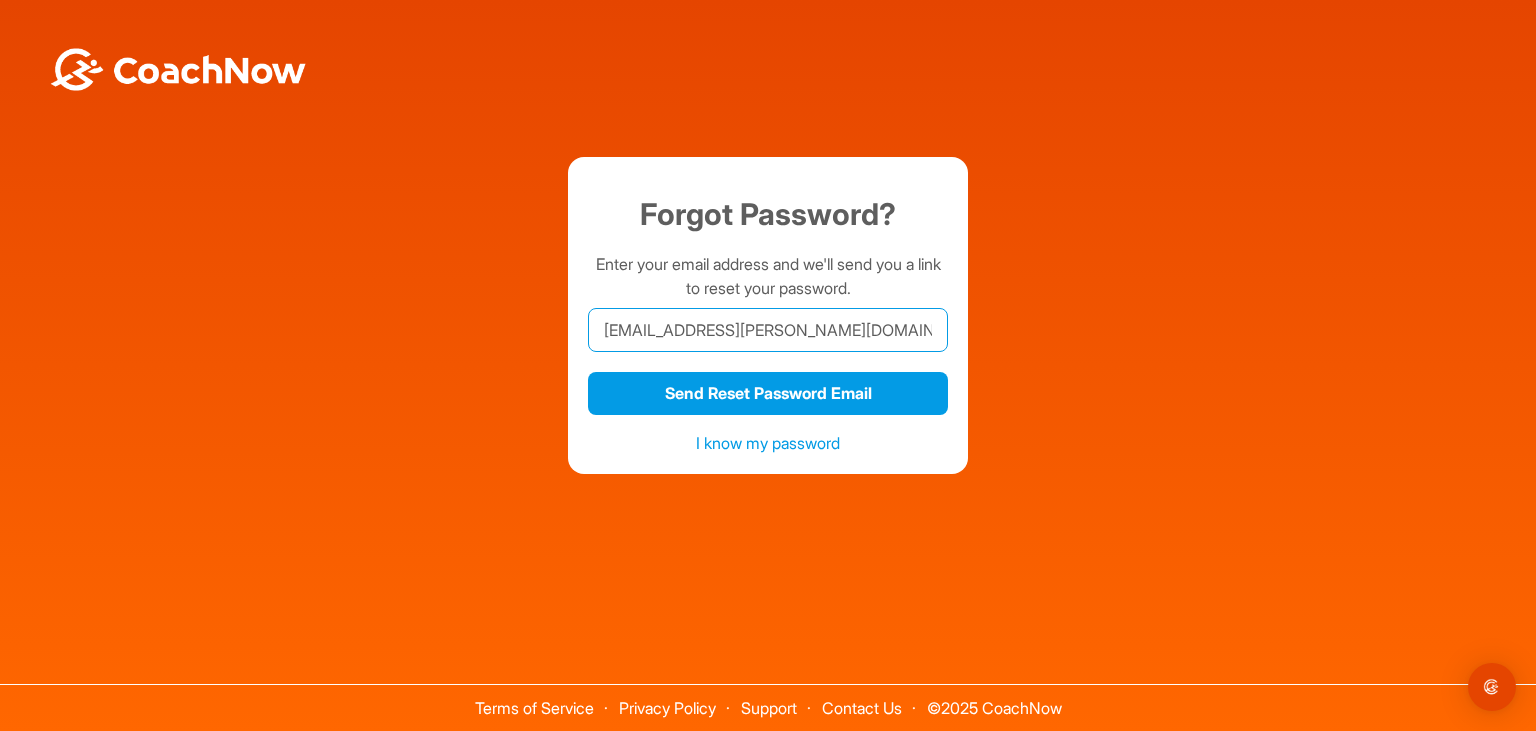 type on "[EMAIL_ADDRESS][PERSON_NAME][DOMAIN_NAME]" 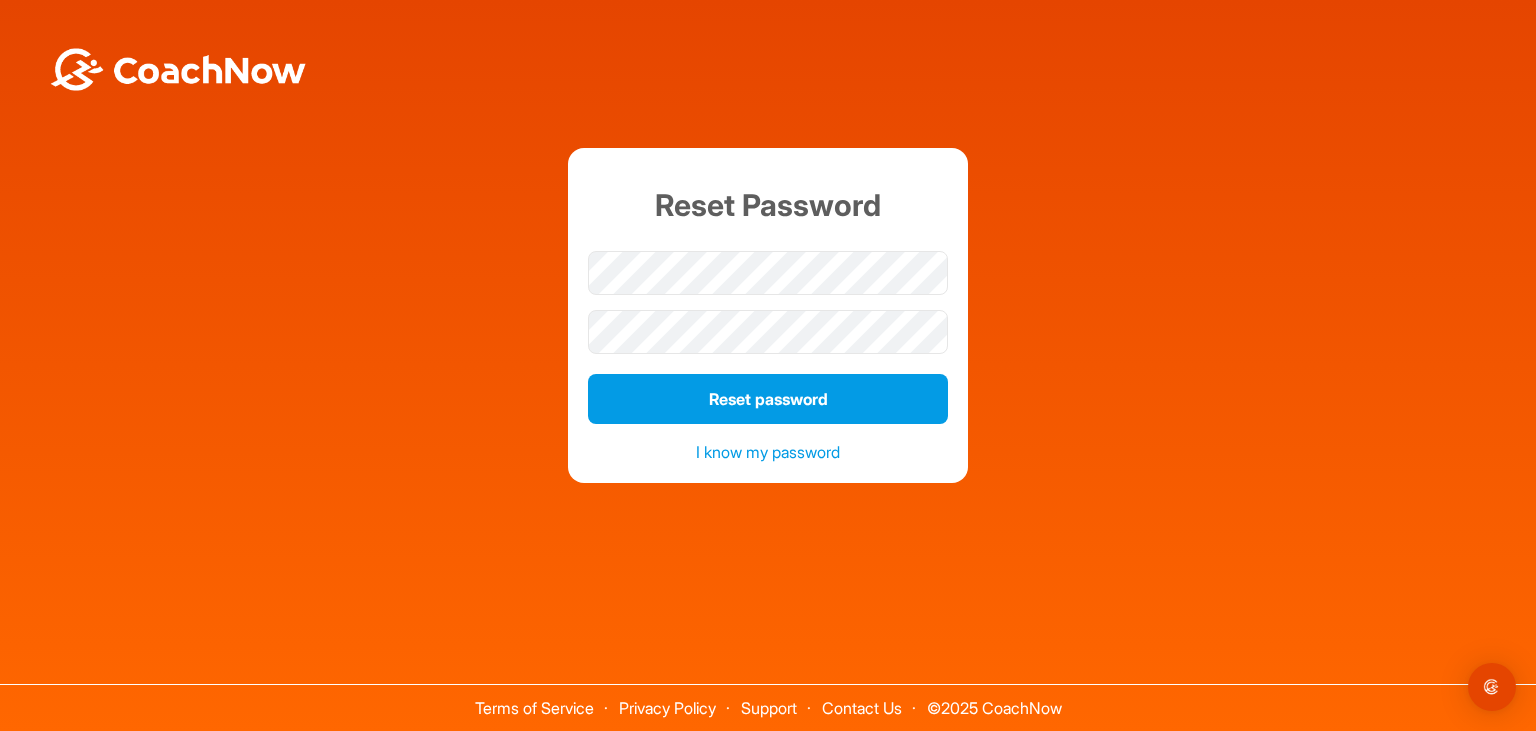 scroll, scrollTop: 0, scrollLeft: 0, axis: both 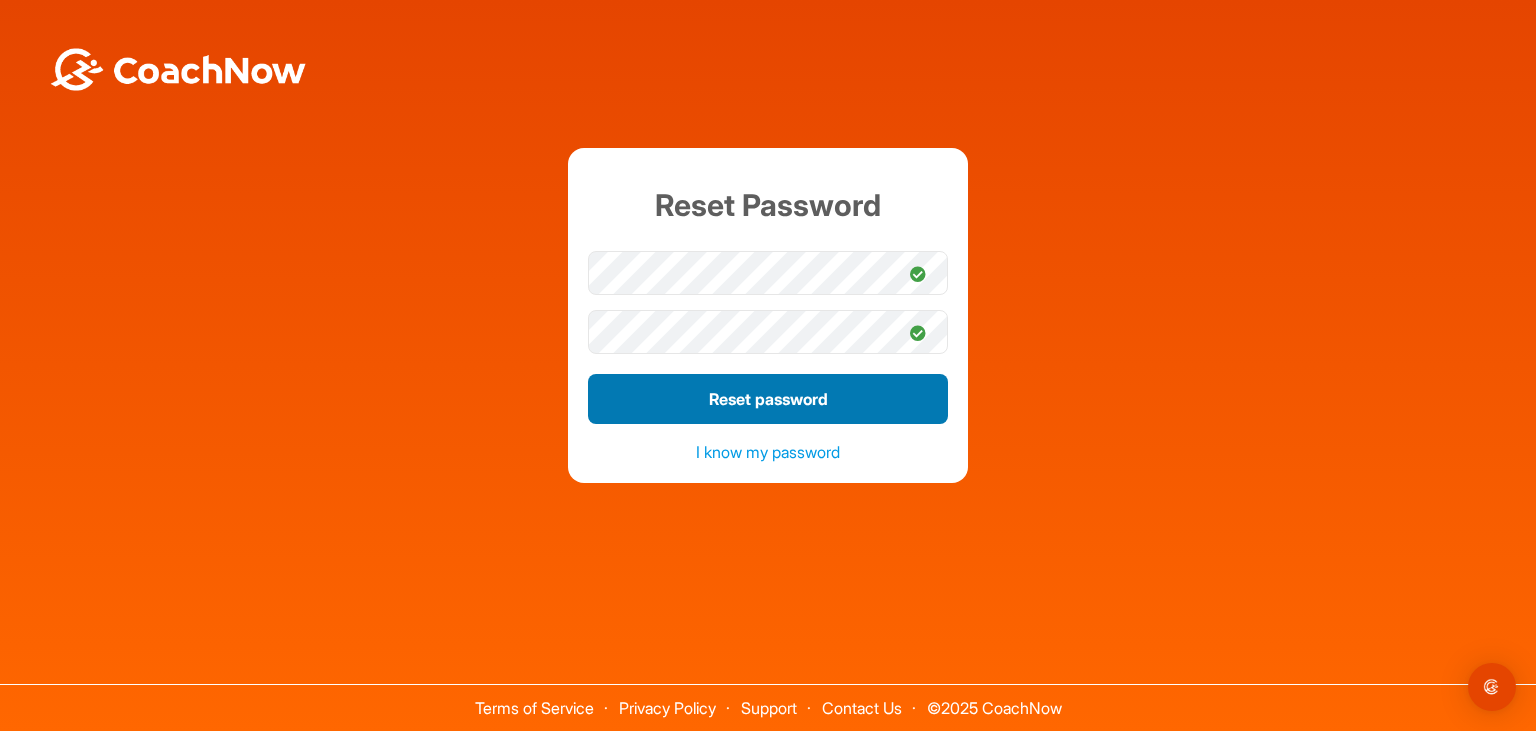 click on "Reset password" at bounding box center [768, 399] 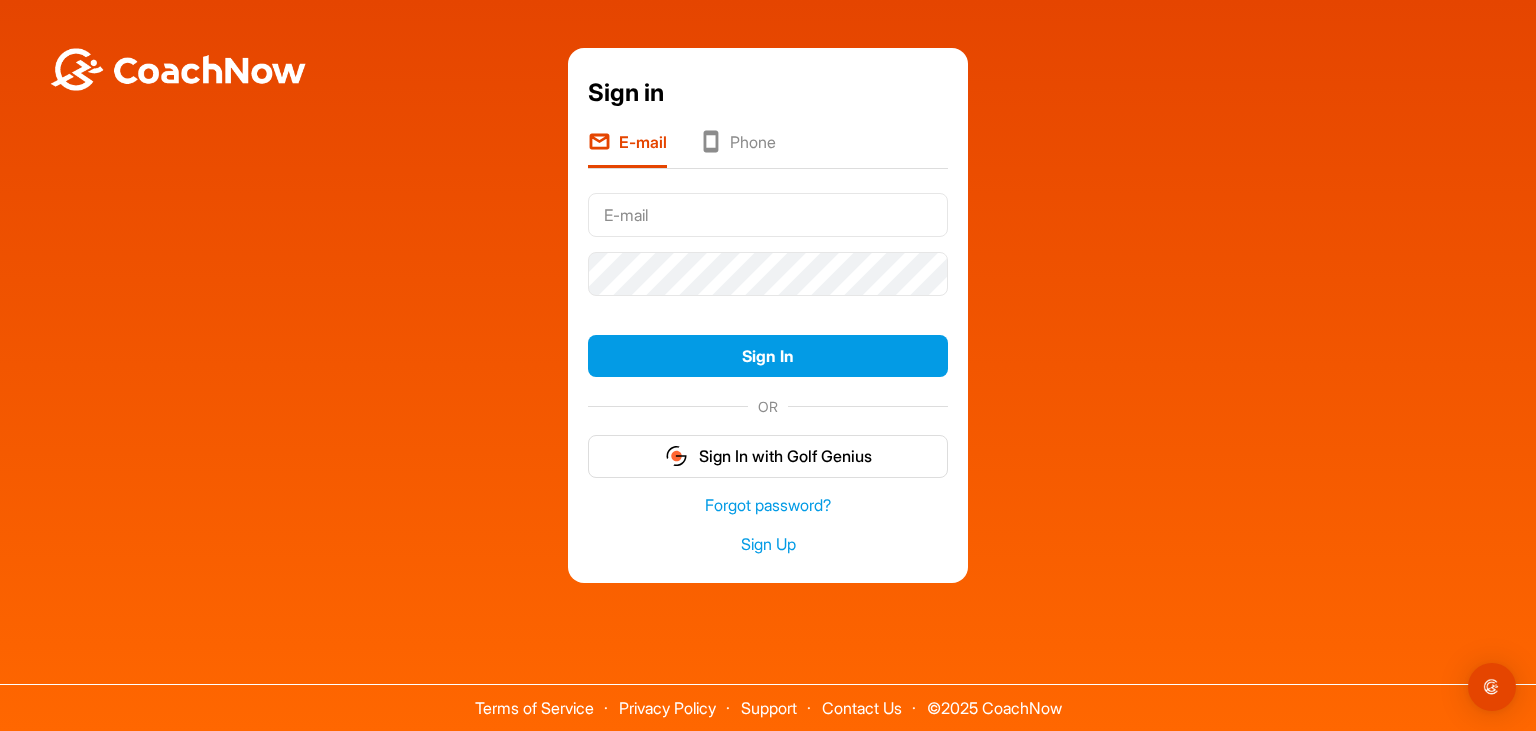 click at bounding box center [768, 215] 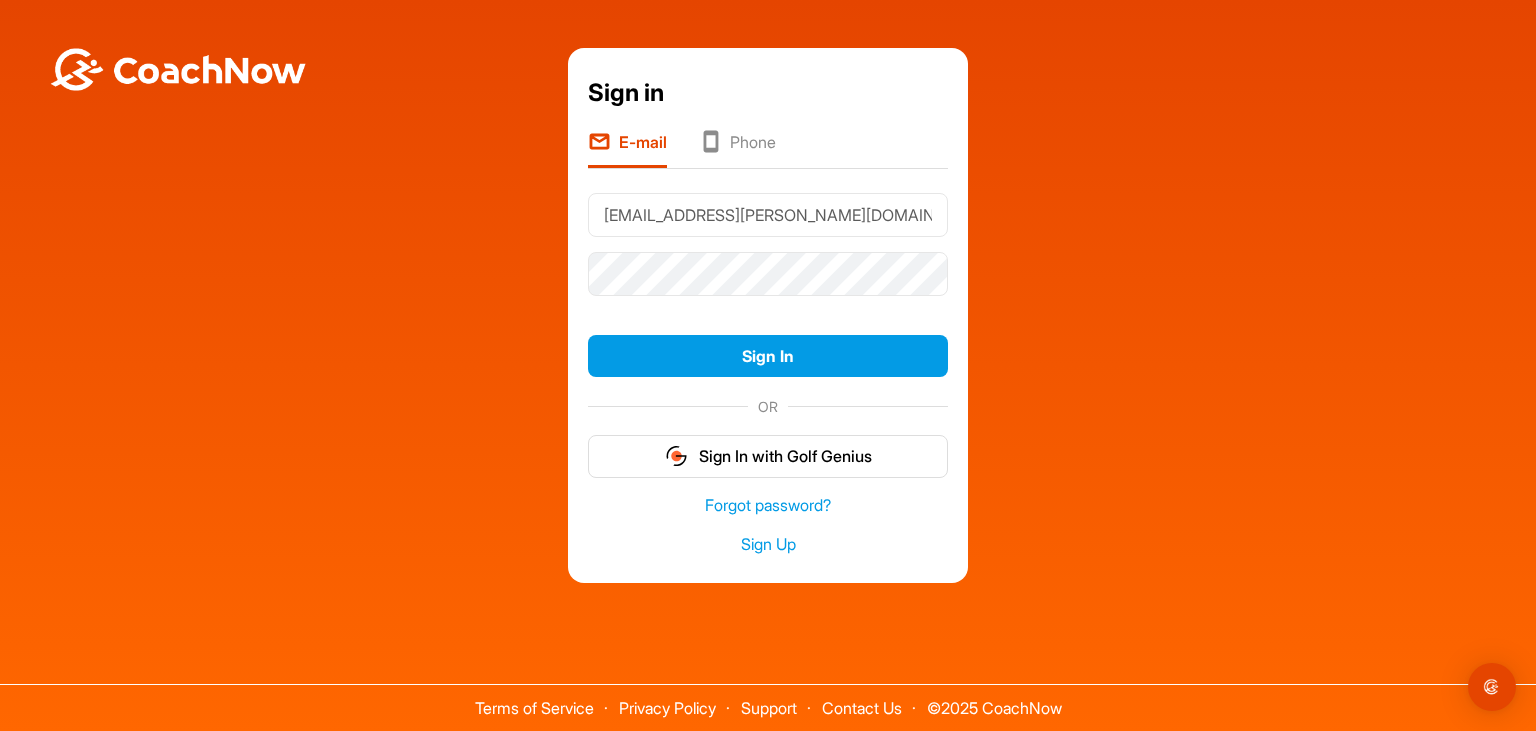 type on "[EMAIL_ADDRESS][PERSON_NAME][DOMAIN_NAME]" 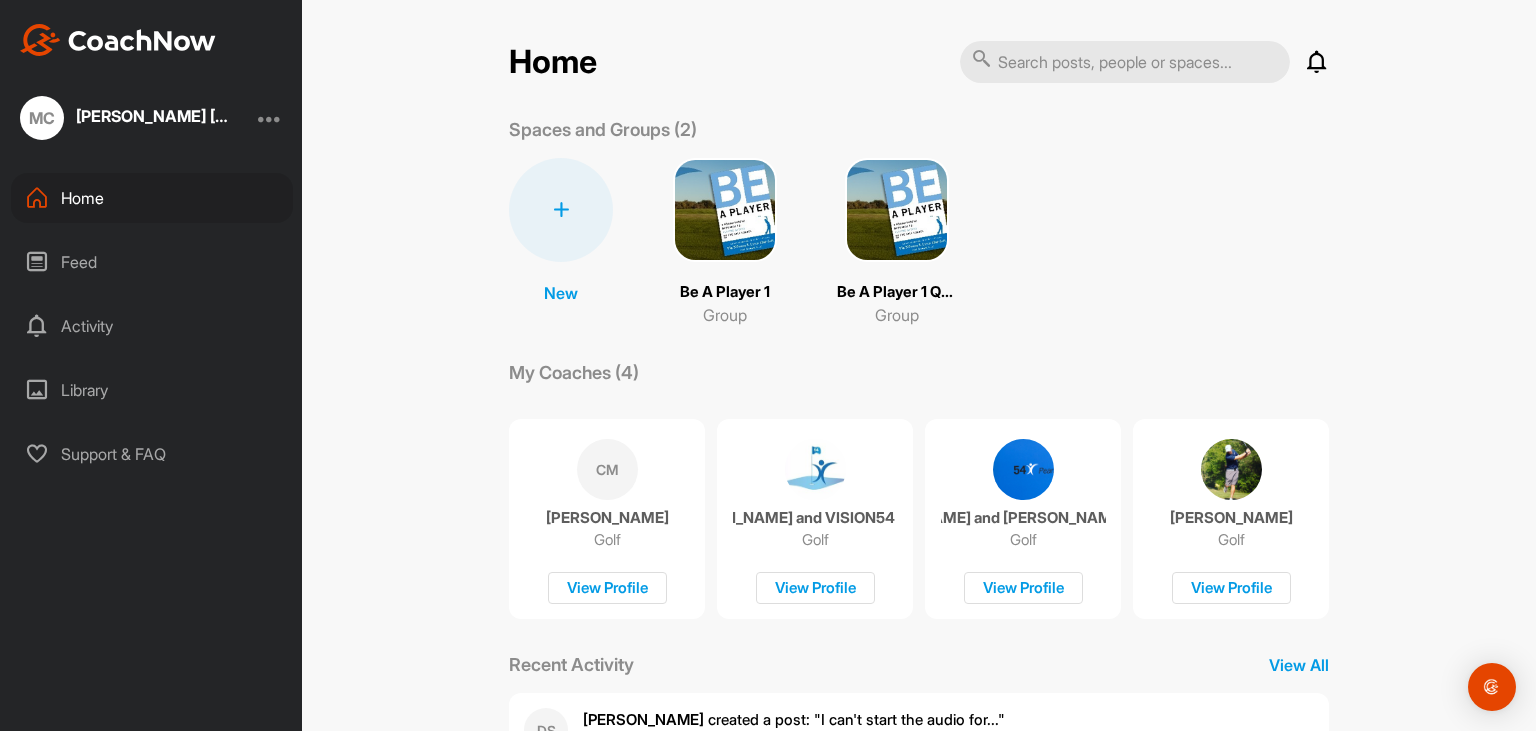 scroll, scrollTop: 0, scrollLeft: 0, axis: both 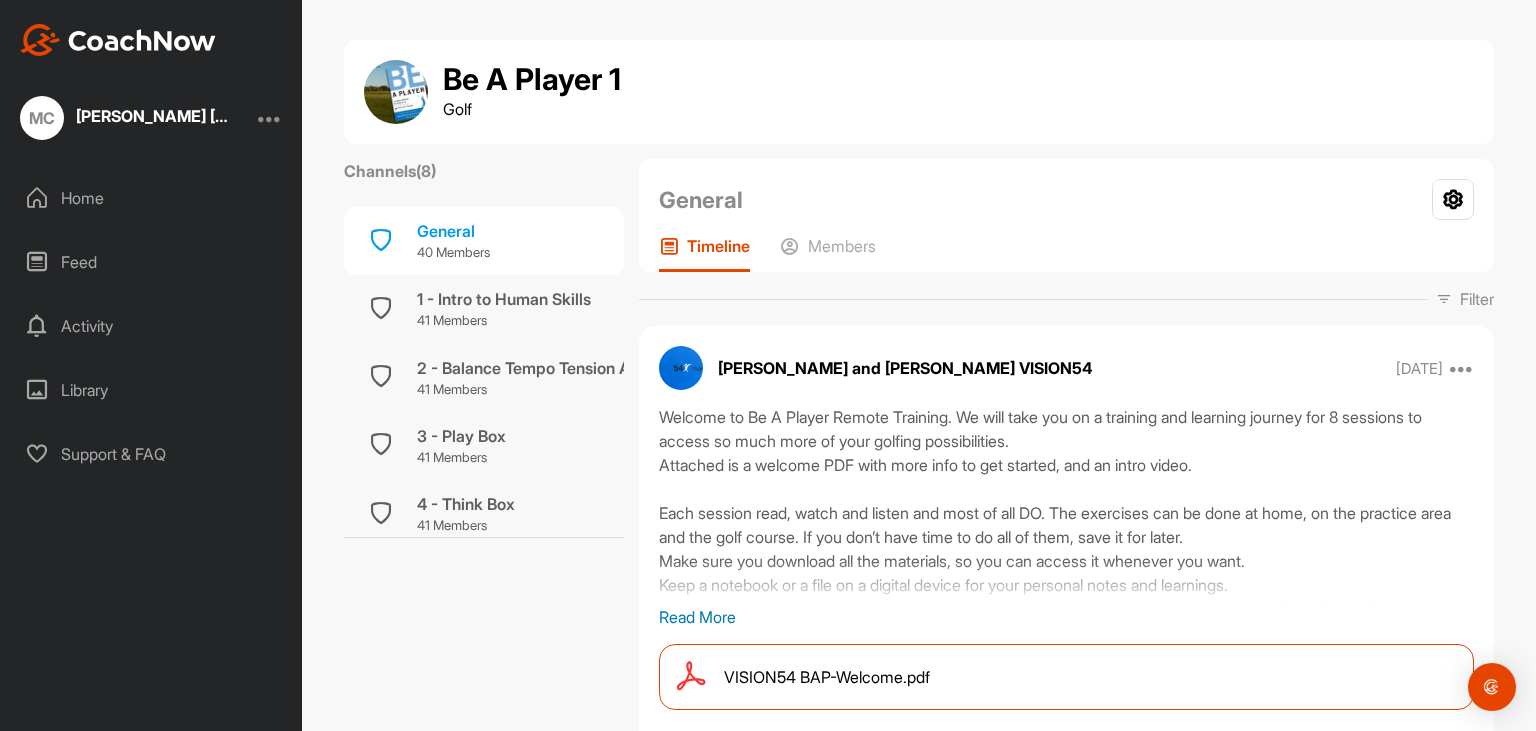 click on "VISION54 BAP-Welcome.pdf" at bounding box center [827, 677] 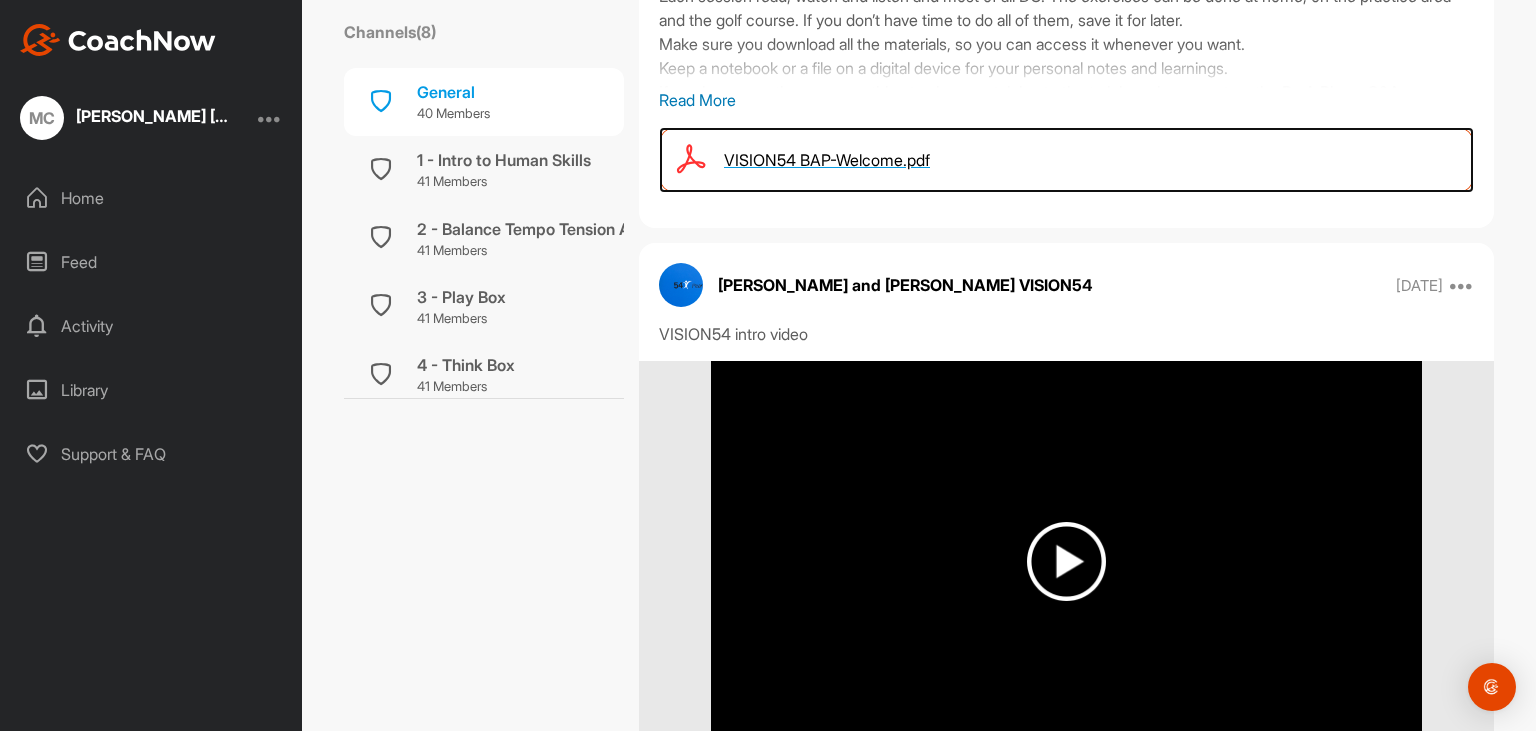 scroll, scrollTop: 642, scrollLeft: 0, axis: vertical 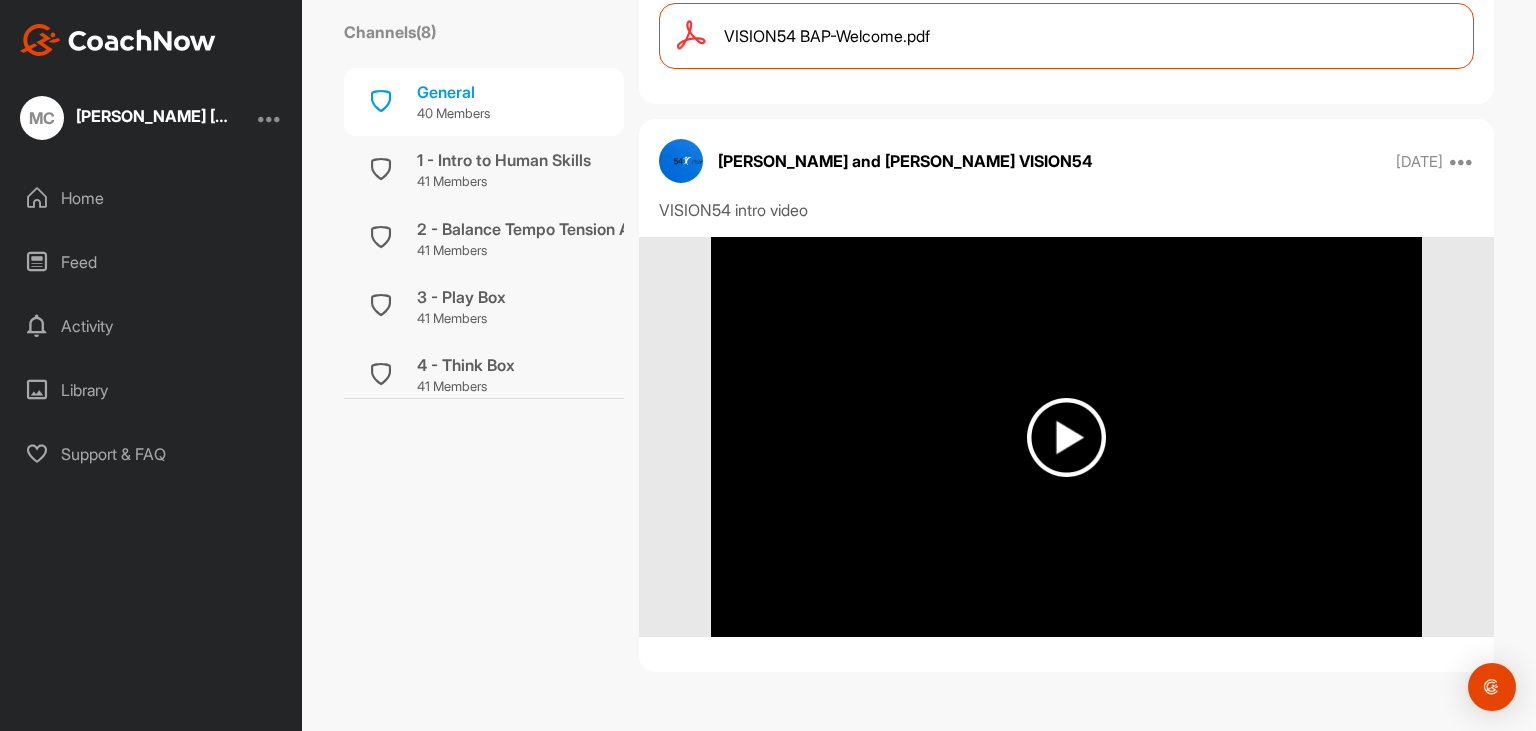click at bounding box center [1066, 437] 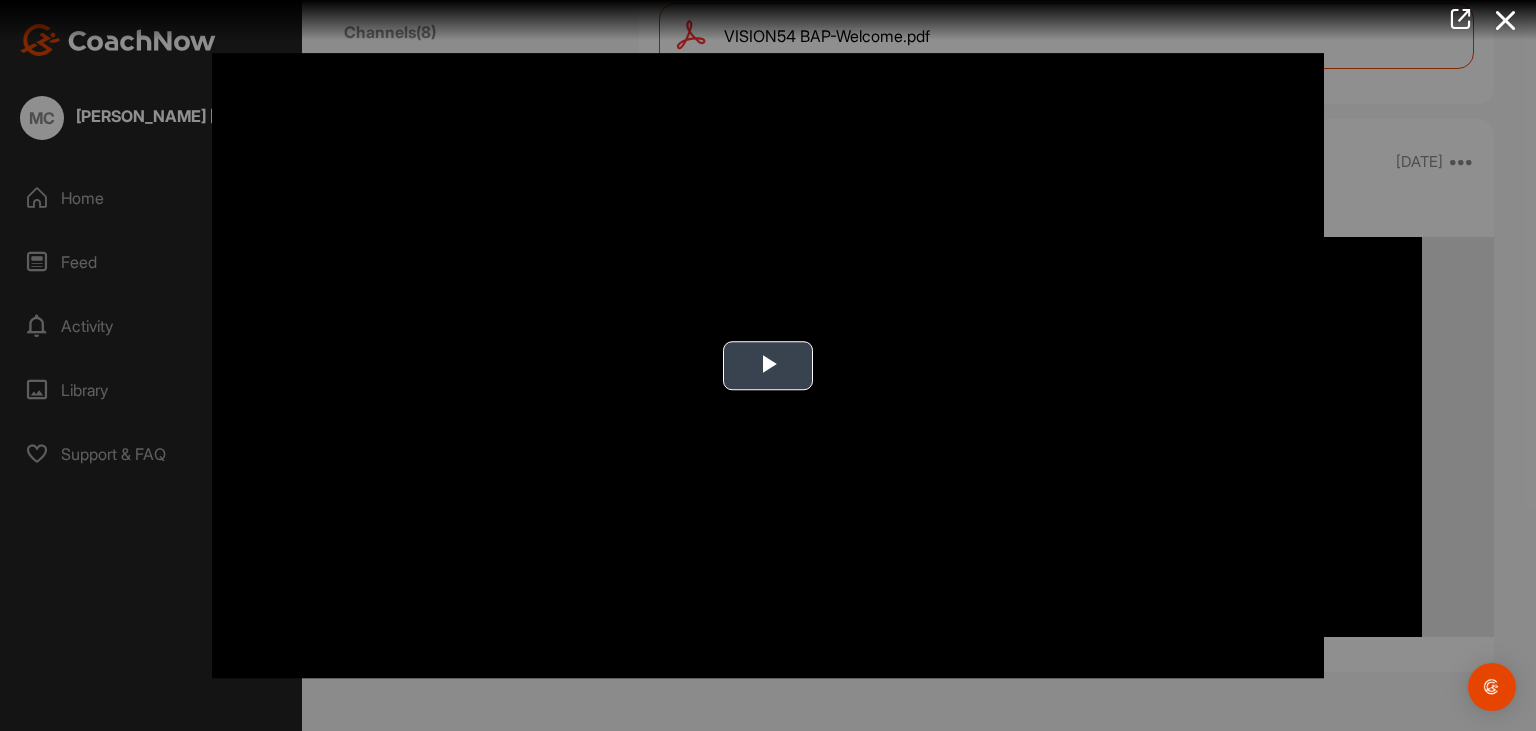 click at bounding box center [768, 366] 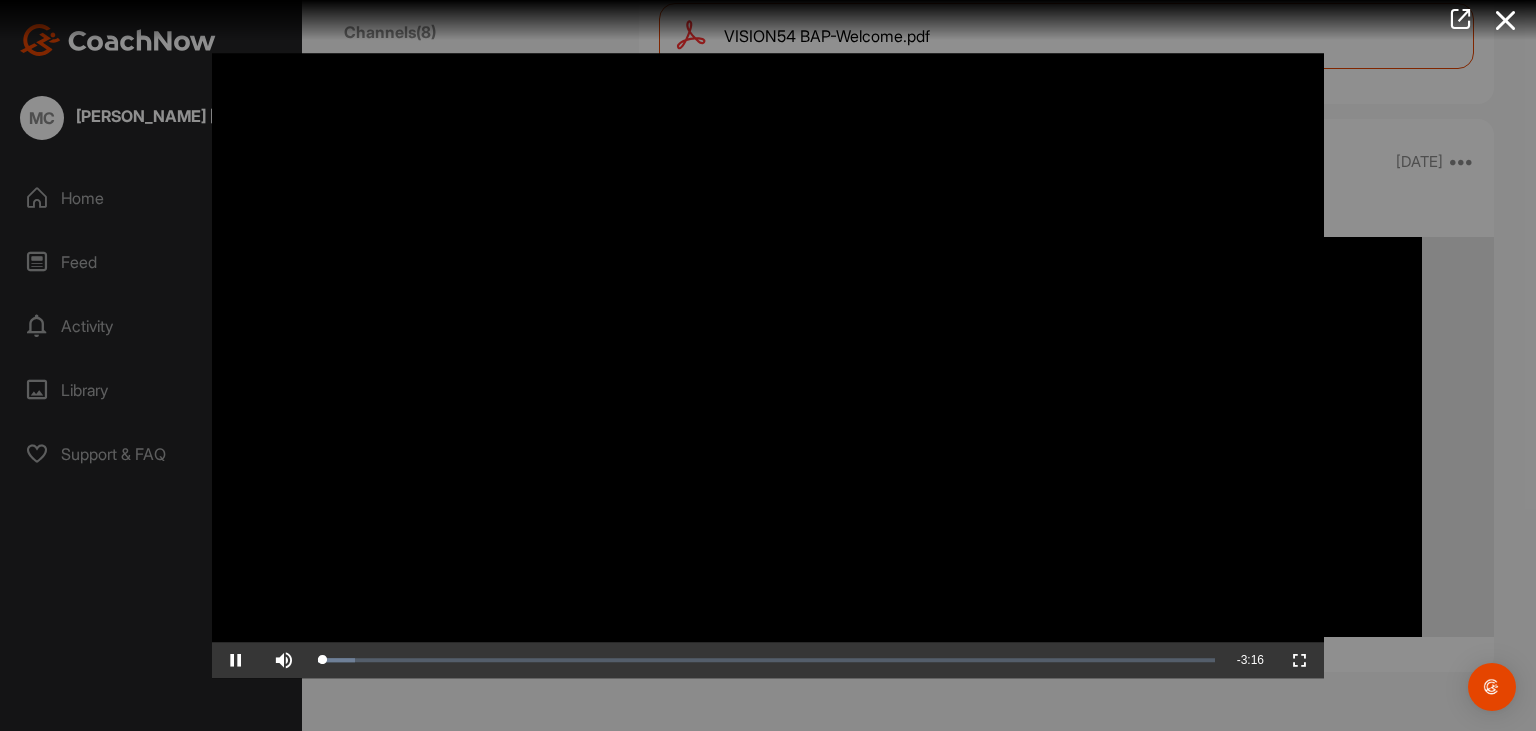 click at bounding box center [768, 366] 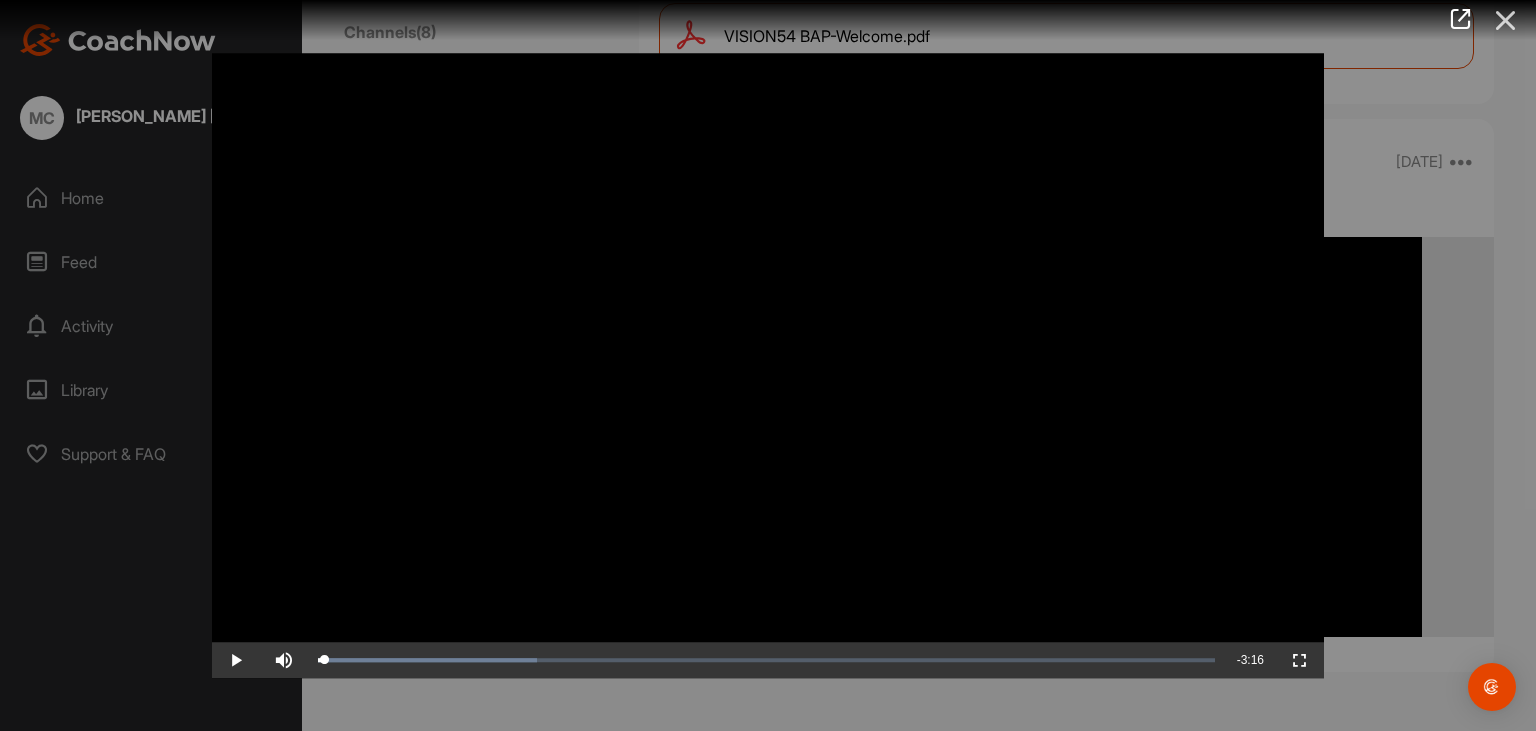 click at bounding box center (1506, 20) 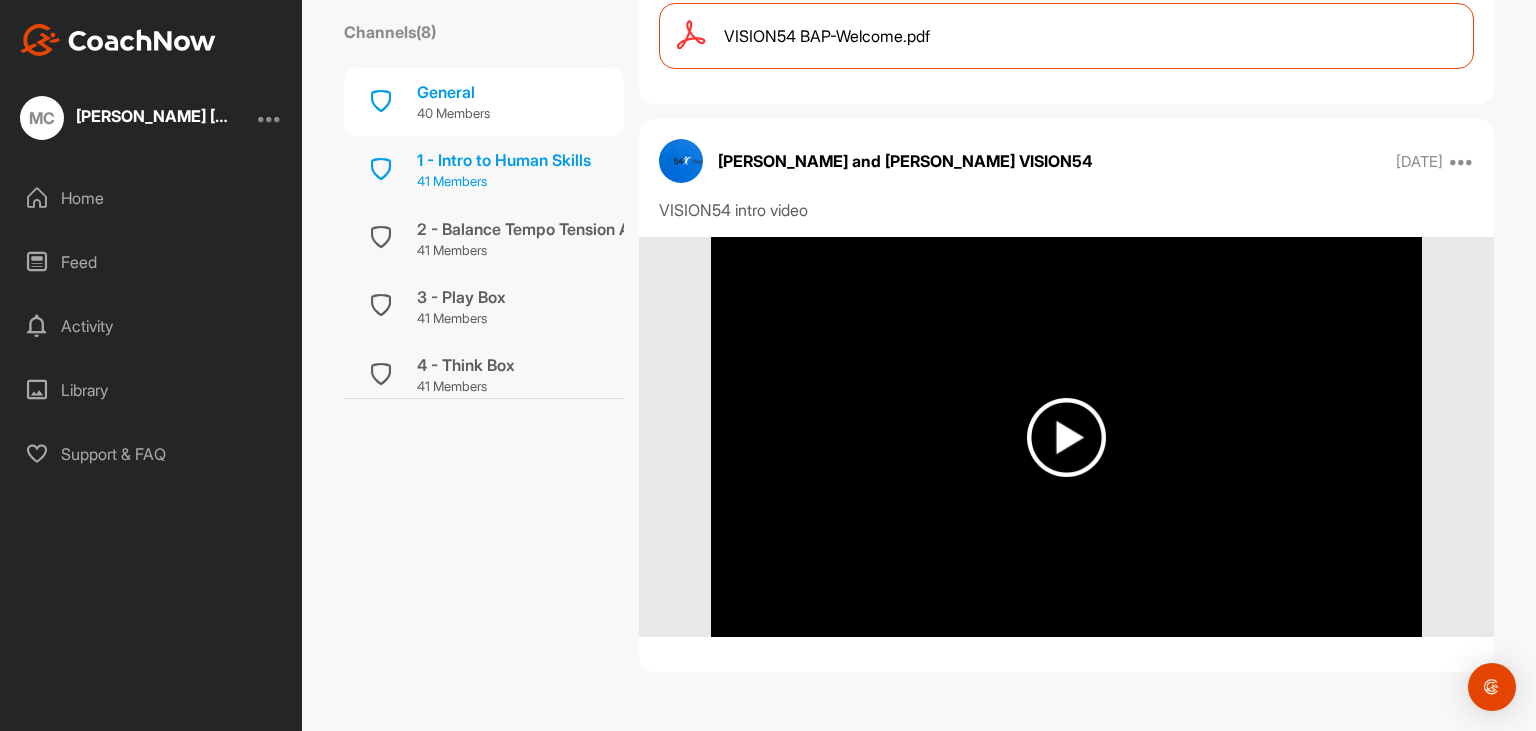 click on "1 - Intro to Human Skills" at bounding box center (504, 160) 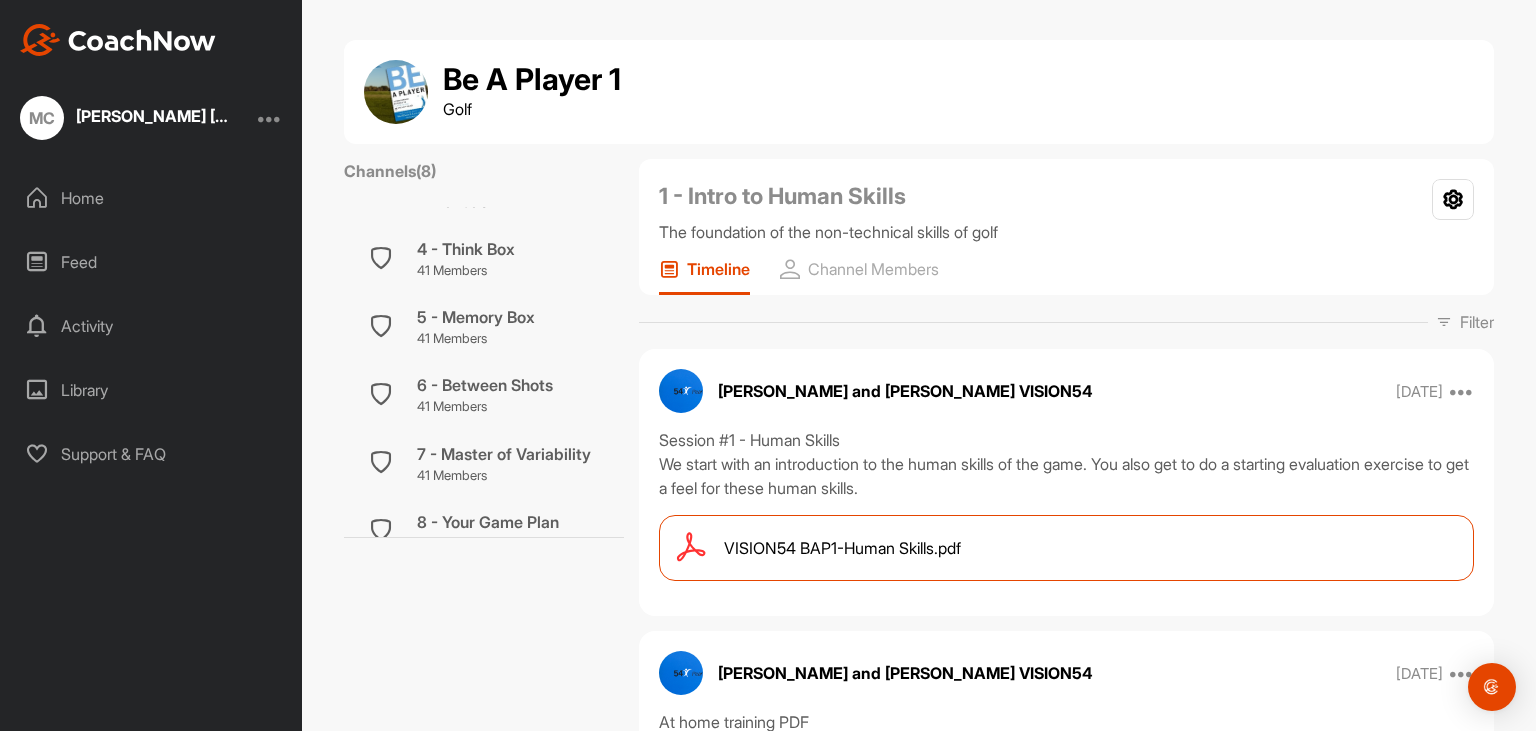 scroll, scrollTop: 280, scrollLeft: 0, axis: vertical 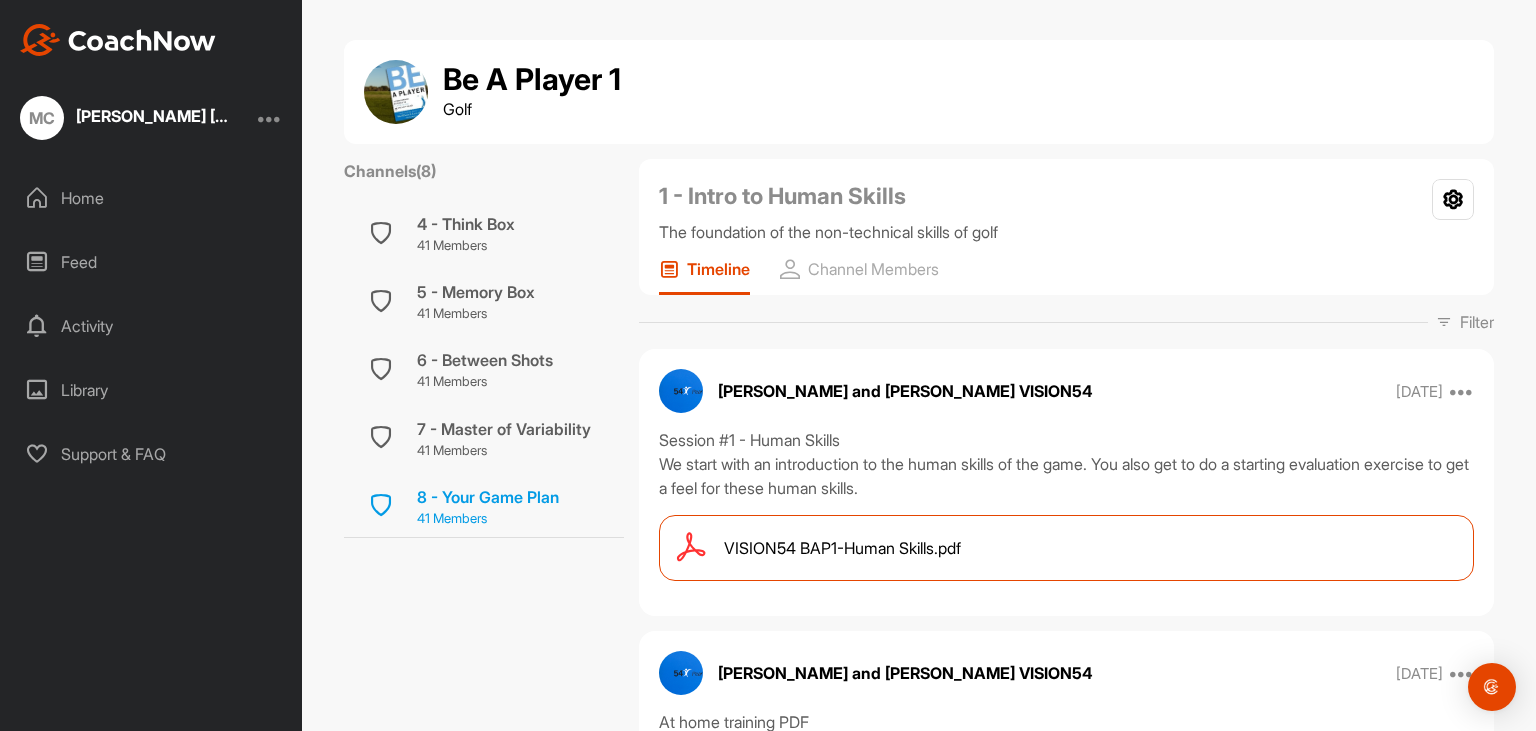 click on "8 - Your Game Plan" at bounding box center [488, 497] 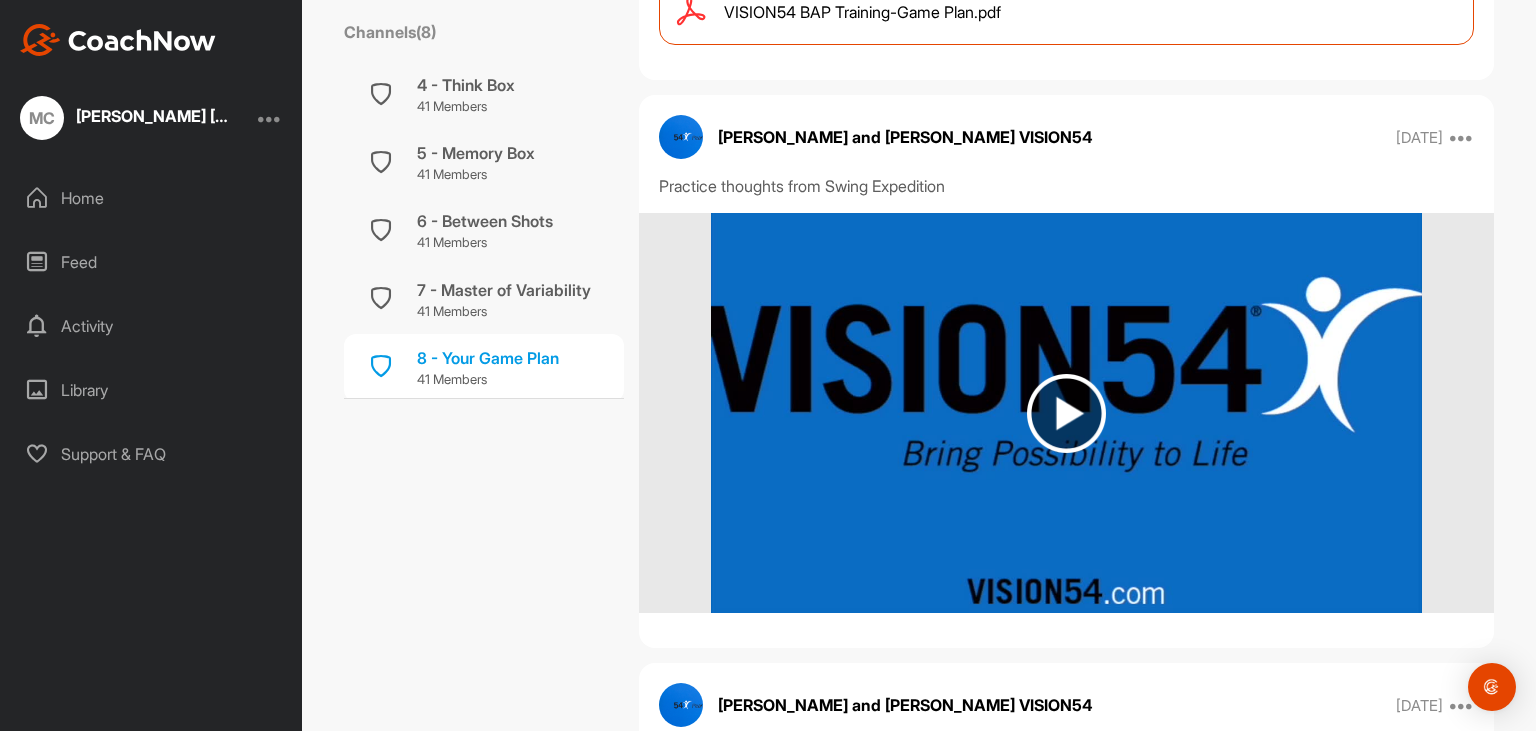 scroll, scrollTop: 778, scrollLeft: 0, axis: vertical 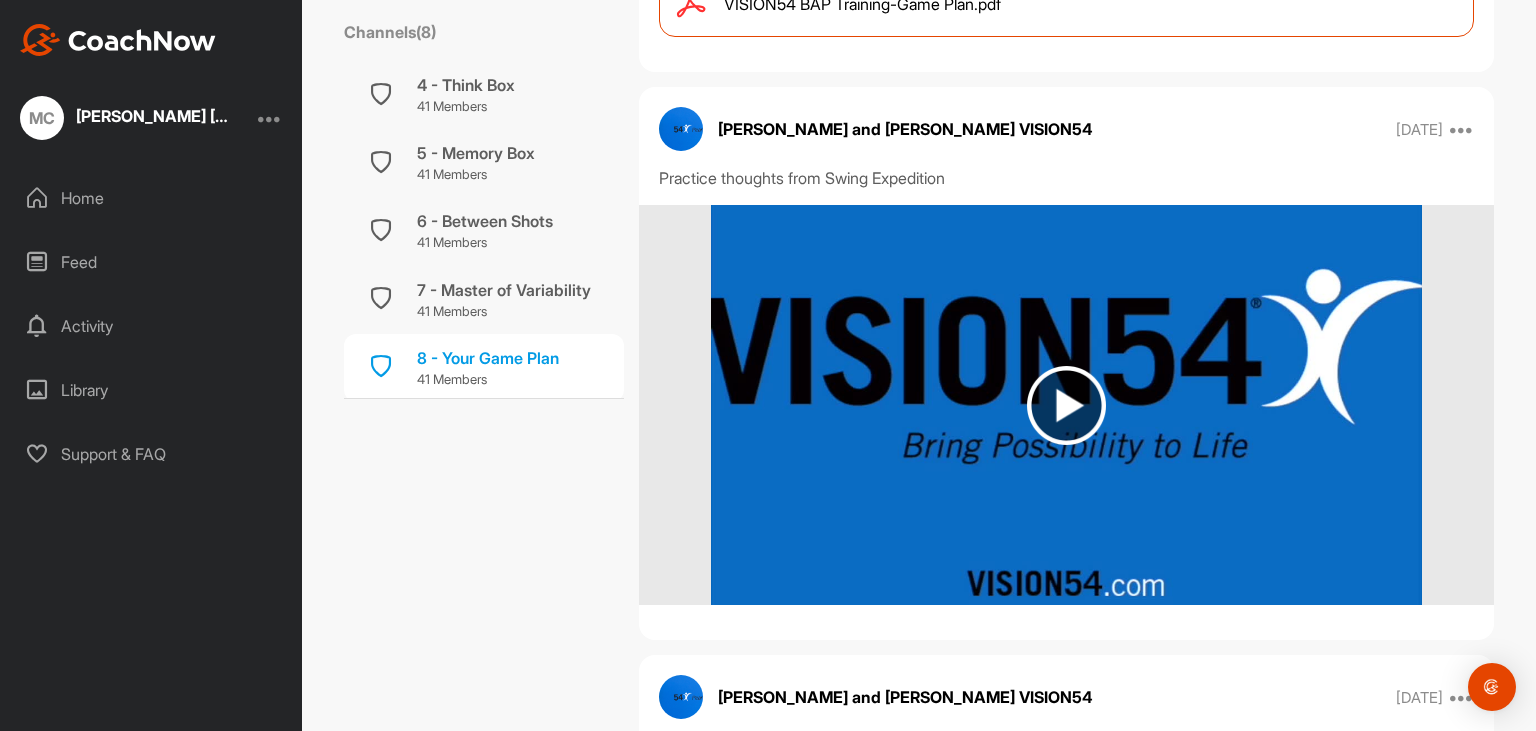 click at bounding box center [1066, 405] 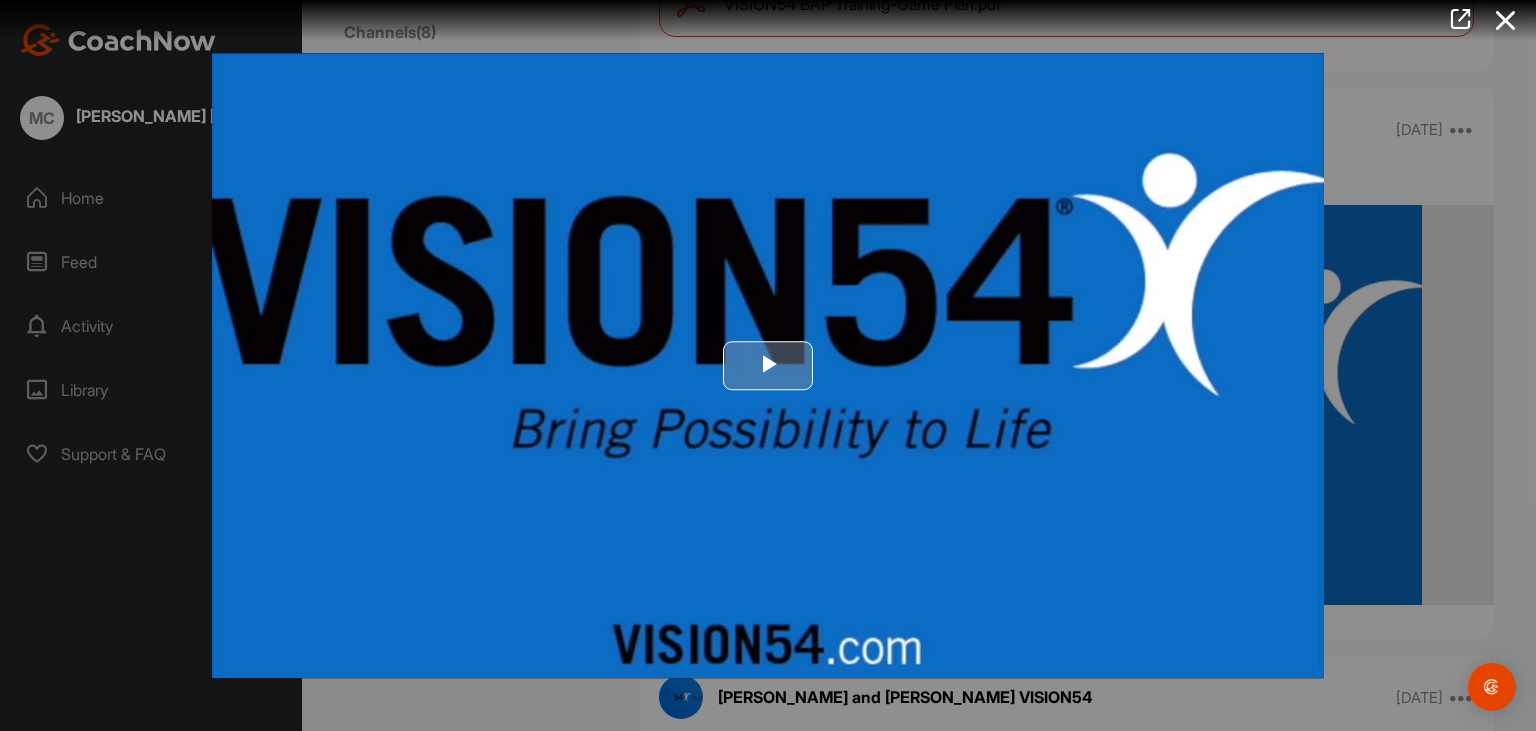 click at bounding box center (768, 366) 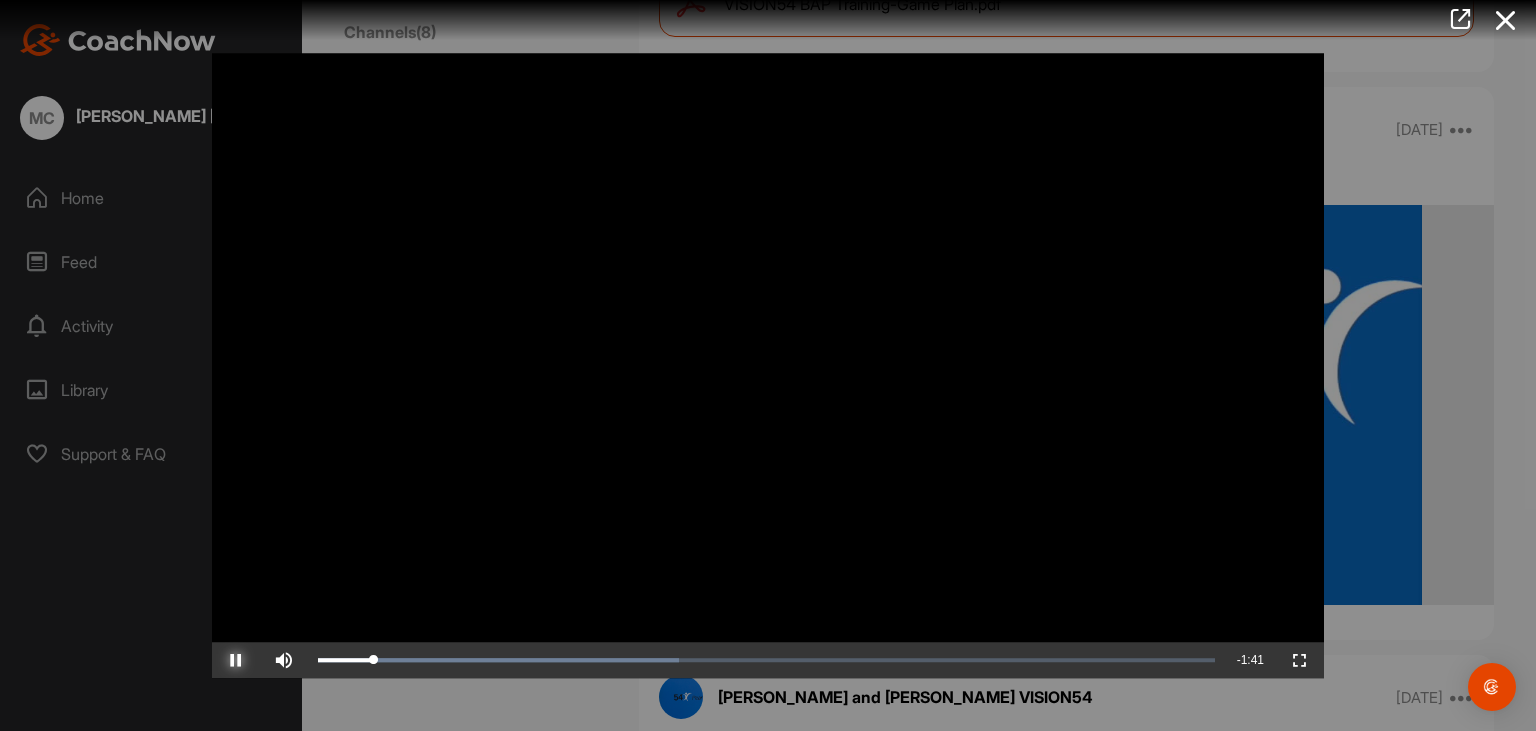click at bounding box center [236, 660] 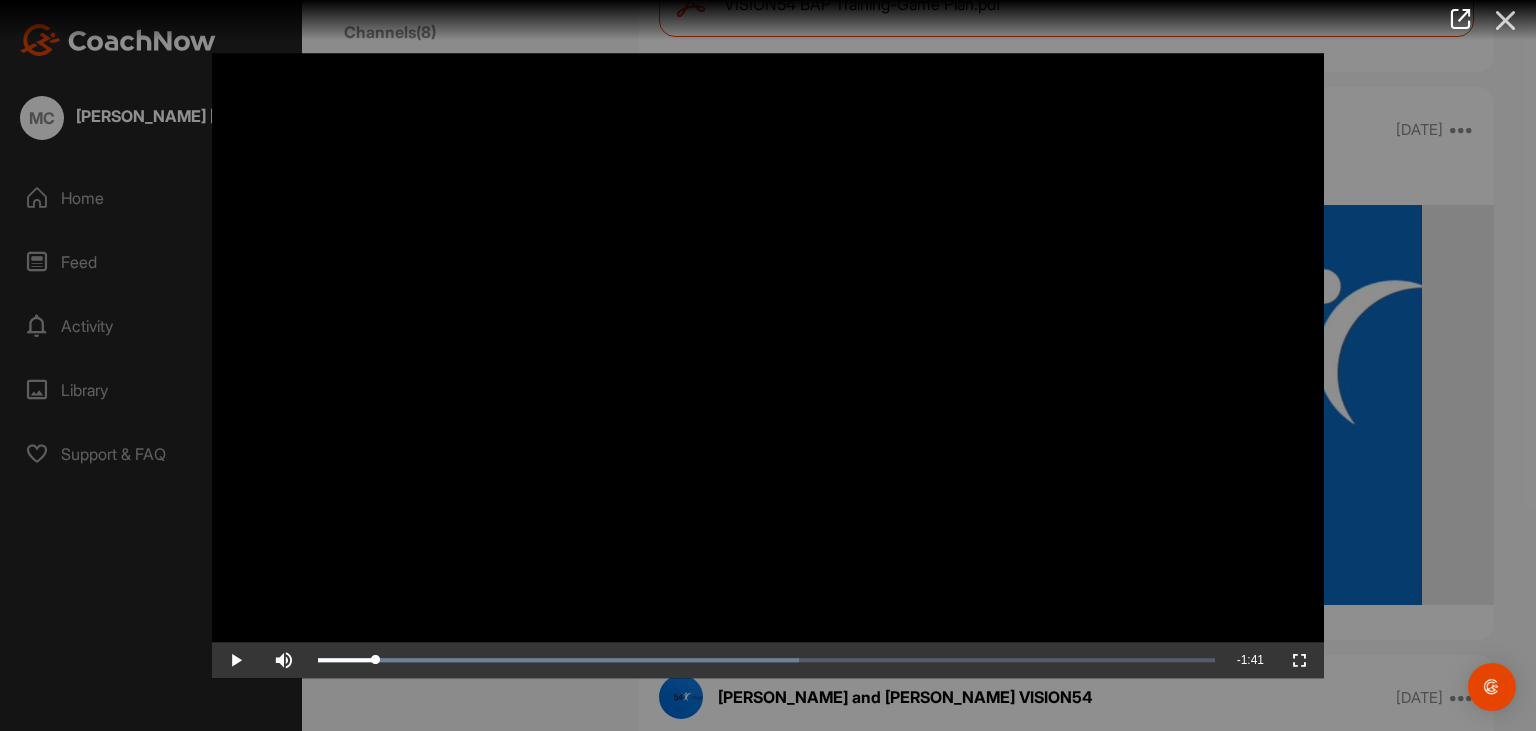 click at bounding box center [1506, 20] 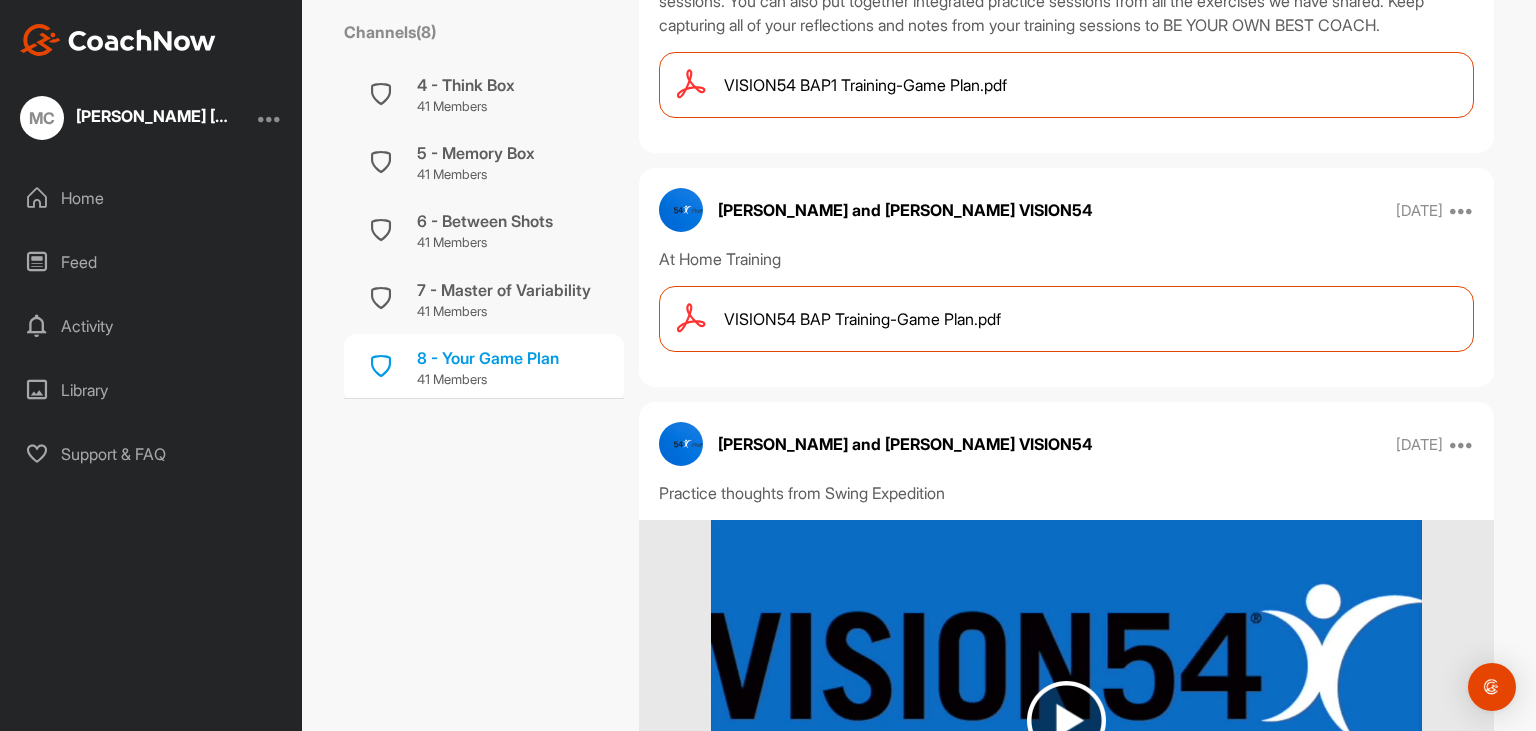 scroll, scrollTop: 0, scrollLeft: 0, axis: both 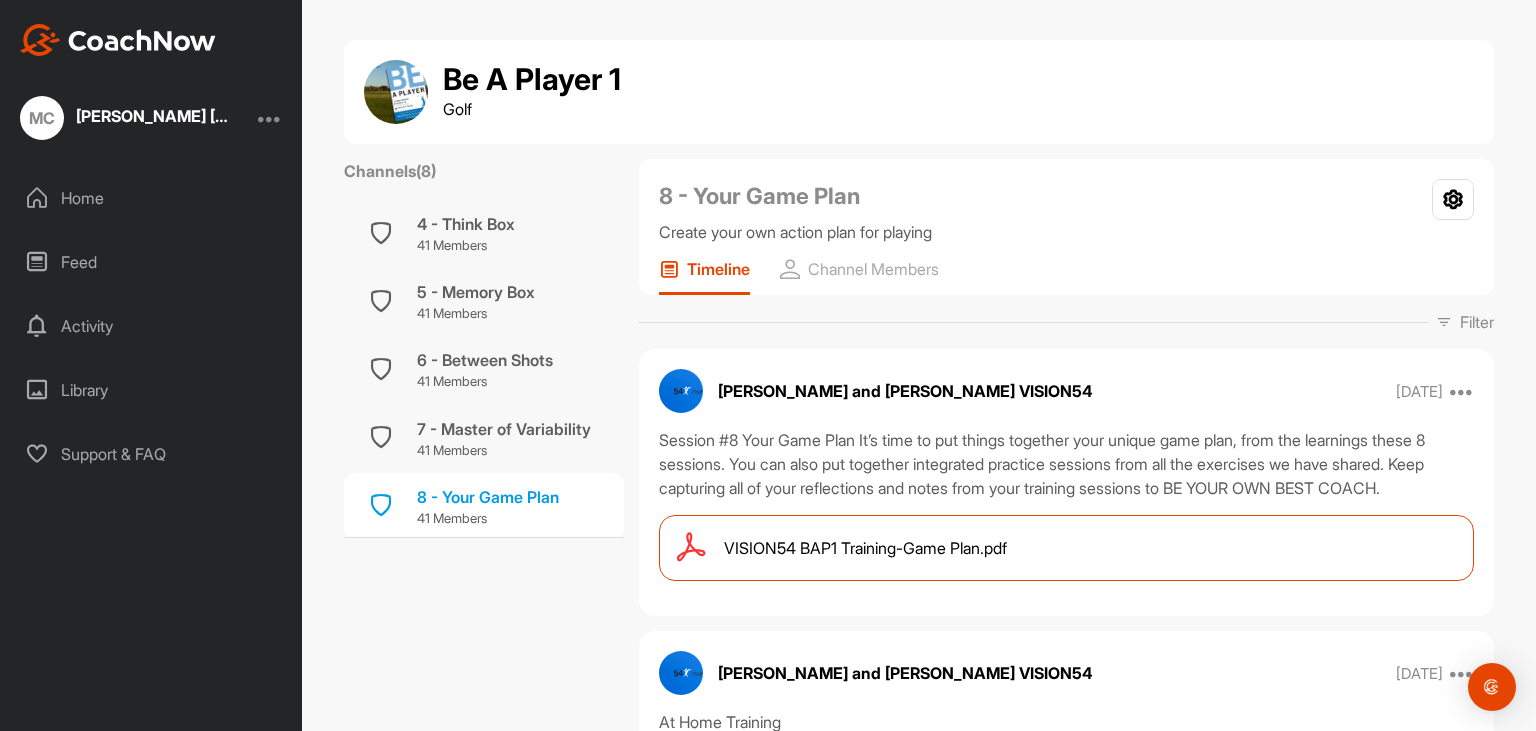 click on "VISION54 BAP1 Training-Game Plan.pdf" at bounding box center [865, 548] 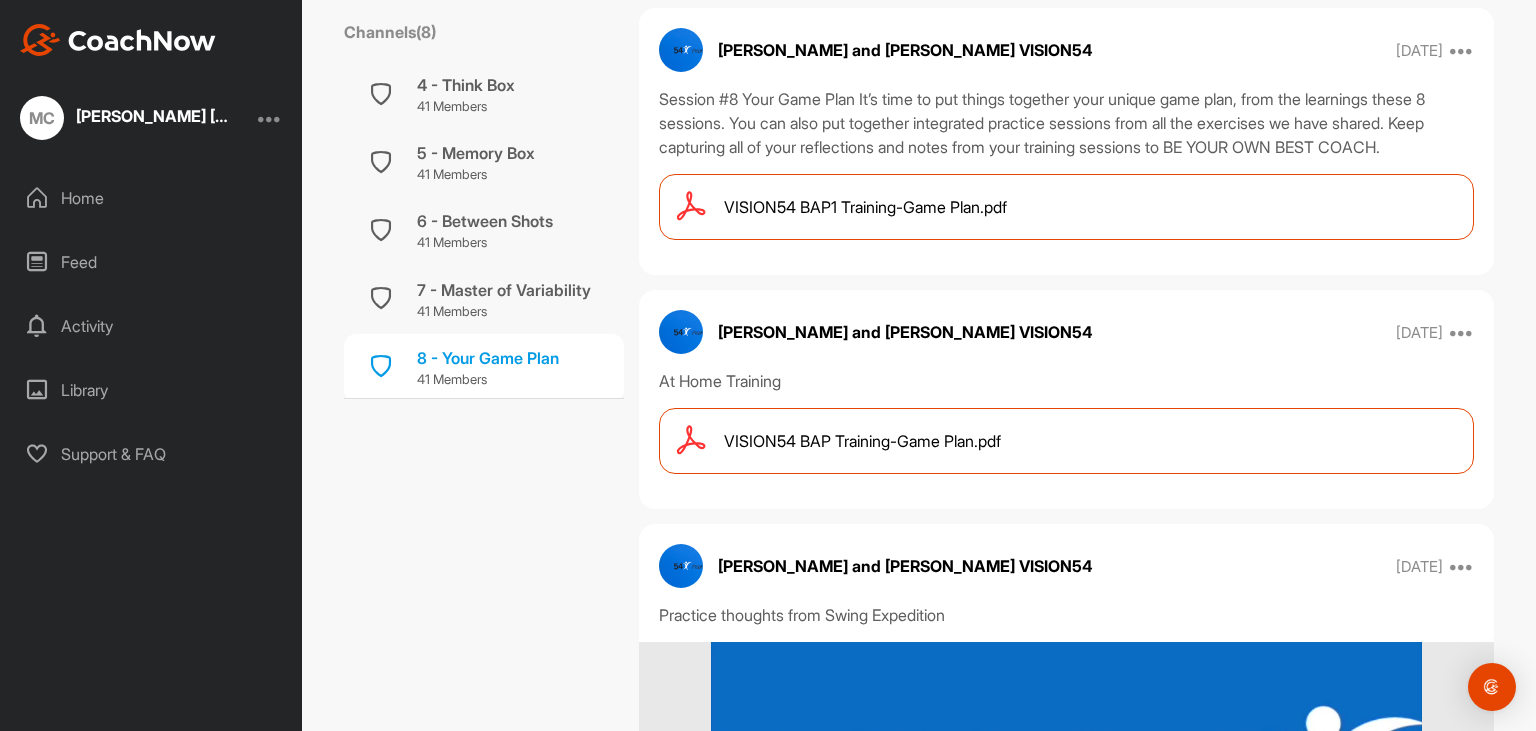 scroll, scrollTop: 403, scrollLeft: 0, axis: vertical 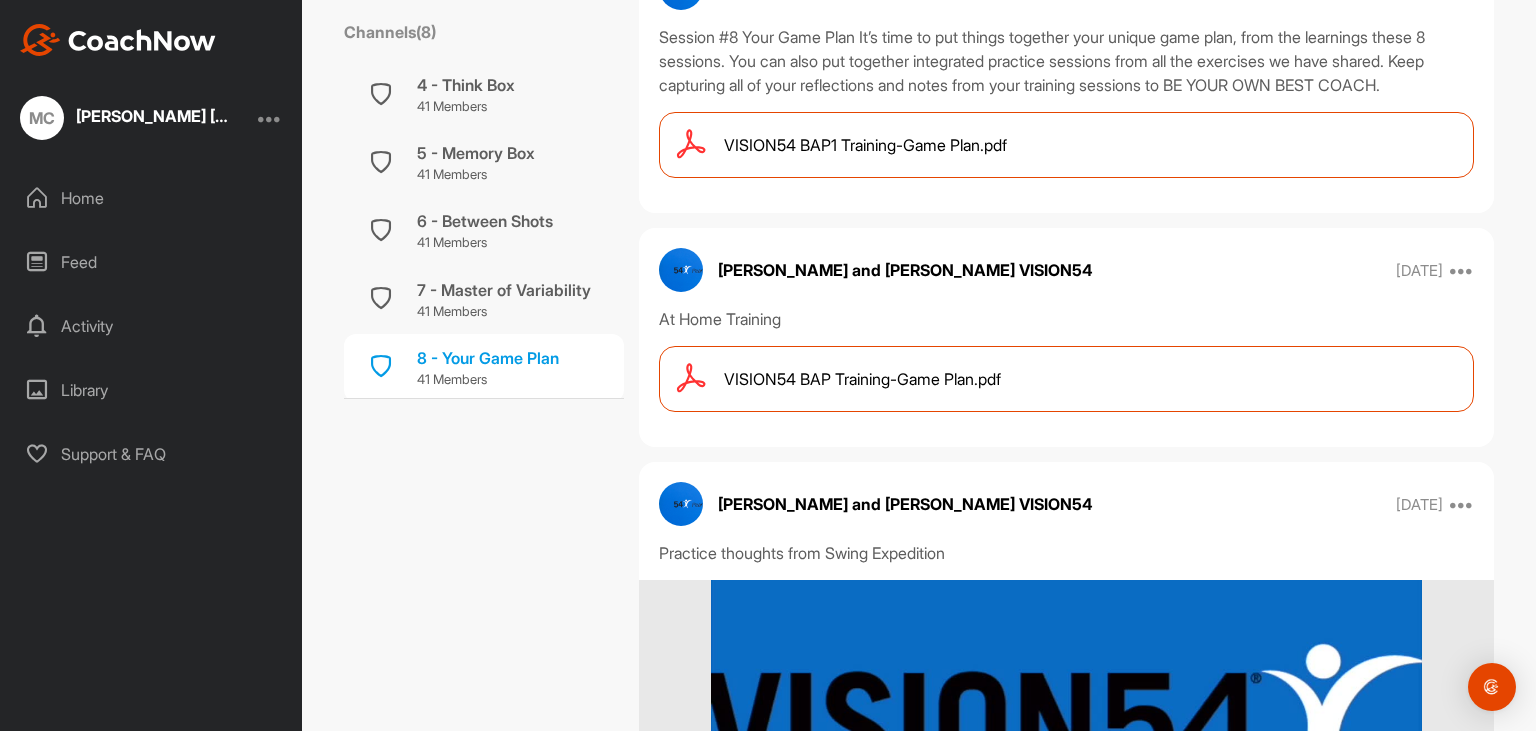click on "VISION54 BAP Training-Game Plan.pdf" at bounding box center [862, 379] 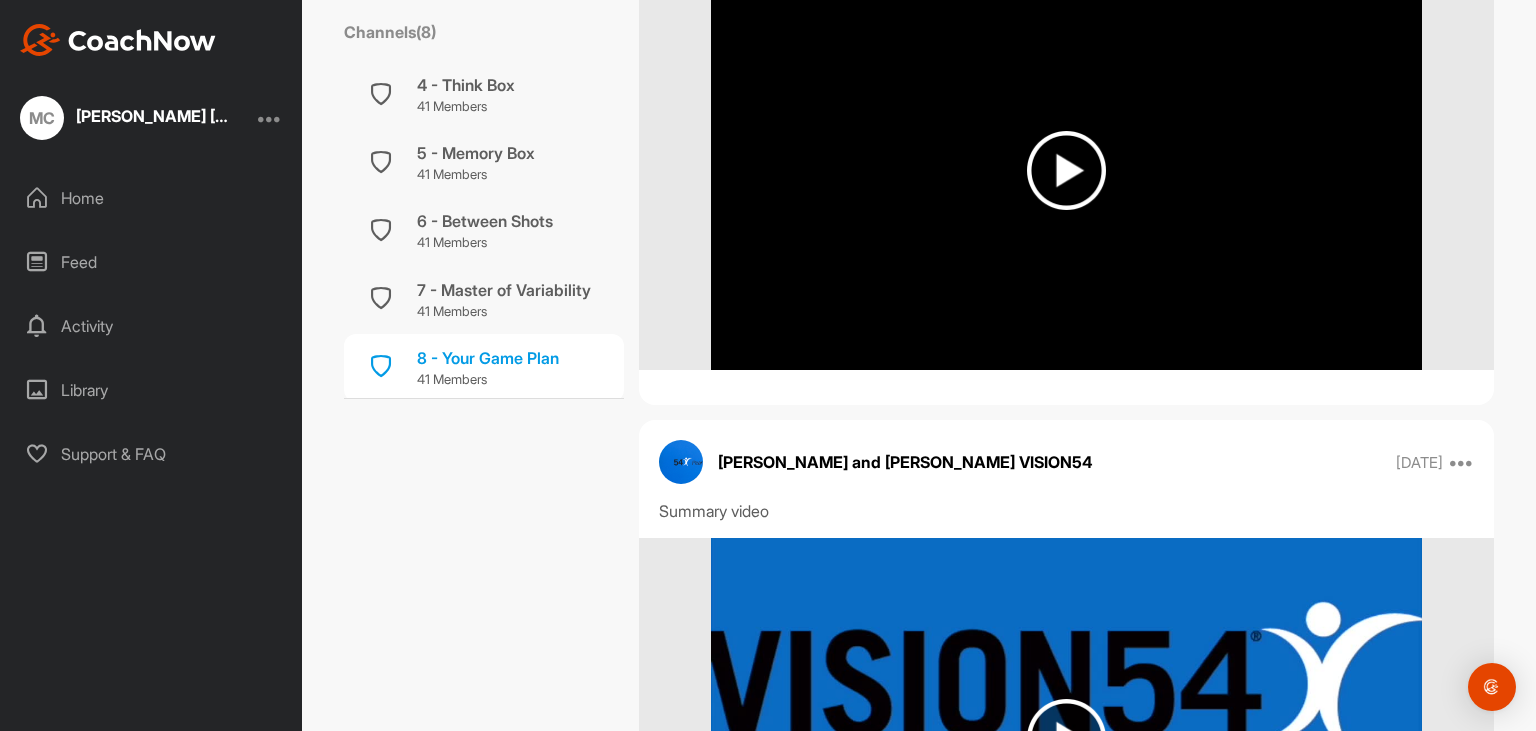 scroll, scrollTop: 1613, scrollLeft: 0, axis: vertical 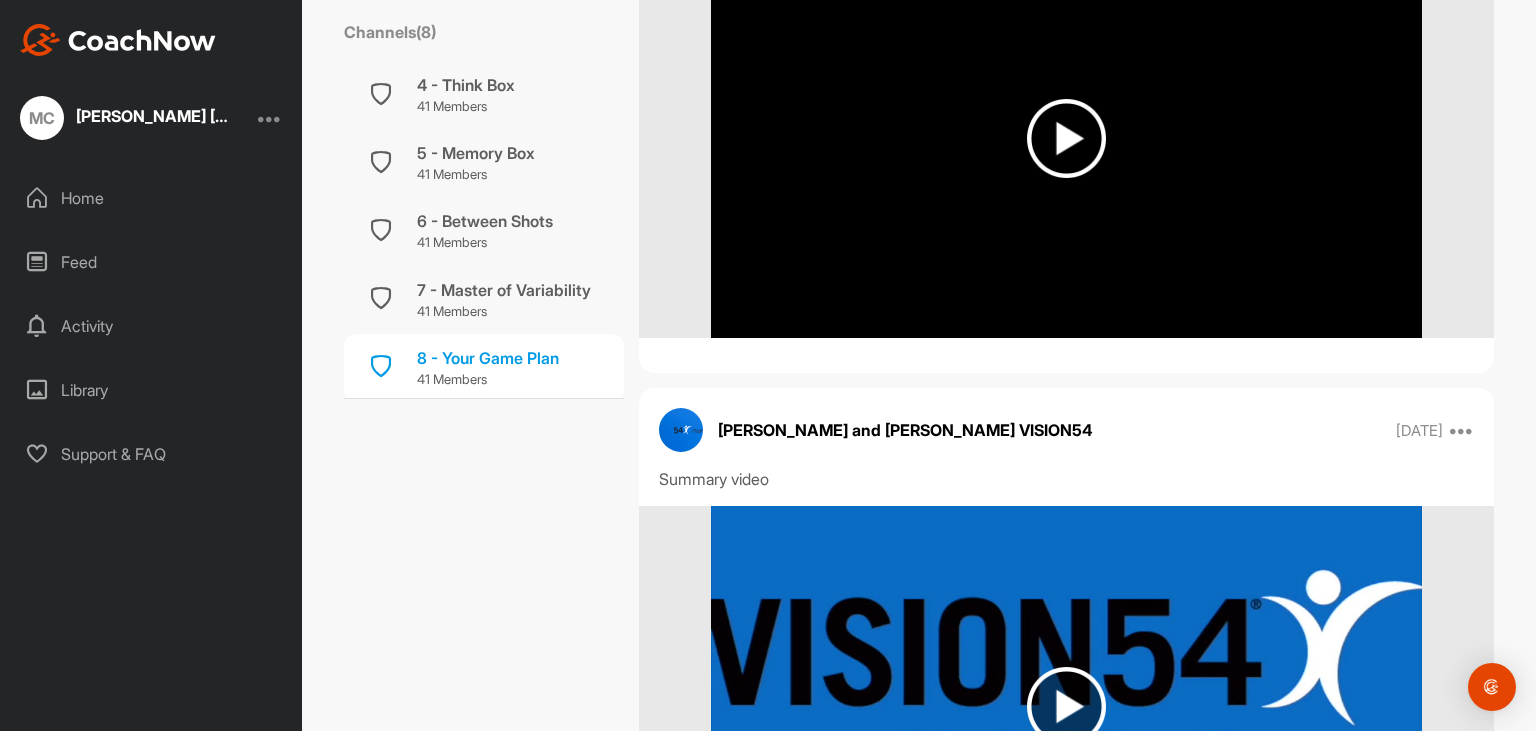 click at bounding box center [1066, 138] 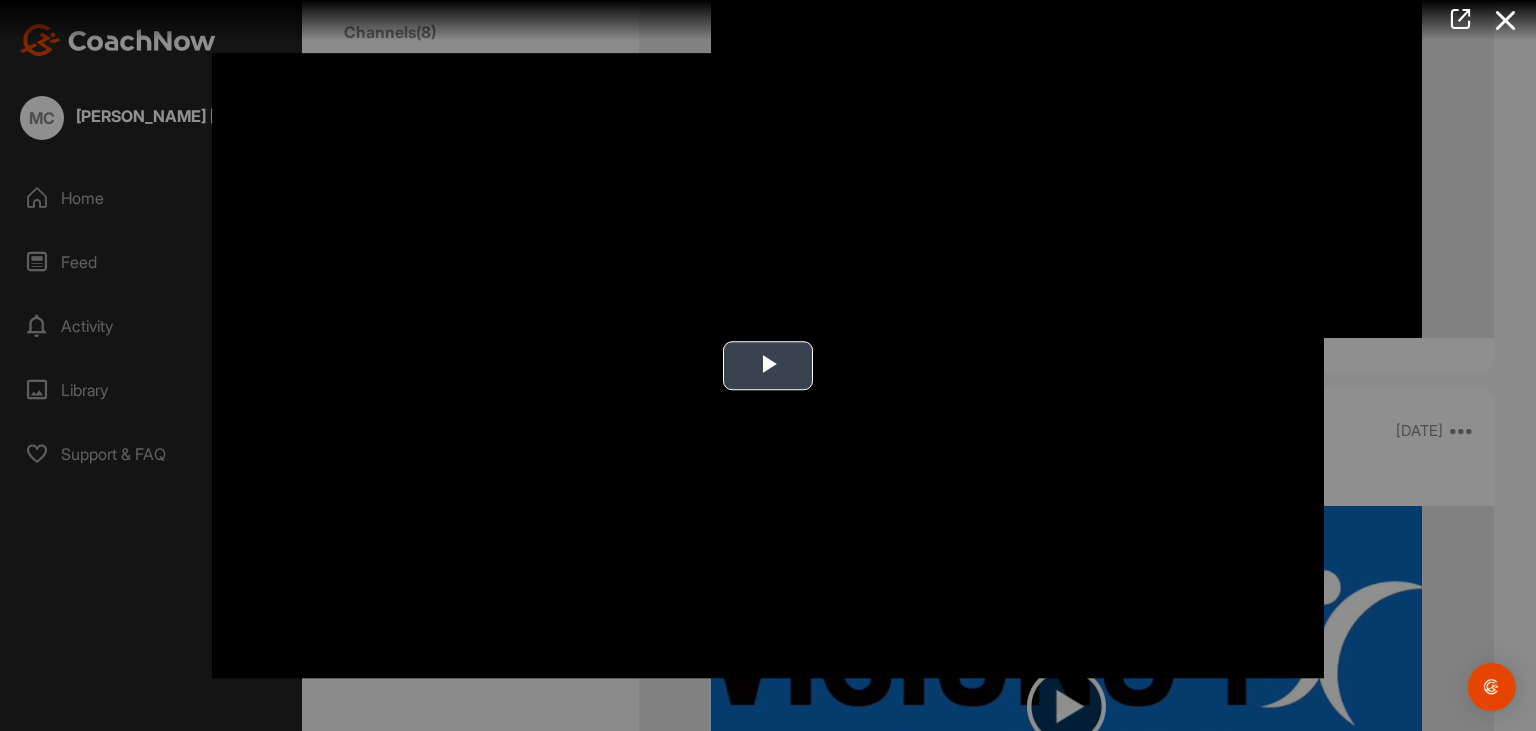 click at bounding box center [768, 366] 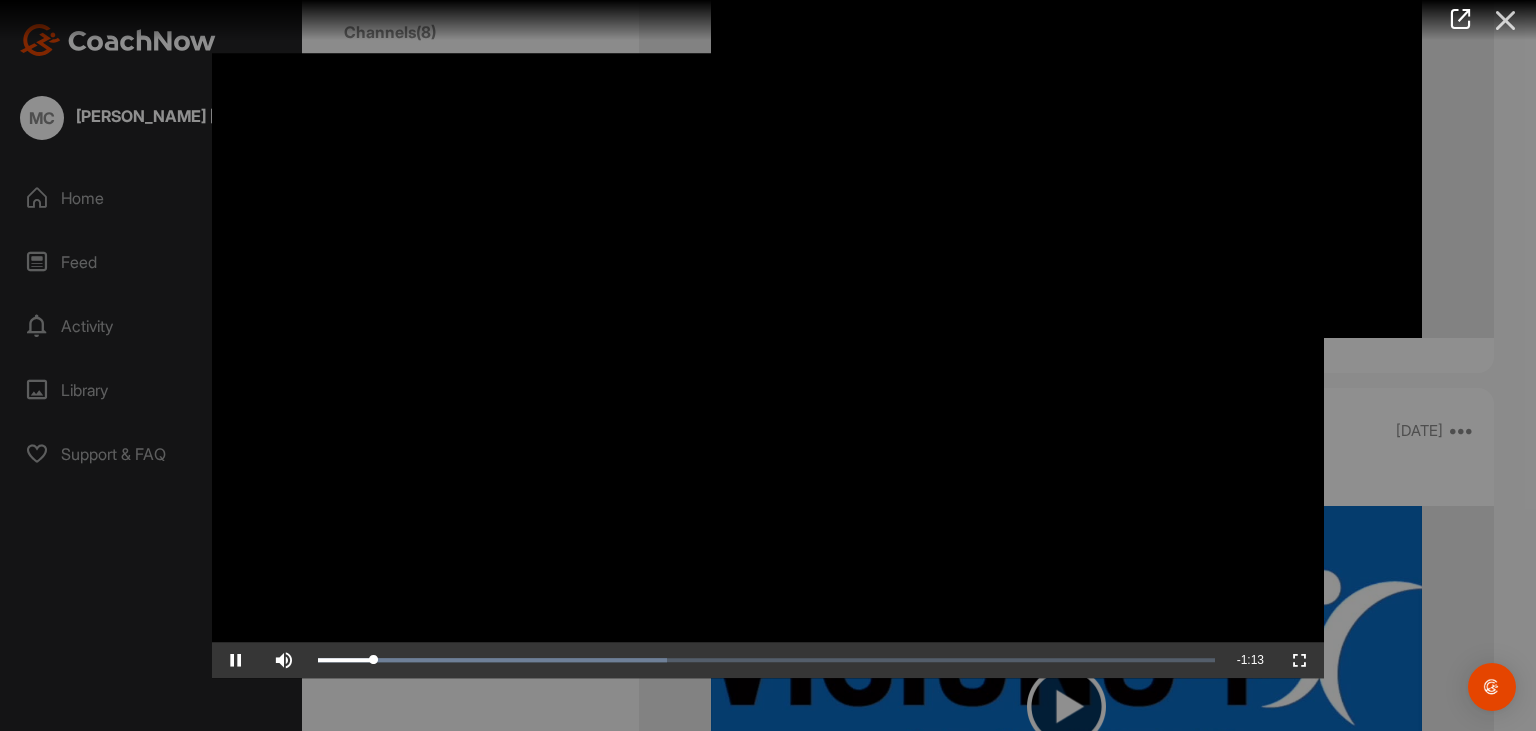 click at bounding box center [1506, 20] 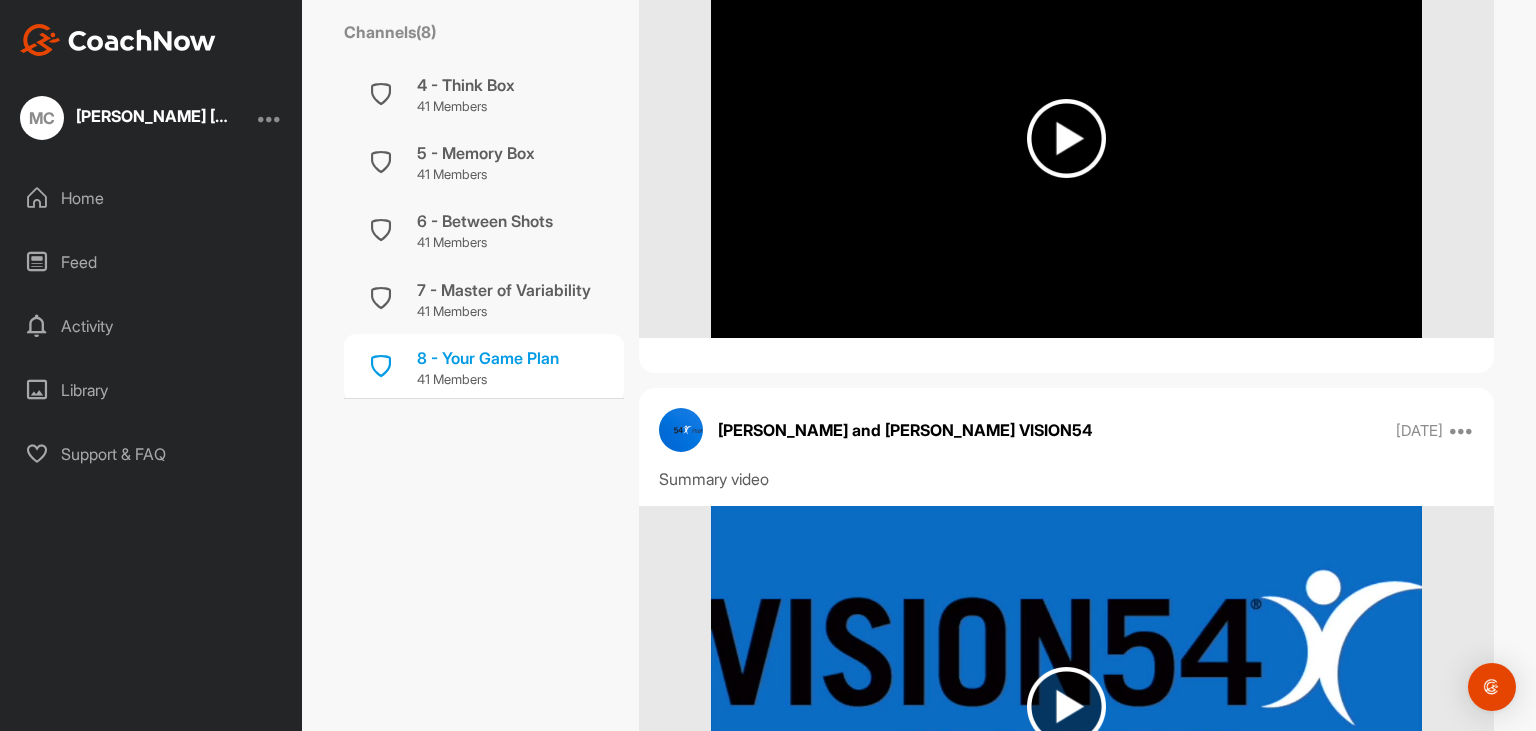 click on "[PERSON_NAME] and [PERSON_NAME] VISION54   [DATE] Report" at bounding box center [1066, 430] 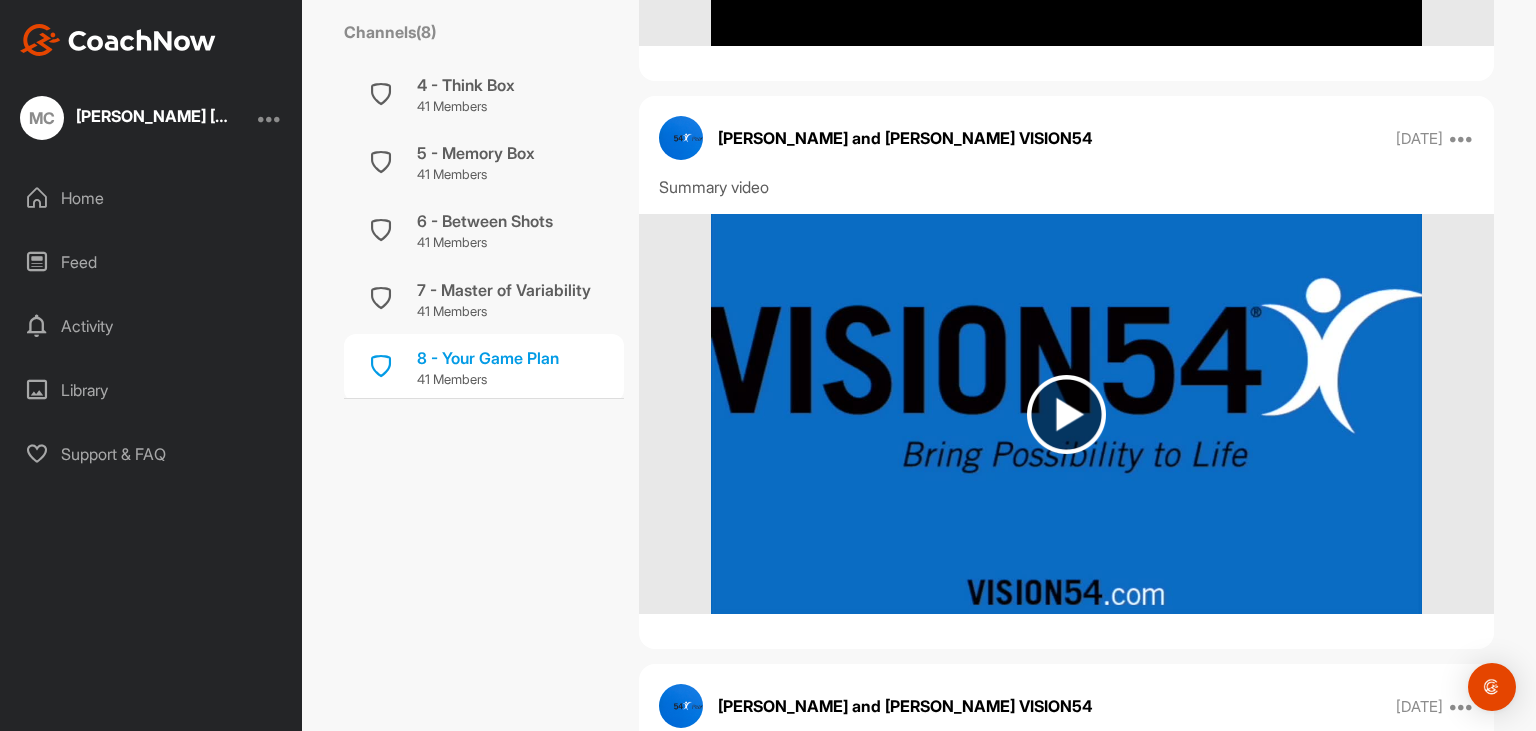 scroll, scrollTop: 1958, scrollLeft: 0, axis: vertical 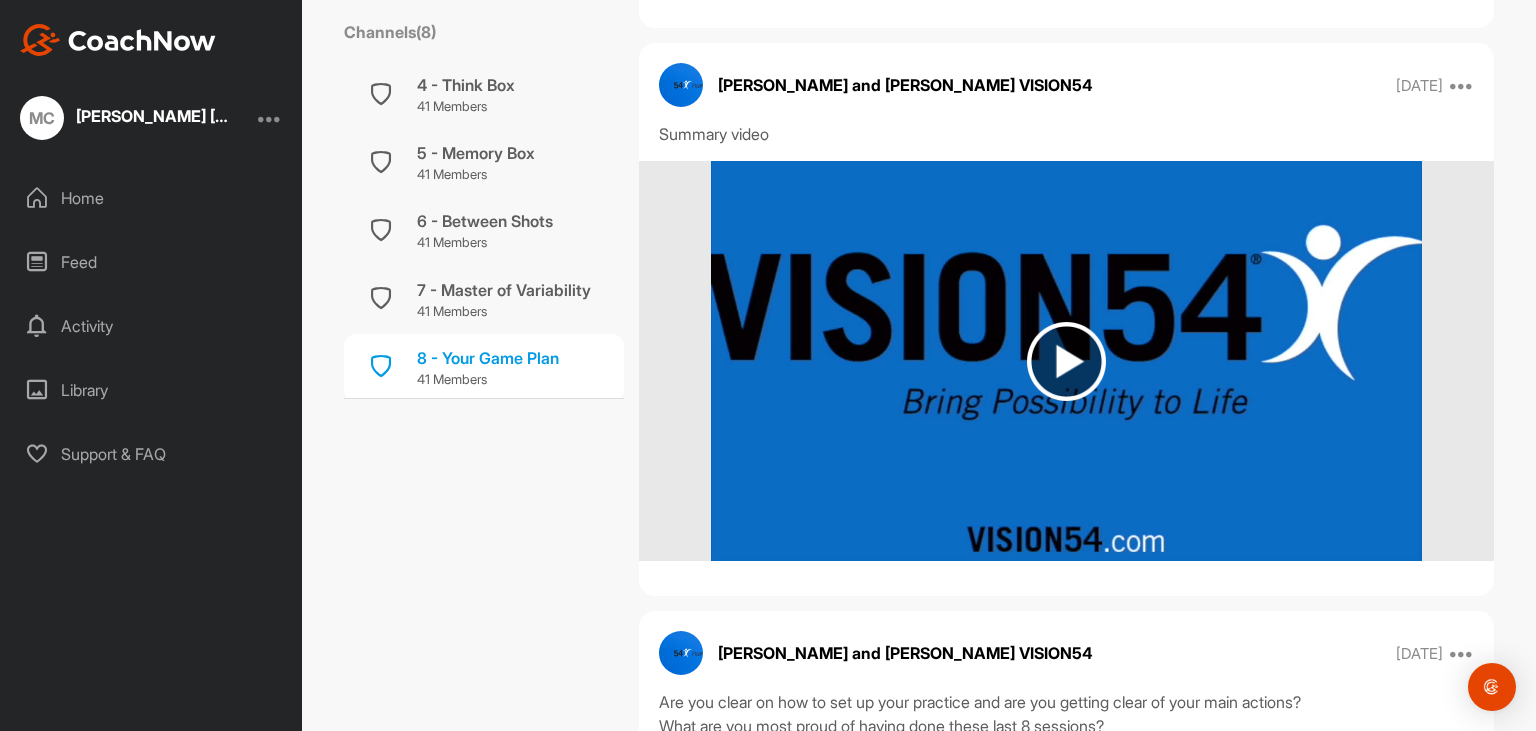 click at bounding box center (1066, 361) 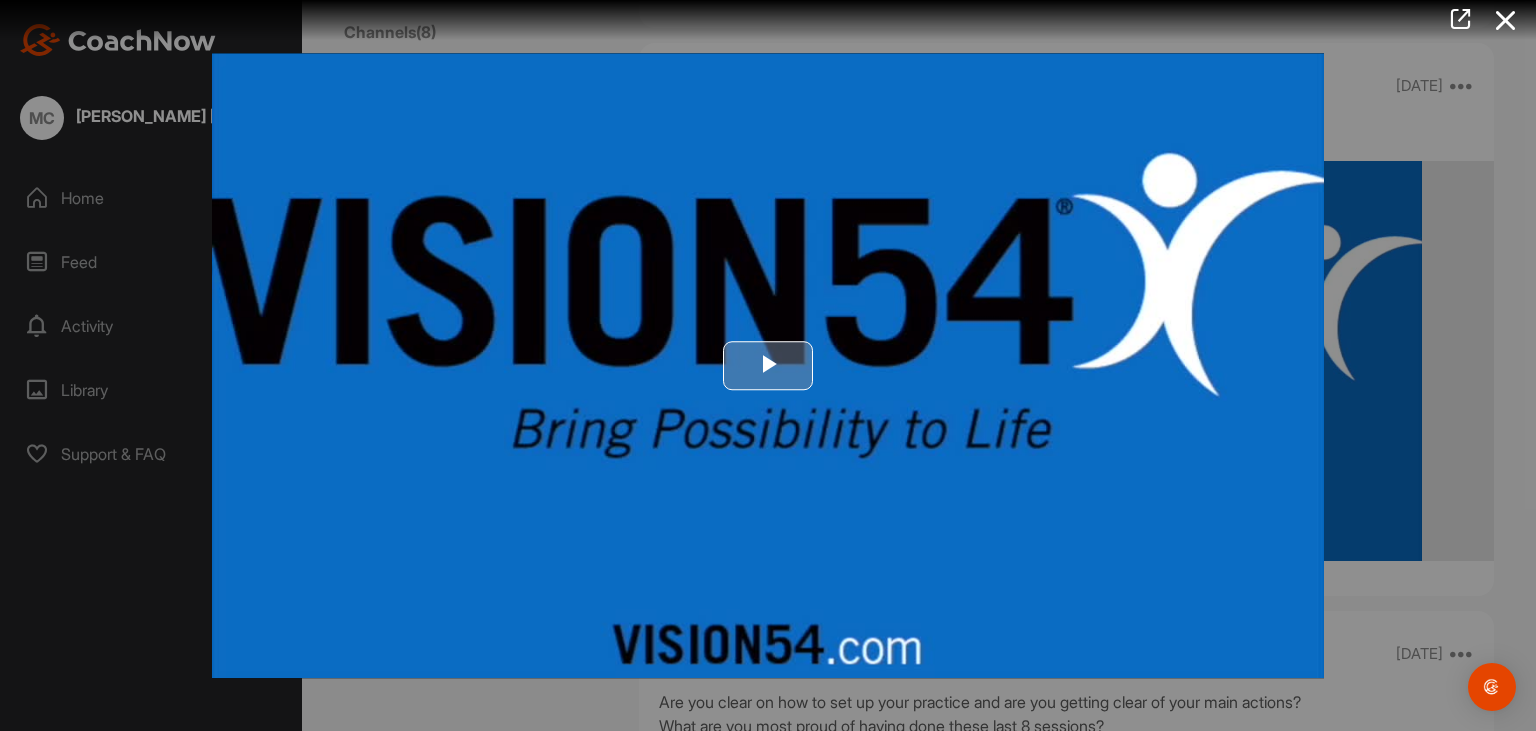 click at bounding box center [768, 366] 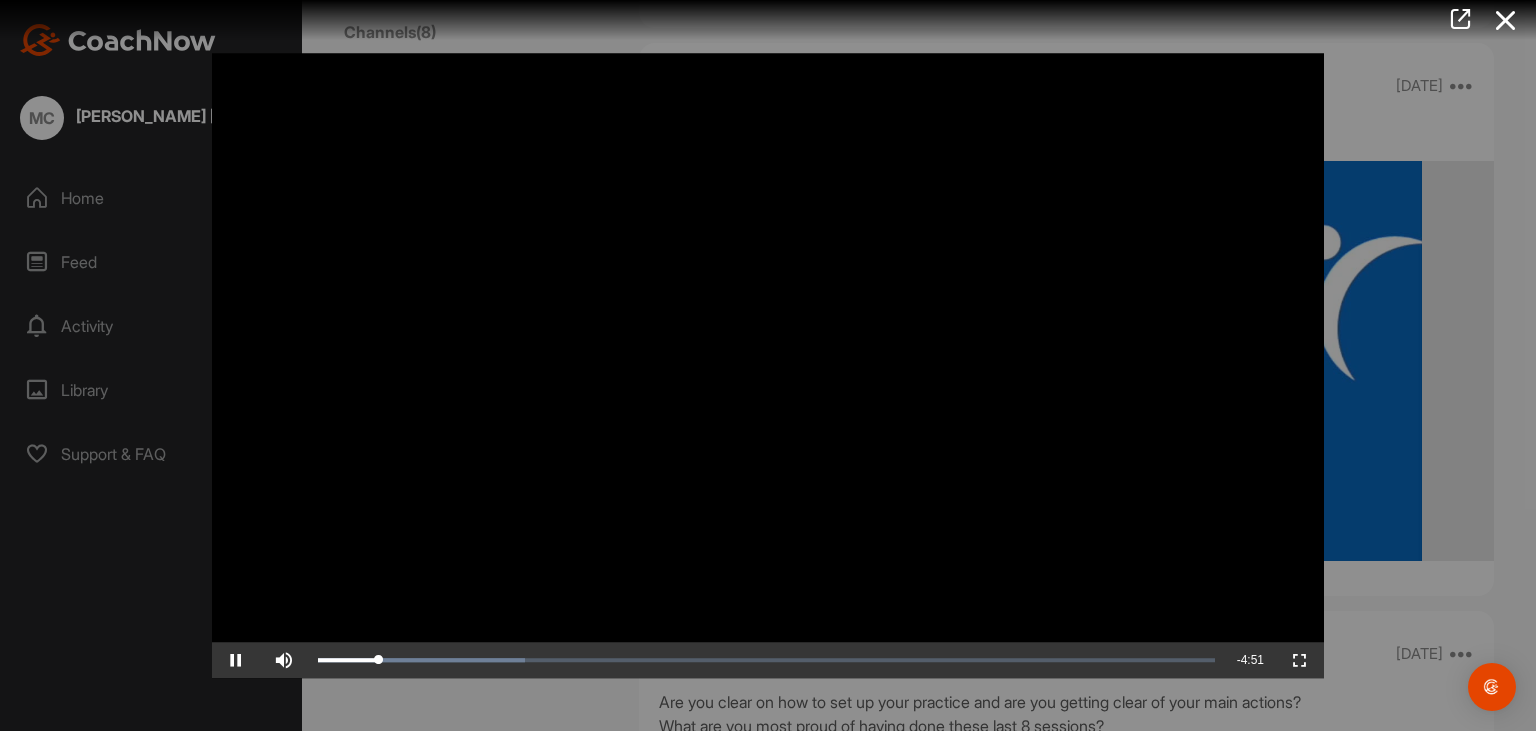 click at bounding box center (768, 366) 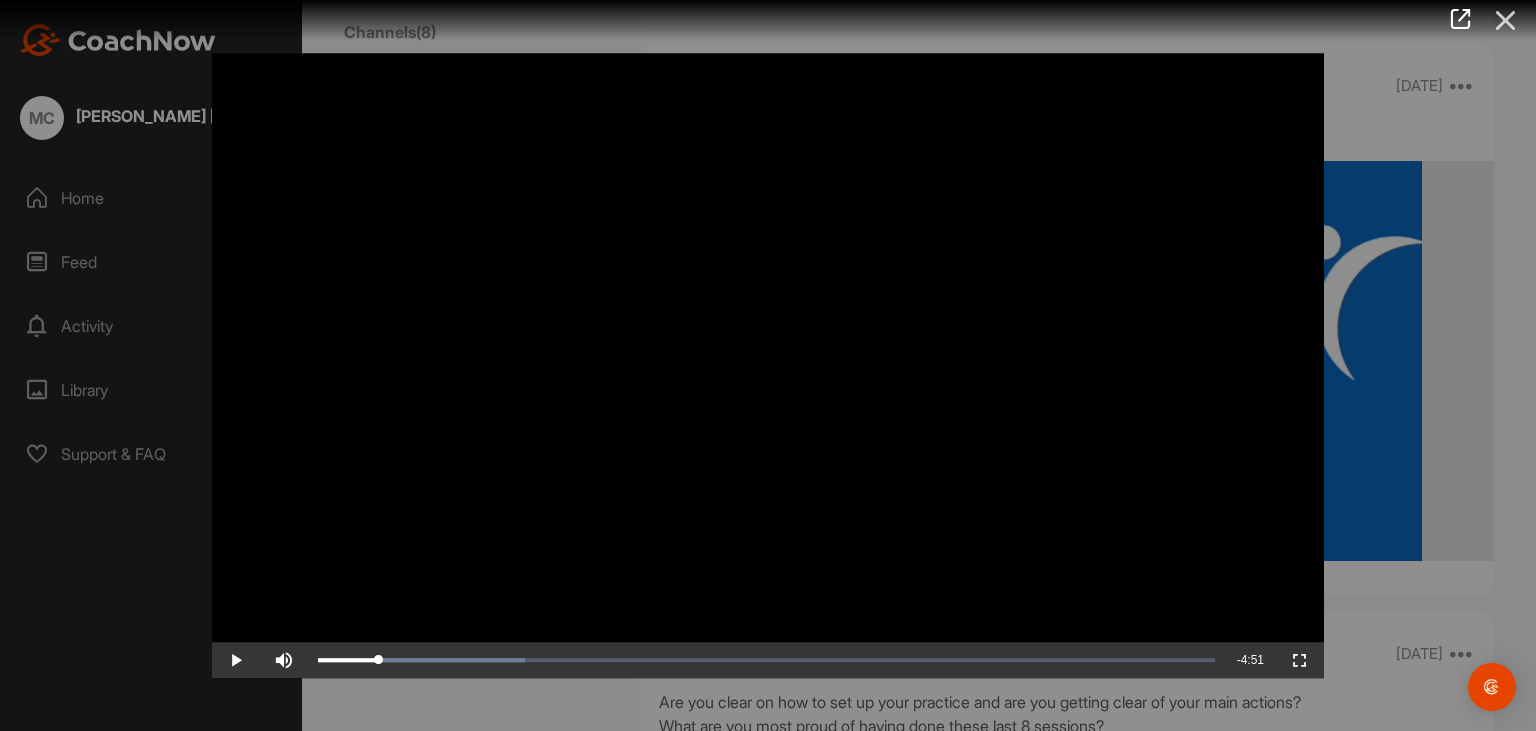 click at bounding box center (1506, 20) 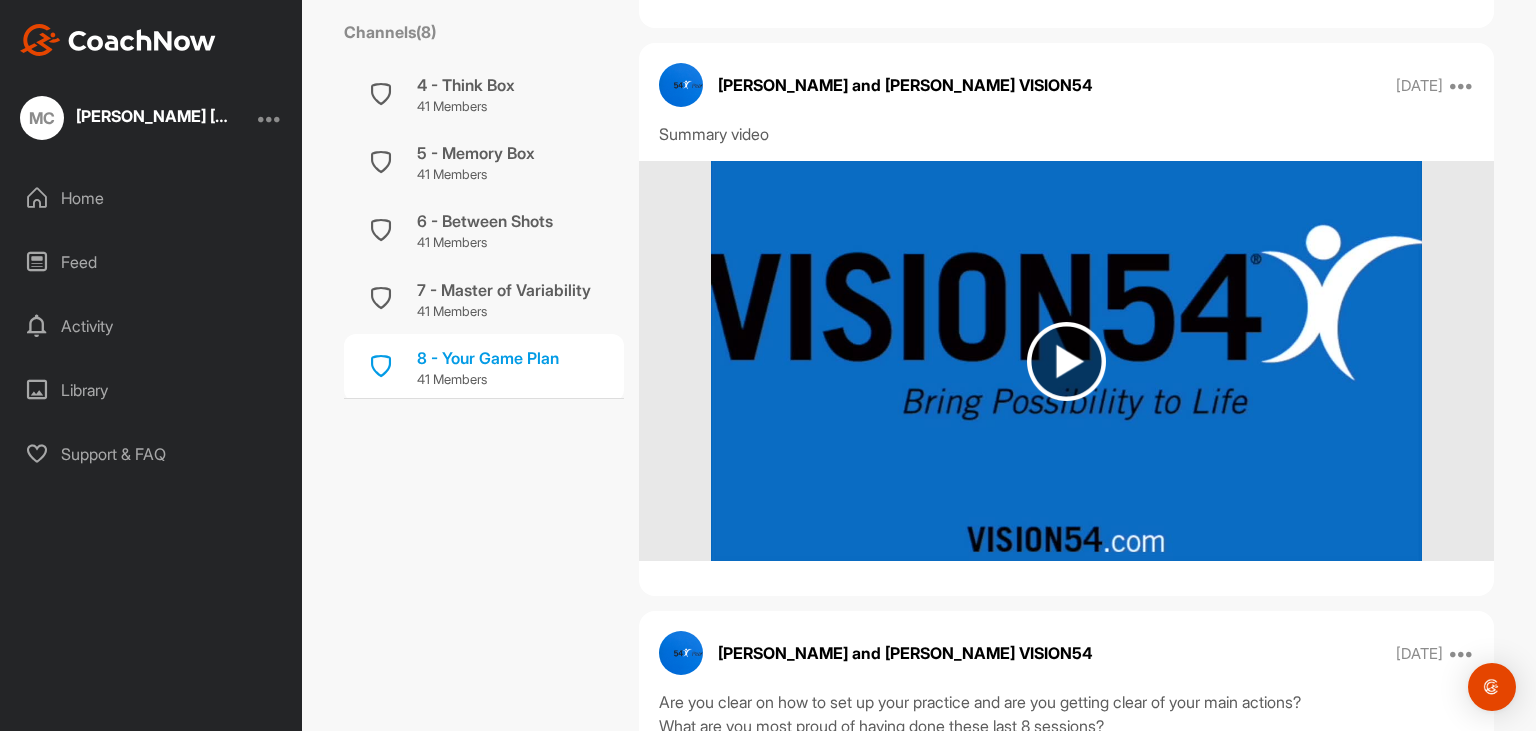 drag, startPoint x: 1499, startPoint y: 522, endPoint x: 1527, endPoint y: 527, distance: 28.442924 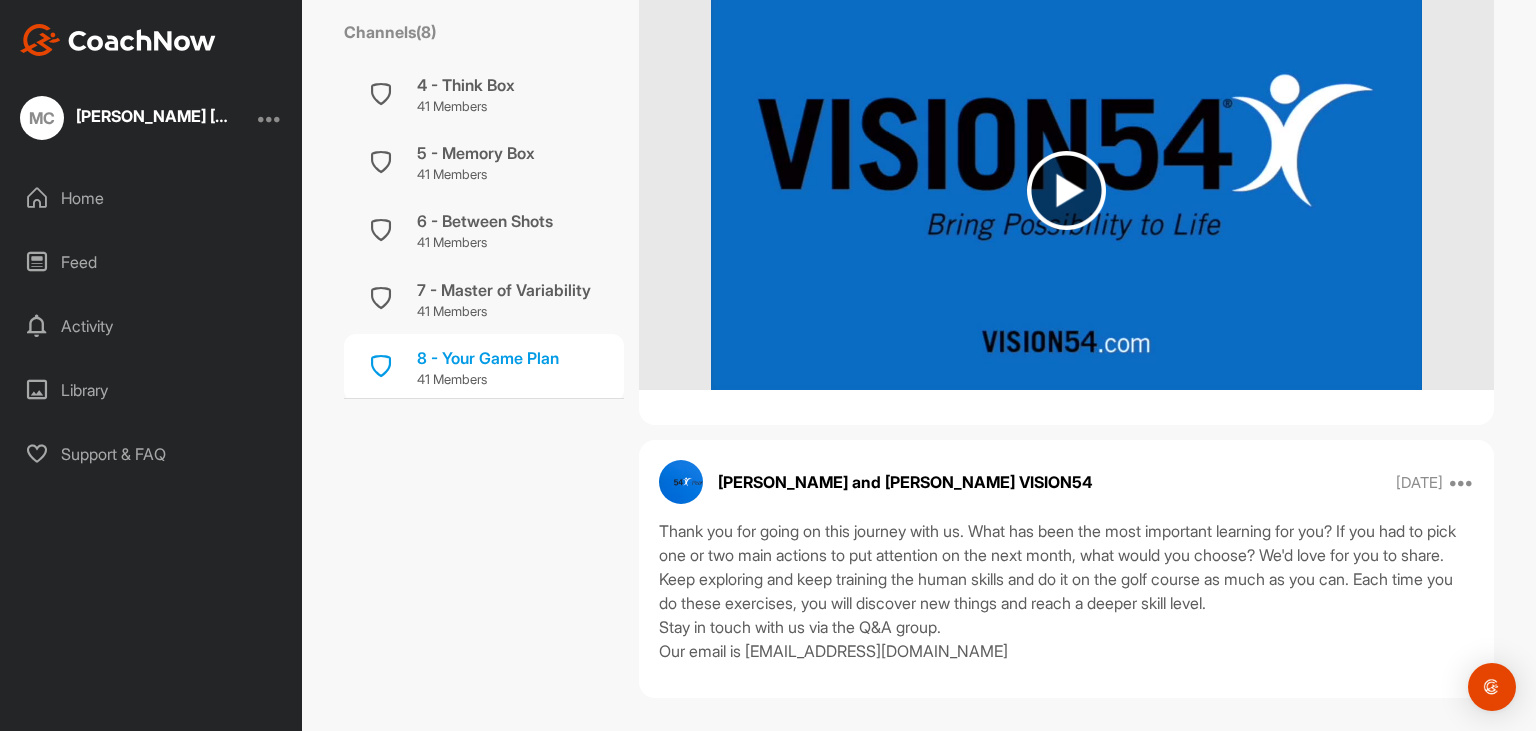 scroll, scrollTop: 2761, scrollLeft: 0, axis: vertical 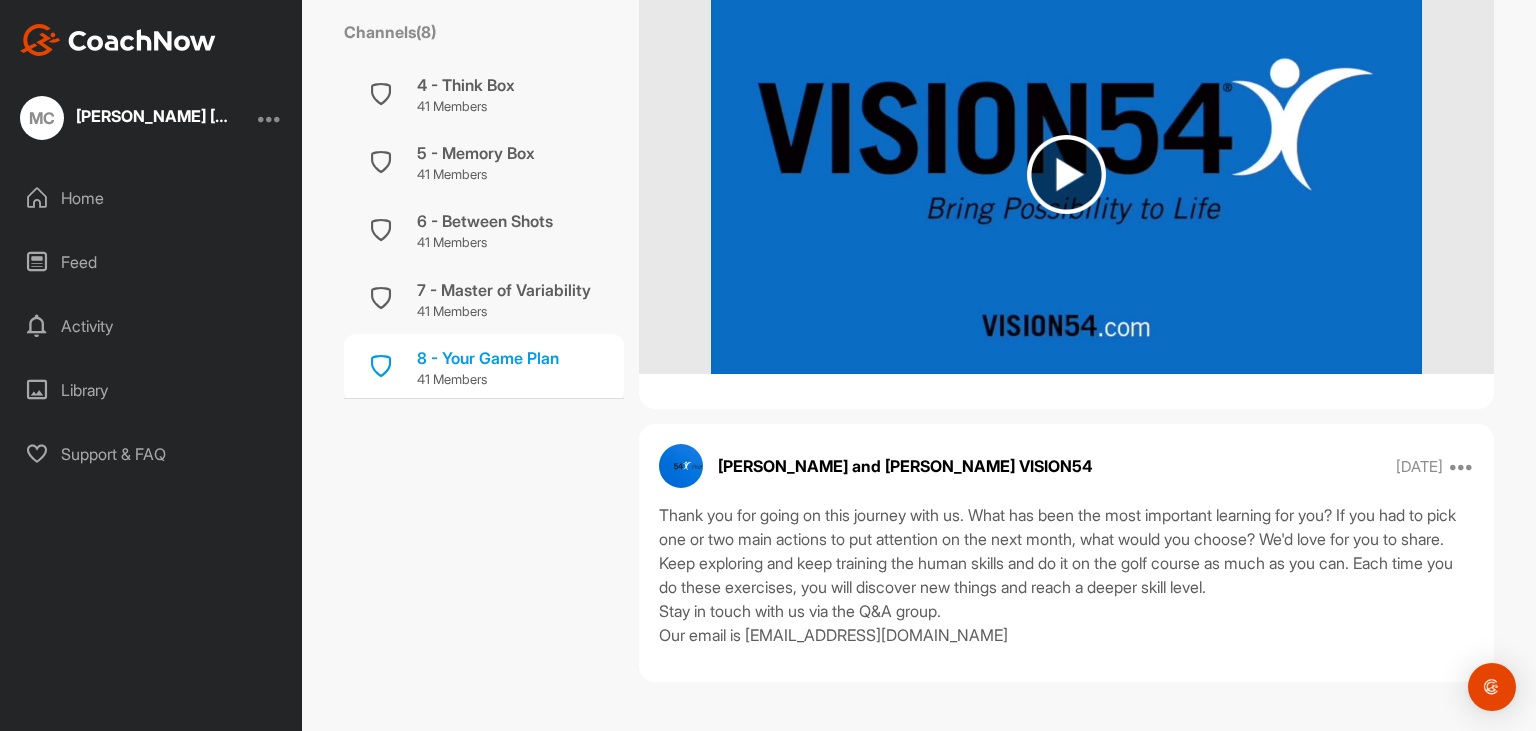 click at bounding box center (1066, 174) 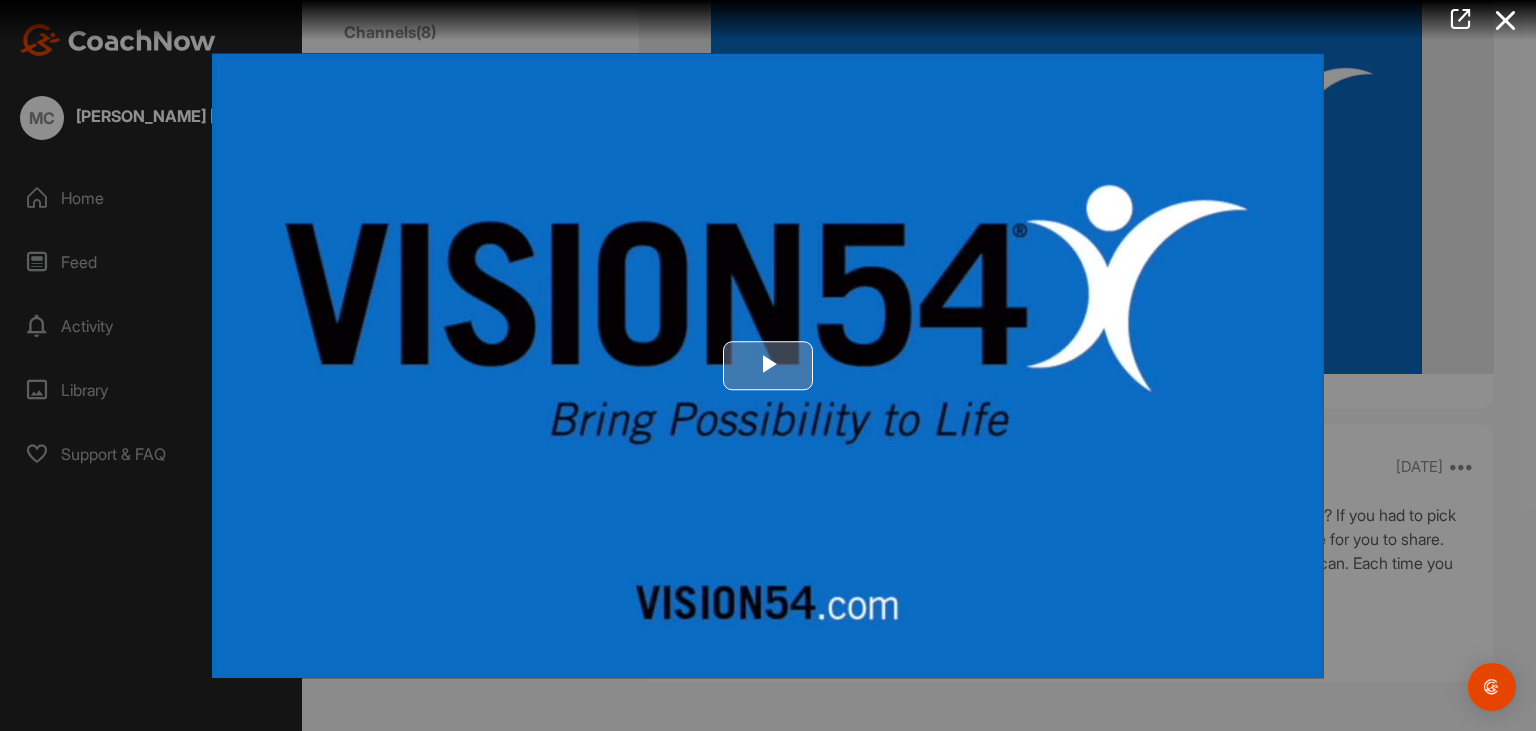 click at bounding box center [768, 366] 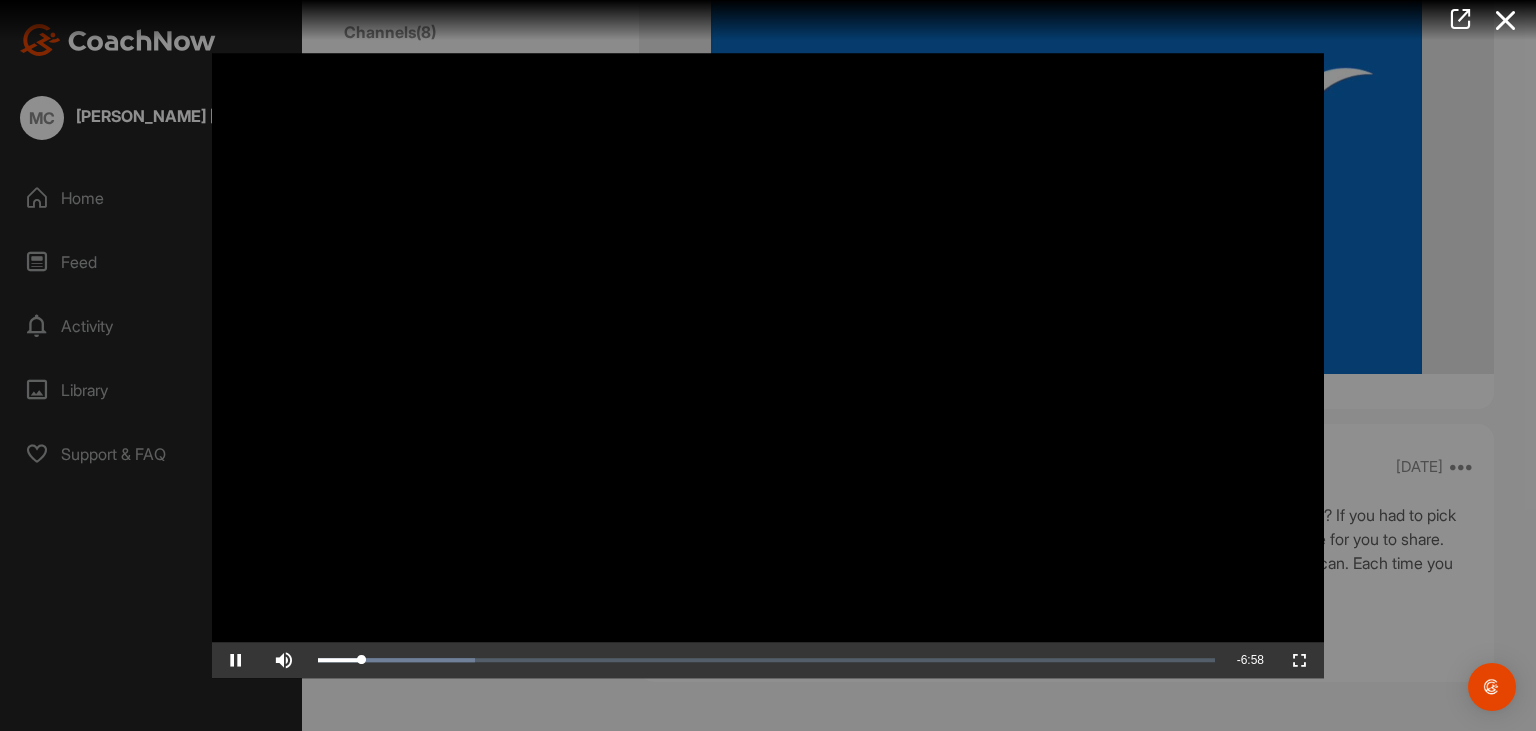 click at bounding box center (768, 366) 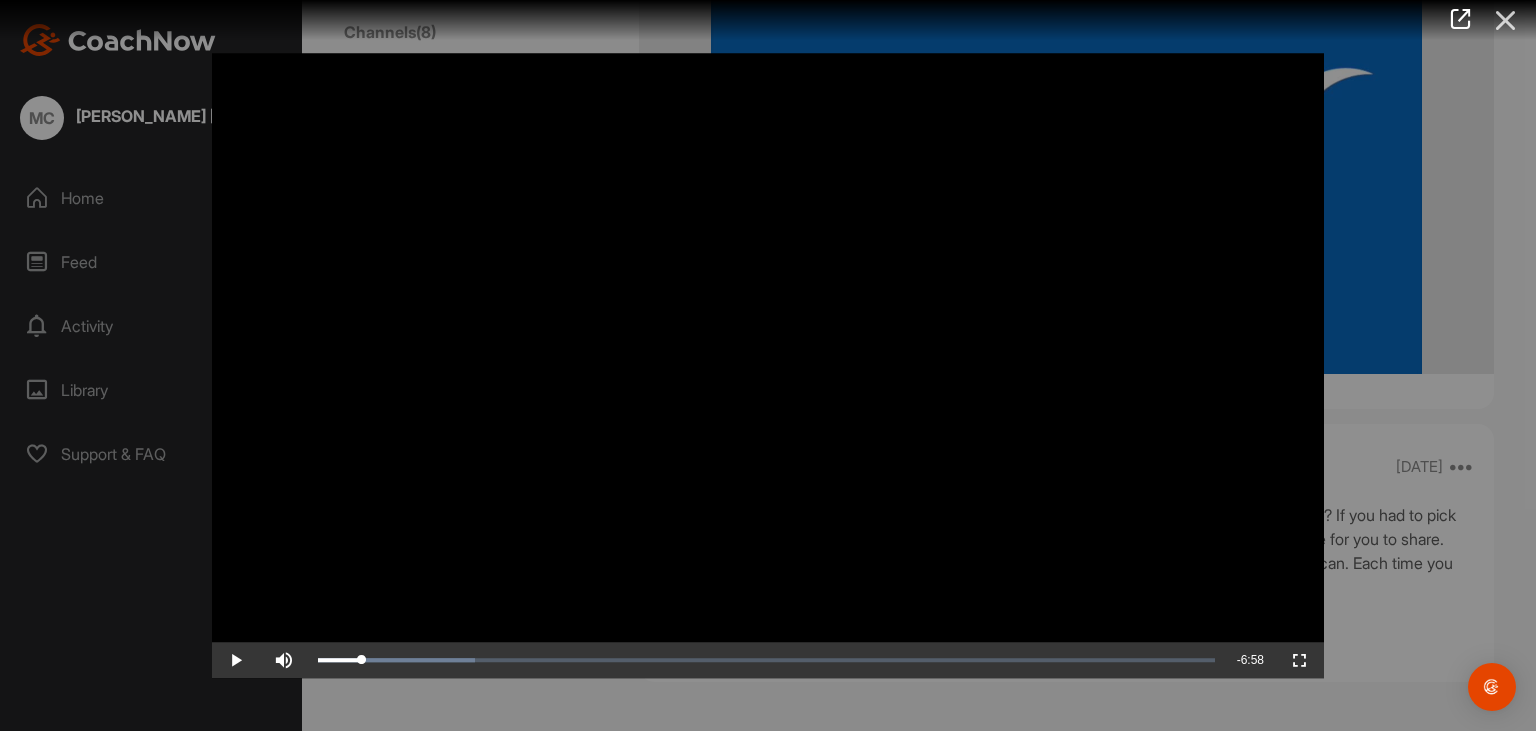 click at bounding box center [1506, 20] 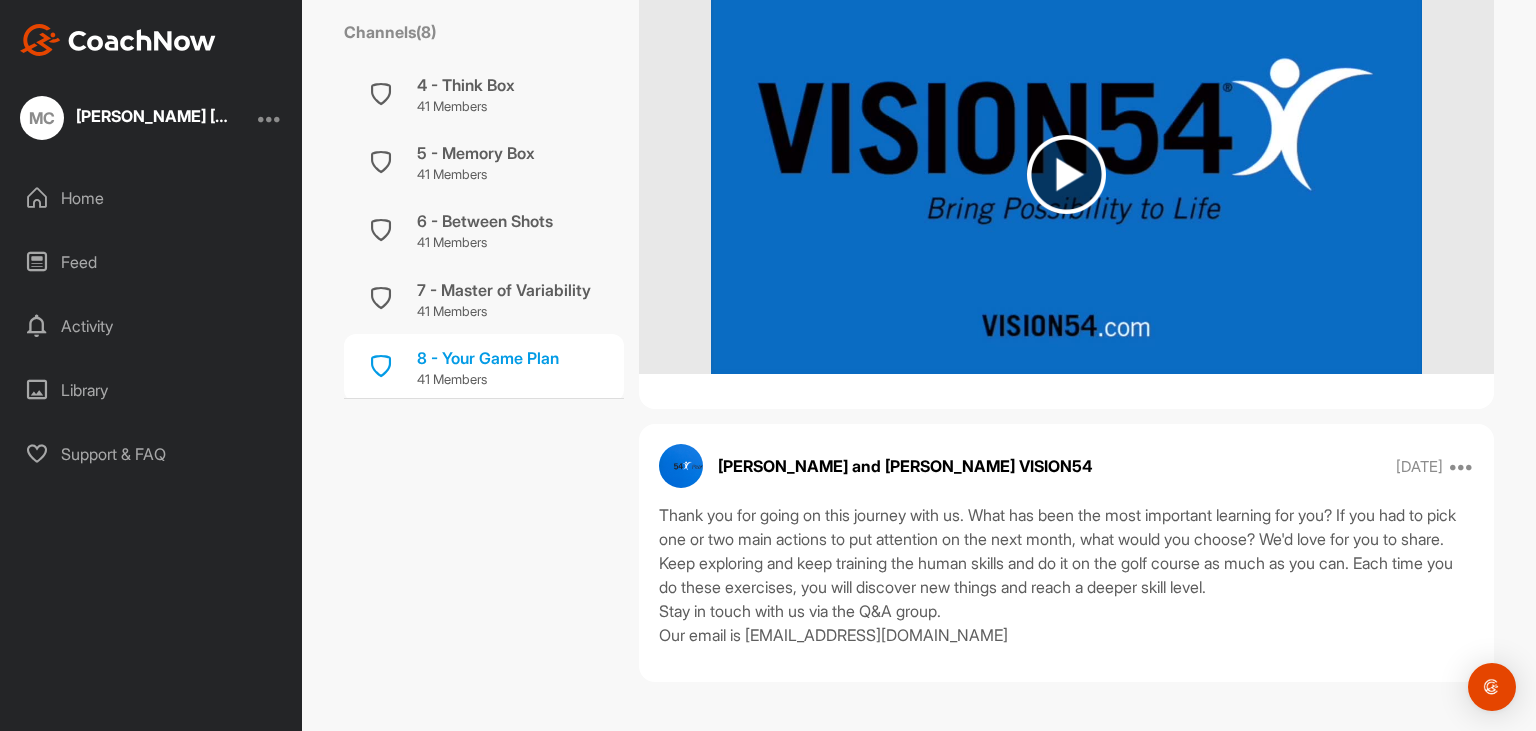 drag, startPoint x: 1516, startPoint y: 694, endPoint x: 1535, endPoint y: 708, distance: 23.600847 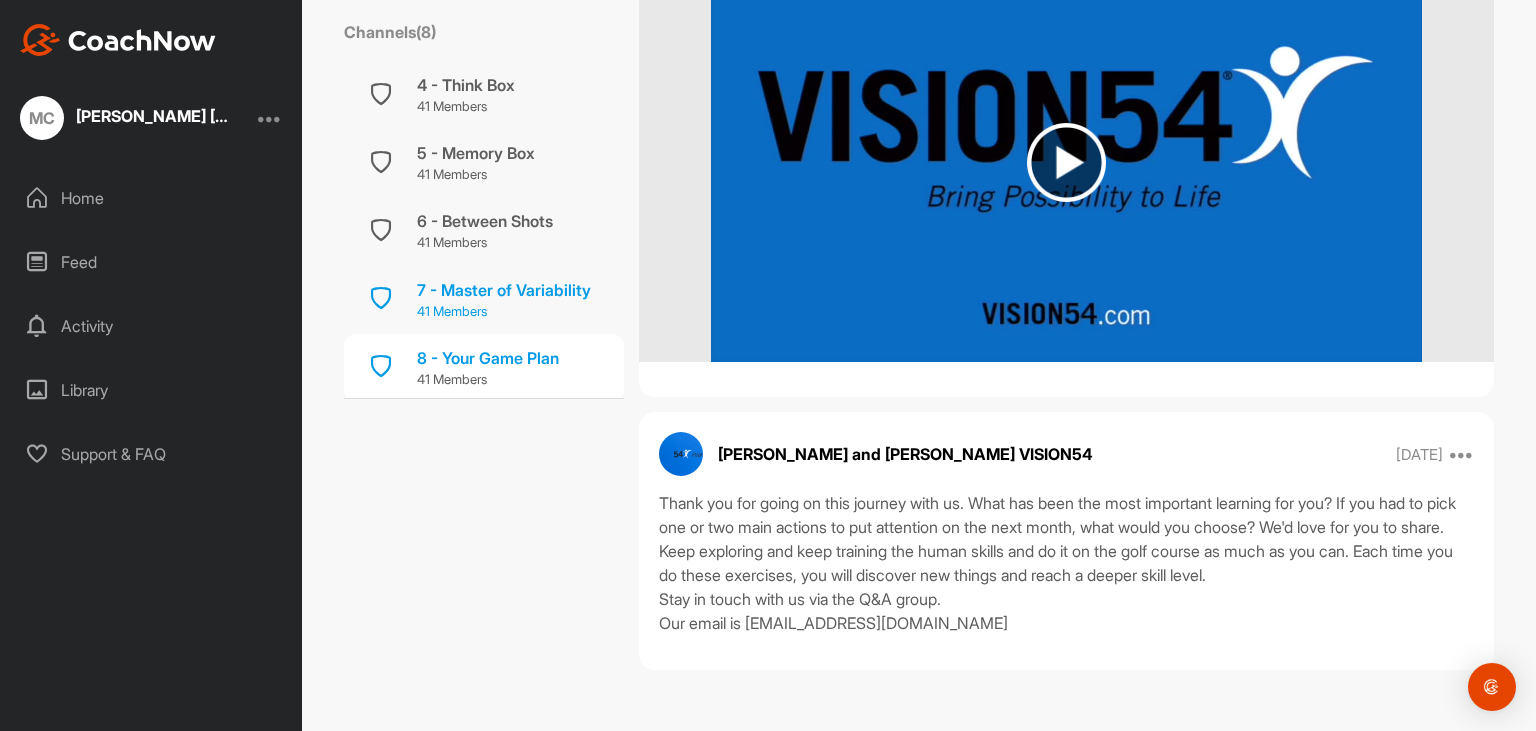 click on "7 - Master of Variability" at bounding box center (504, 290) 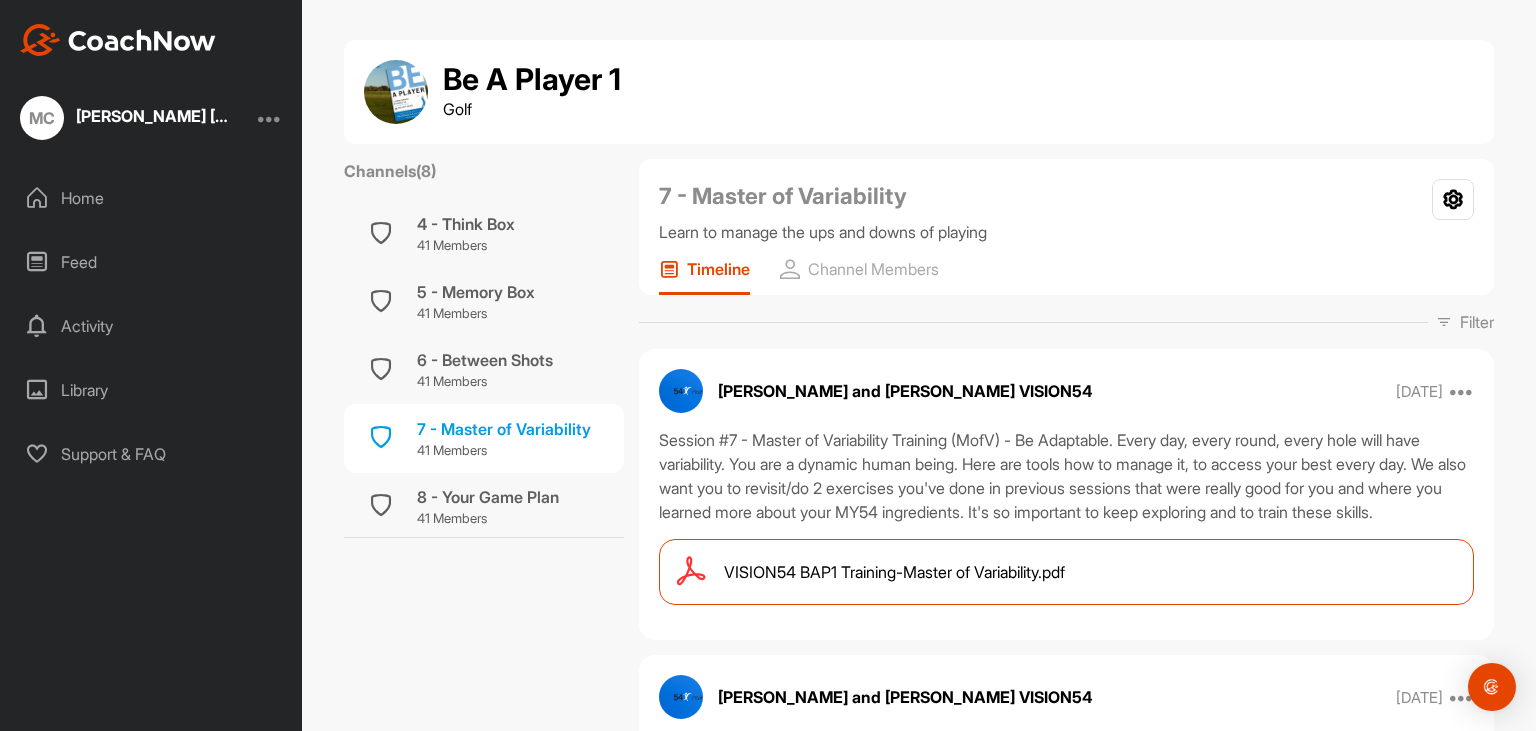 click on "VISION54 BAP1 Training-Master of Variability.pdf" at bounding box center (894, 572) 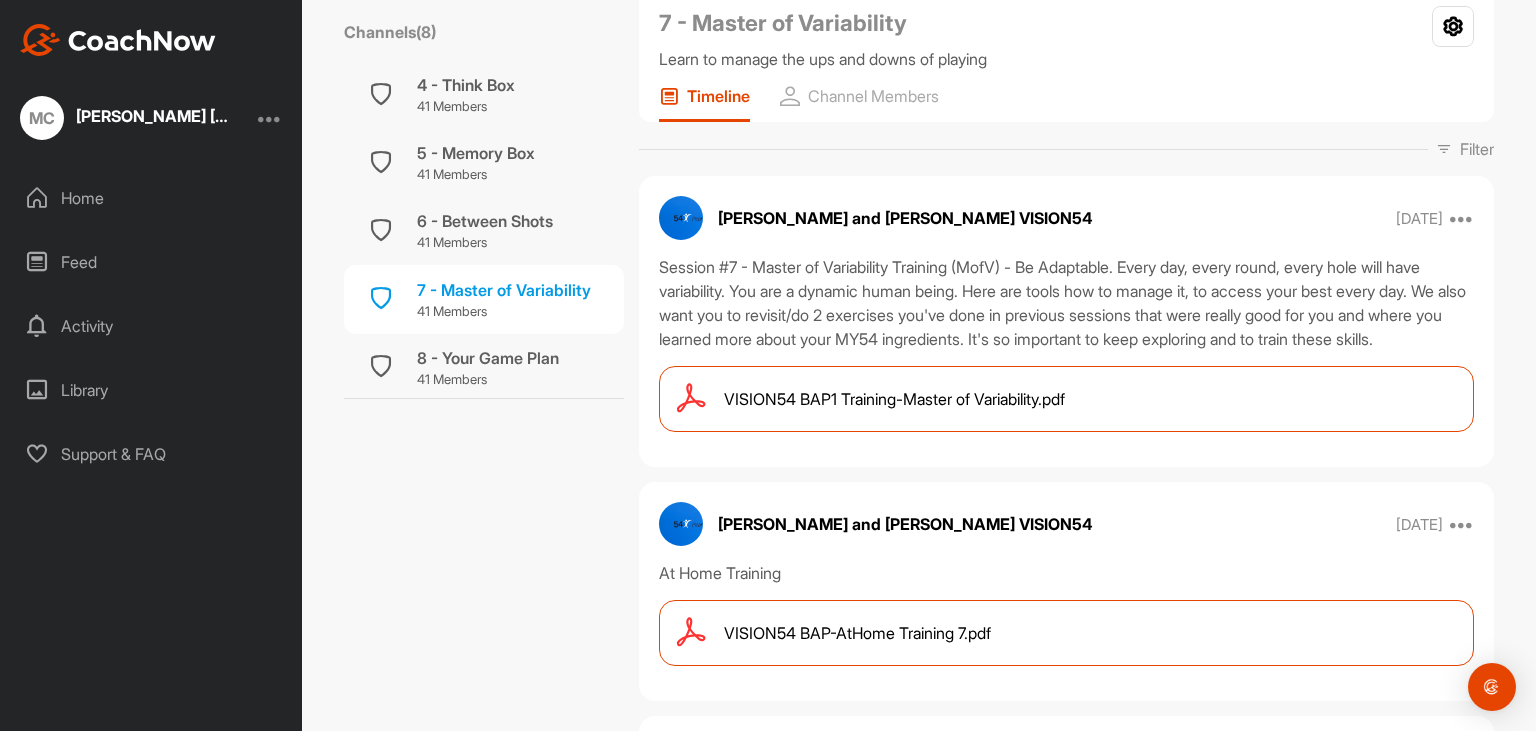scroll, scrollTop: 230, scrollLeft: 0, axis: vertical 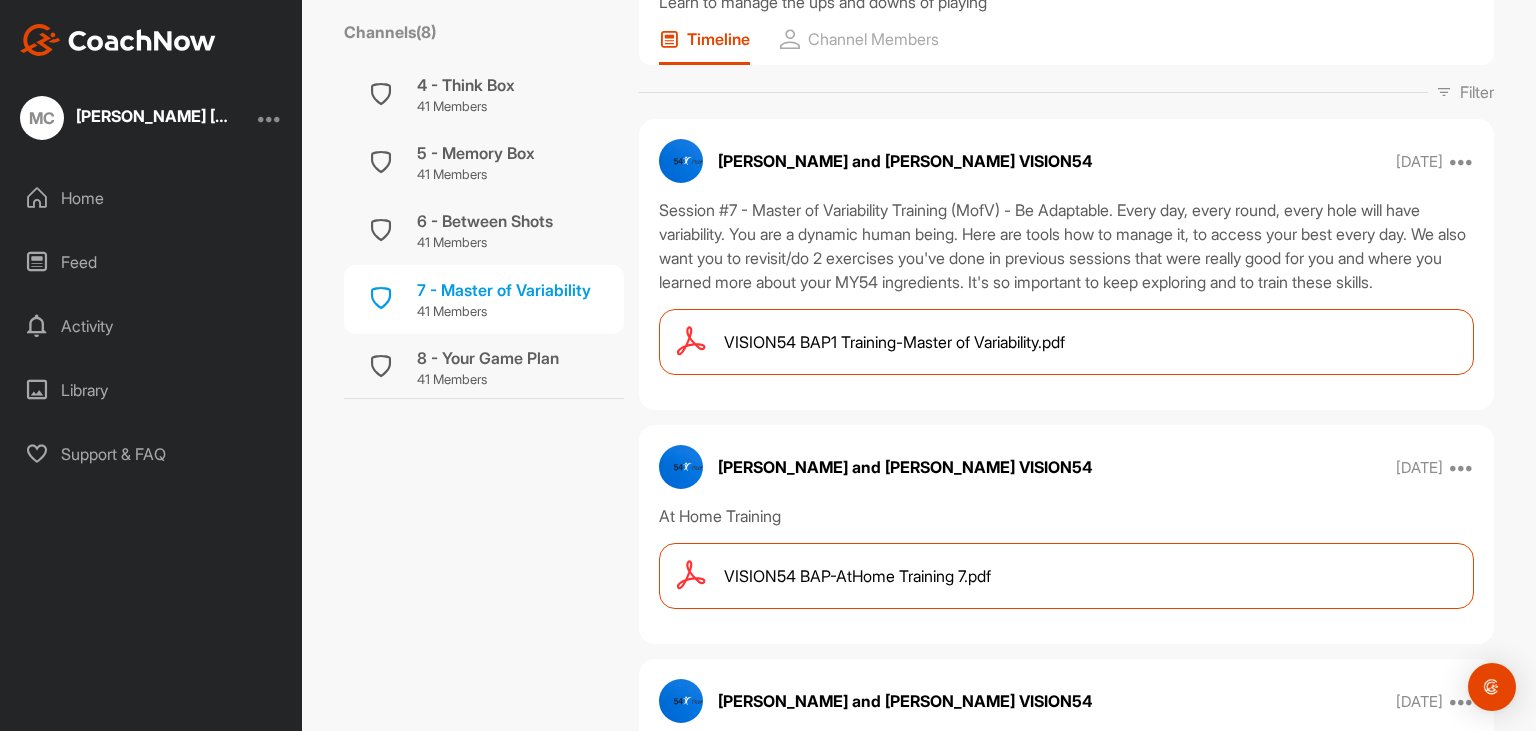 click on "VISION54 BAP-AtHome Training 7.pdf" at bounding box center (857, 576) 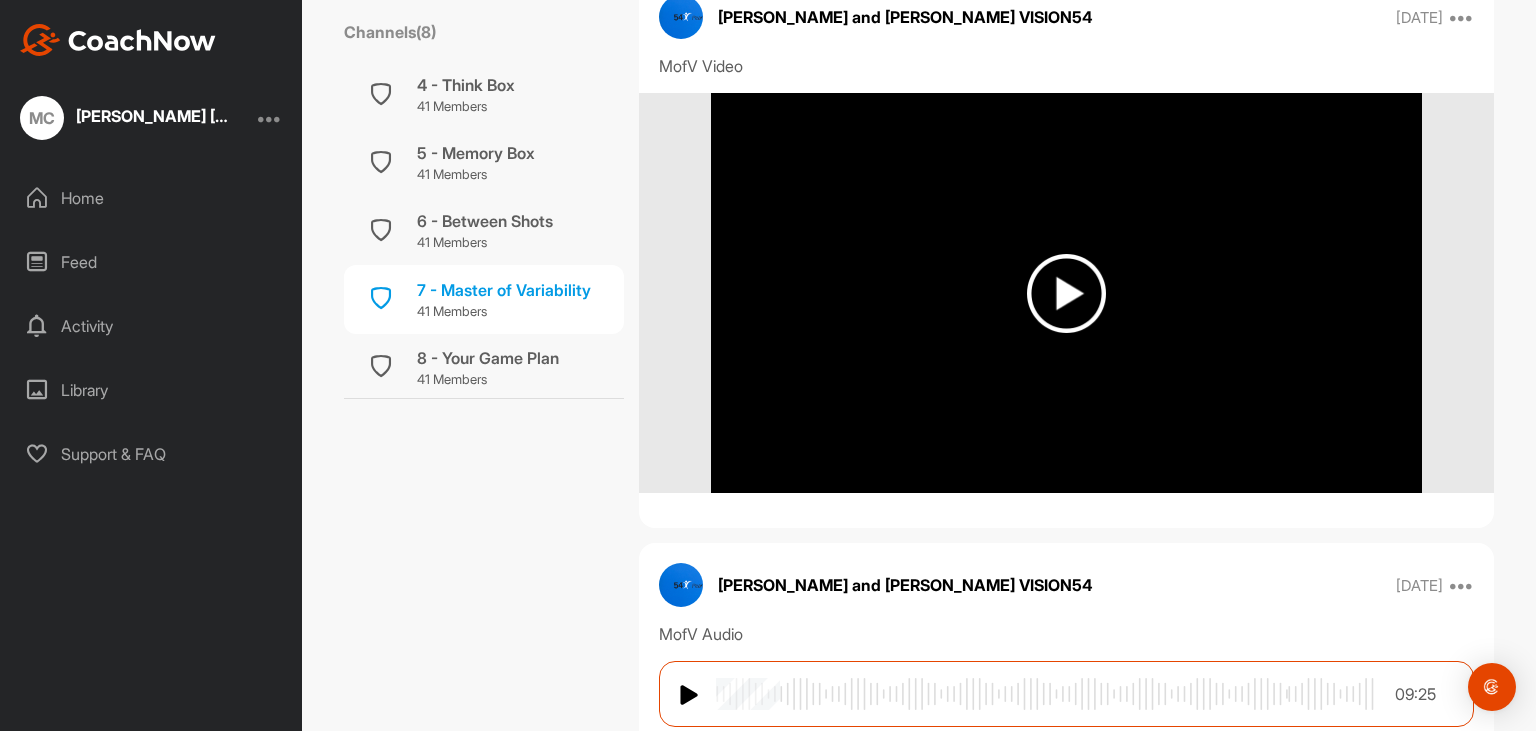 scroll, scrollTop: 922, scrollLeft: 0, axis: vertical 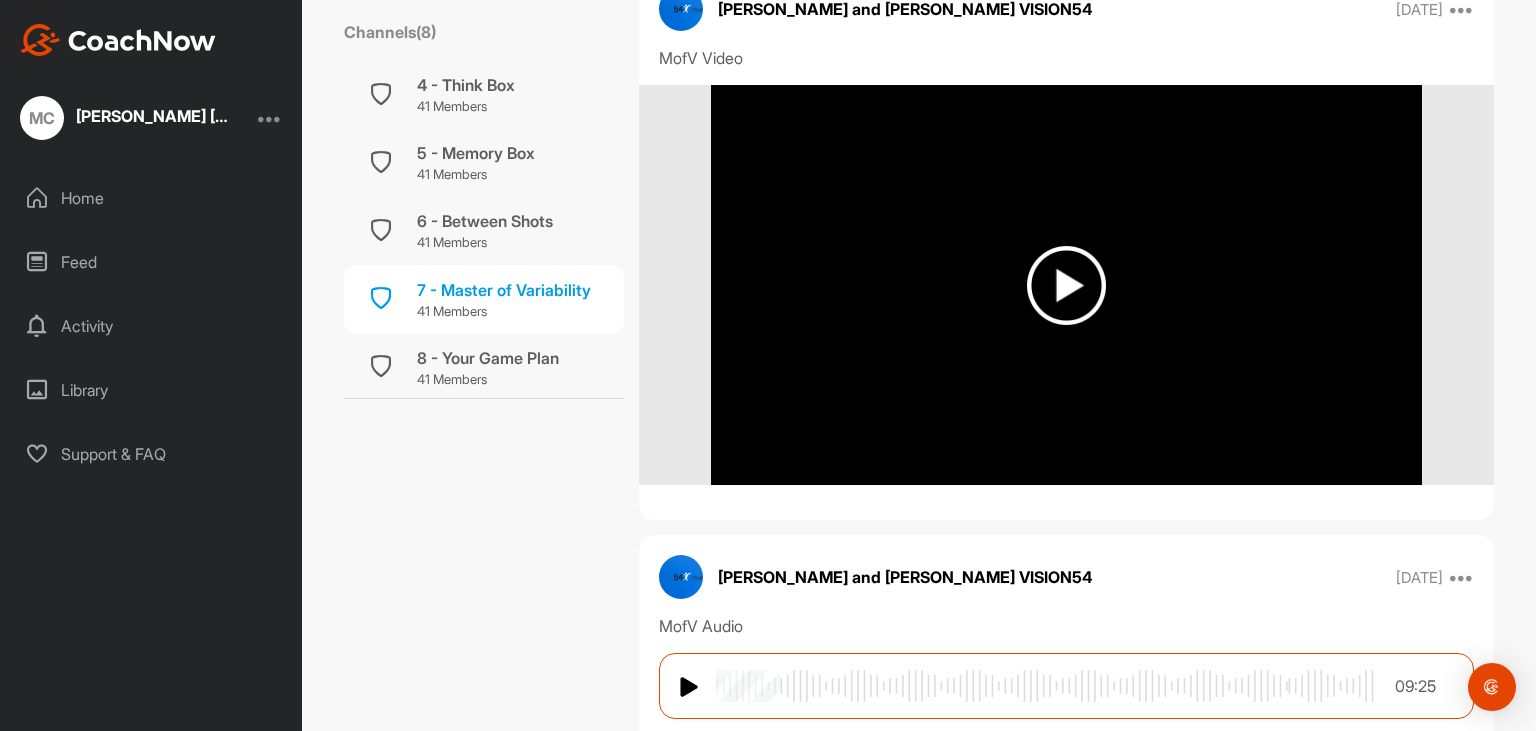 click at bounding box center [1066, 285] 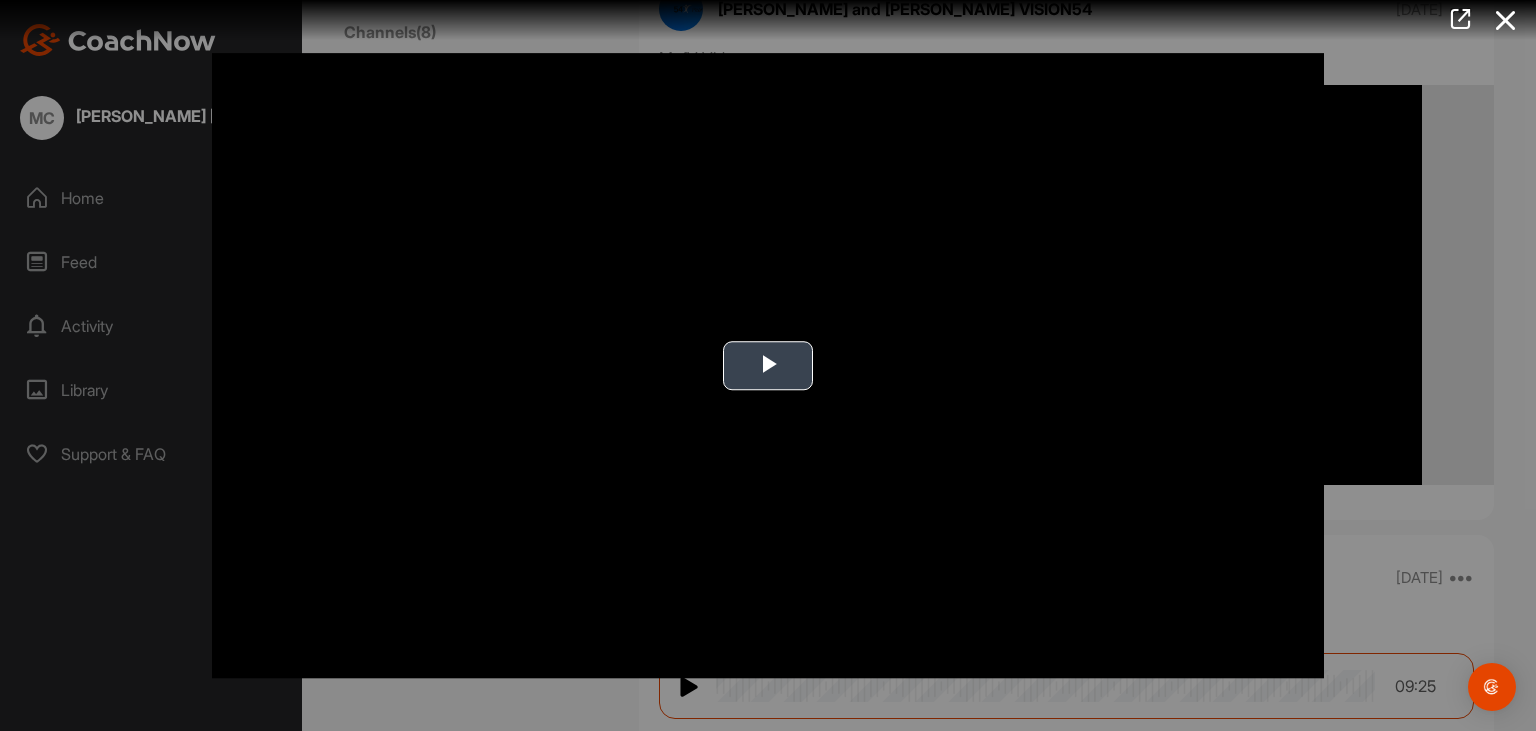 click at bounding box center [768, 366] 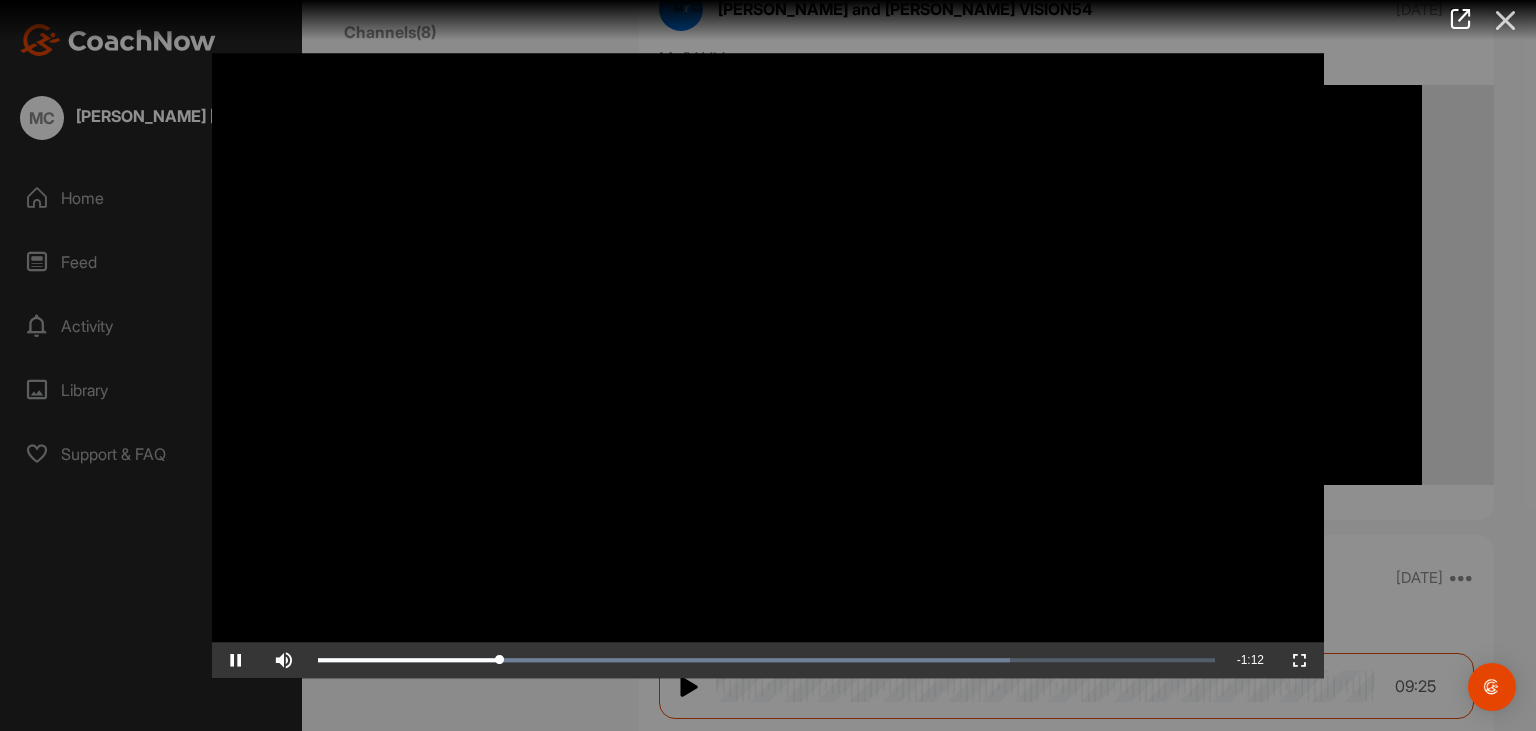 click at bounding box center [1506, 20] 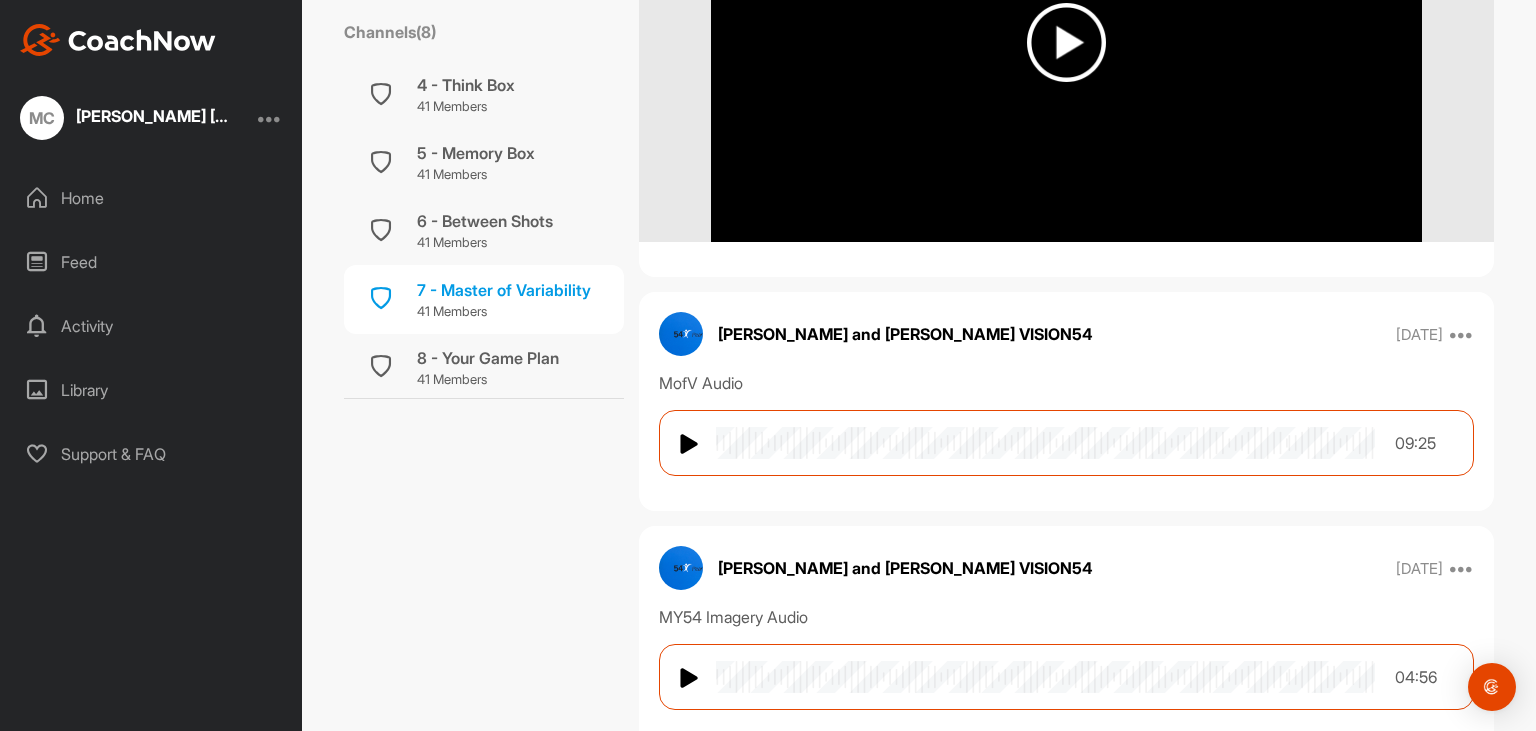 scroll, scrollTop: 1210, scrollLeft: 0, axis: vertical 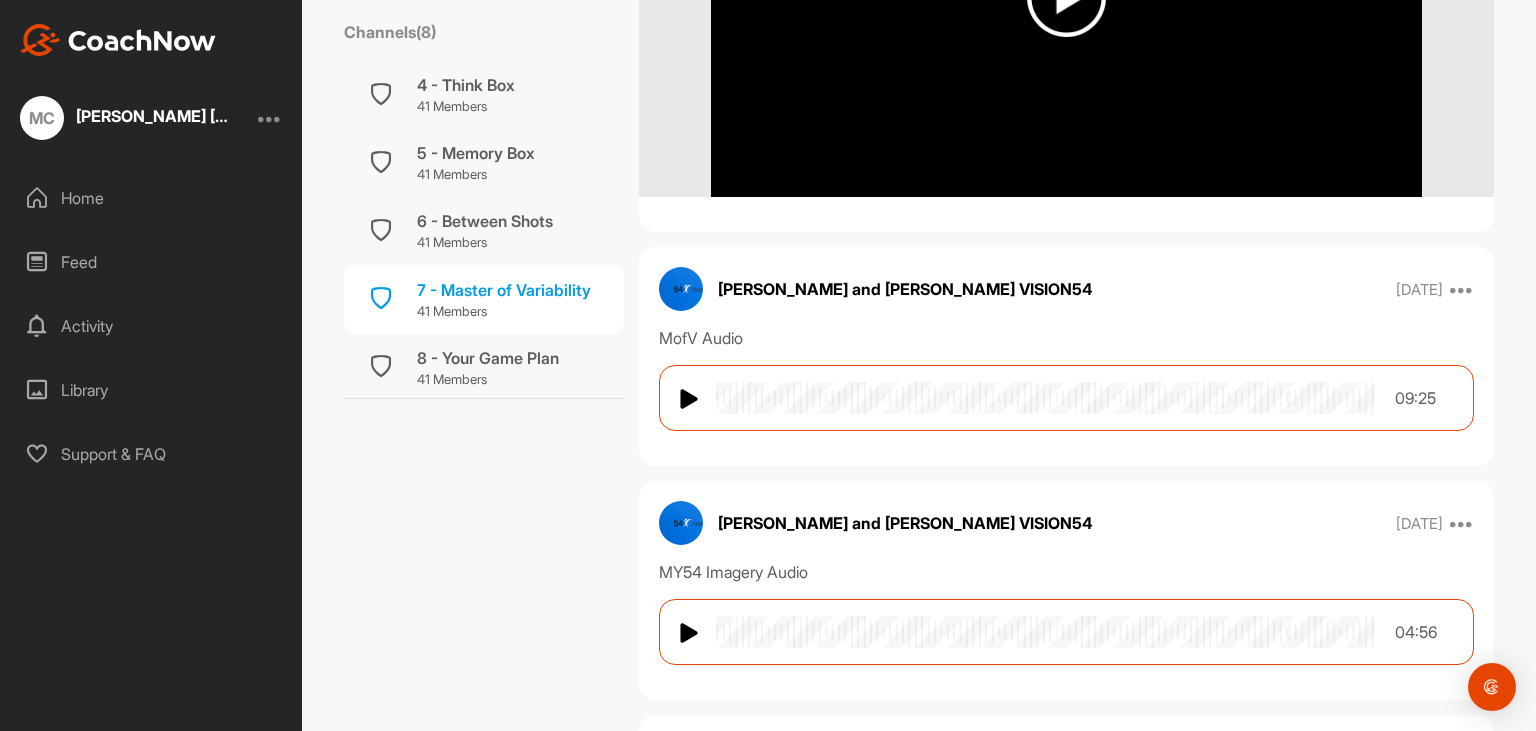click at bounding box center [1045, 398] 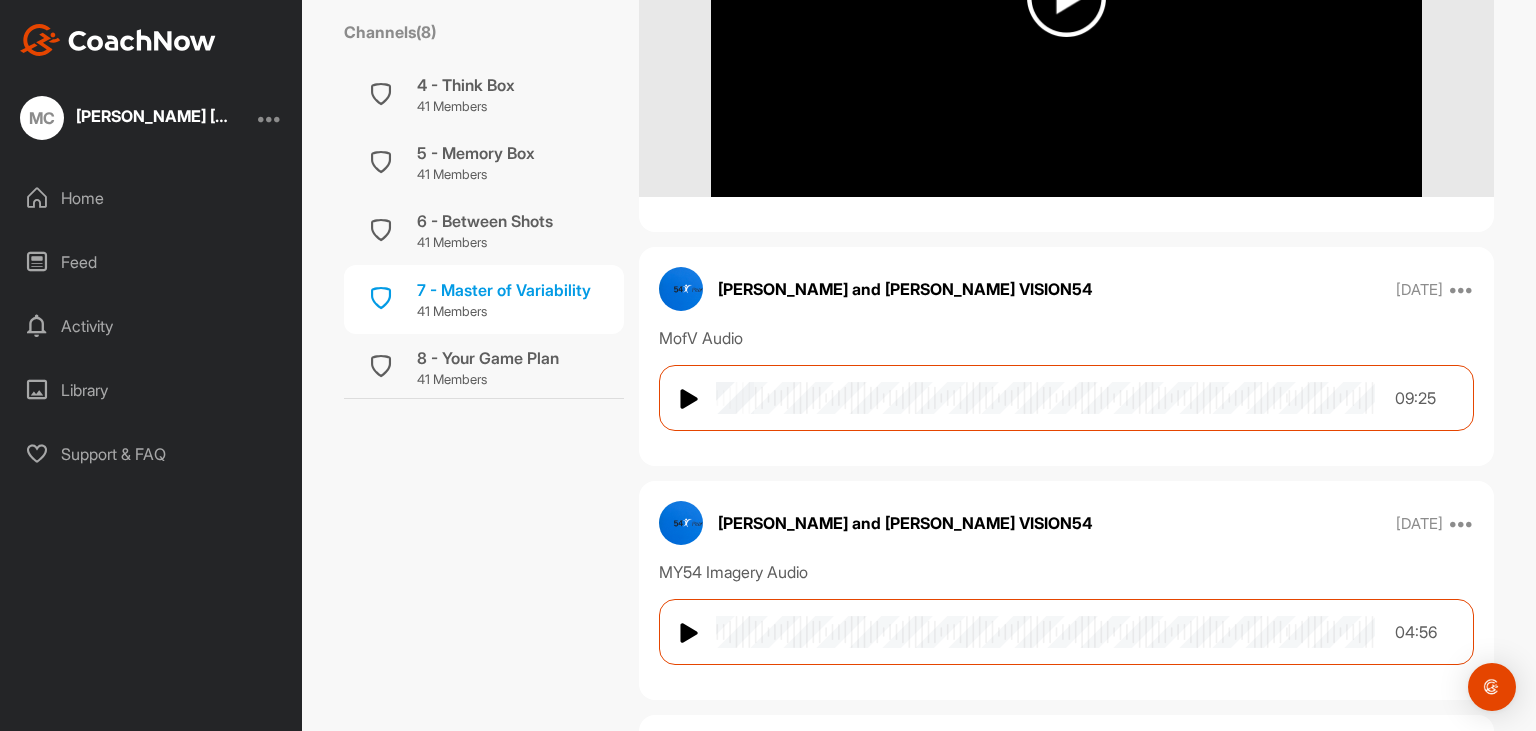click at bounding box center (1045, 398) 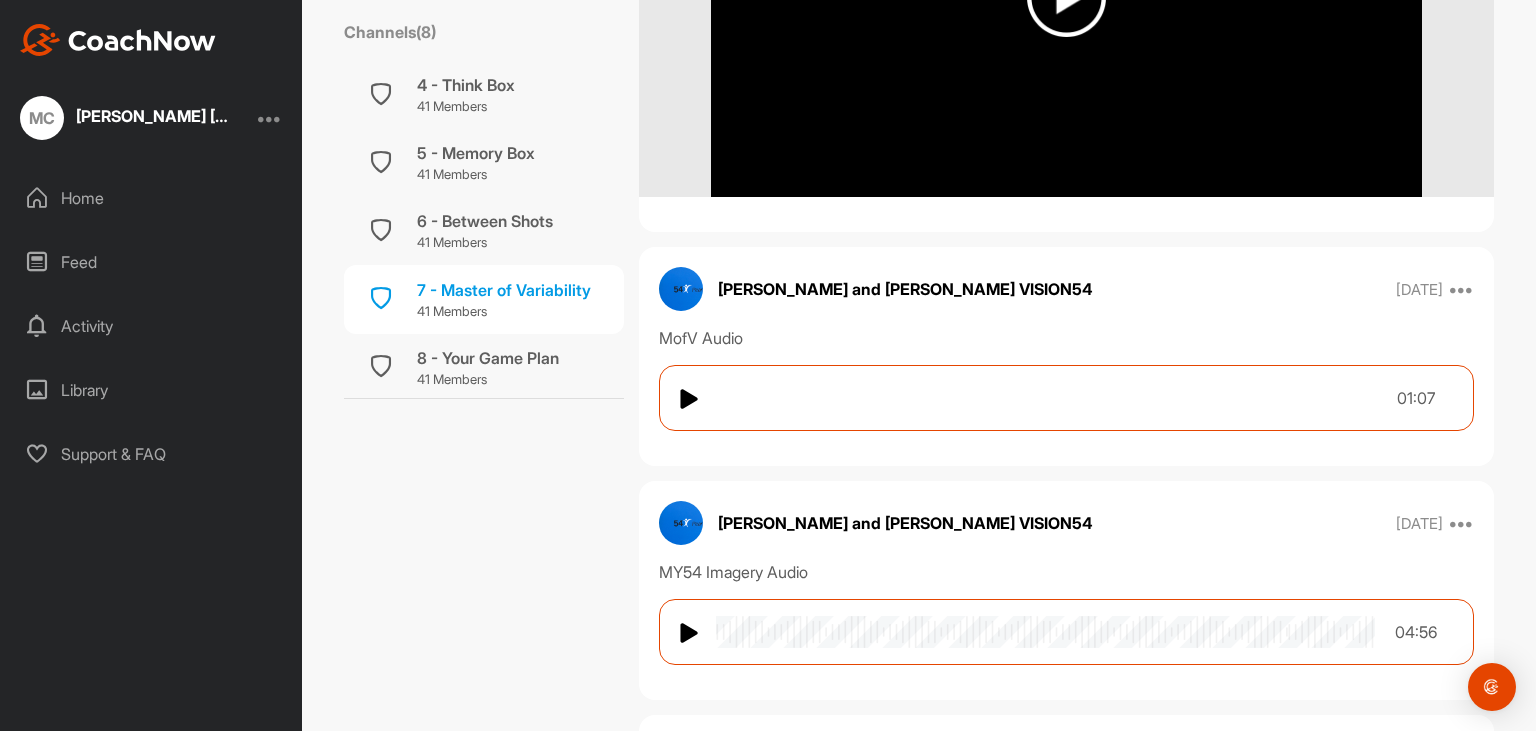 click at bounding box center [690, 399] 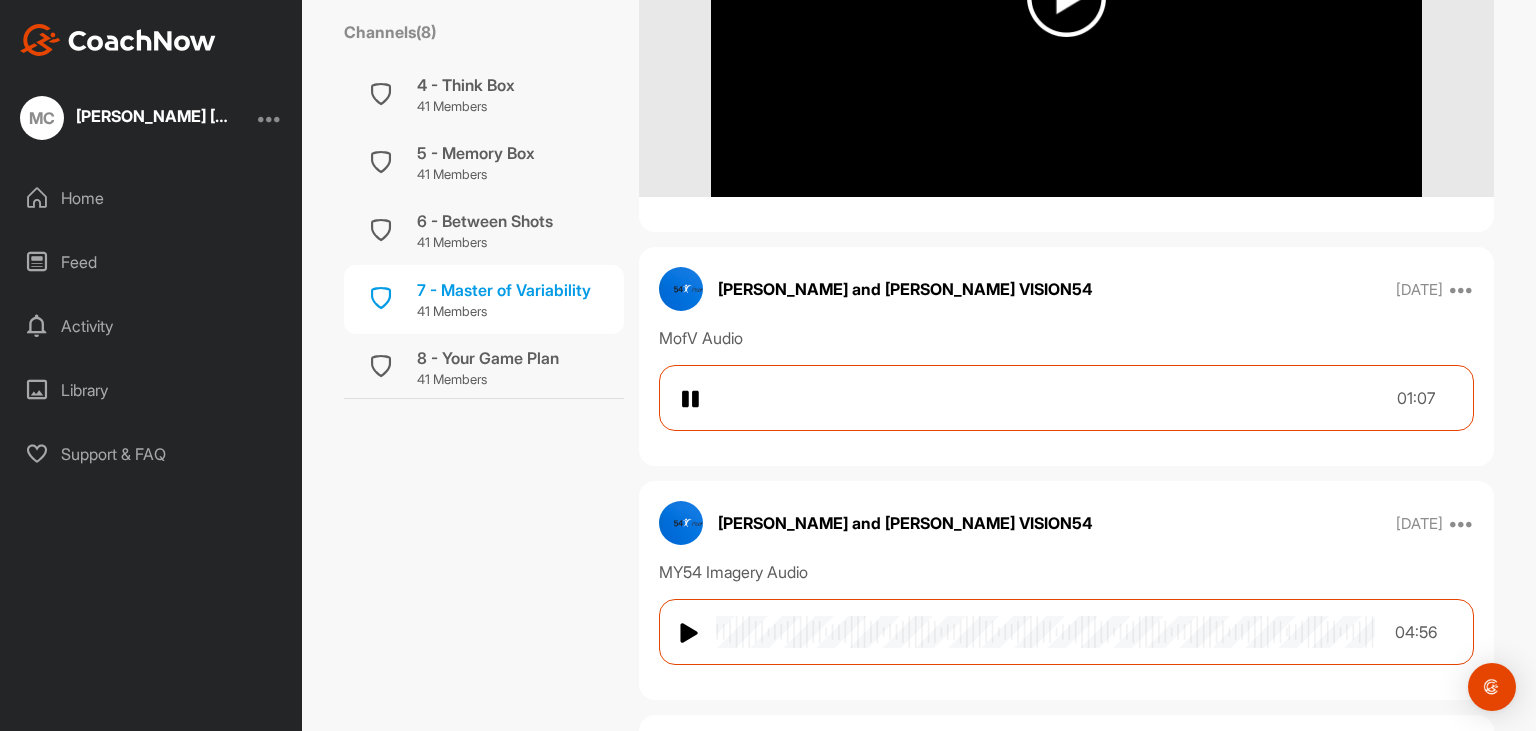 click at bounding box center [690, 399] 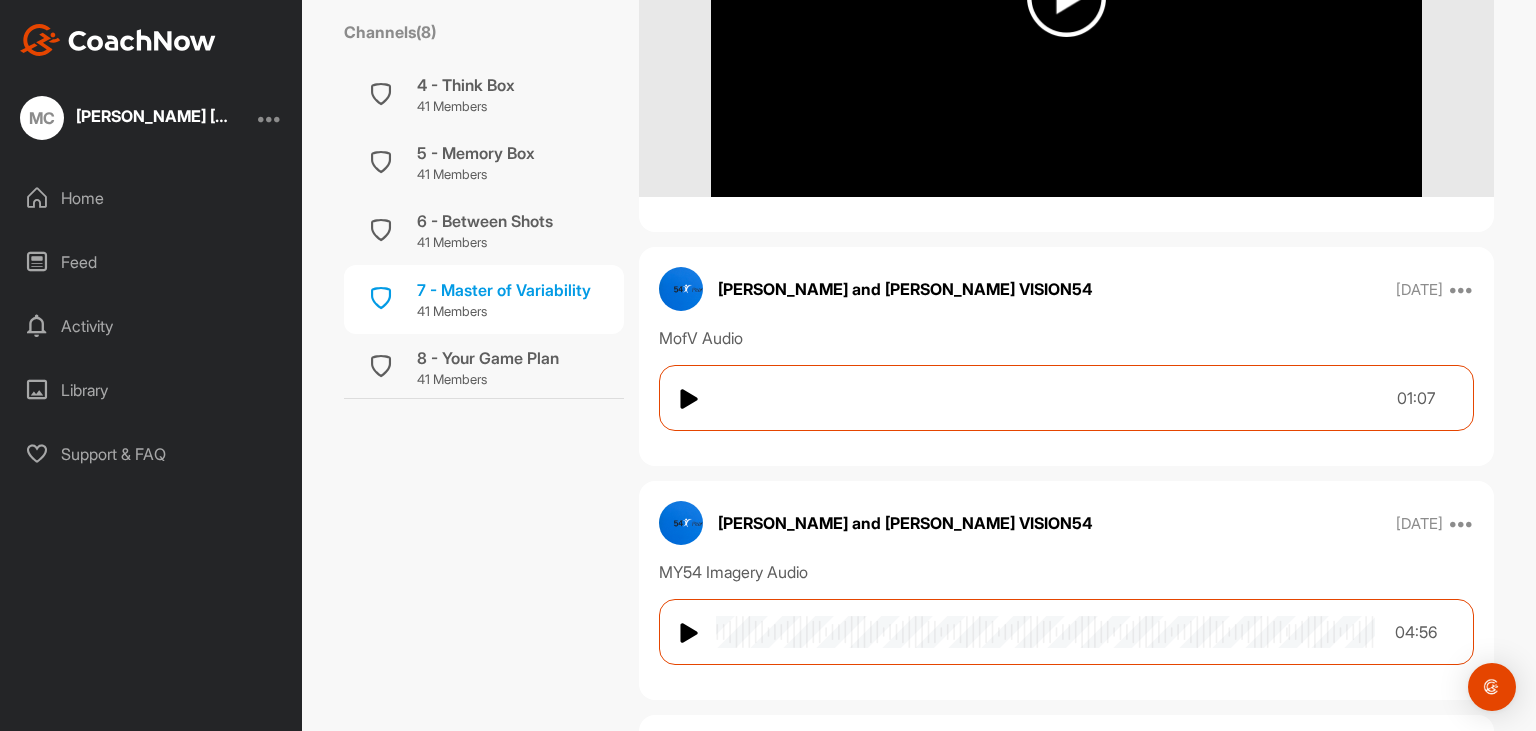 click at bounding box center [690, 399] 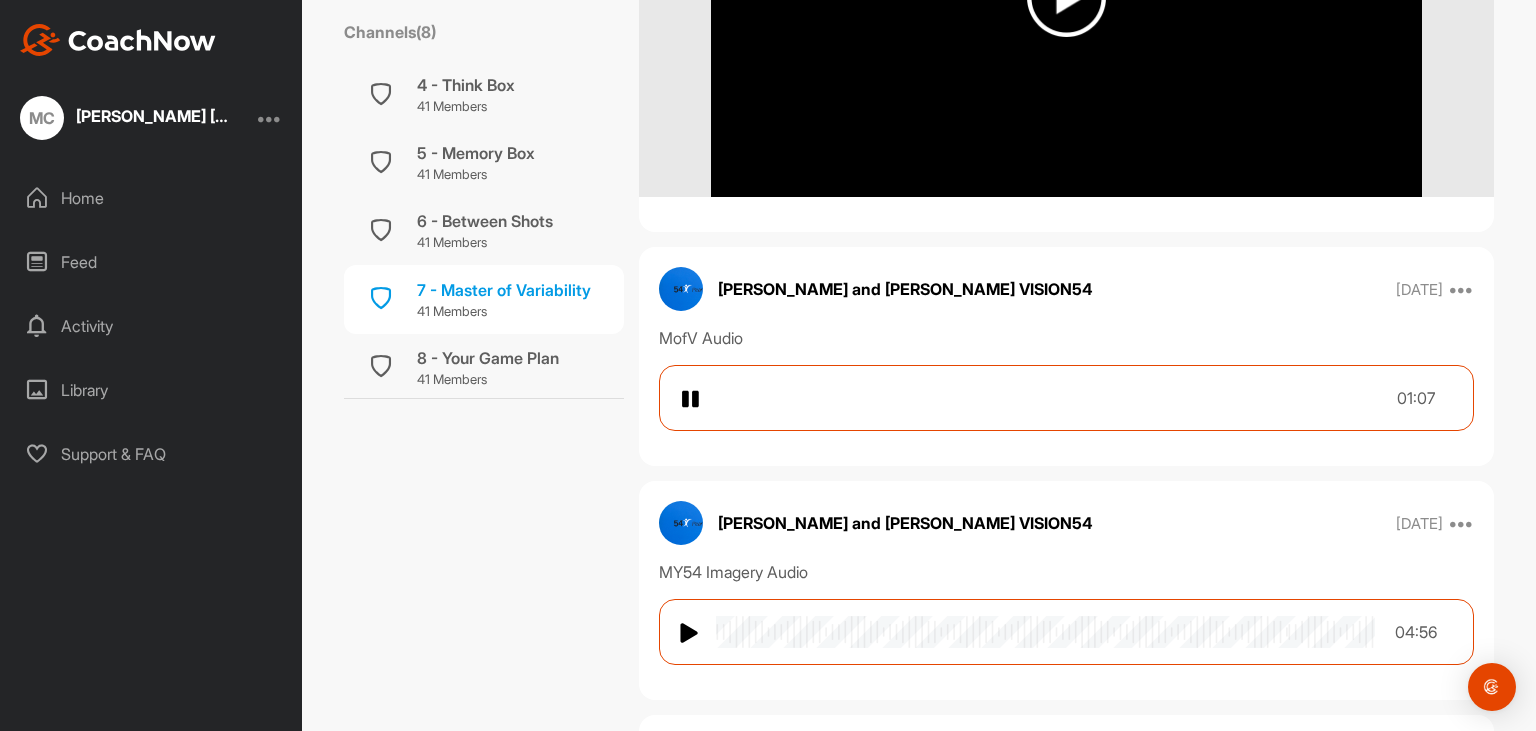 click at bounding box center [690, 399] 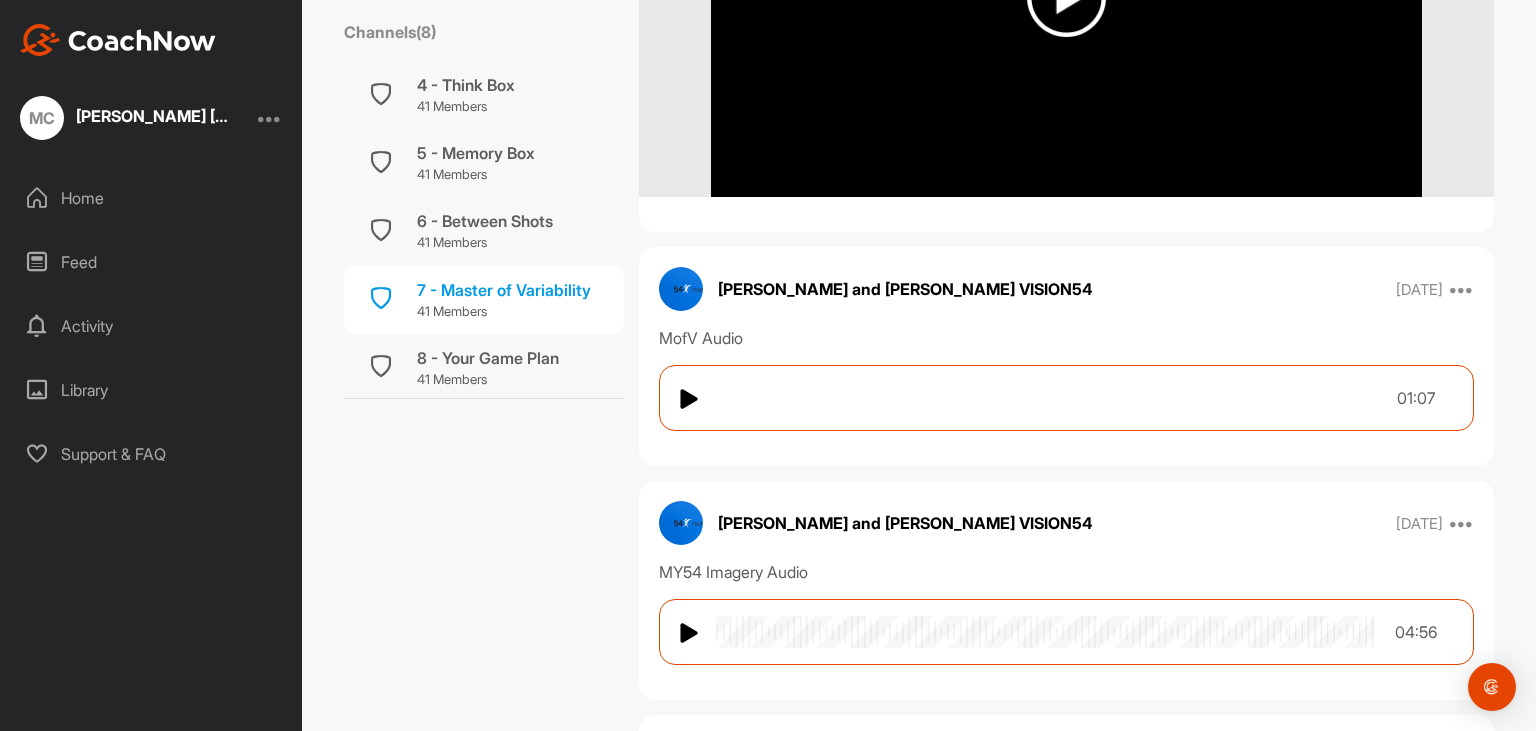 click at bounding box center (690, 399) 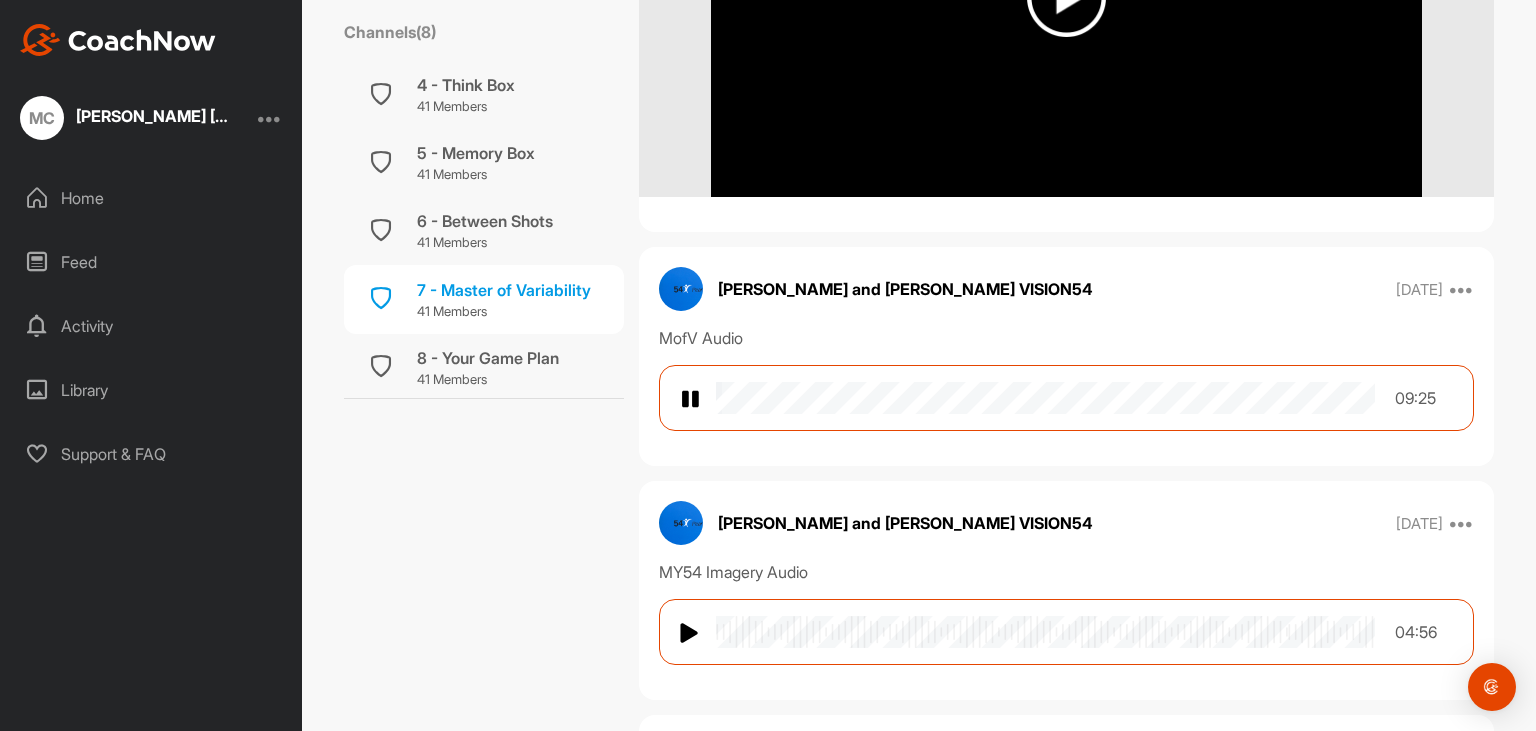 click at bounding box center (1045, 398) 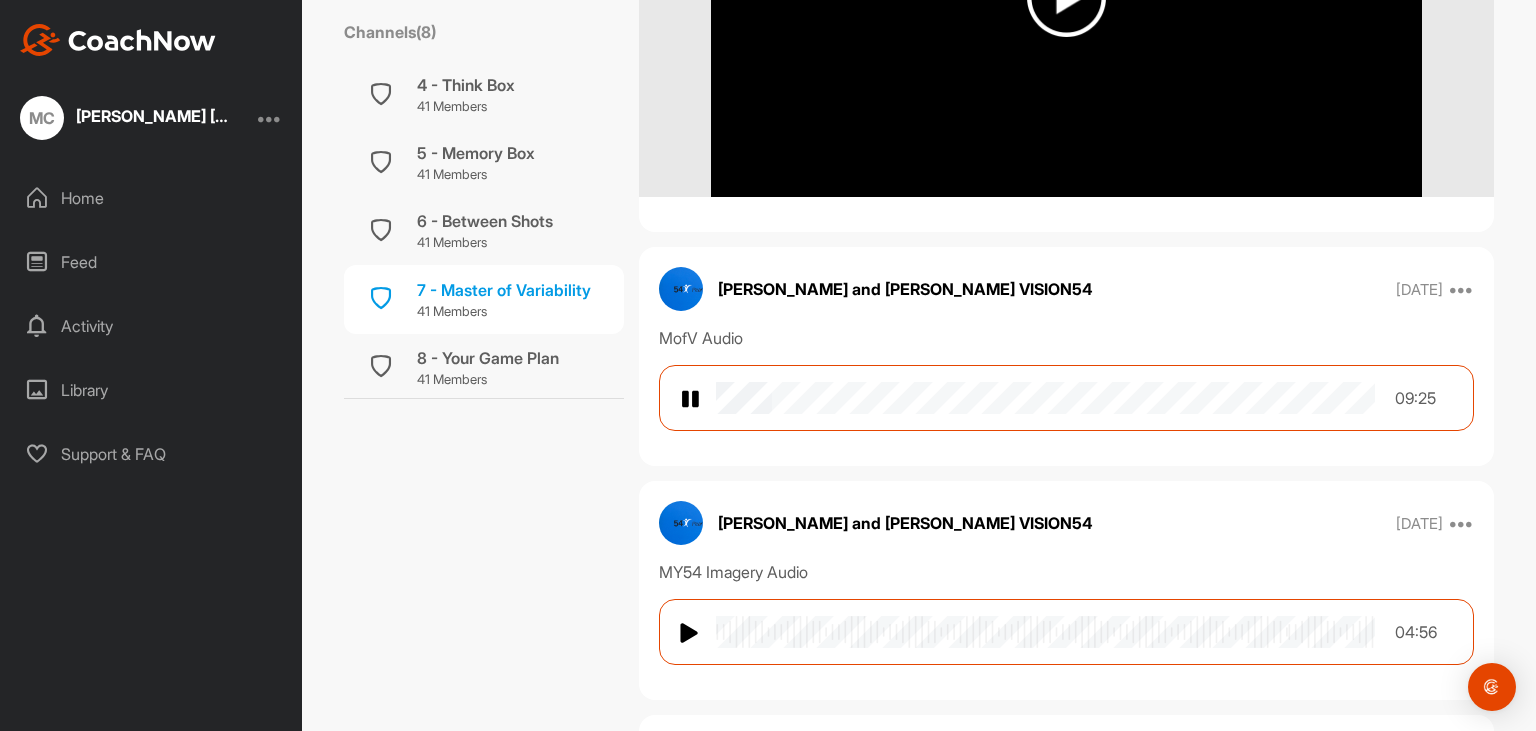 click at bounding box center (690, 399) 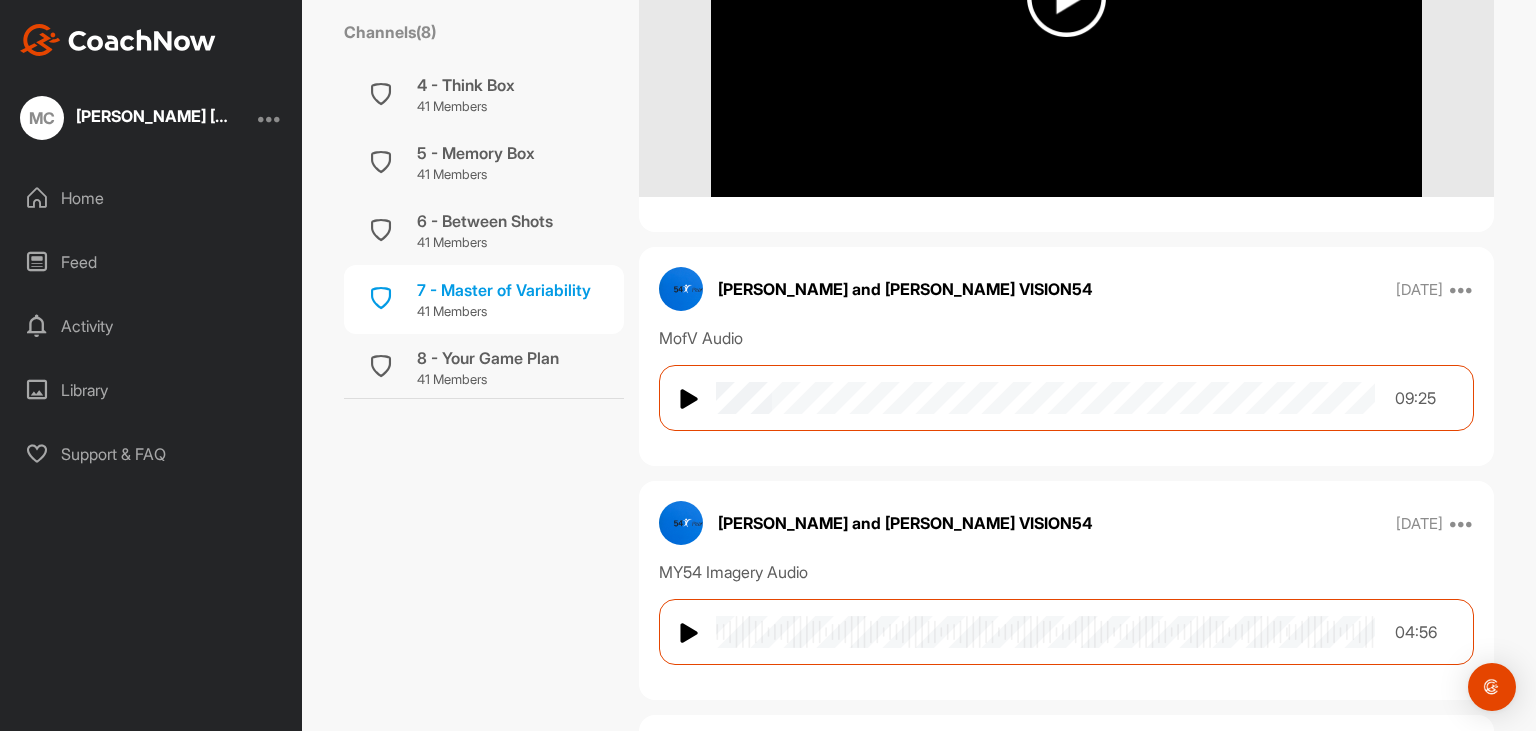 click at bounding box center [1045, 398] 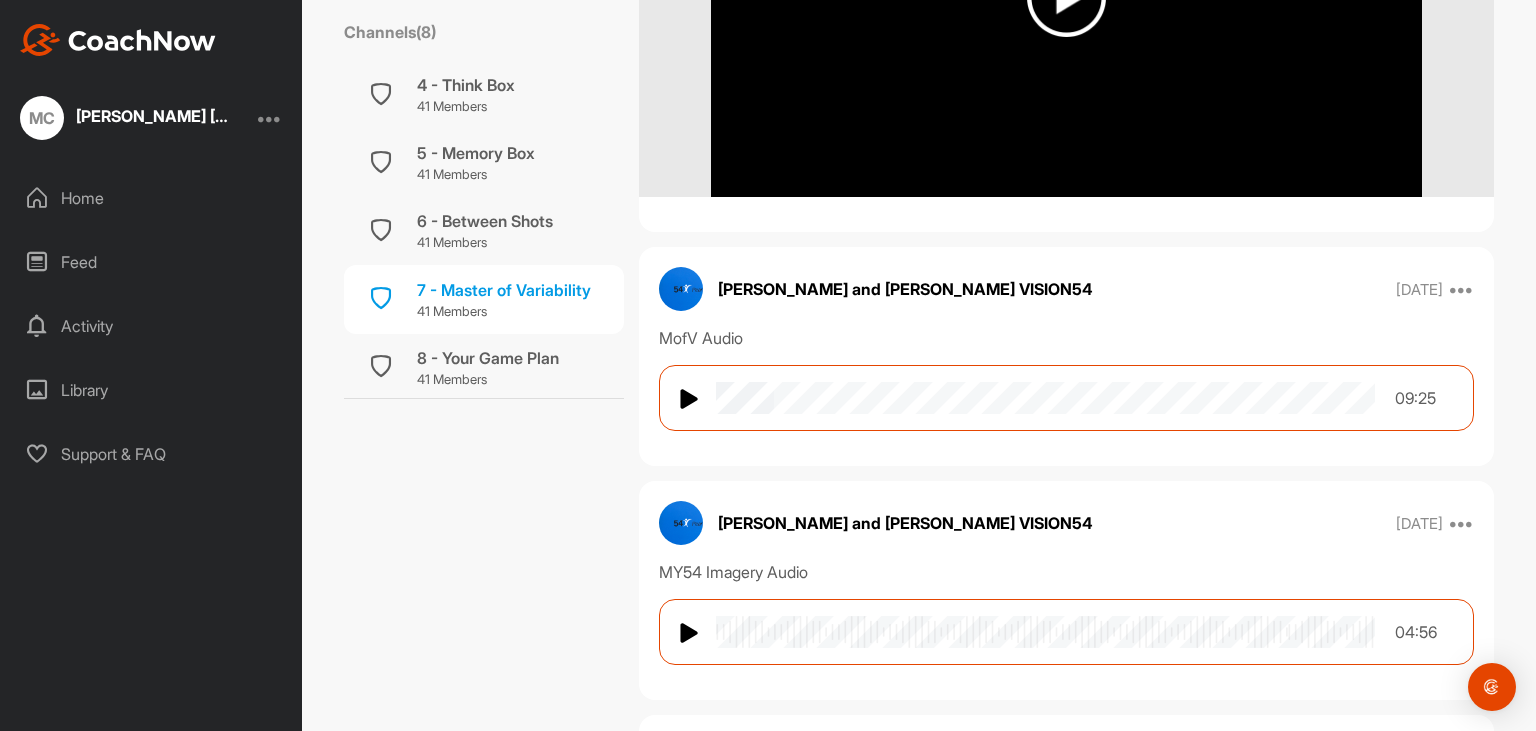 click on "Be A Player 1 Golf Channels  ( 8 ) General 40 Members 1 - Intro to Human Skills 41 Members 2 - Balance Tempo Tension Awareness - BTT 41 Members 3 - Play Box 41 Members 4 - Think Box 41 Members 5 - Memory Box 41 Members 6 - Between Shots 41 Members 7 - Master of Variability 41 Members 8 - Your Game Plan 41 Members 7 - Master of Variability Learn to manage the ups and downs of playing Leave Channel Timeline Channel Members   Filter Media Type Images Videos Notes Audio Documents Author AC [PERSON_NAME] [EMAIL_ADDRESS][DOMAIN_NAME] AT [PERSON_NAME] [EMAIL_ADDRESS][DOMAIN_NAME] AT [PERSON_NAME] [EMAIL_ADDRESS][DOMAIN_NAME] [PERSON_NAME] A [EMAIL_ADDRESS][DOMAIN_NAME] BH [PERSON_NAME] [EMAIL_ADDRESS][DOMAIN_NAME] CF [PERSON_NAME] [EMAIL_ADDRESS][DOMAIN_NAME] CK [PERSON_NAME] [EMAIL_ADDRESS][DOMAIN_NAME] CK [PERSON_NAME] [EMAIL_ADDRESS][DOMAIN_NAME] [PERSON_NAME] Miles [EMAIL_ADDRESS][DOMAIN_NAME] [PERSON_NAME] [PERSON_NAME][EMAIL_ADDRESS][PERSON_NAME][DOMAIN_NAME] DG [PERSON_NAME] [EMAIL_ADDRESS][DOMAIN_NAME] DC [PERSON_NAME] [EMAIL_ADDRESS][DOMAIN_NAME] DS Diana Suzuki [EMAIL_ADDRESS][DOMAIN_NAME] [PERSON_NAME] [EMAIL_ADDRESS][DOMAIN_NAME] GB [PERSON_NAME] JK JC" at bounding box center (919, 112) 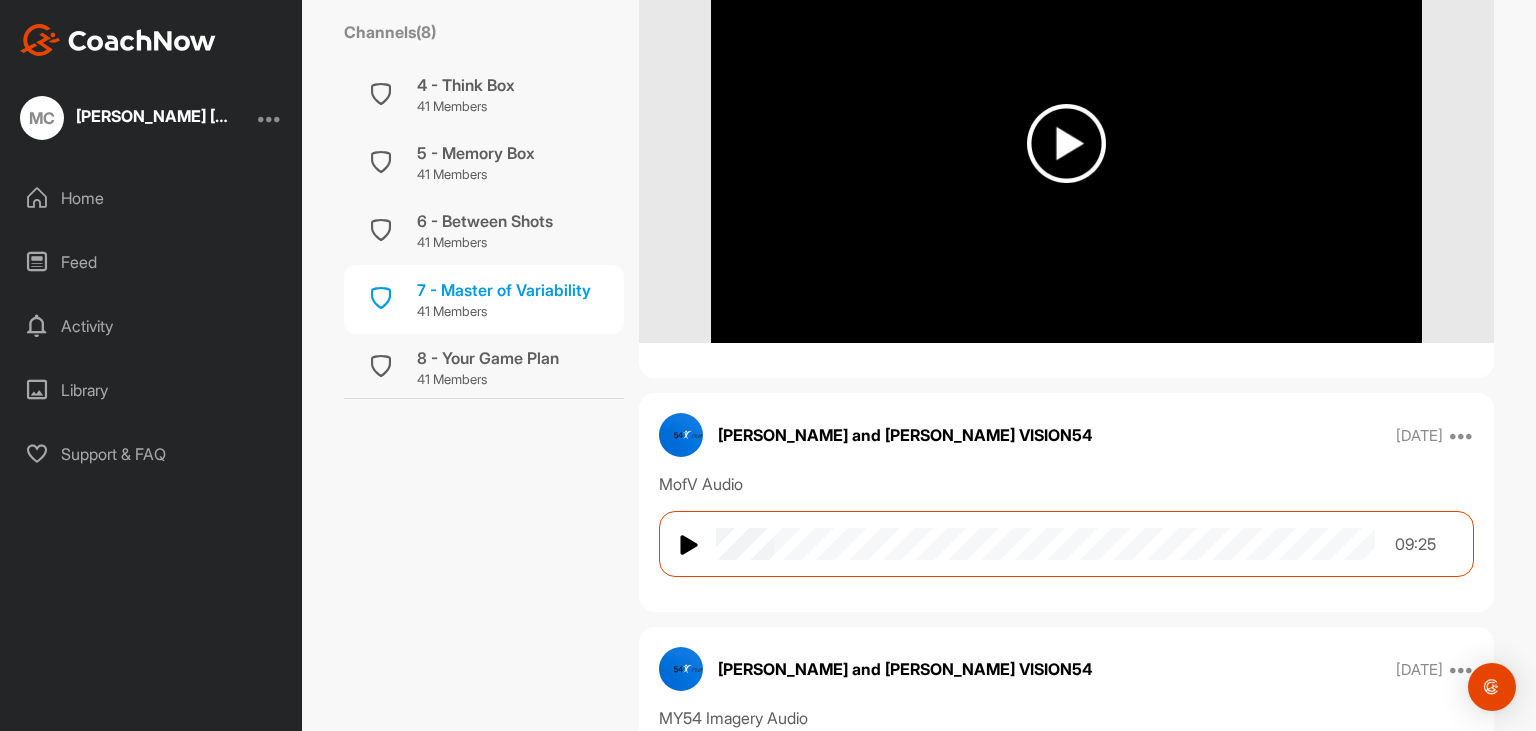 scroll, scrollTop: 1082, scrollLeft: 0, axis: vertical 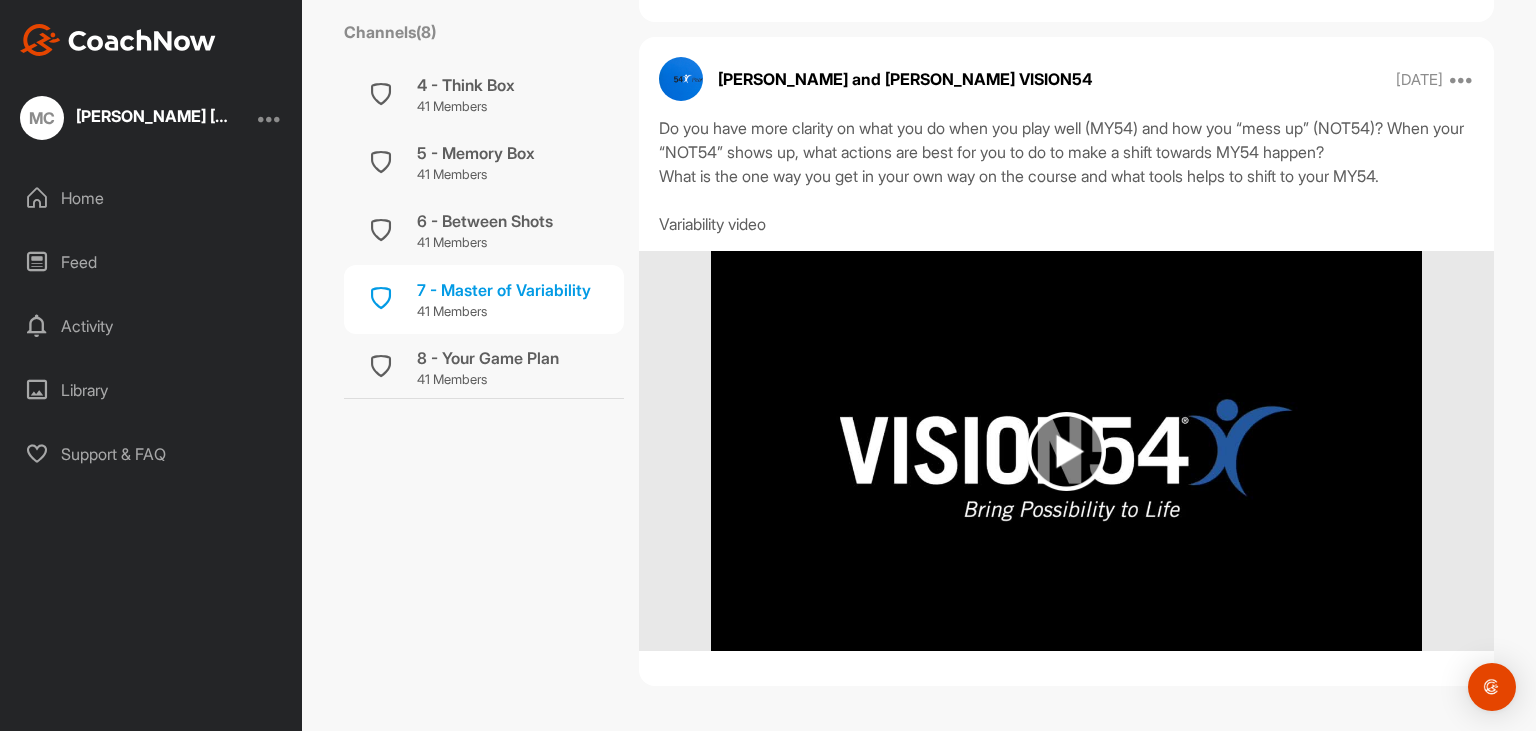 click at bounding box center [1066, 451] 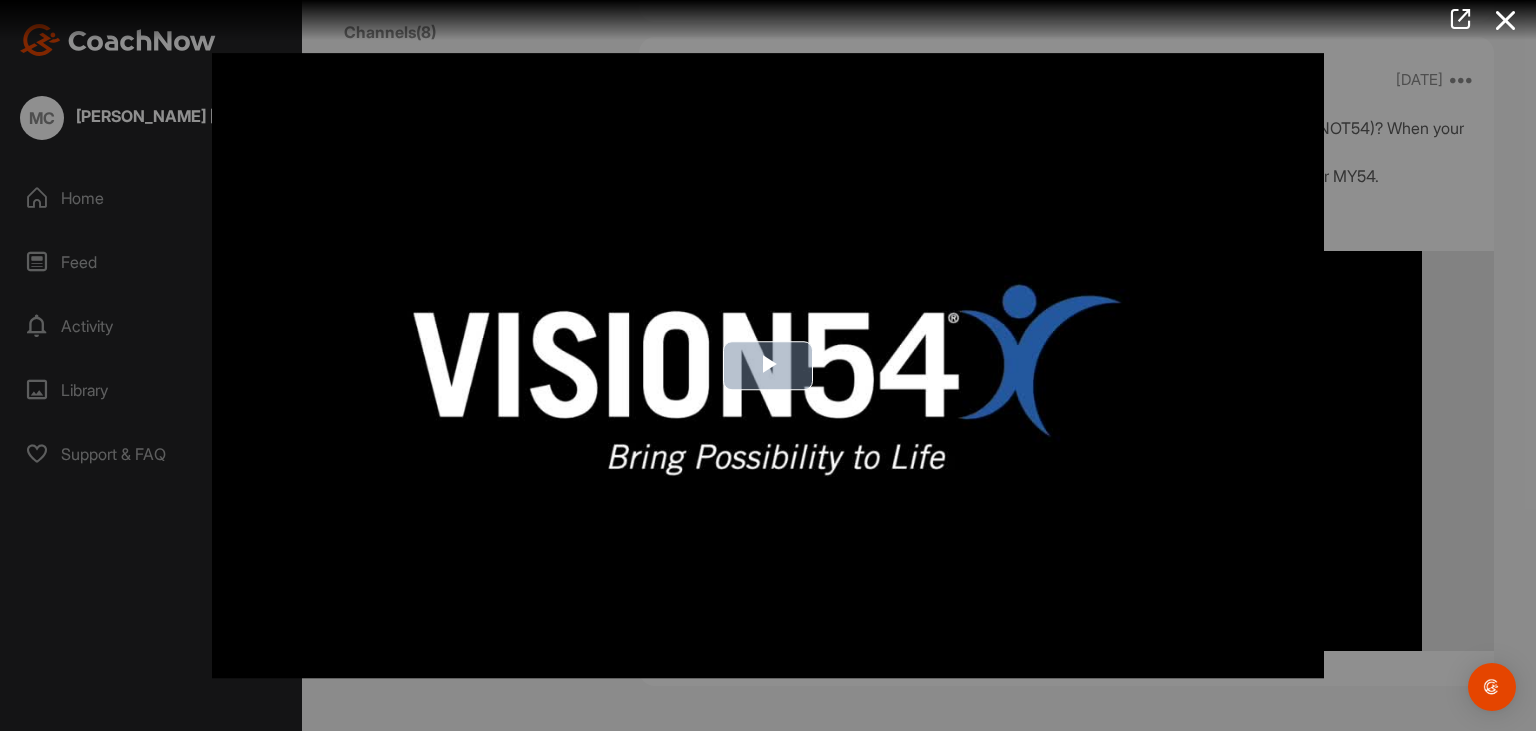 click at bounding box center [768, 366] 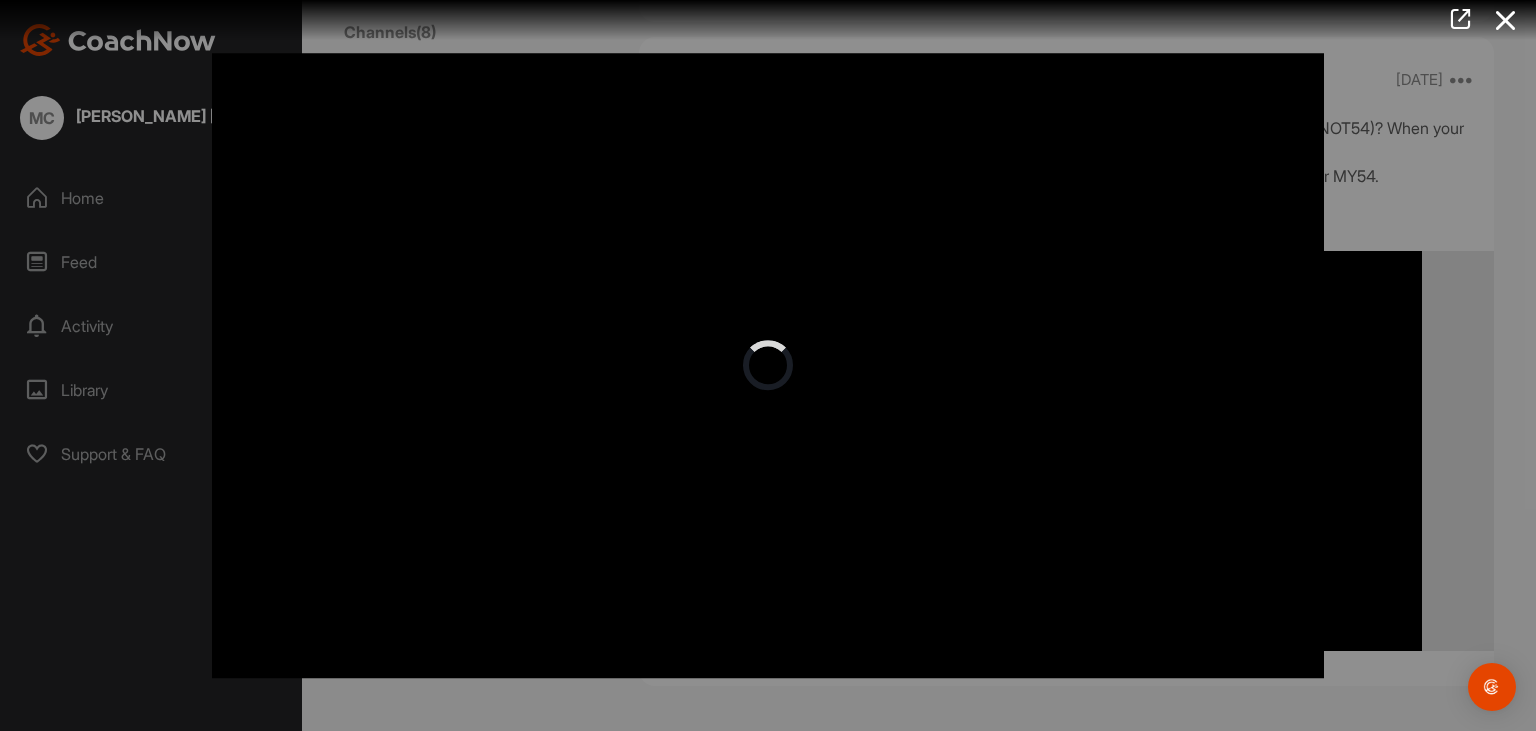 click at bounding box center [768, 366] 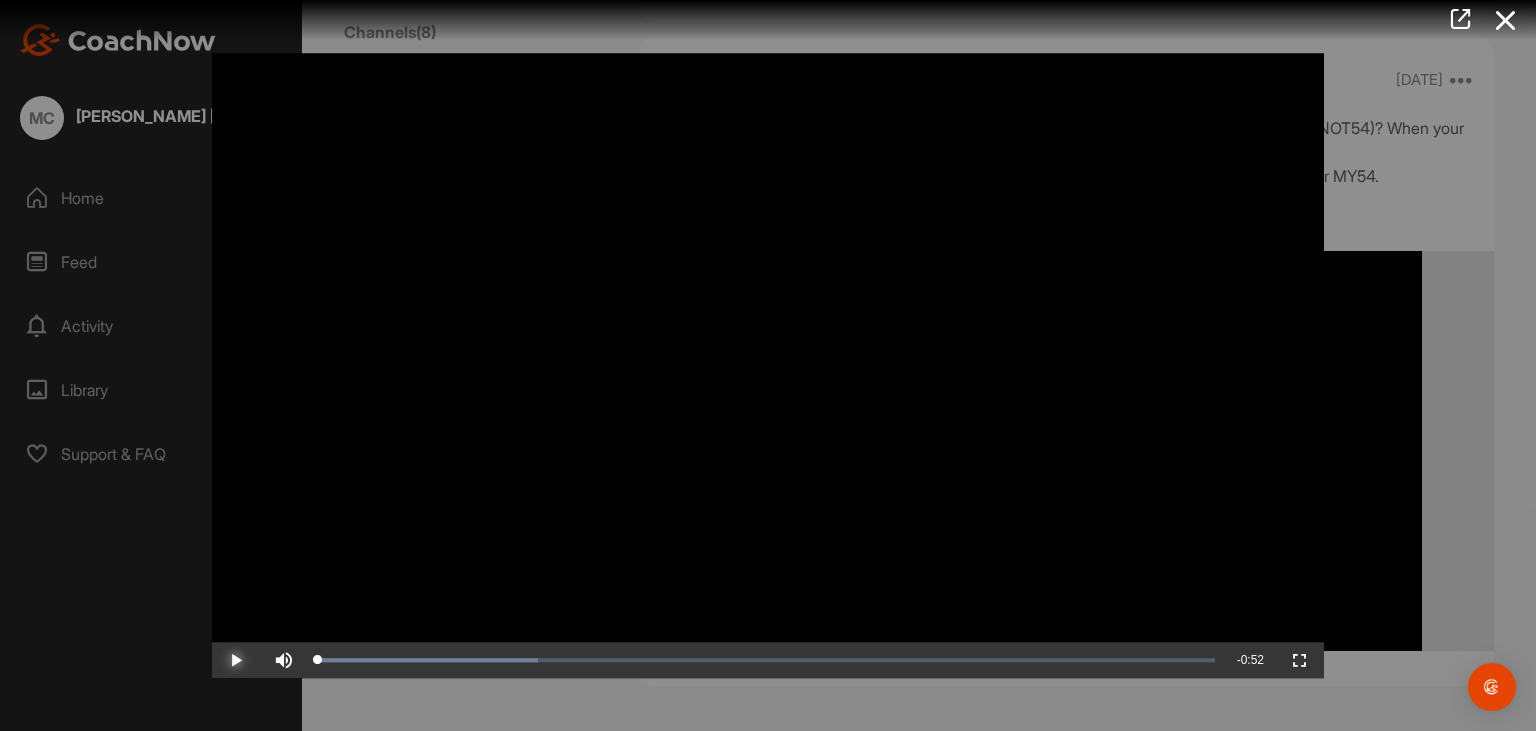 click at bounding box center (236, 660) 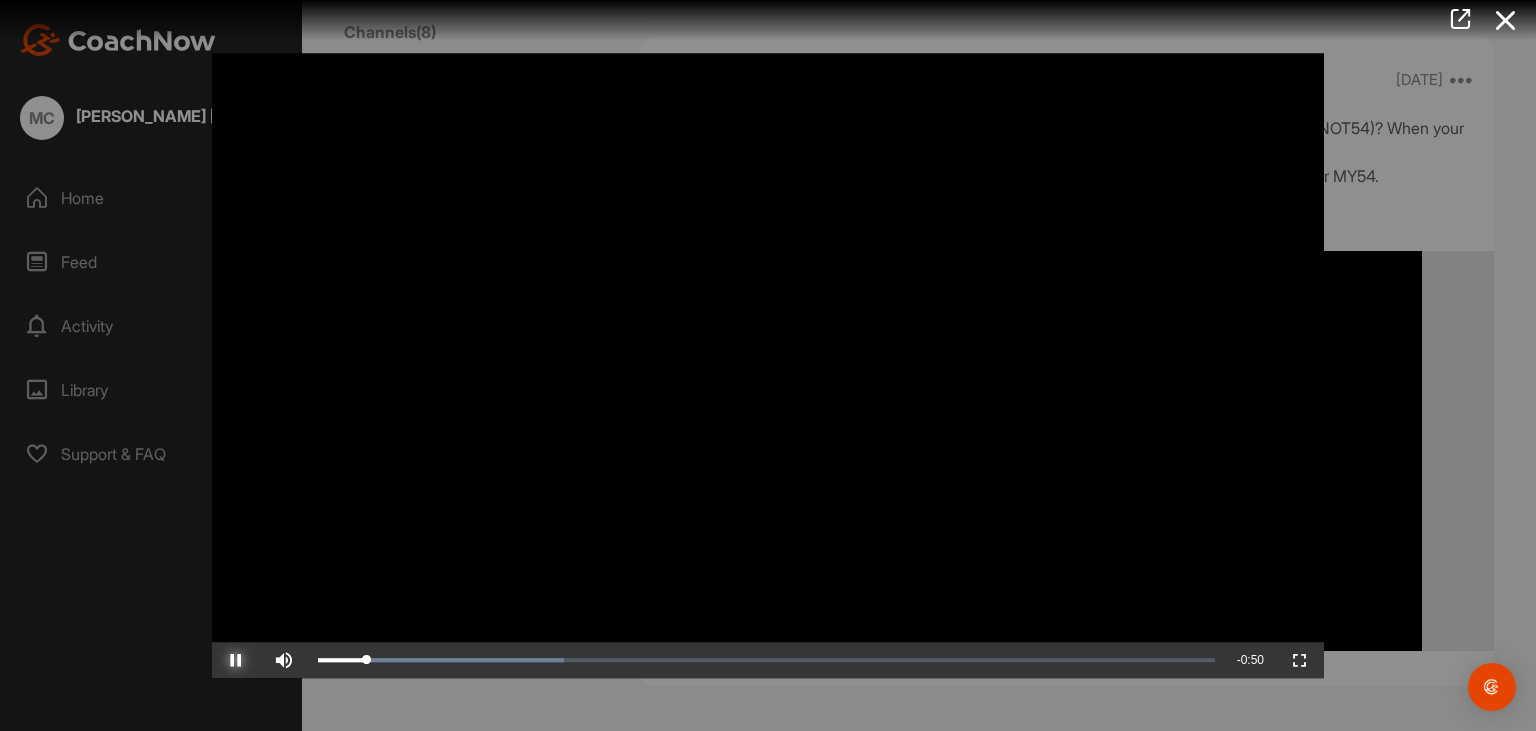 click at bounding box center (236, 660) 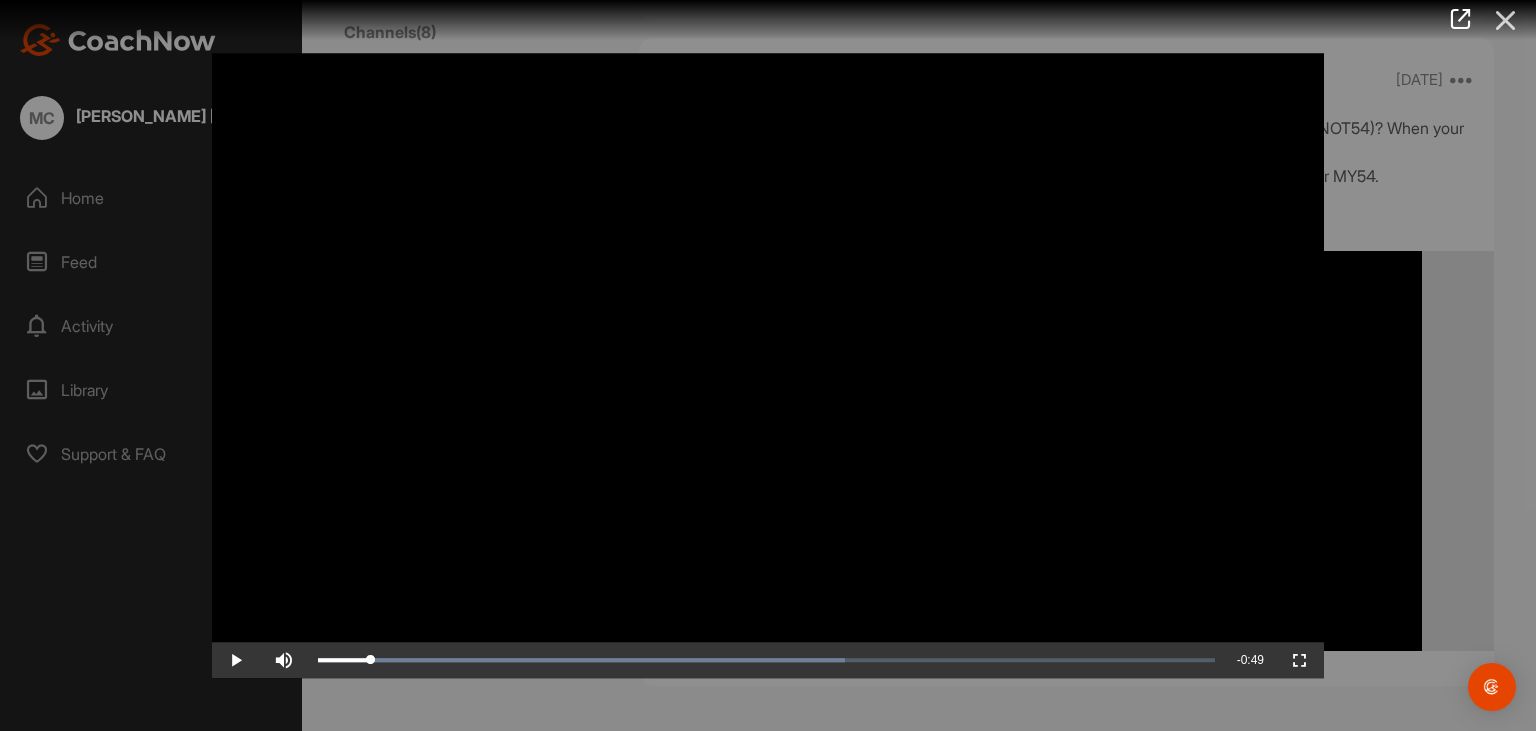 click at bounding box center [1506, 20] 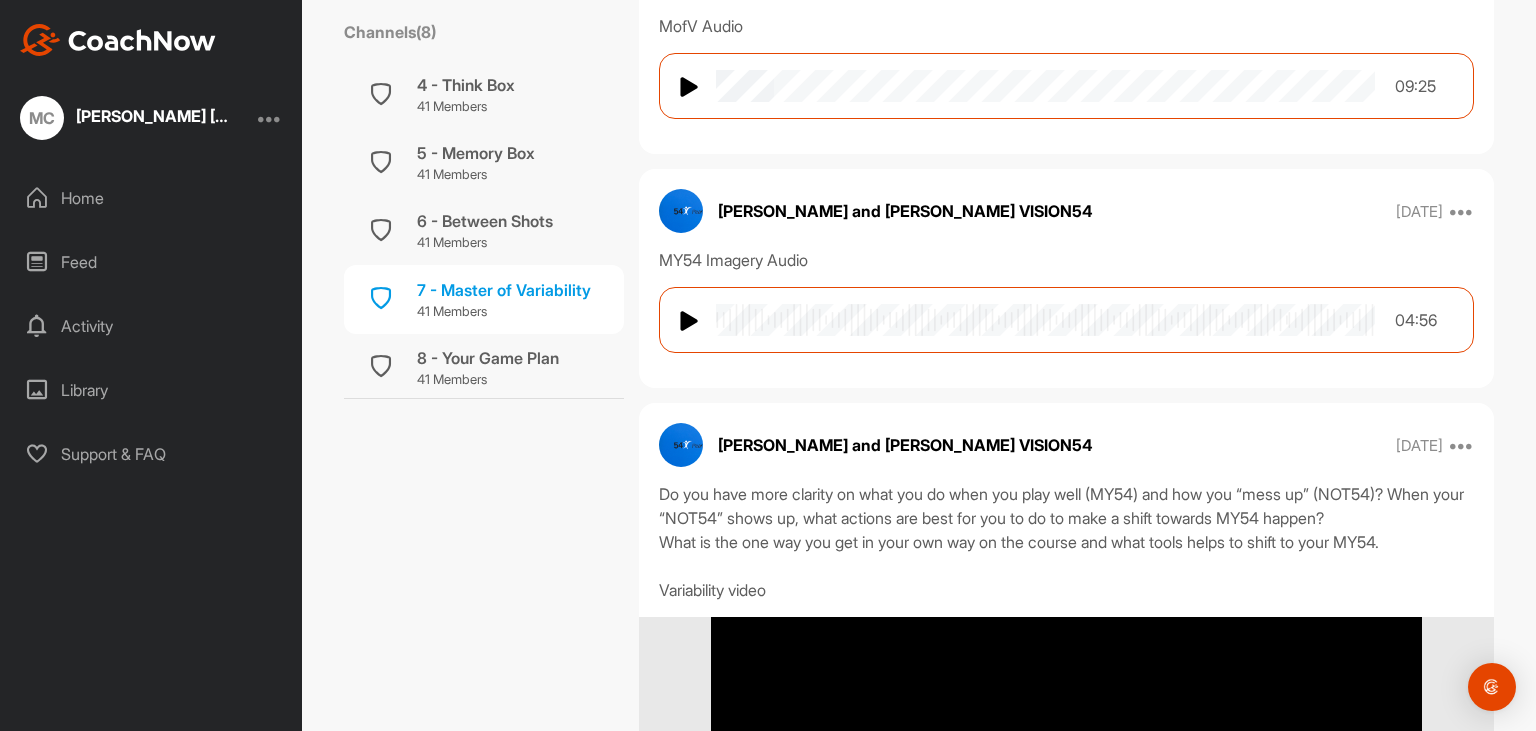 scroll, scrollTop: 1465, scrollLeft: 0, axis: vertical 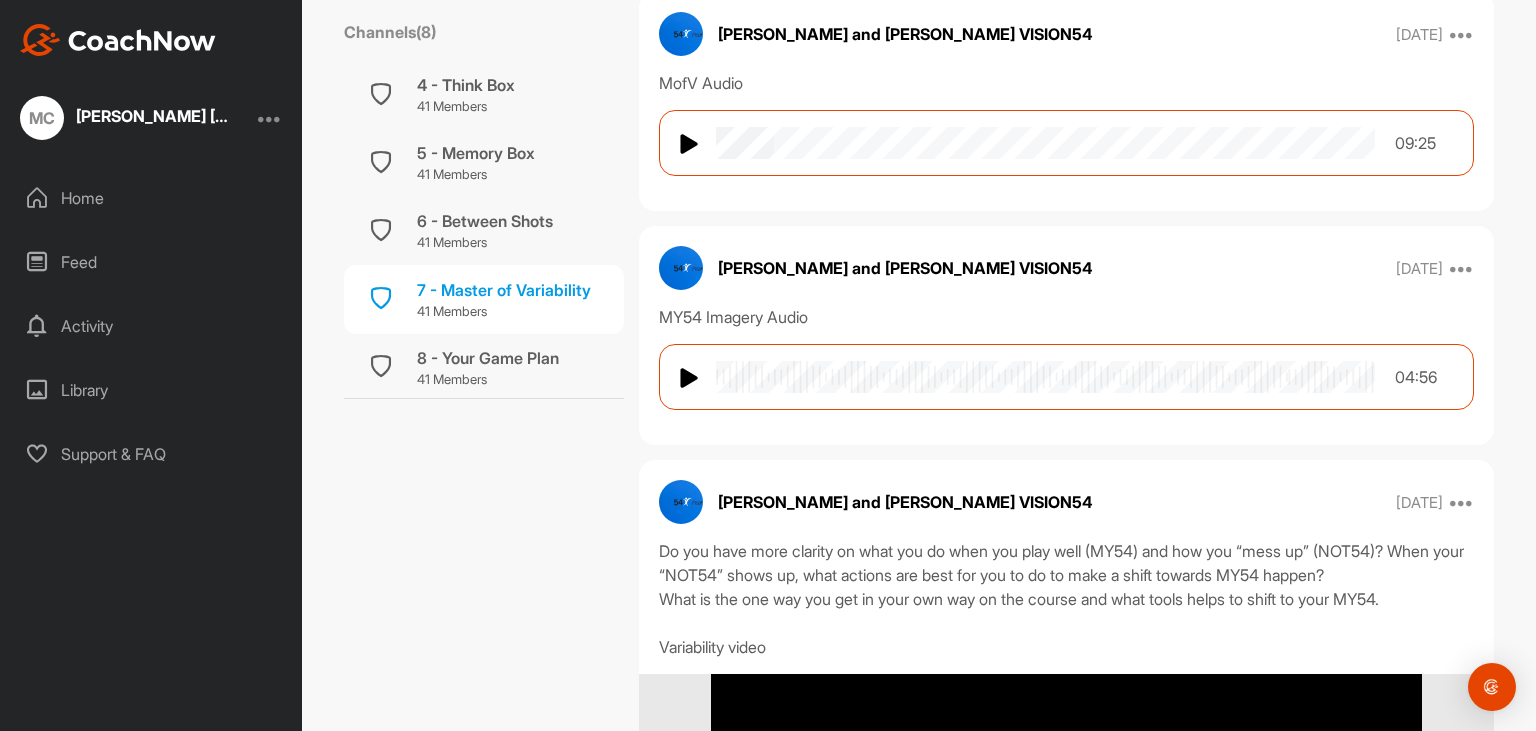 click on "[PERSON_NAME] and [PERSON_NAME] VISION54   [DATE] Report" at bounding box center (1066, 34) 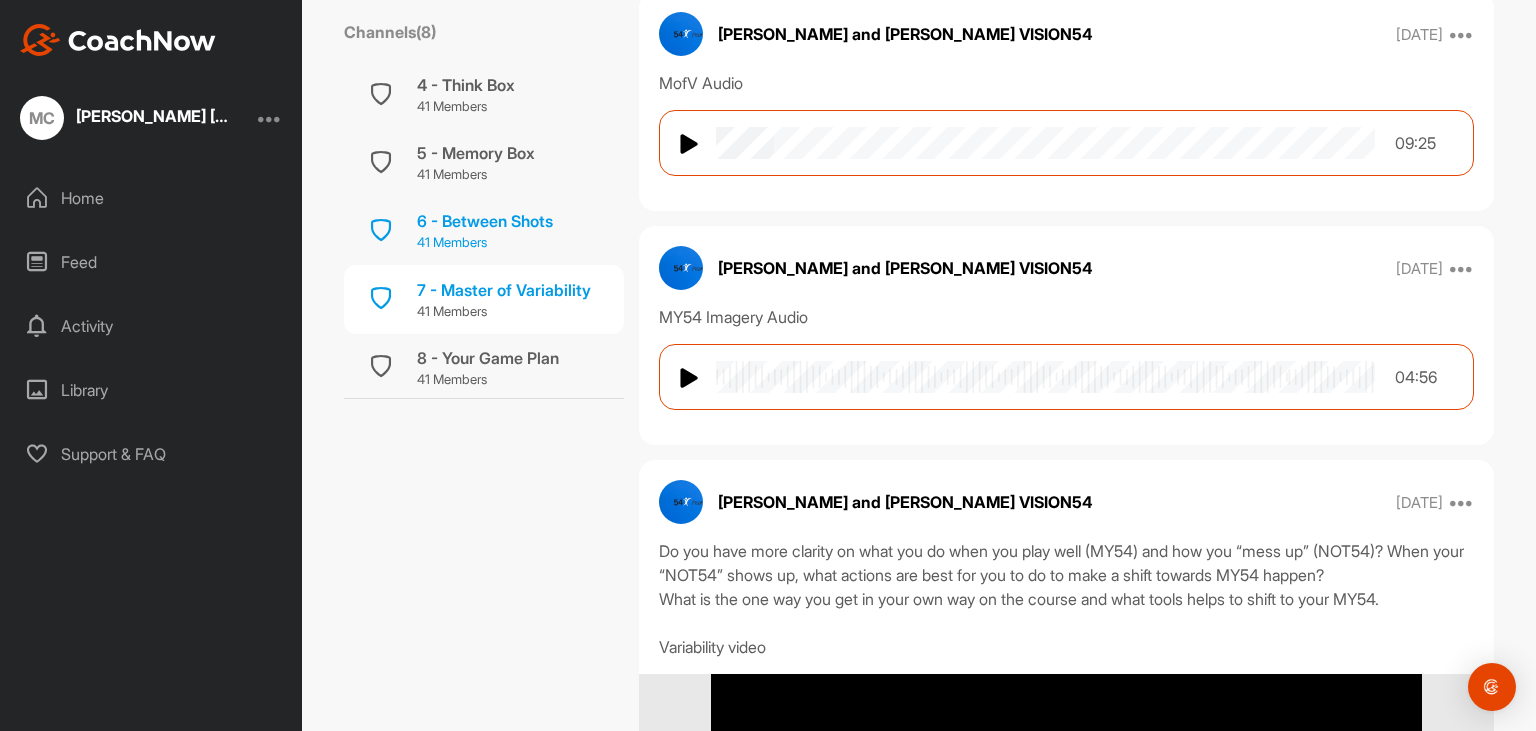 click on "6 - Between Shots" at bounding box center [485, 221] 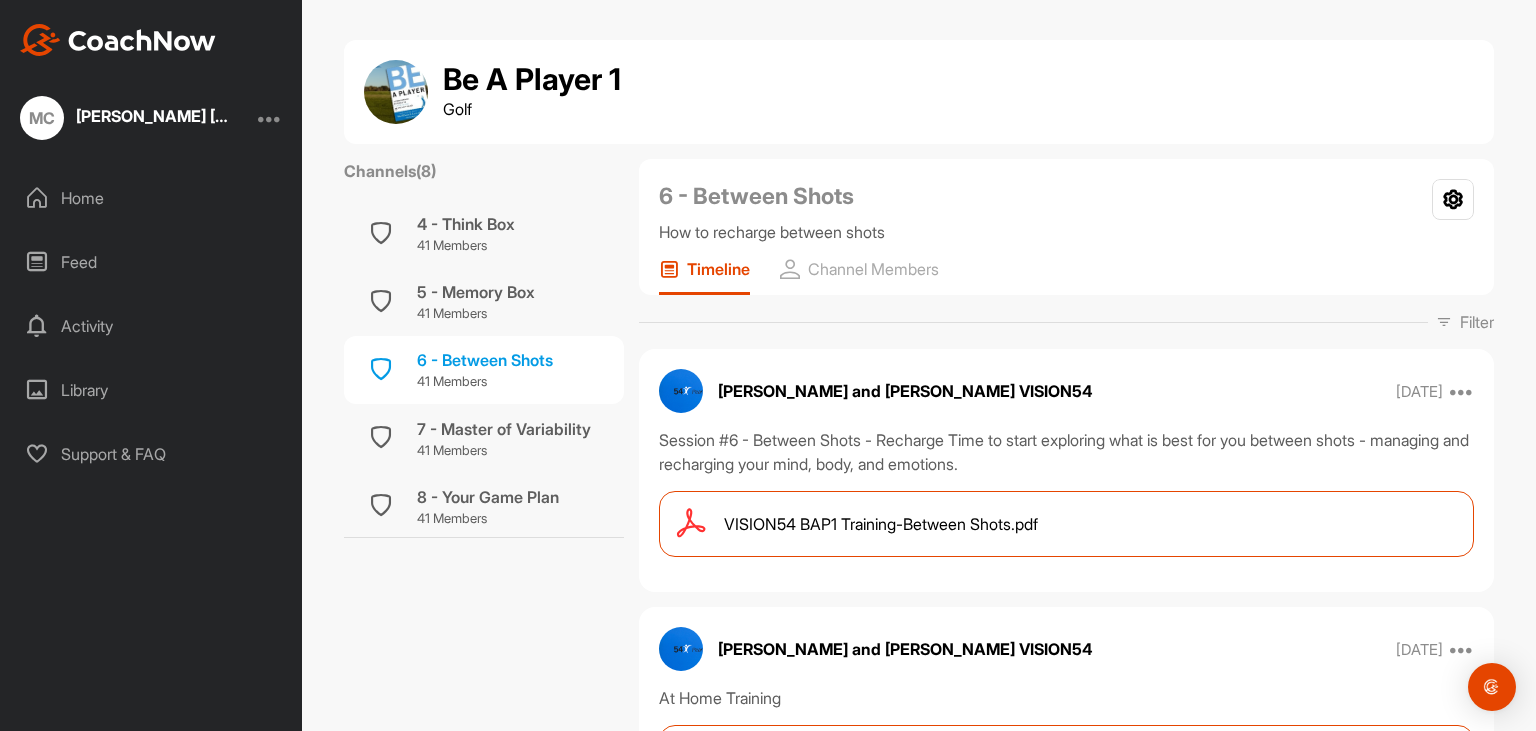click on "VISION54 BAP1 Training-Between Shots.pdf" at bounding box center [881, 524] 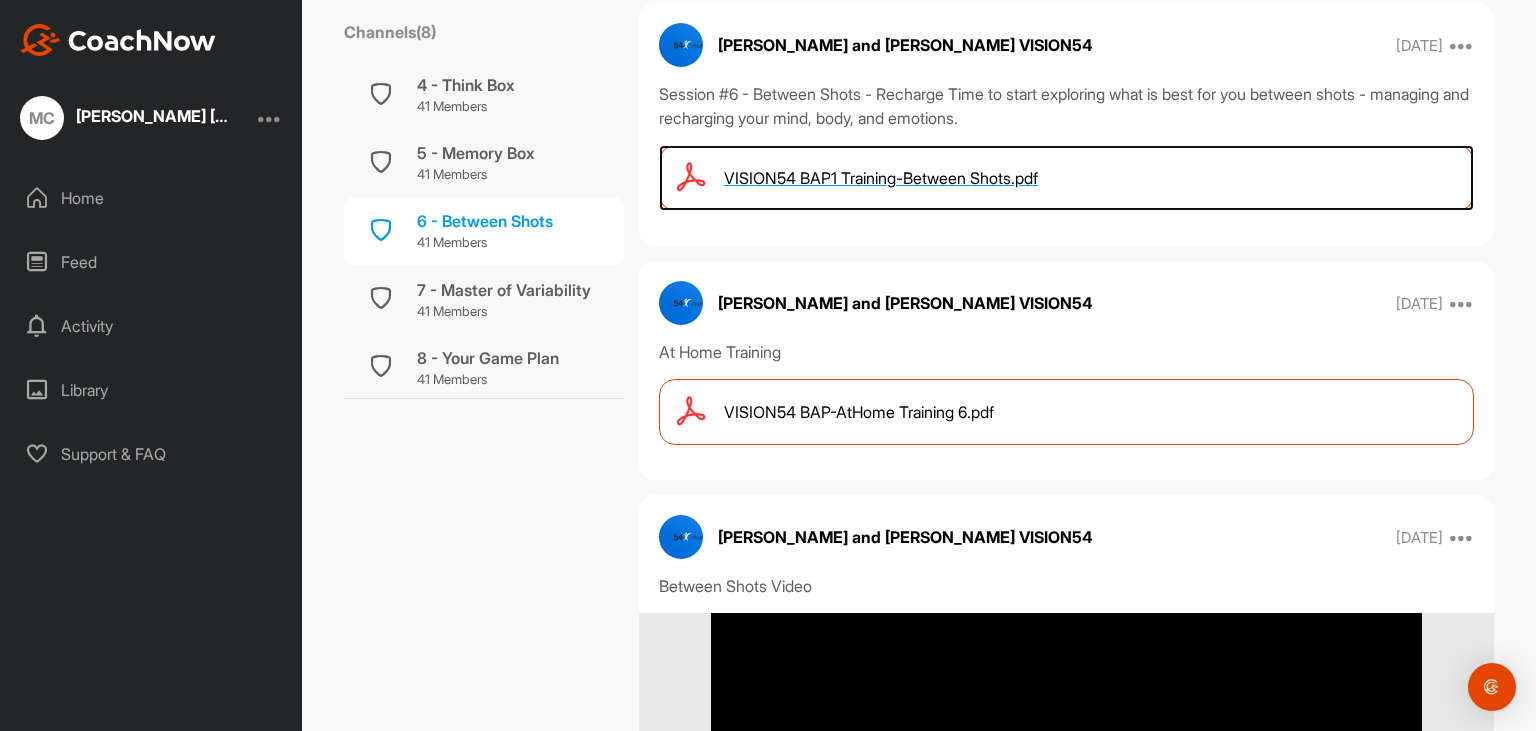scroll, scrollTop: 403, scrollLeft: 0, axis: vertical 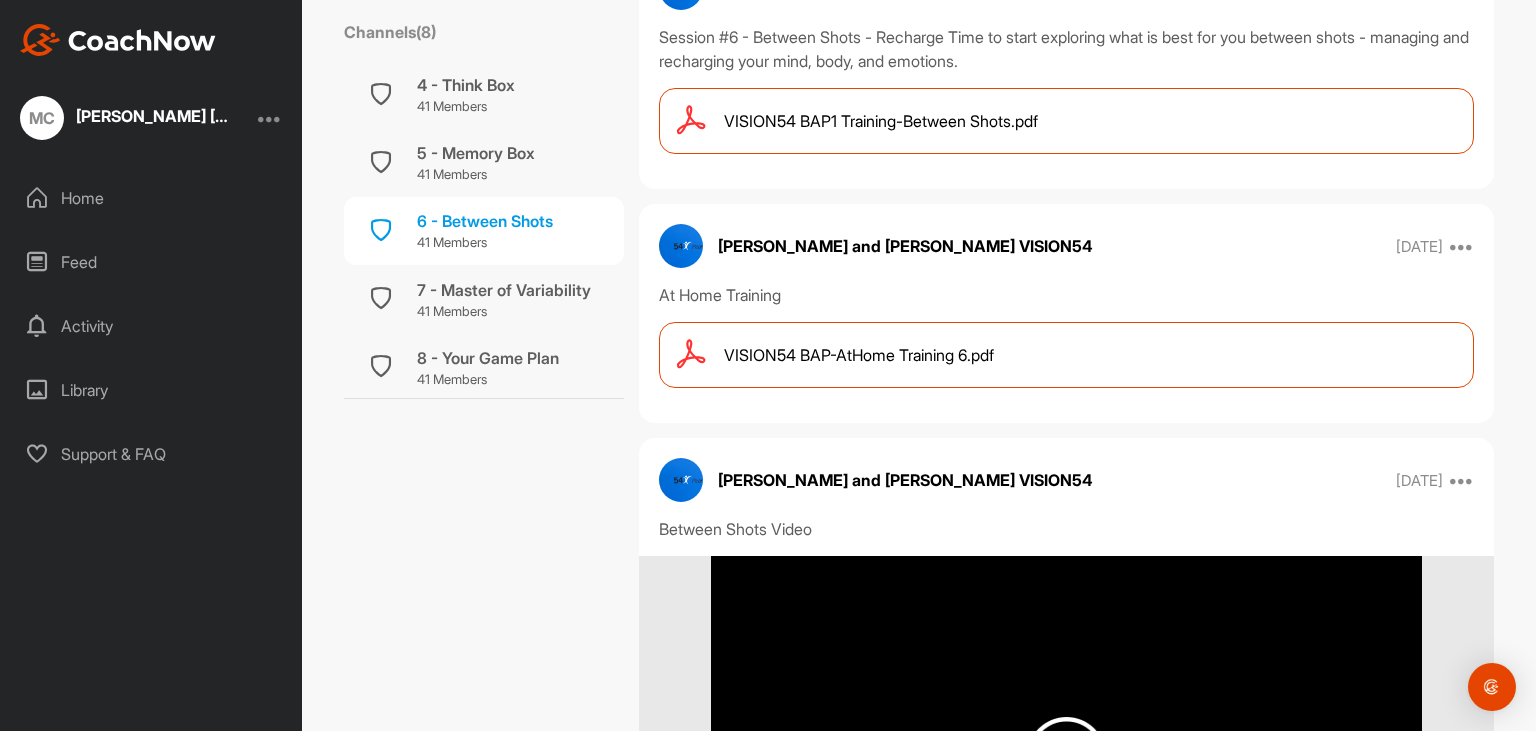 click on "VISION54 BAP-AtHome Training 6.pdf" at bounding box center (859, 355) 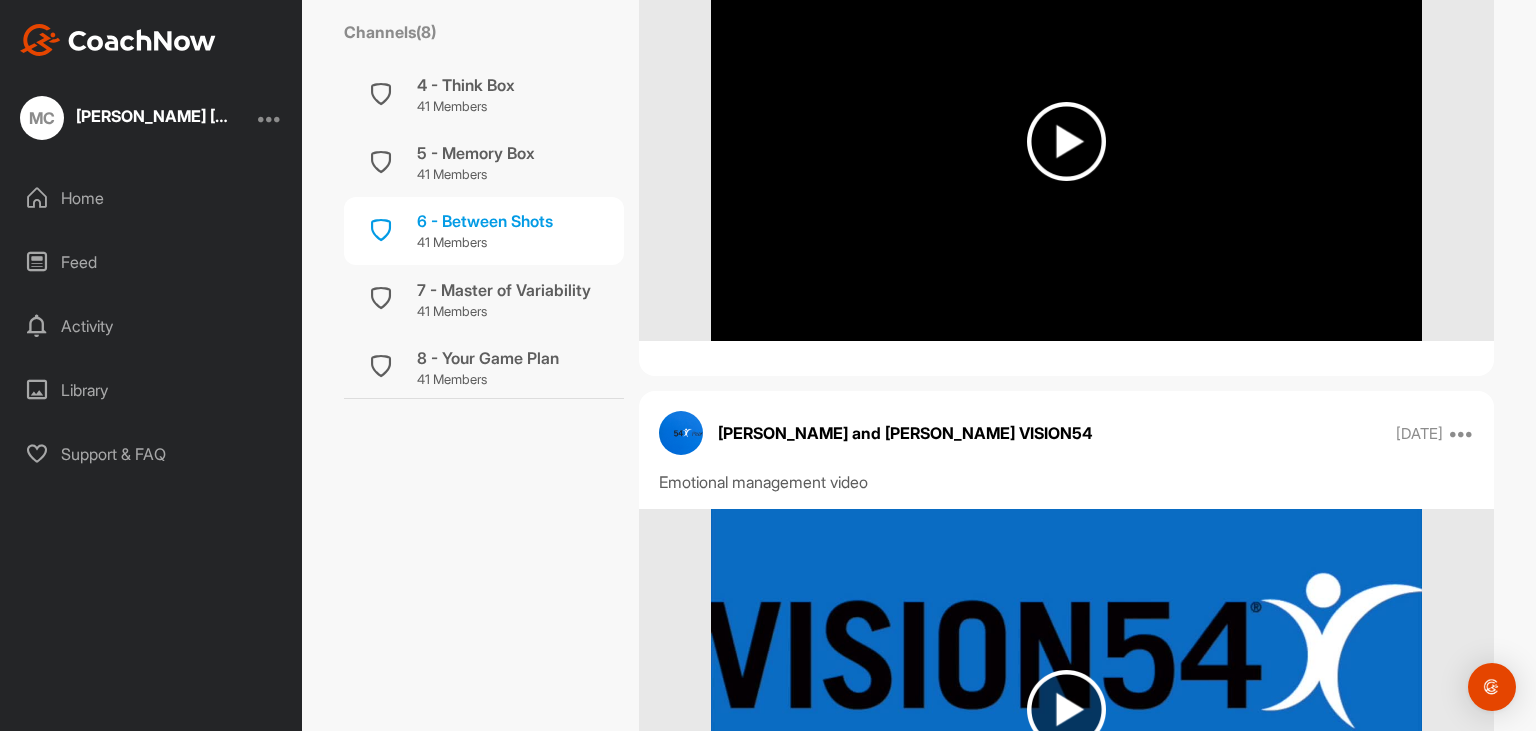 scroll, scrollTop: 1037, scrollLeft: 0, axis: vertical 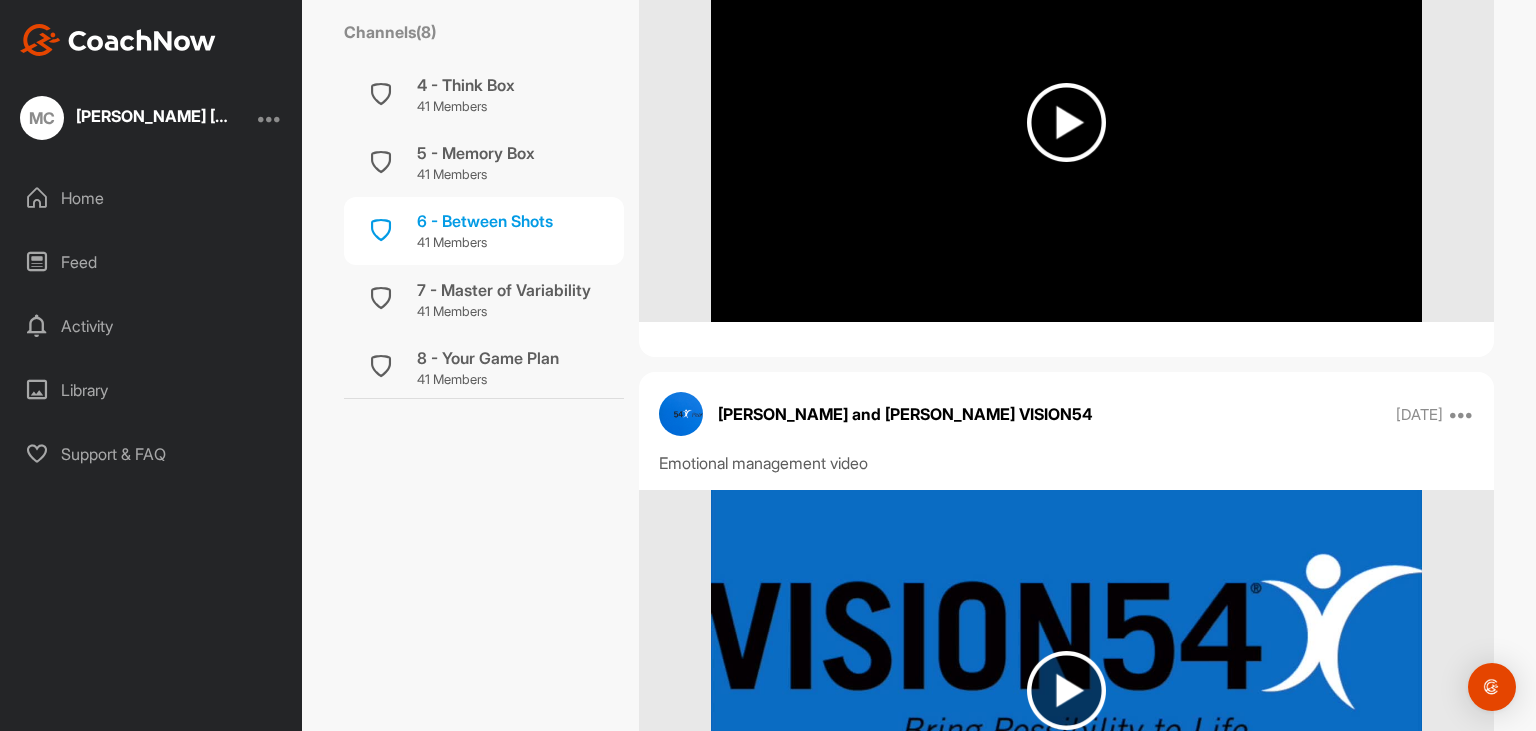 click at bounding box center (1066, 122) 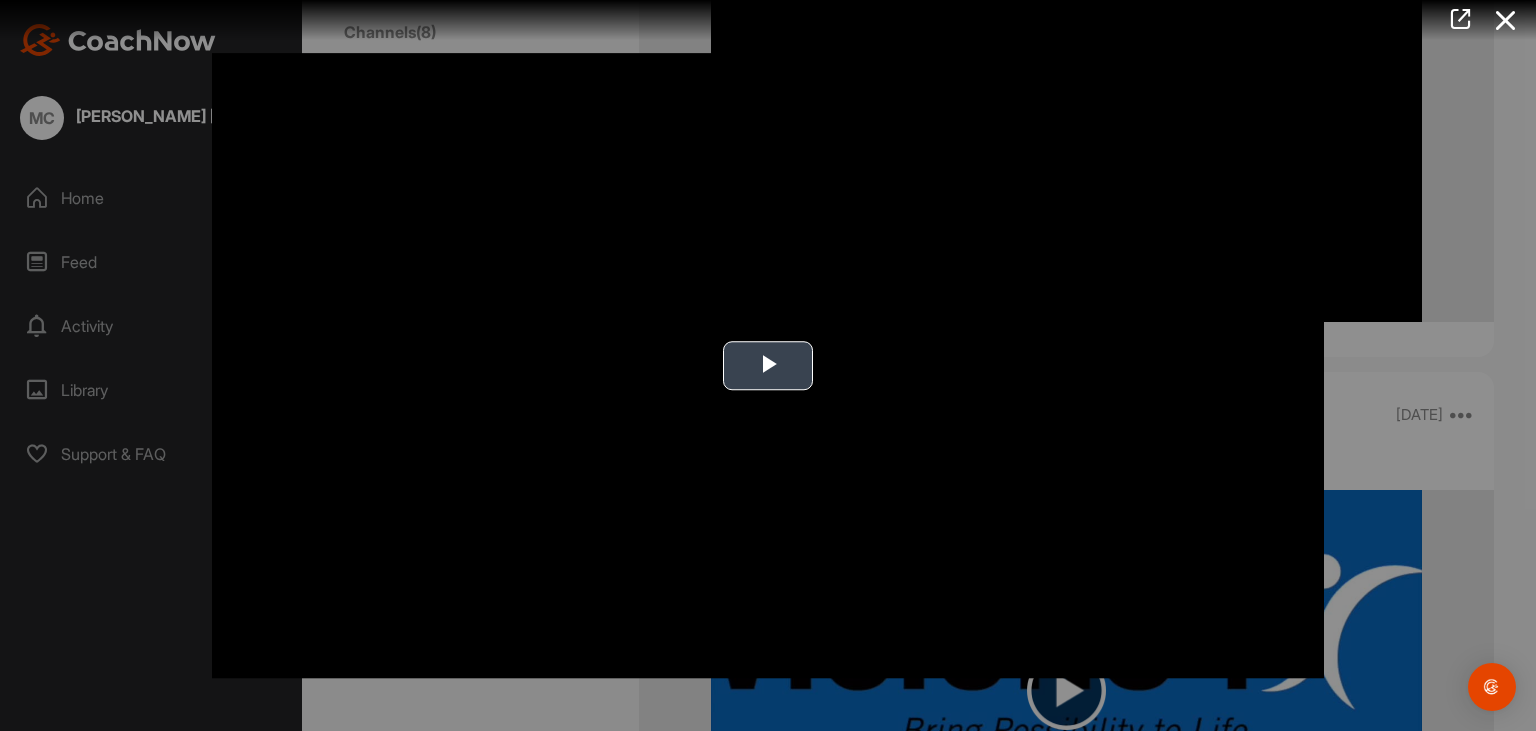click at bounding box center [768, 366] 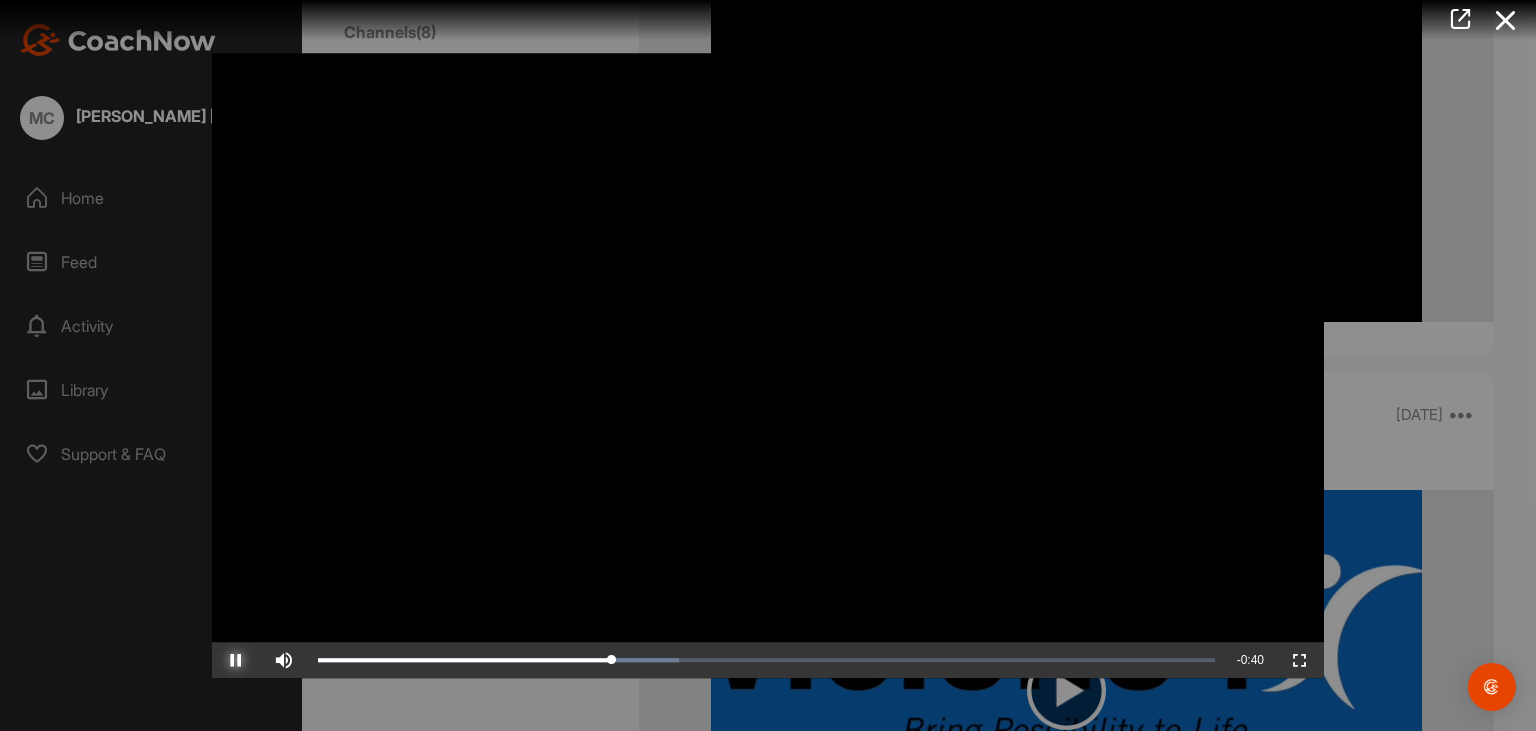 click at bounding box center [236, 660] 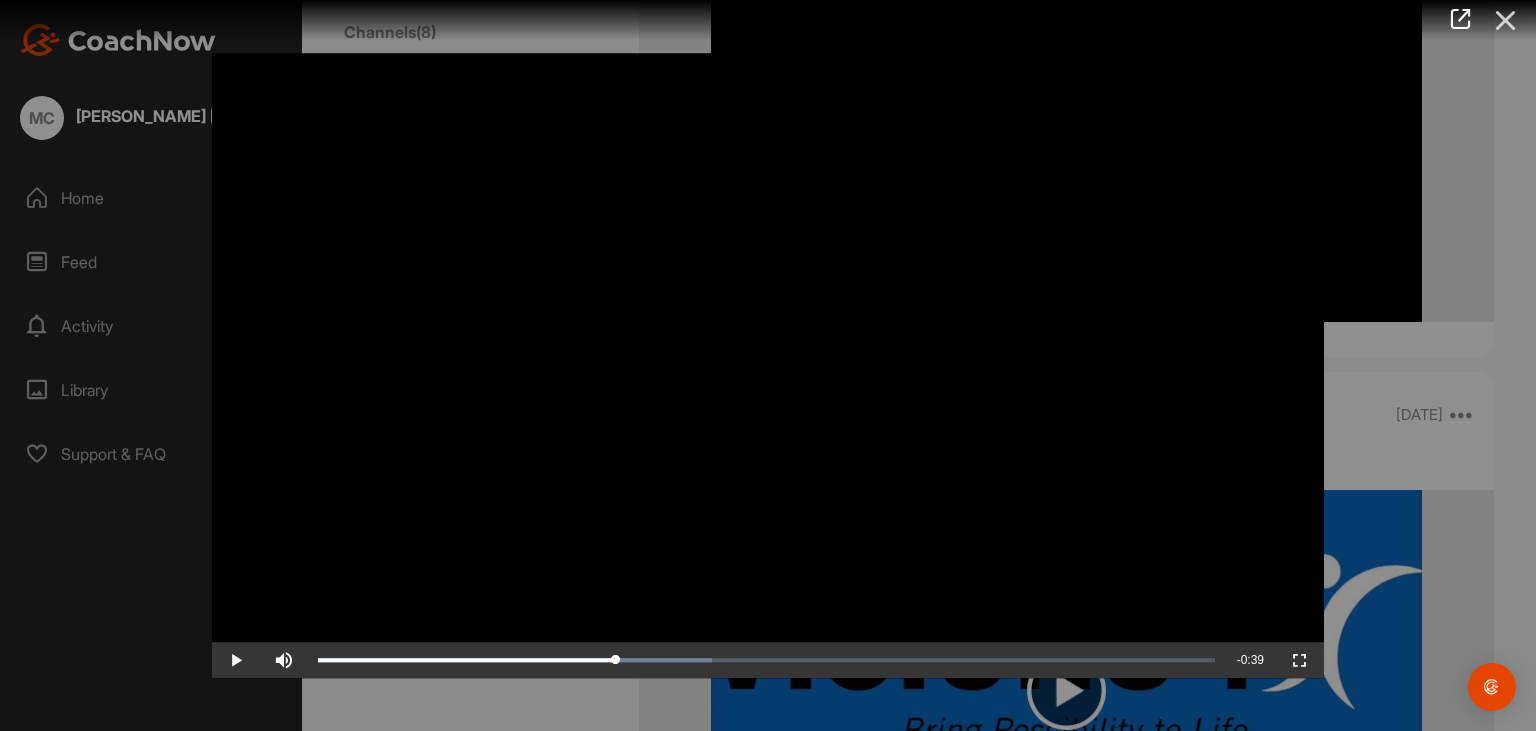click at bounding box center [1506, 20] 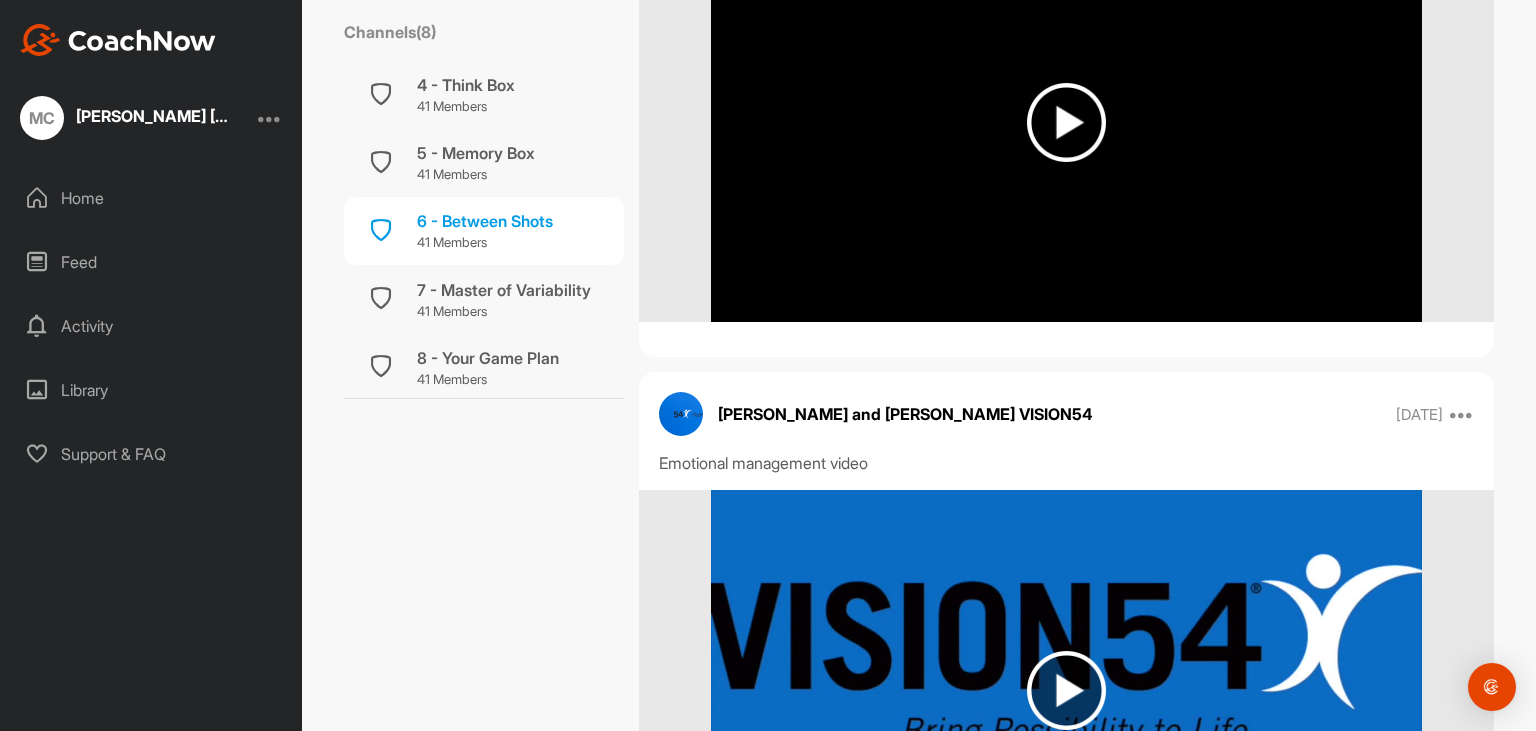 click at bounding box center (1066, 690) 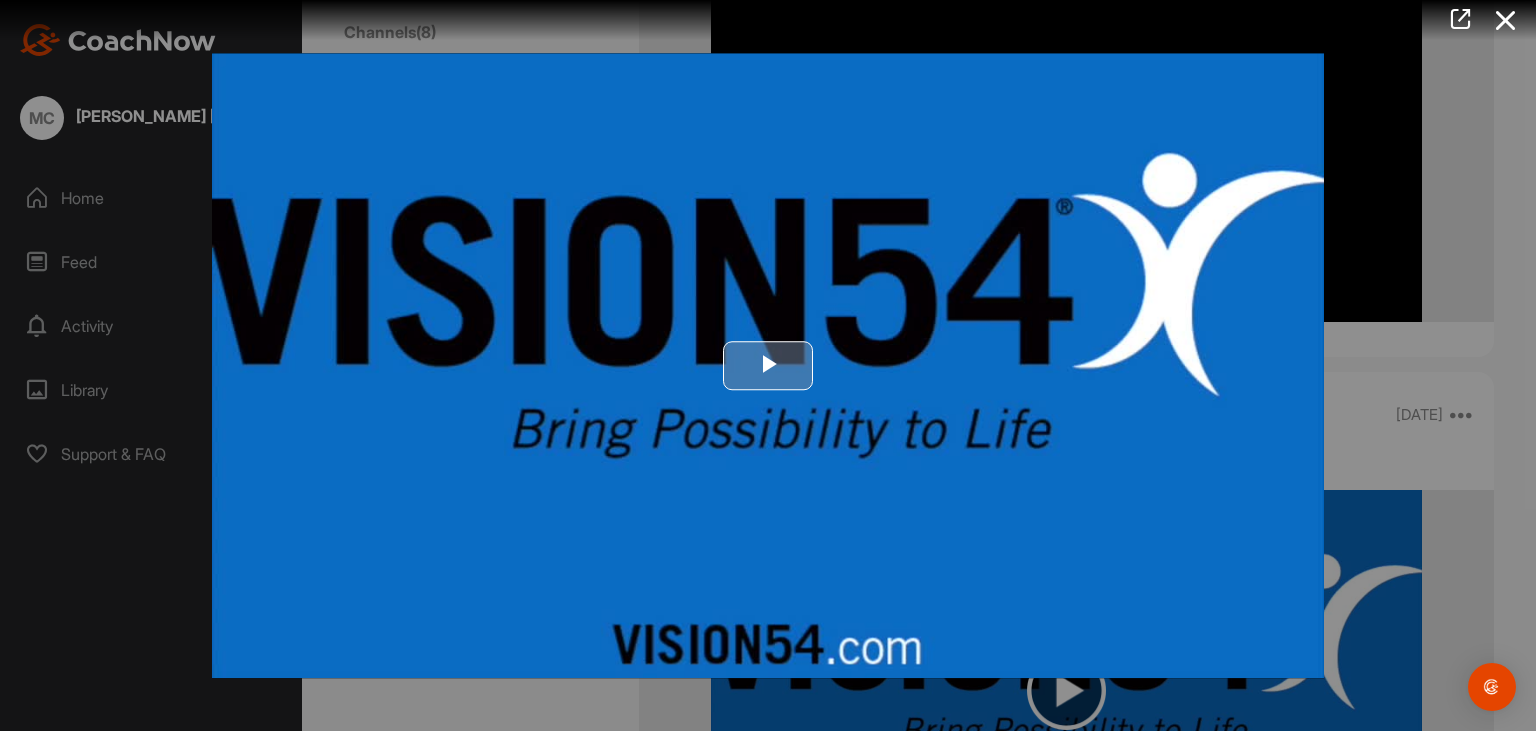 click at bounding box center (768, 366) 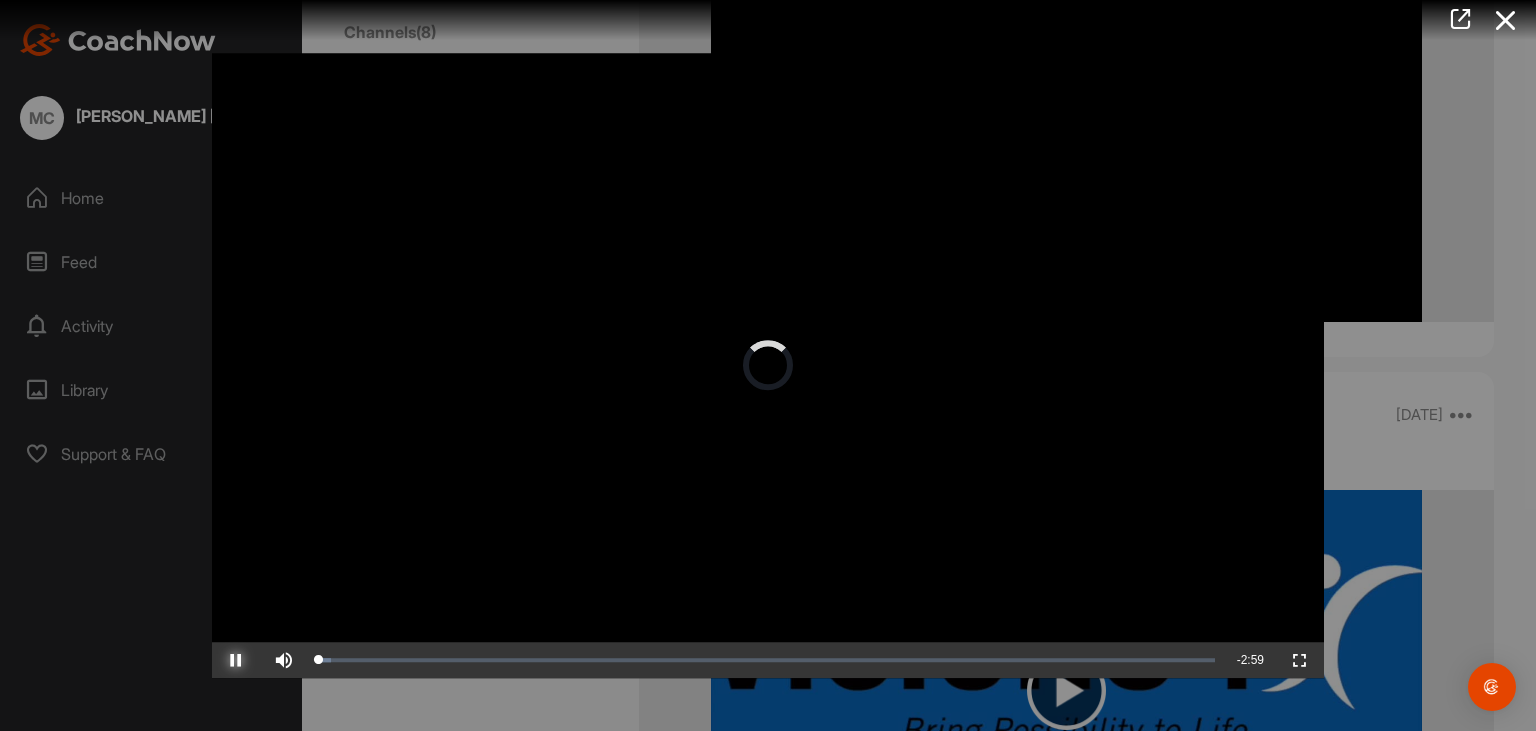 click at bounding box center [236, 660] 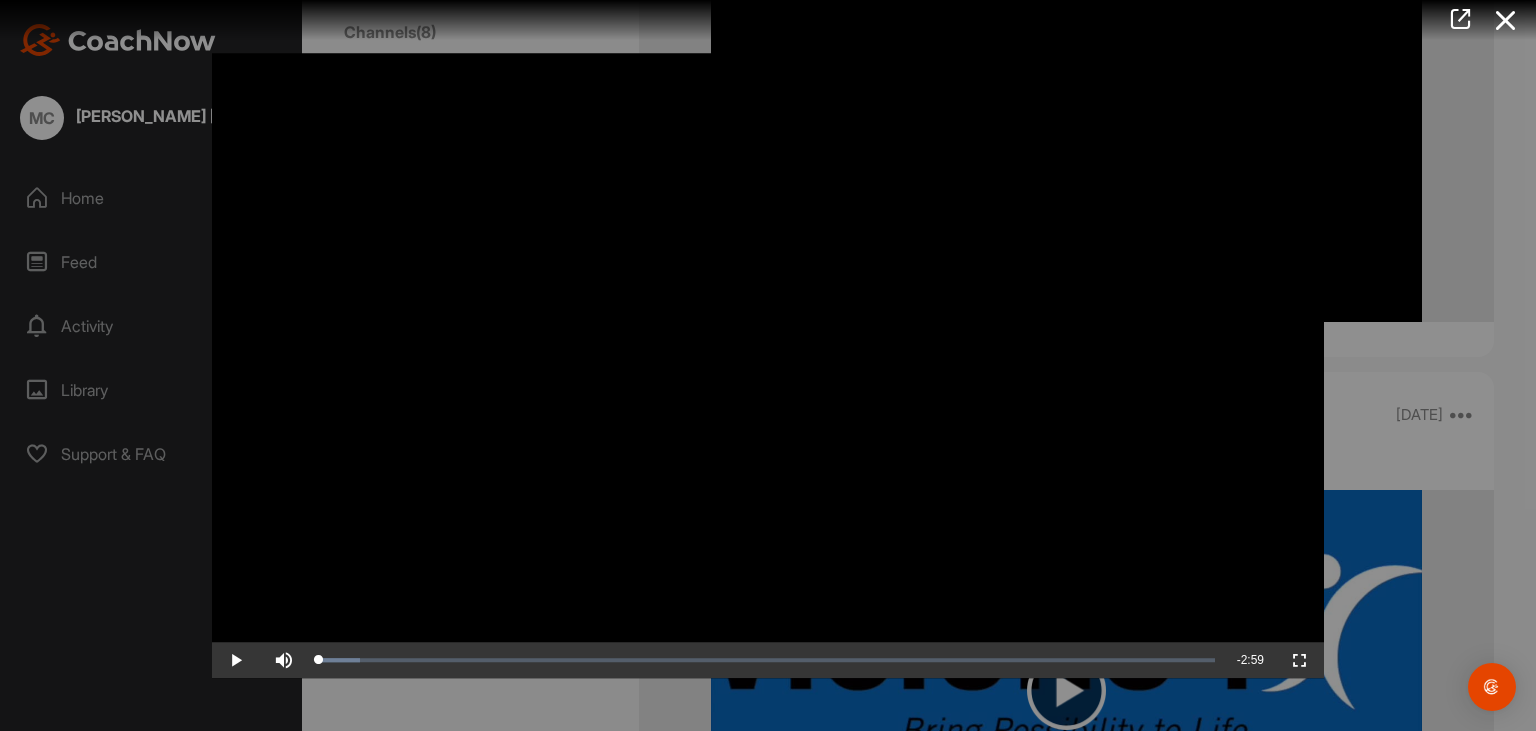 click at bounding box center [768, 366] 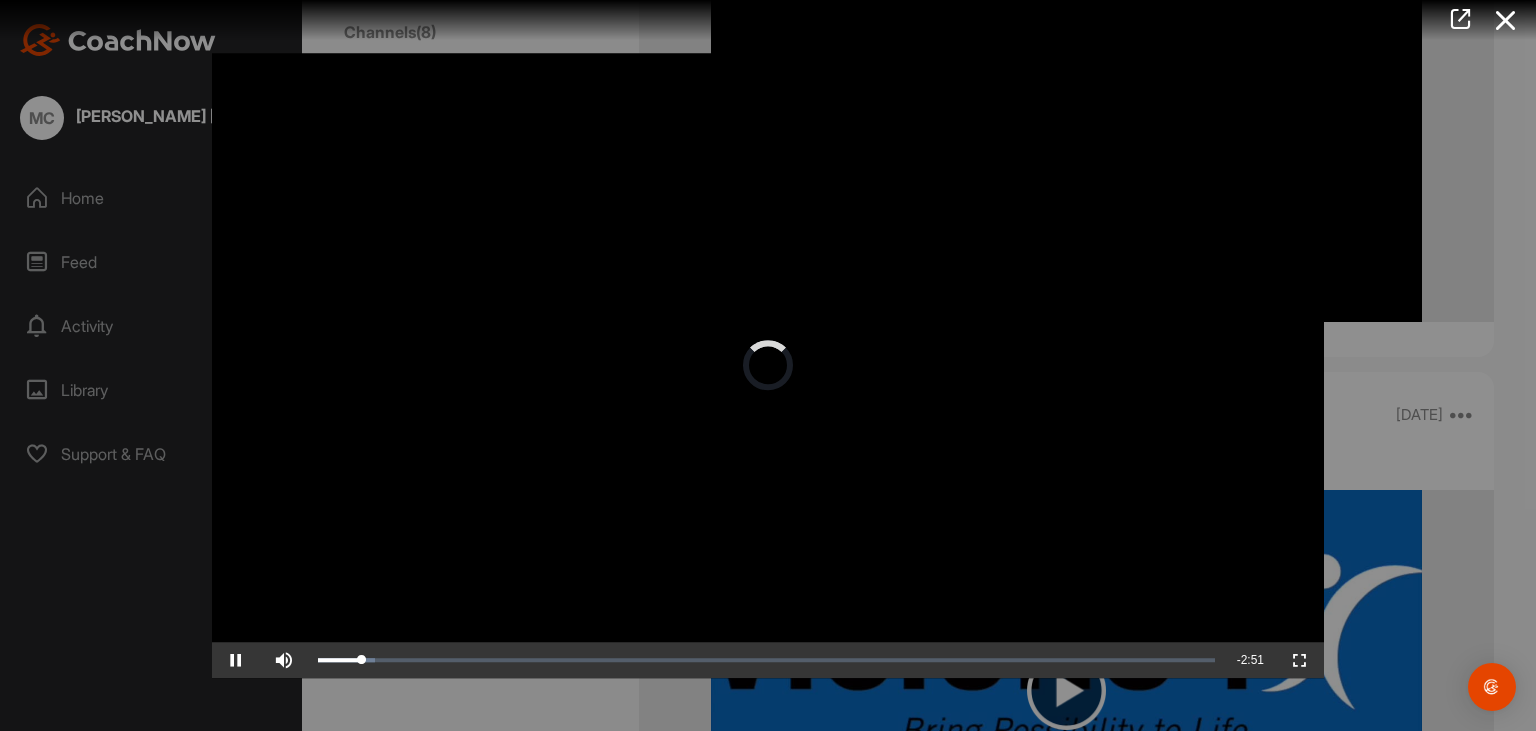 type 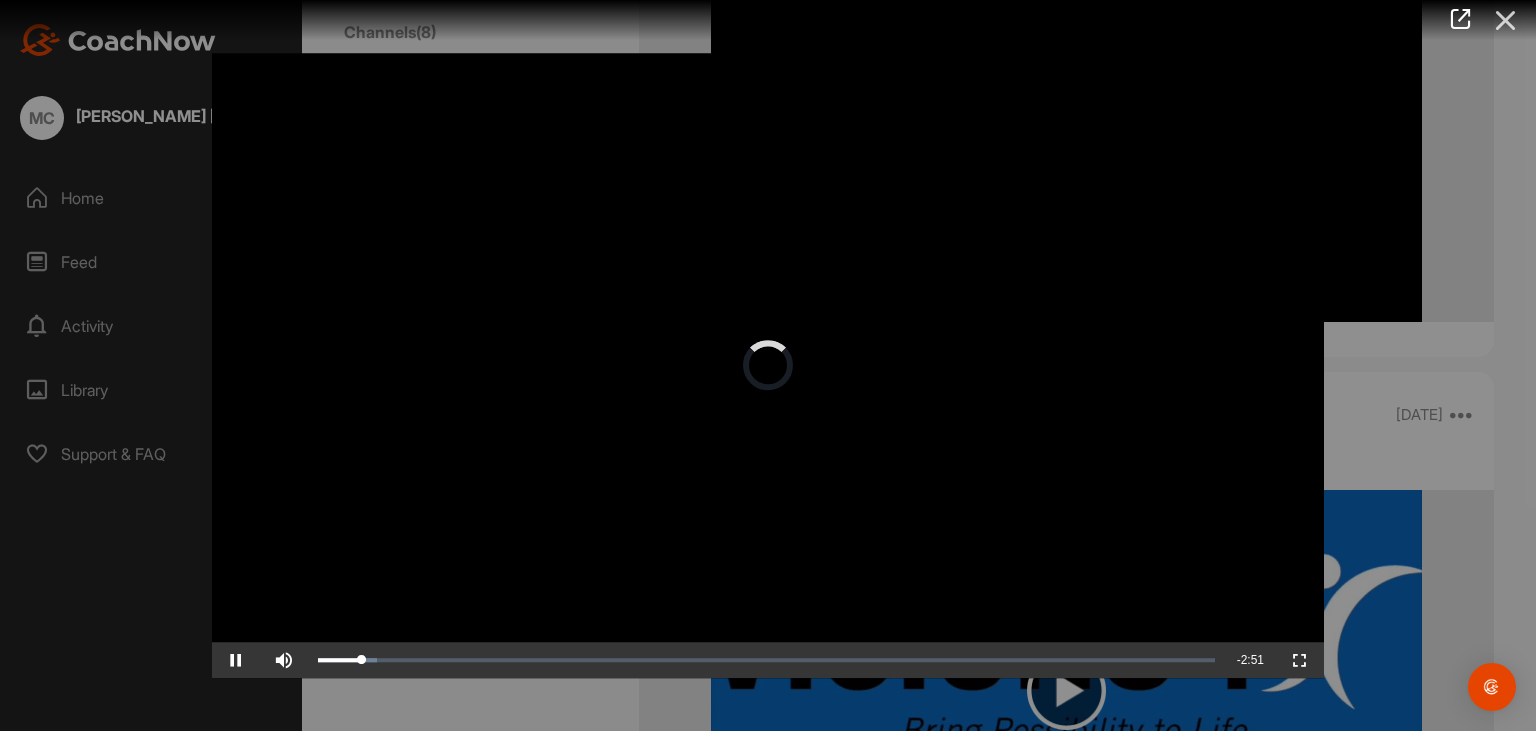 click at bounding box center [1506, 20] 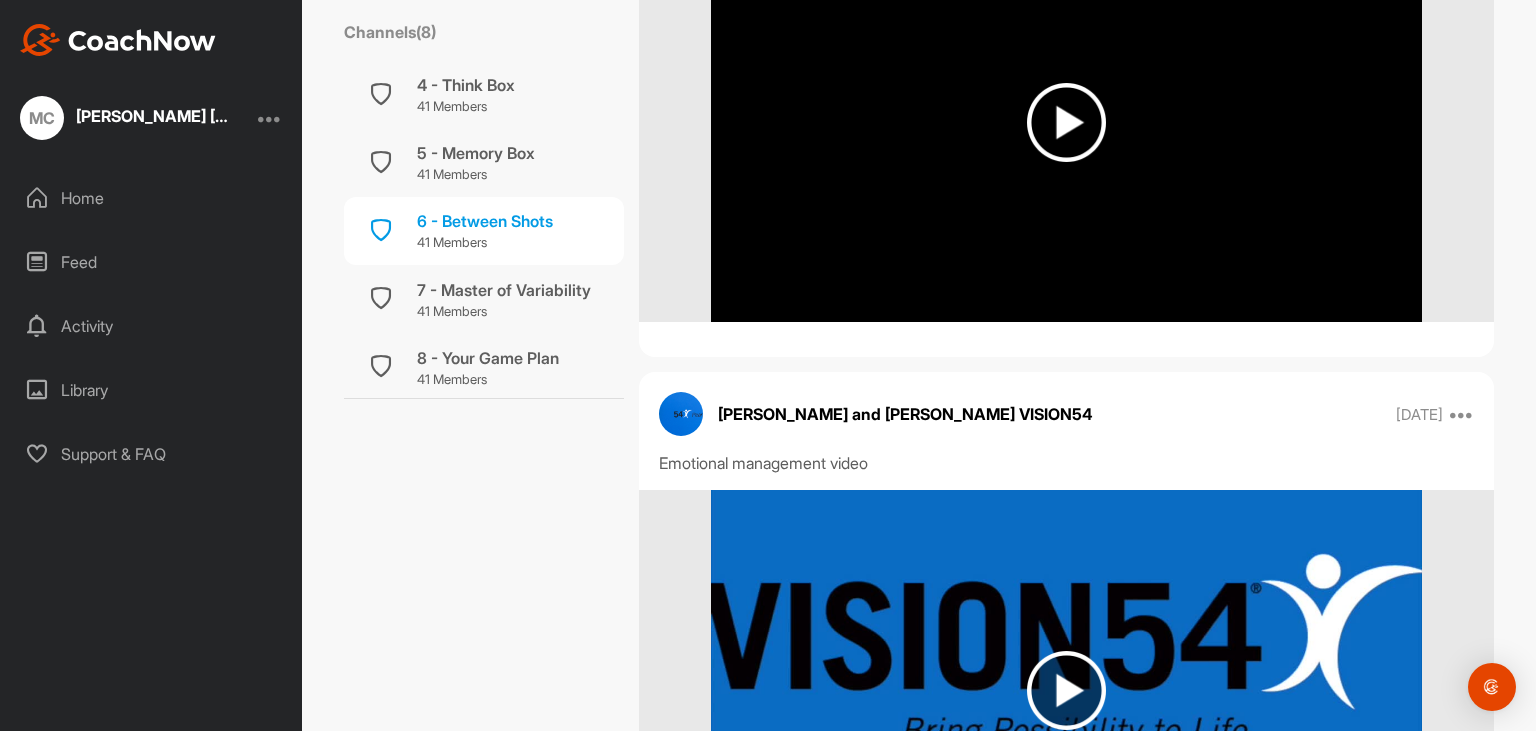click on "6 - Between Shots How to recharge between shots Leave Channel Timeline Channel Members   Filter Media Type Images Videos Notes Audio Documents Author AC [PERSON_NAME] [EMAIL_ADDRESS][DOMAIN_NAME] AT [PERSON_NAME] [EMAIL_ADDRESS][DOMAIN_NAME] AT [PERSON_NAME] [EMAIL_ADDRESS][DOMAIN_NAME] [PERSON_NAME] A [EMAIL_ADDRESS][DOMAIN_NAME] BH [PERSON_NAME] [EMAIL_ADDRESS][DOMAIN_NAME] CF [PERSON_NAME] [EMAIL_ADDRESS][DOMAIN_NAME] CK [PERSON_NAME] [EMAIL_ADDRESS][DOMAIN_NAME] CK [PERSON_NAME] [EMAIL_ADDRESS][DOMAIN_NAME] [PERSON_NAME] Miles [EMAIL_ADDRESS][DOMAIN_NAME] [PERSON_NAME] [PERSON_NAME][EMAIL_ADDRESS][PERSON_NAME][DOMAIN_NAME] DG [PERSON_NAME] [EMAIL_ADDRESS][DOMAIN_NAME] DC [PERSON_NAME] [EMAIL_ADDRESS][DOMAIN_NAME] DS Diana Suzuki [EMAIL_ADDRESS][DOMAIN_NAME] [PERSON_NAME] [EMAIL_ADDRESS][DOMAIN_NAME] GB [PERSON_NAME] [EMAIL_ADDRESS][DOMAIN_NAME] JK [PERSON_NAME] [EMAIL_ADDRESS][DOMAIN_NAME] [PERSON_NAME] [EMAIL_ADDRESS][DOMAIN_NAME] [PERSON_NAME] [PERSON_NAME] Cord [EMAIL_ADDRESS][DOMAIN_NAME] [PERSON_NAME] [PERSON_NAME][EMAIL_ADDRESS][DOMAIN_NAME] KP [PERSON_NAME] [EMAIL_ADDRESS][DOMAIN_NAME] KT [PERSON_NAME] [EMAIL_ADDRESS][DOMAIN_NAME] [PERSON_NAME] and VISION54 Coaches [PERSON_NAME][EMAIL_ADDRESS][DOMAIN_NAME] LE [PERSON_NAME] [PERSON_NAME][EMAIL_ADDRESS][DOMAIN_NAME] MC MF" at bounding box center [1066, 869] 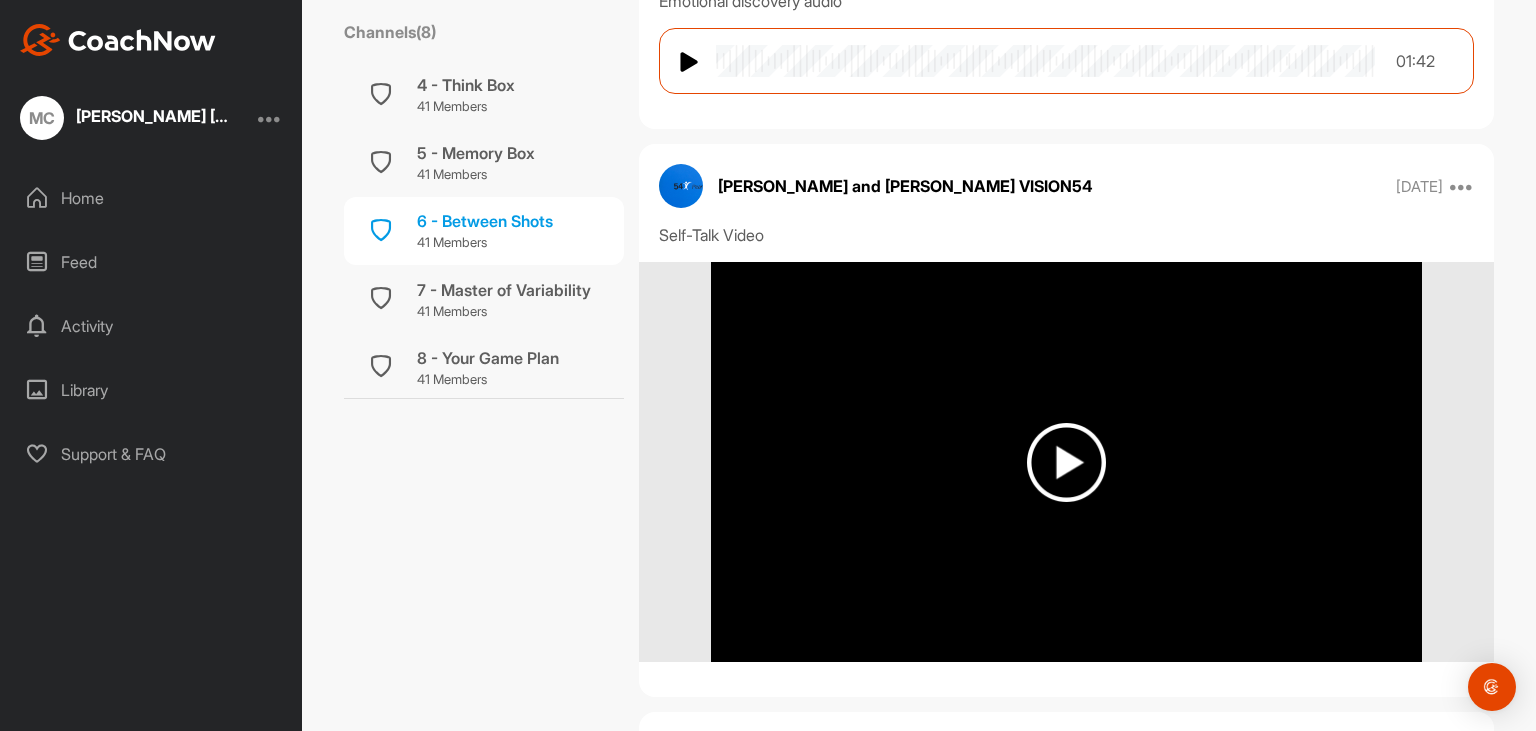 scroll, scrollTop: 2074, scrollLeft: 0, axis: vertical 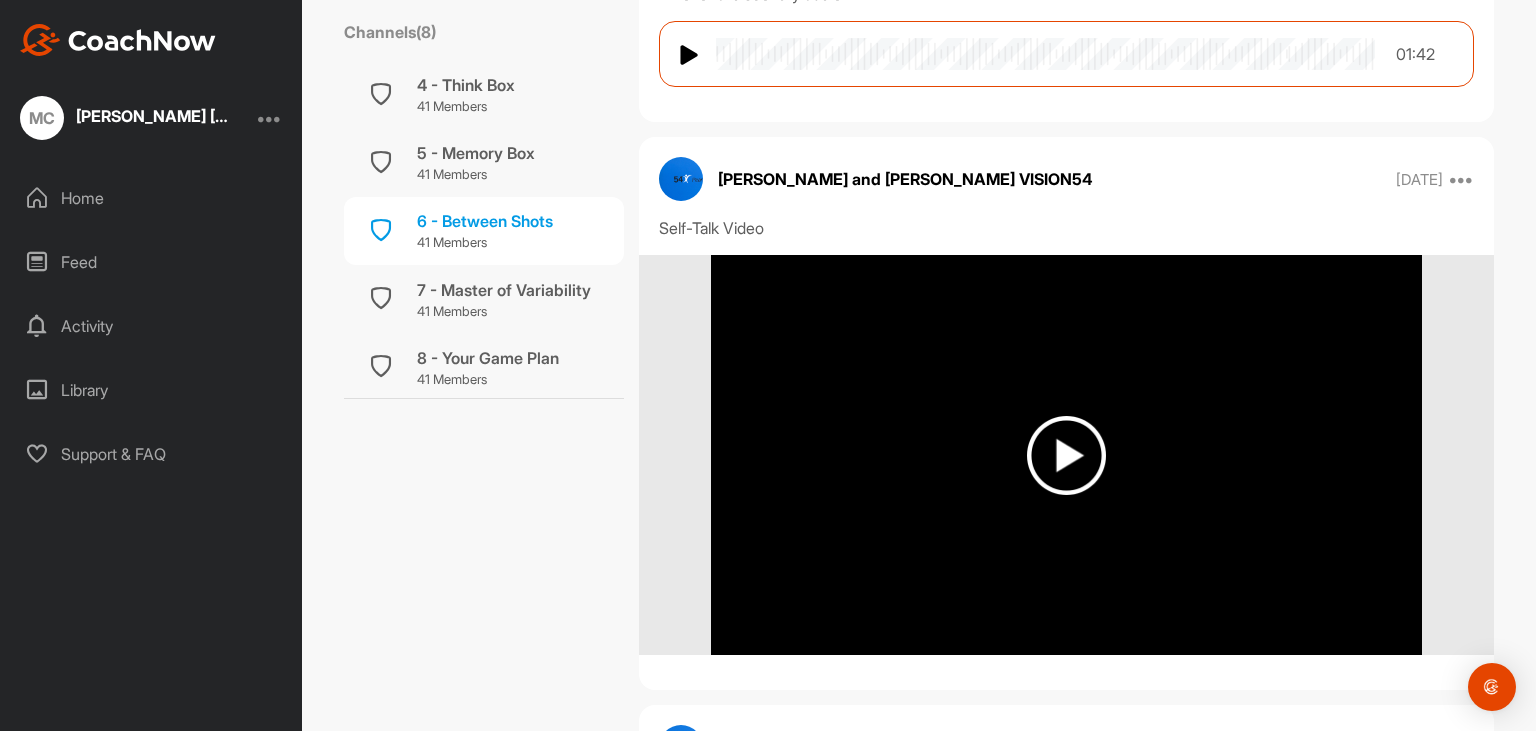 click at bounding box center (1066, 455) 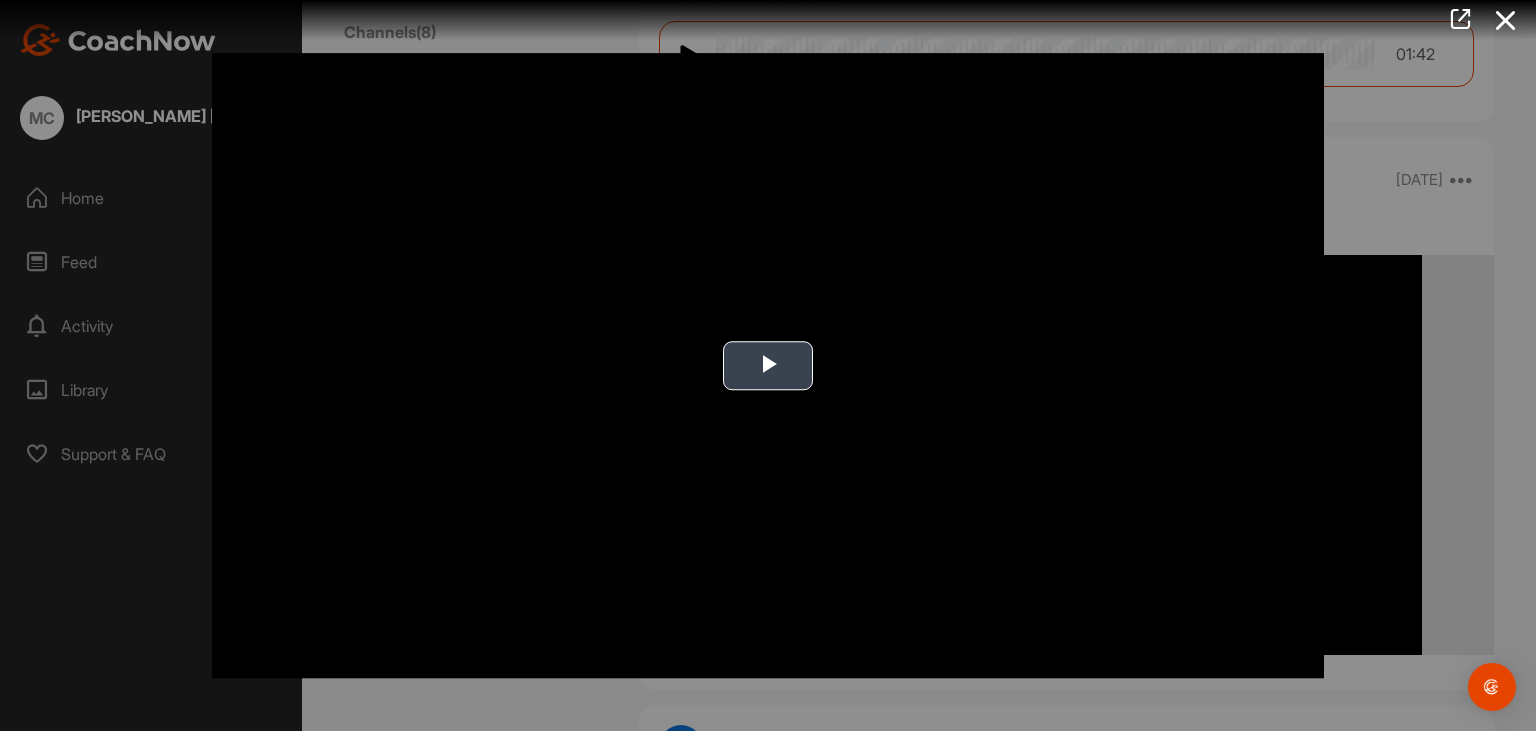 click at bounding box center [768, 366] 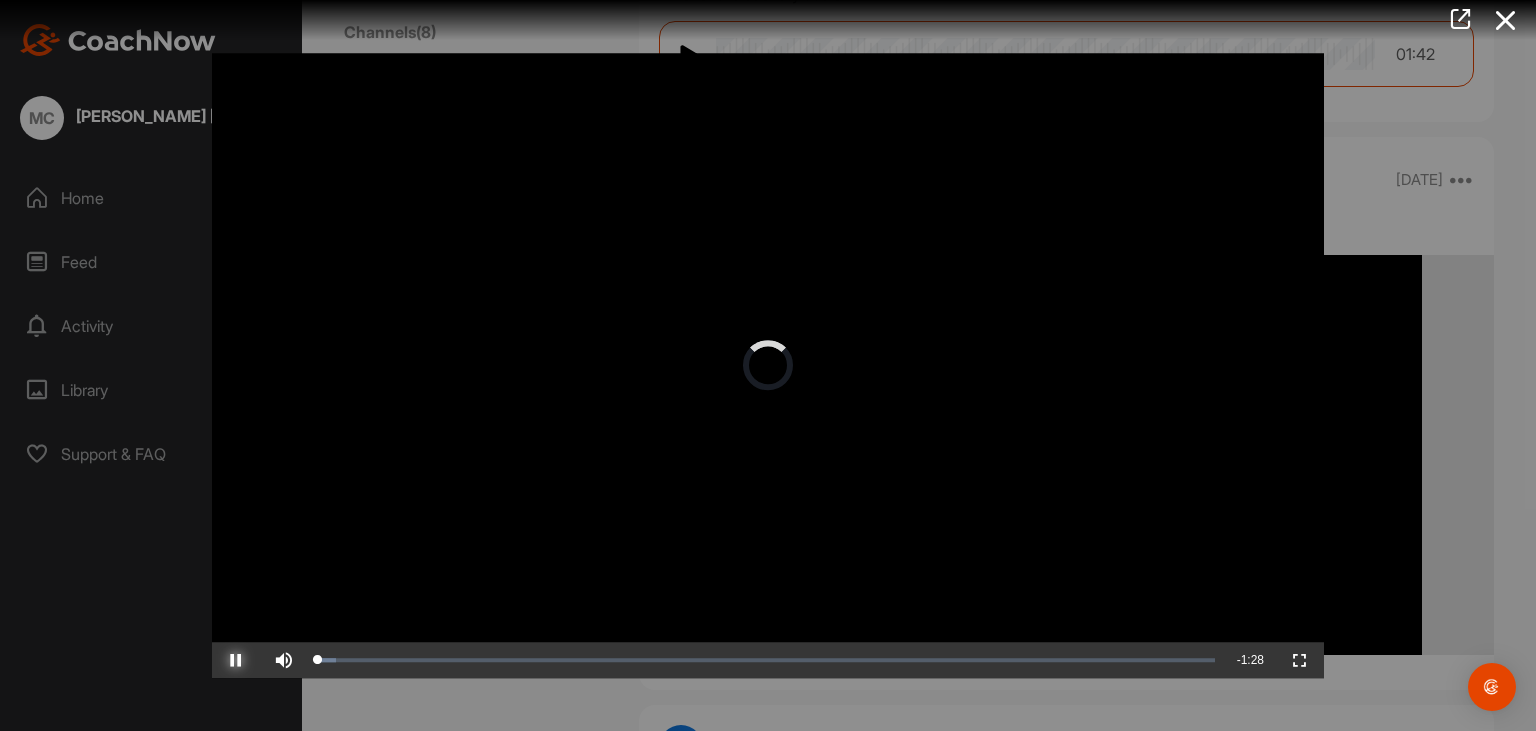 click at bounding box center (236, 660) 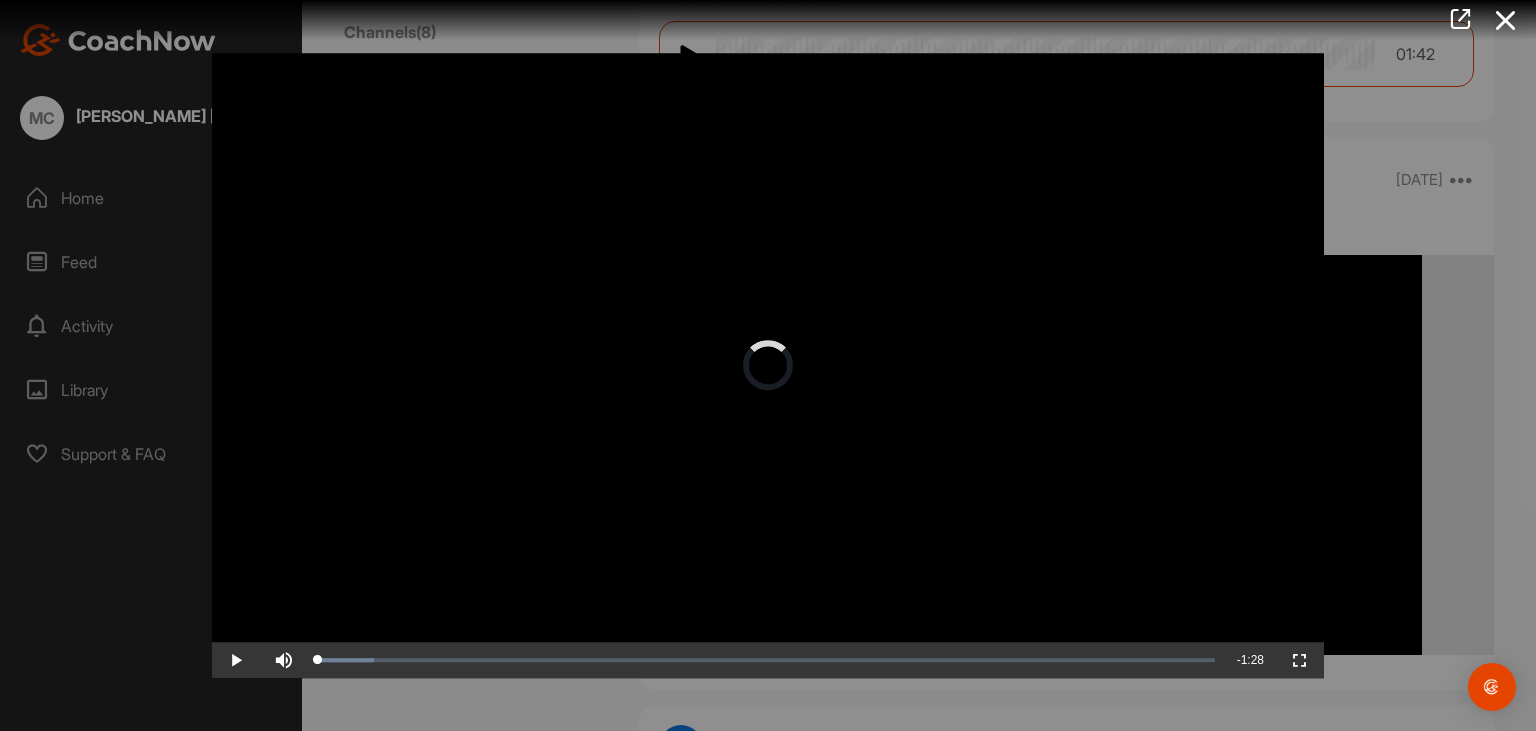 click at bounding box center [768, 366] 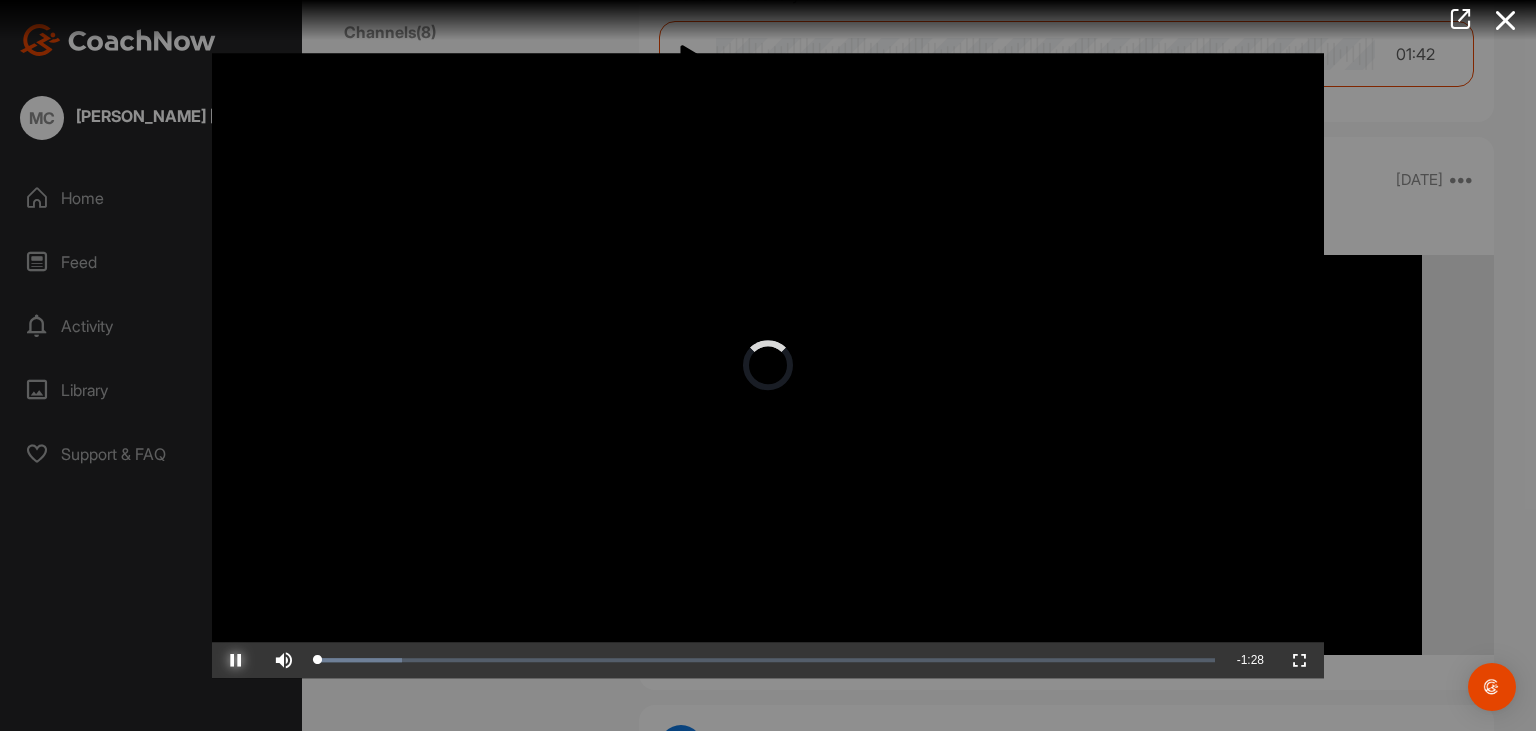 click at bounding box center [236, 660] 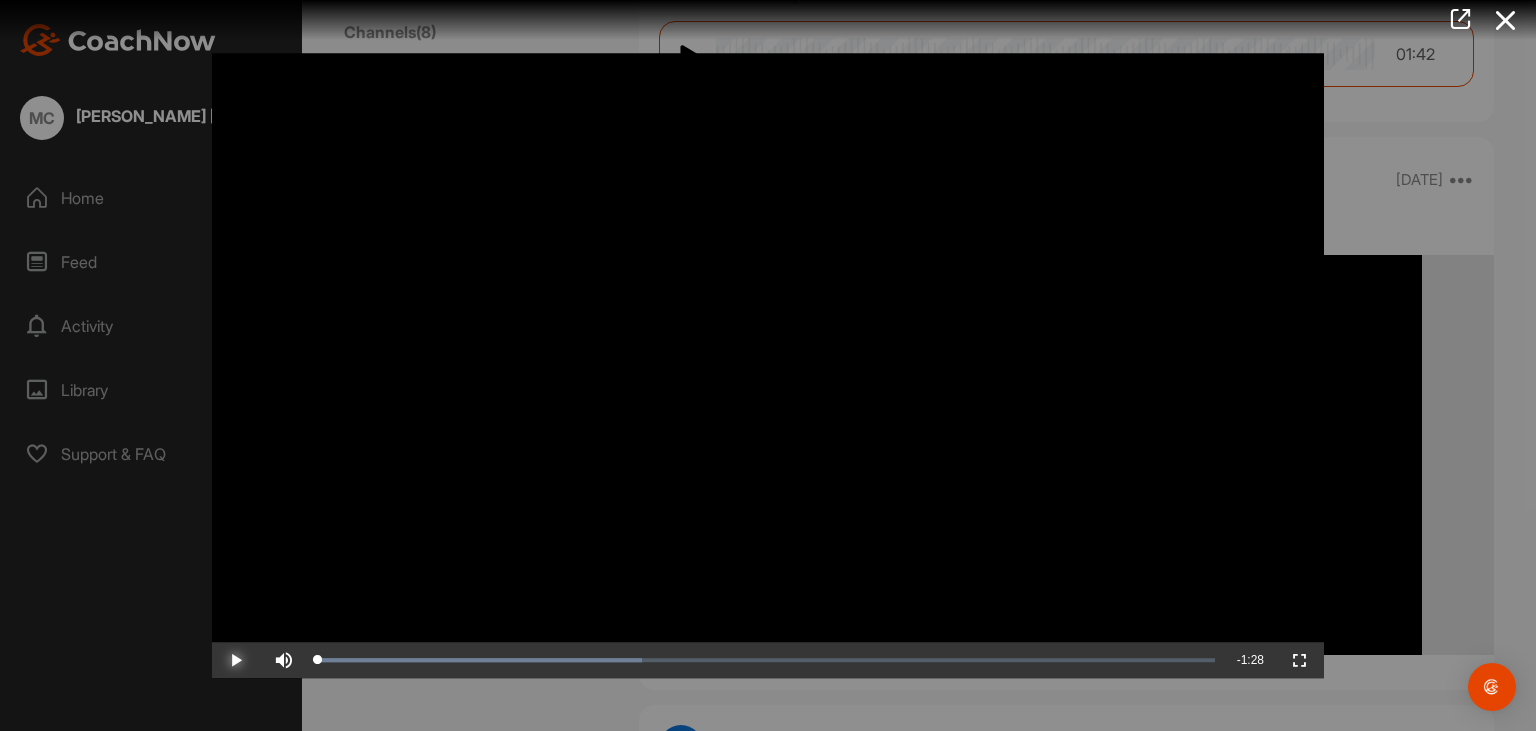 type 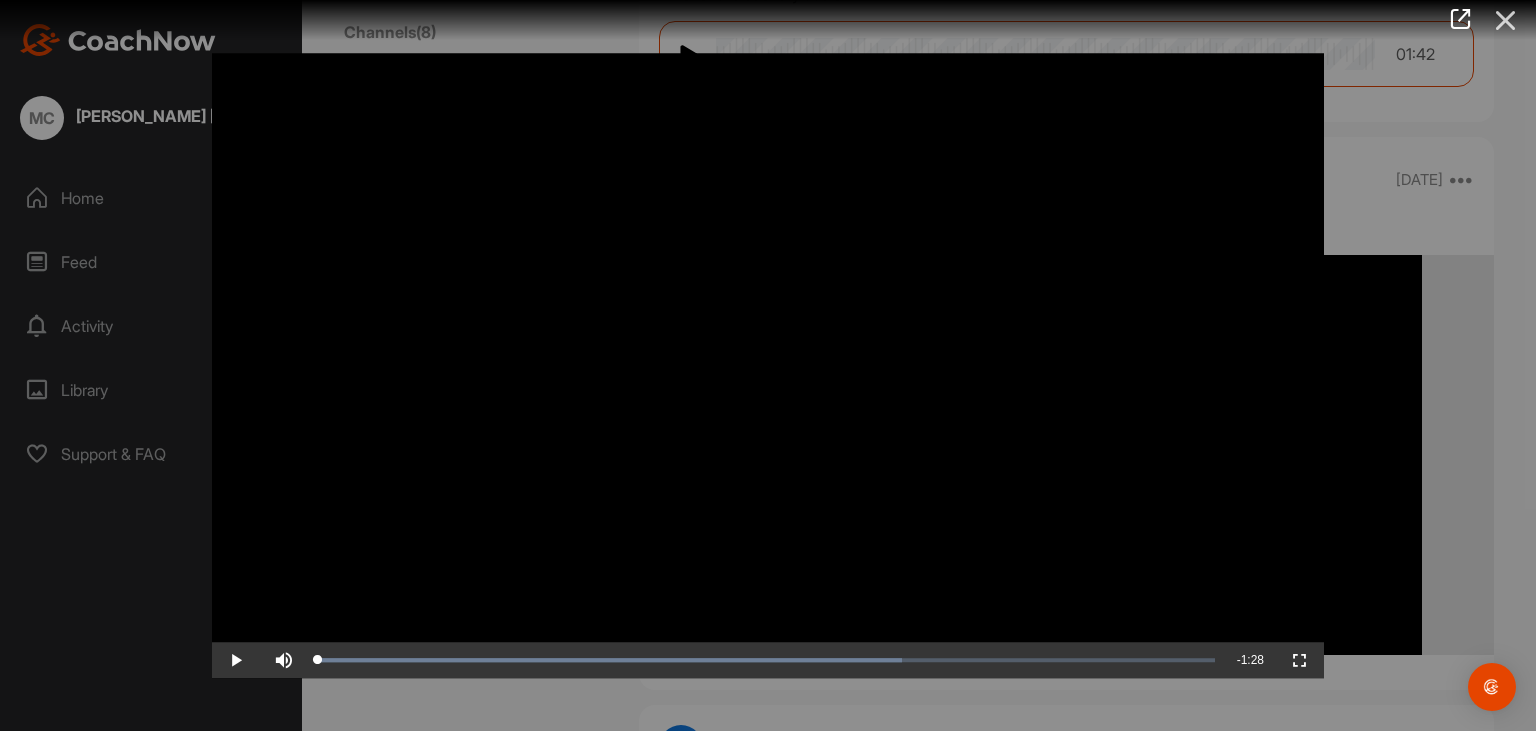 click at bounding box center (1506, 20) 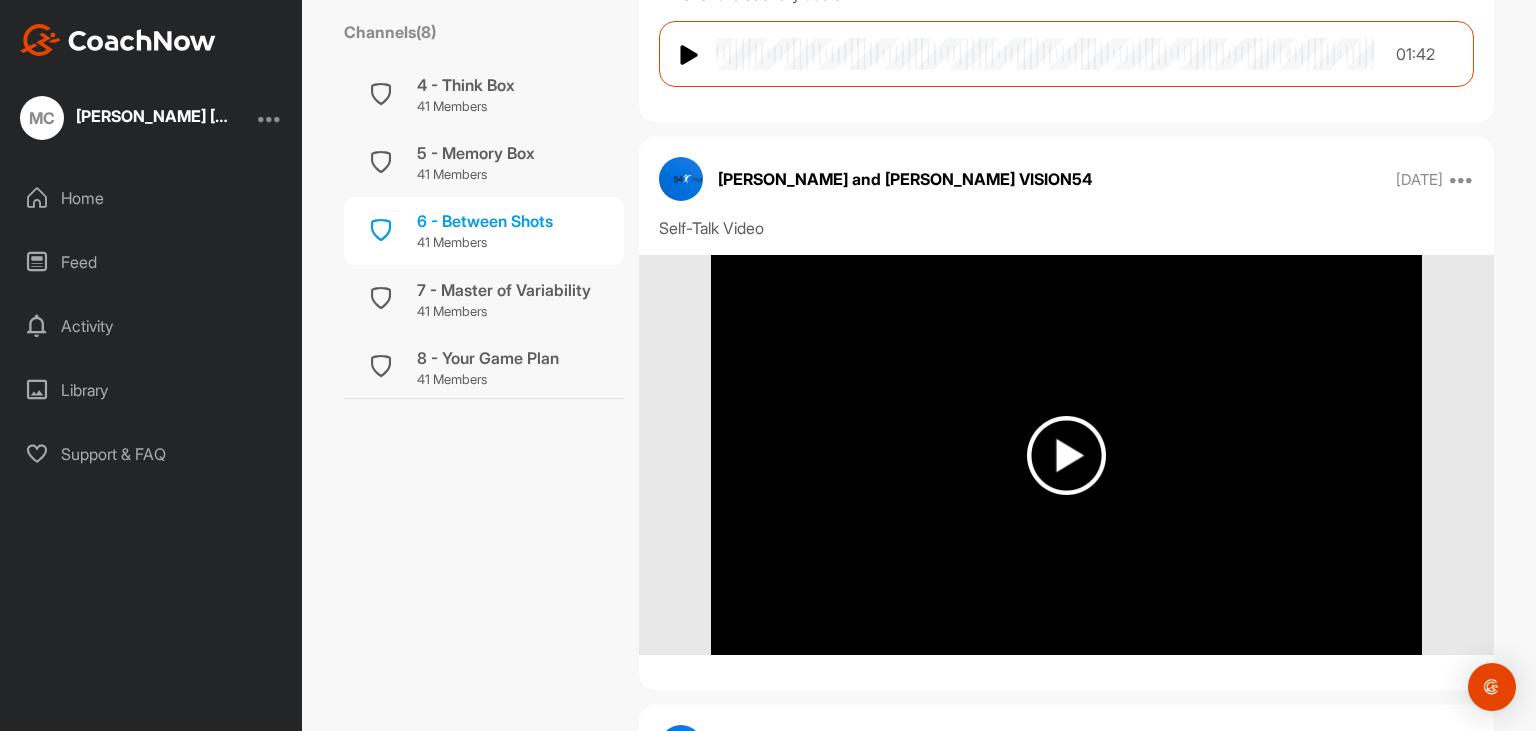 click on "[PERSON_NAME] and [PERSON_NAME] VISION54   [DATE] Report" at bounding box center [1066, 179] 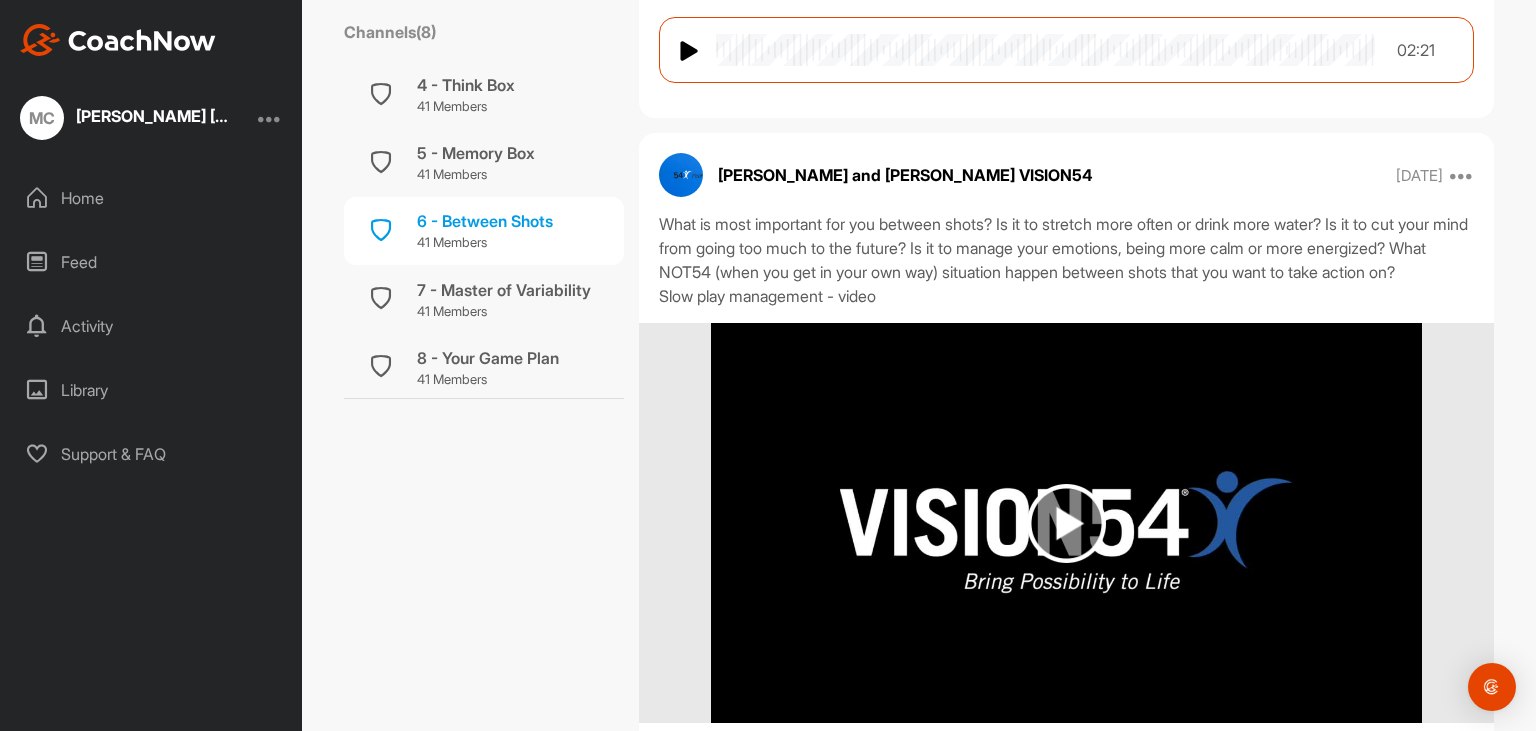 scroll, scrollTop: 2990, scrollLeft: 0, axis: vertical 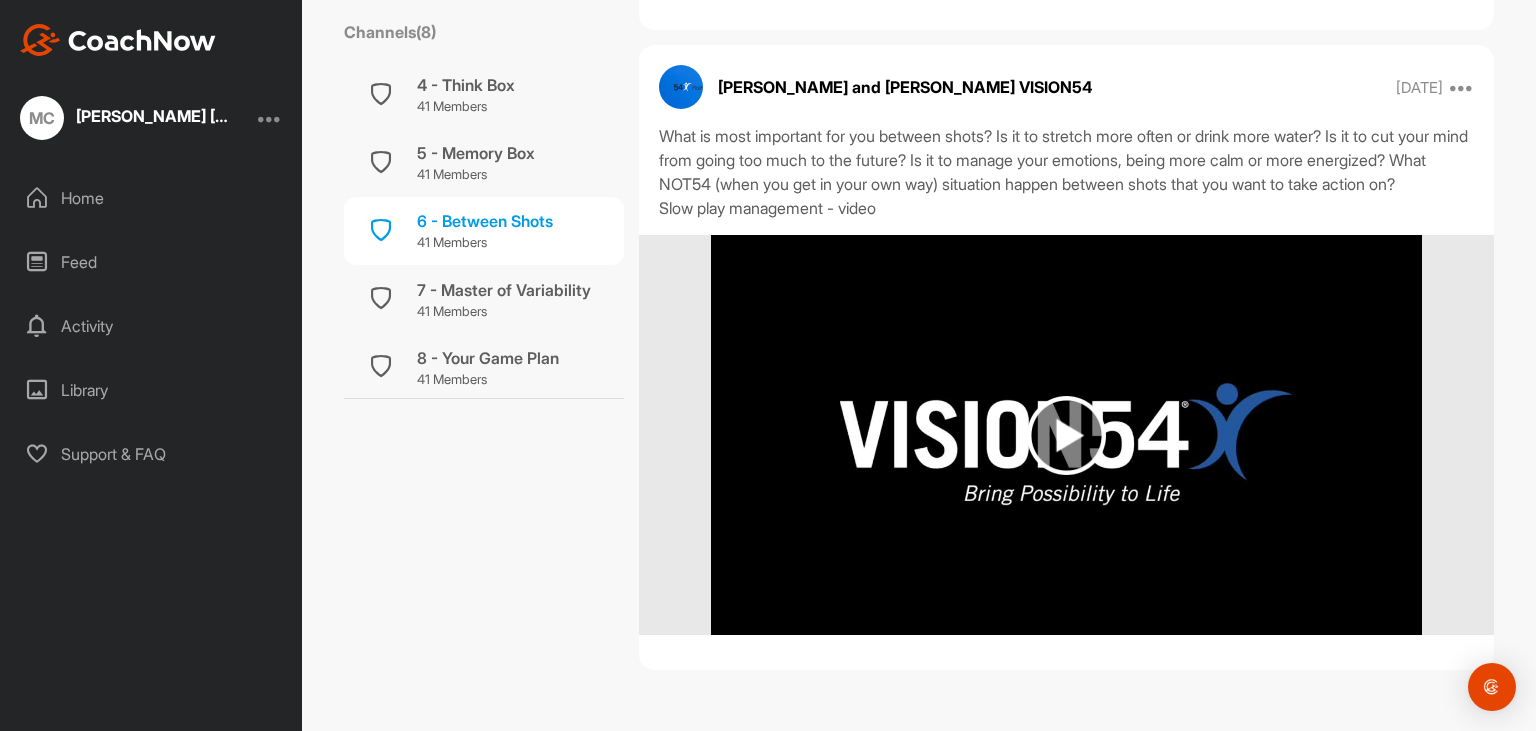 click at bounding box center (1066, 435) 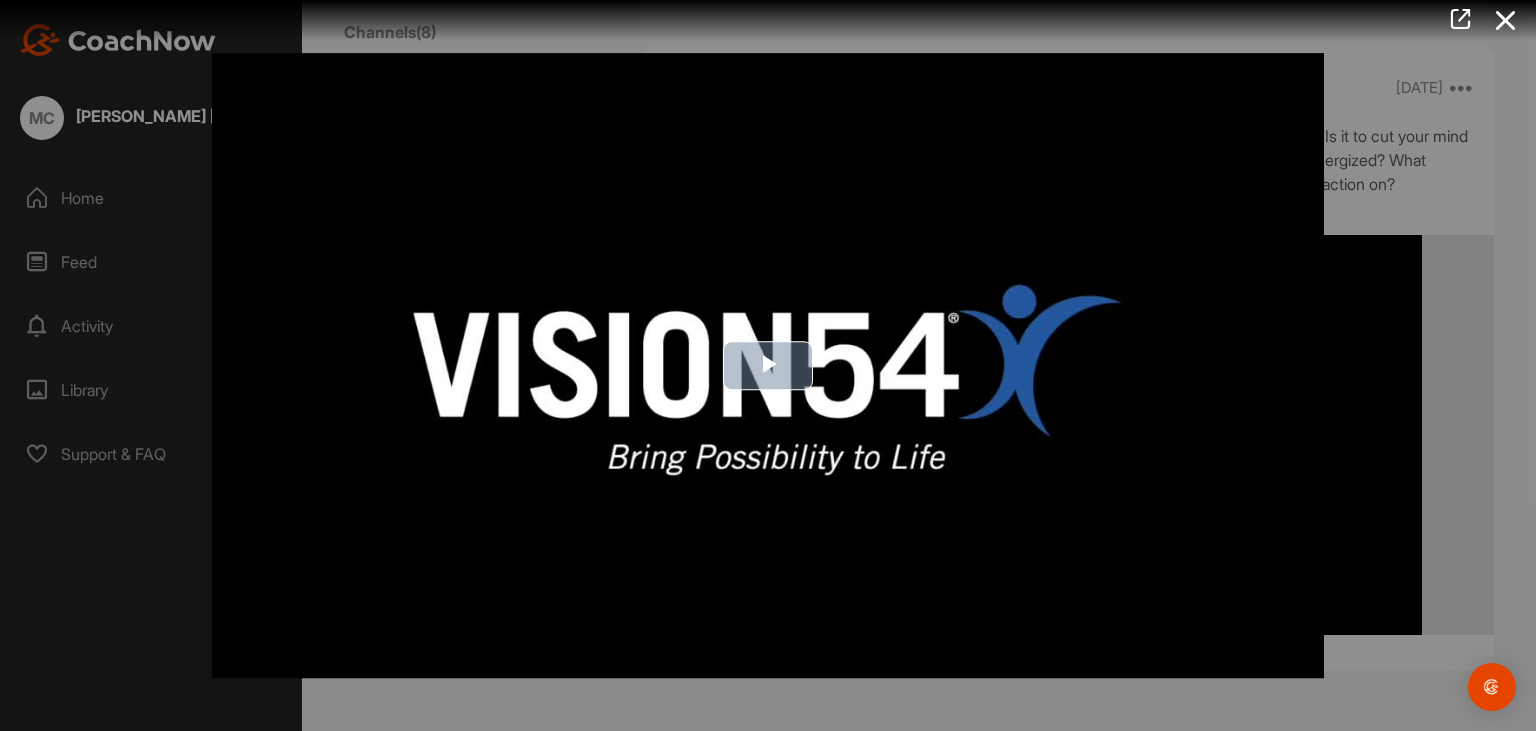 click at bounding box center [768, 366] 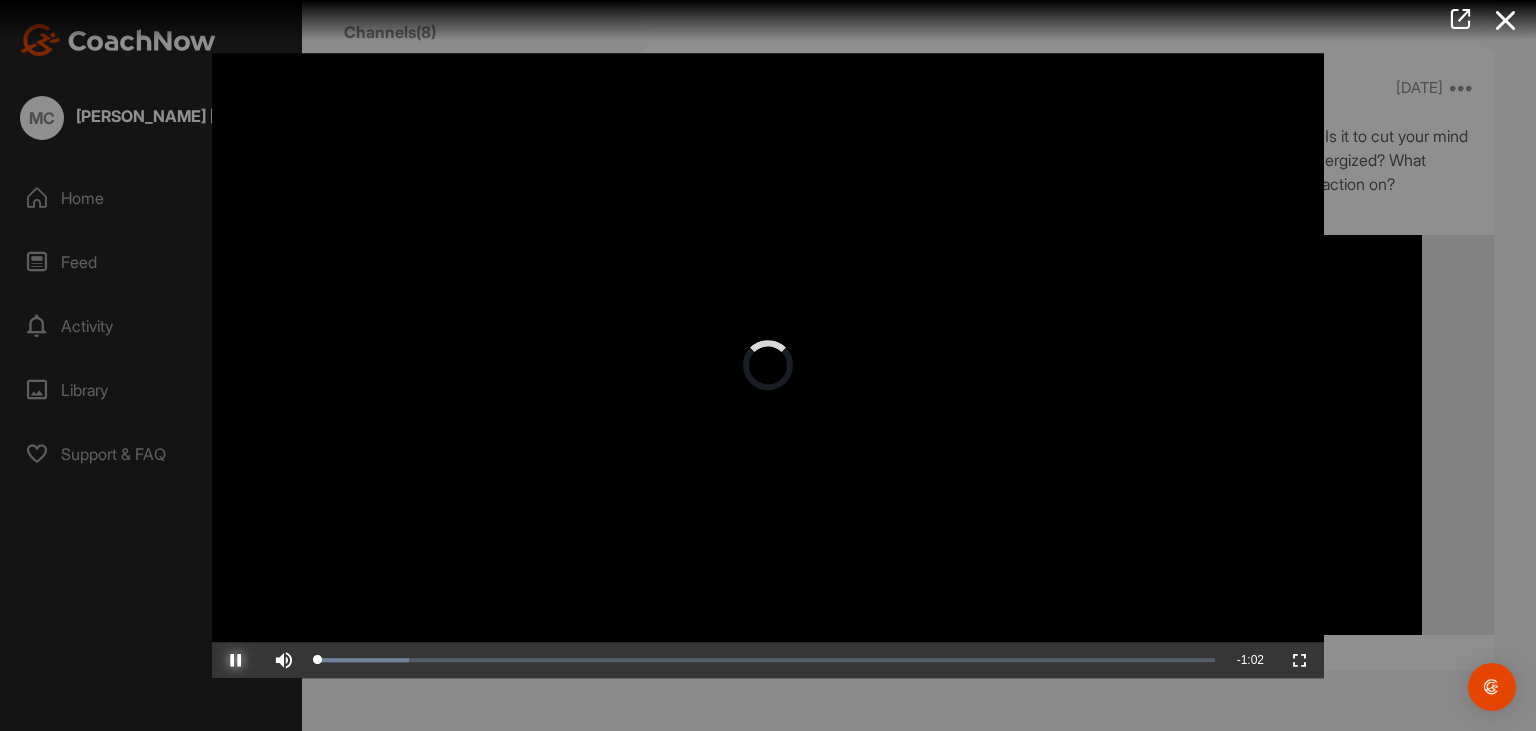 click at bounding box center (236, 660) 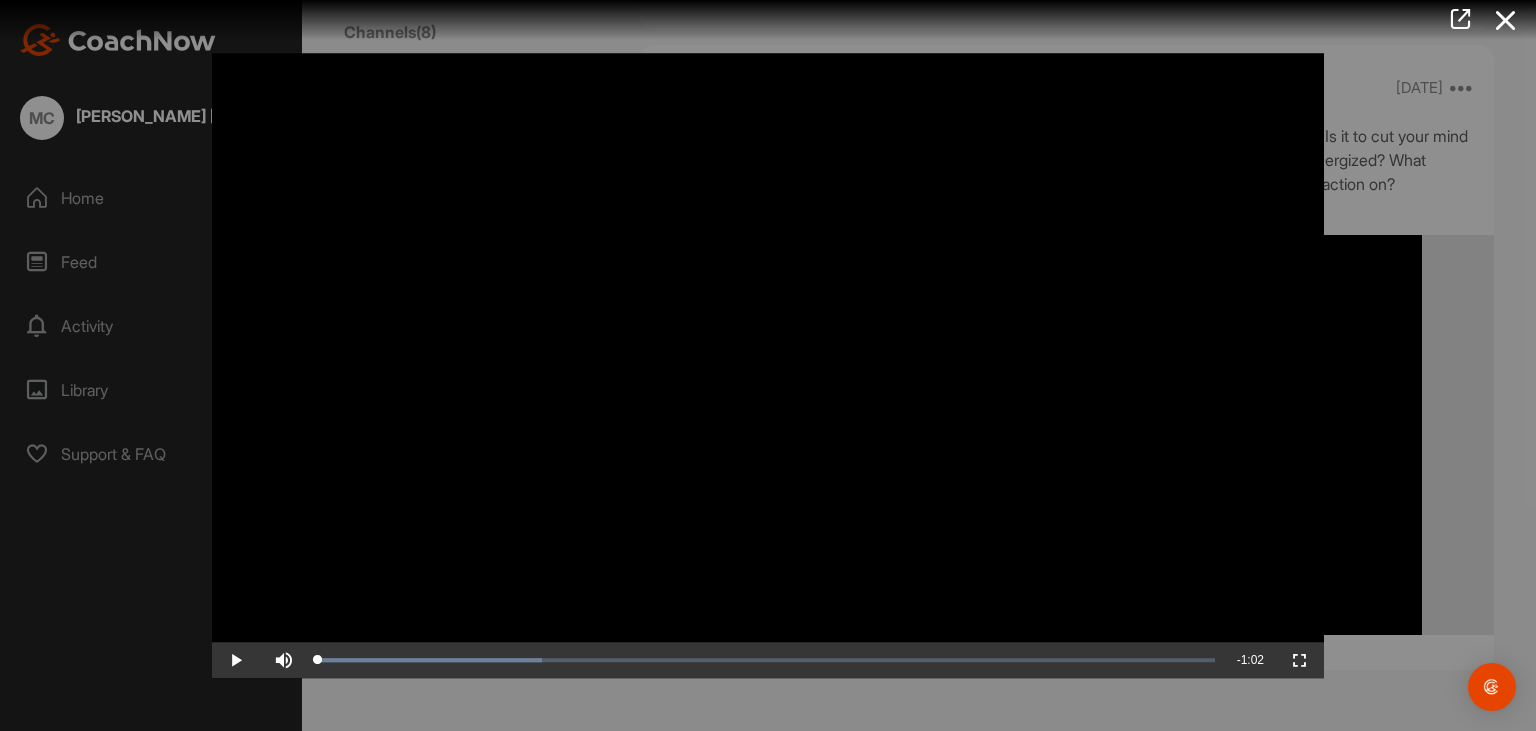 click at bounding box center [768, 366] 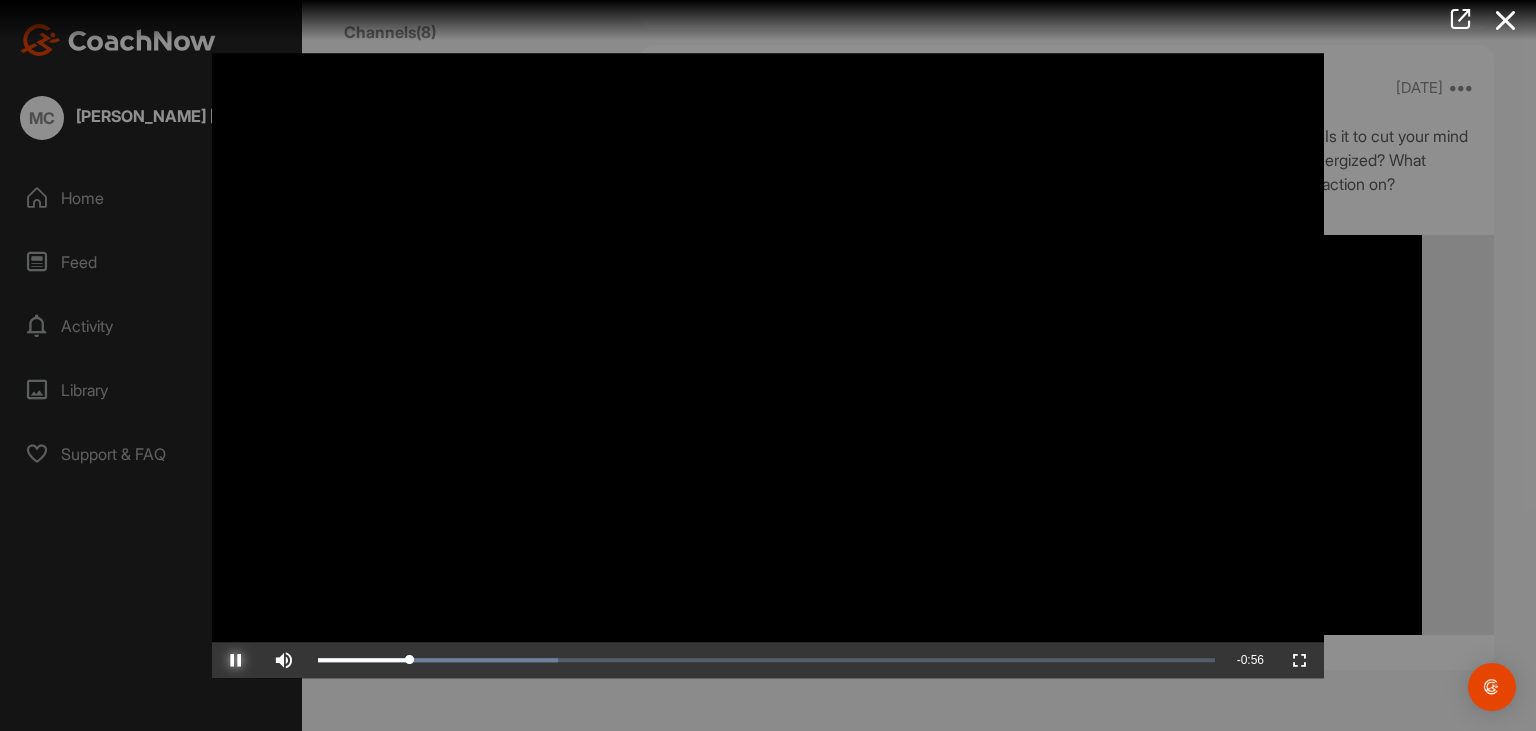 click at bounding box center (236, 660) 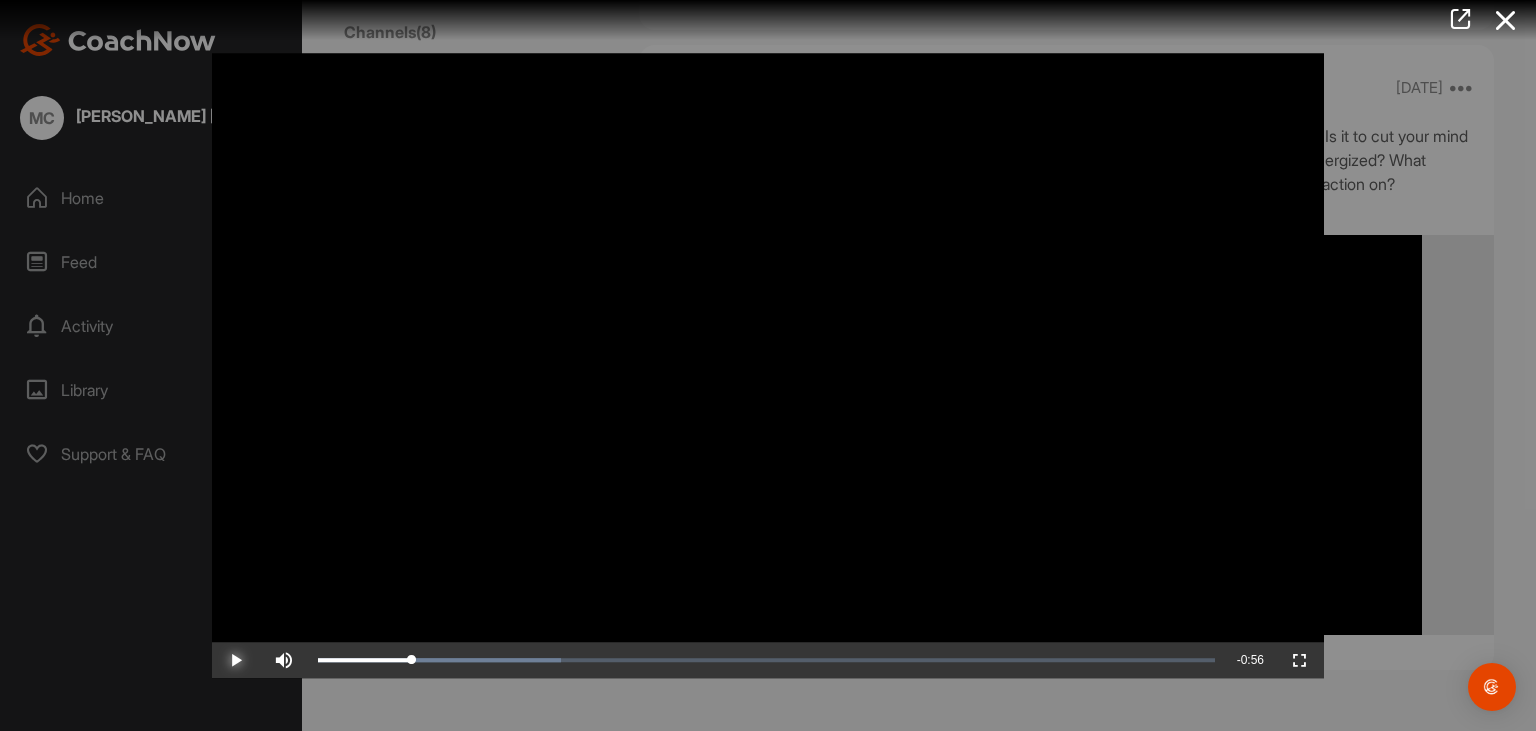 type 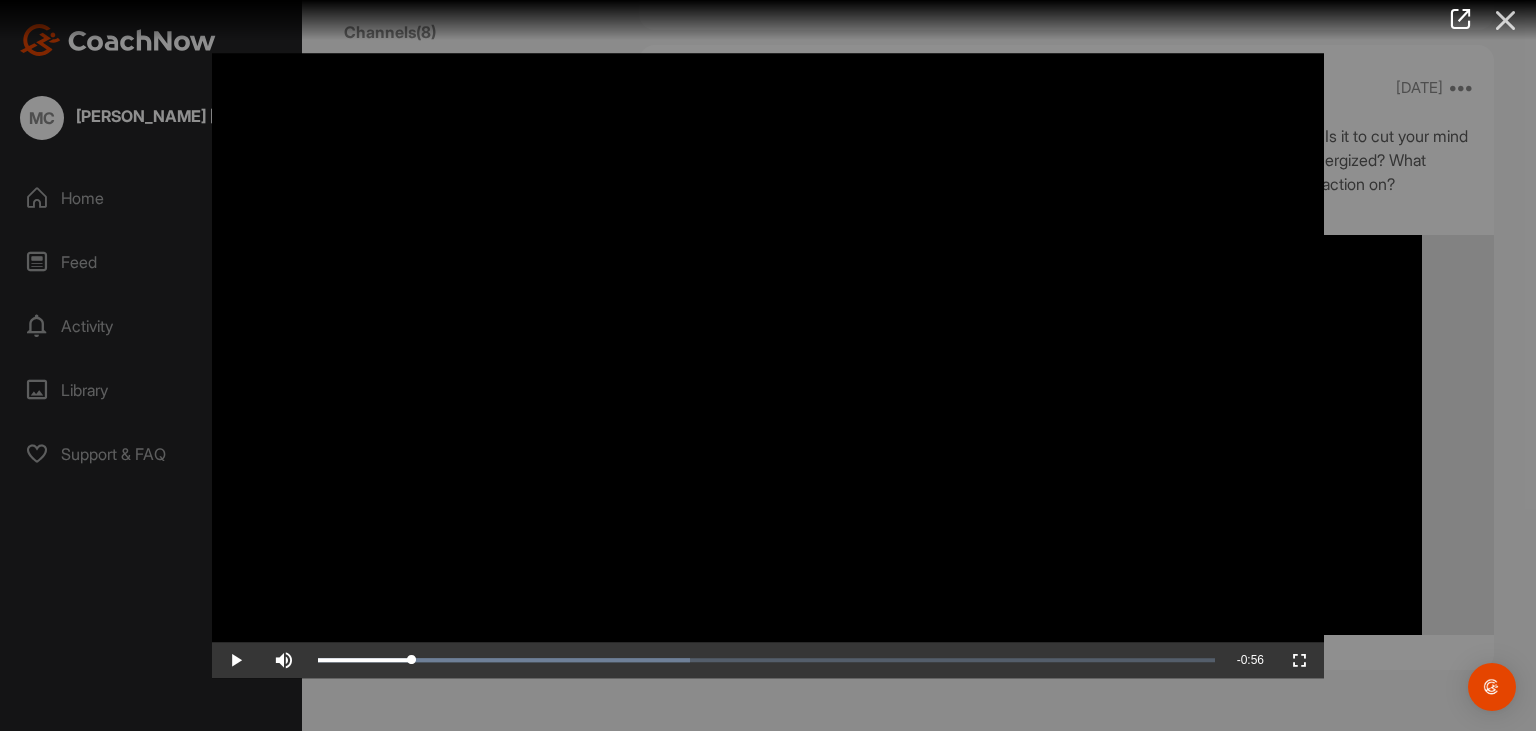 click at bounding box center [1506, 20] 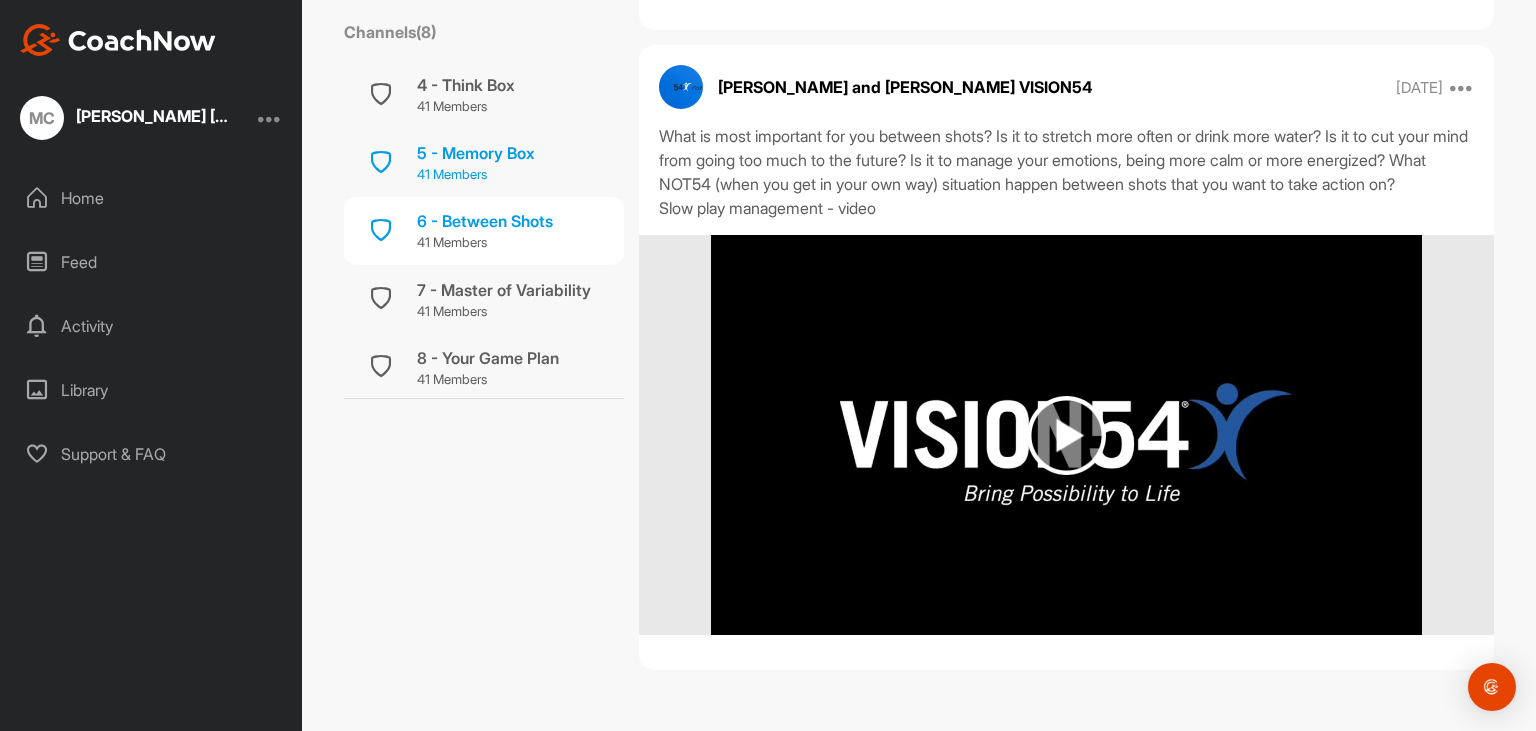 click on "5 - Memory Box" at bounding box center (476, 153) 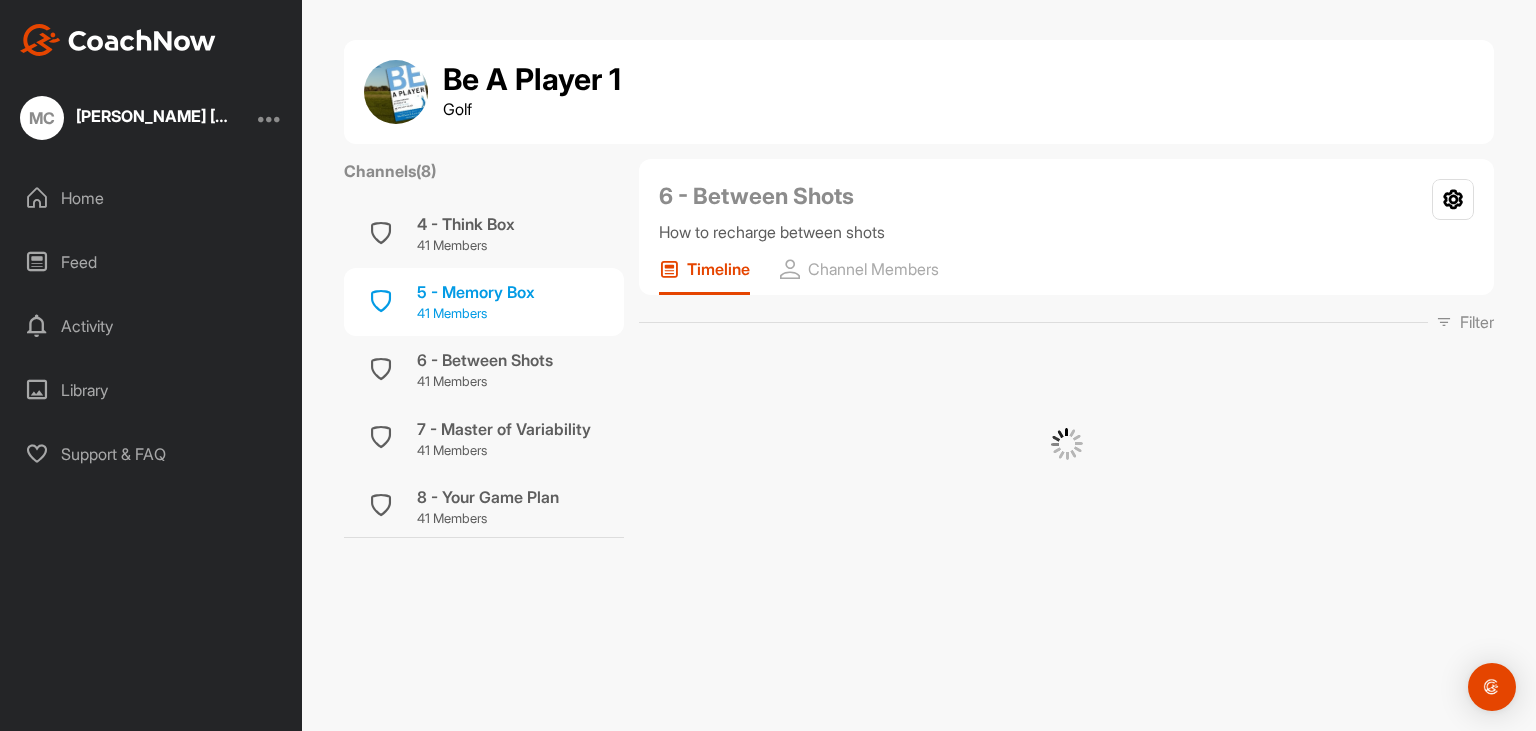 scroll, scrollTop: 0, scrollLeft: 0, axis: both 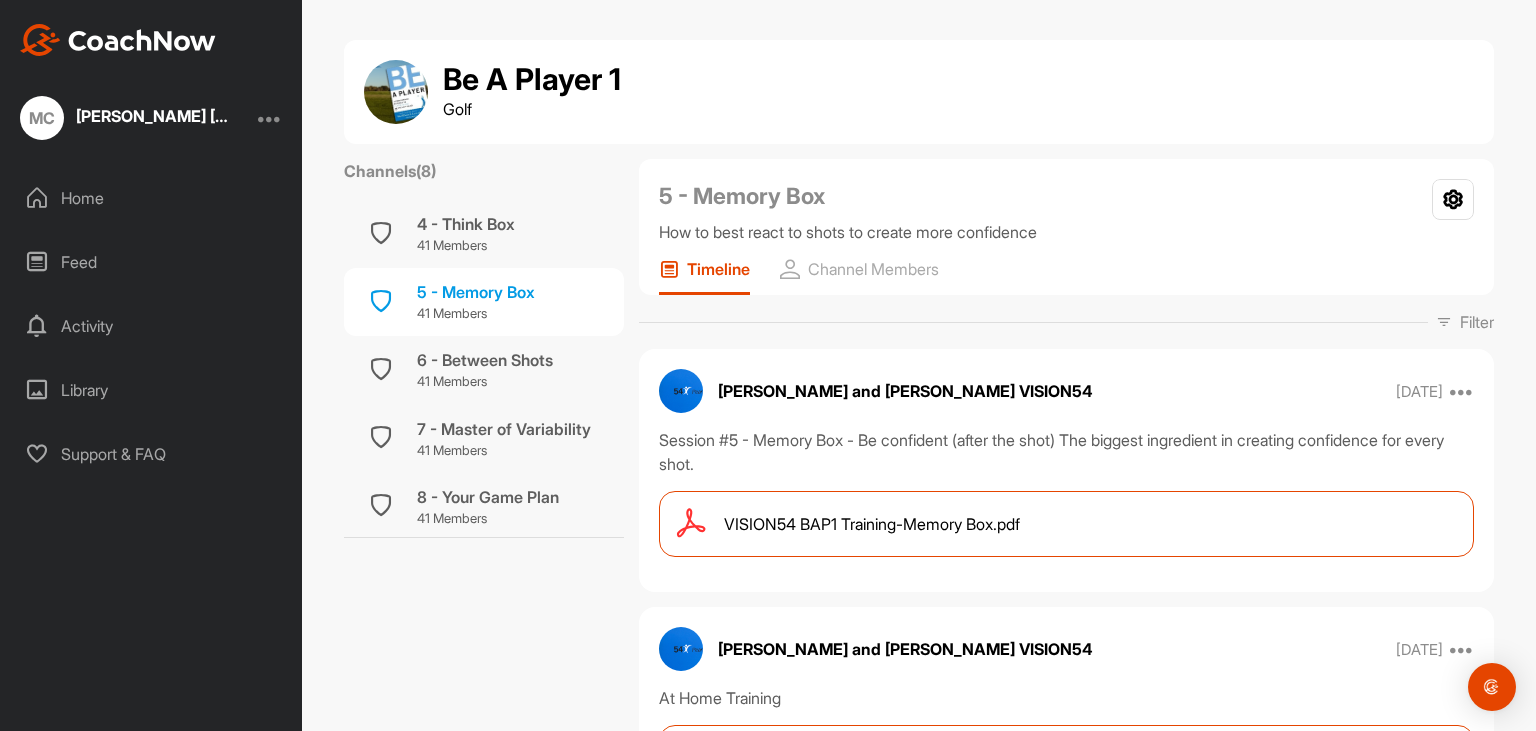 click on "VISION54 BAP1 Training-Memory Box.pdf" at bounding box center [872, 524] 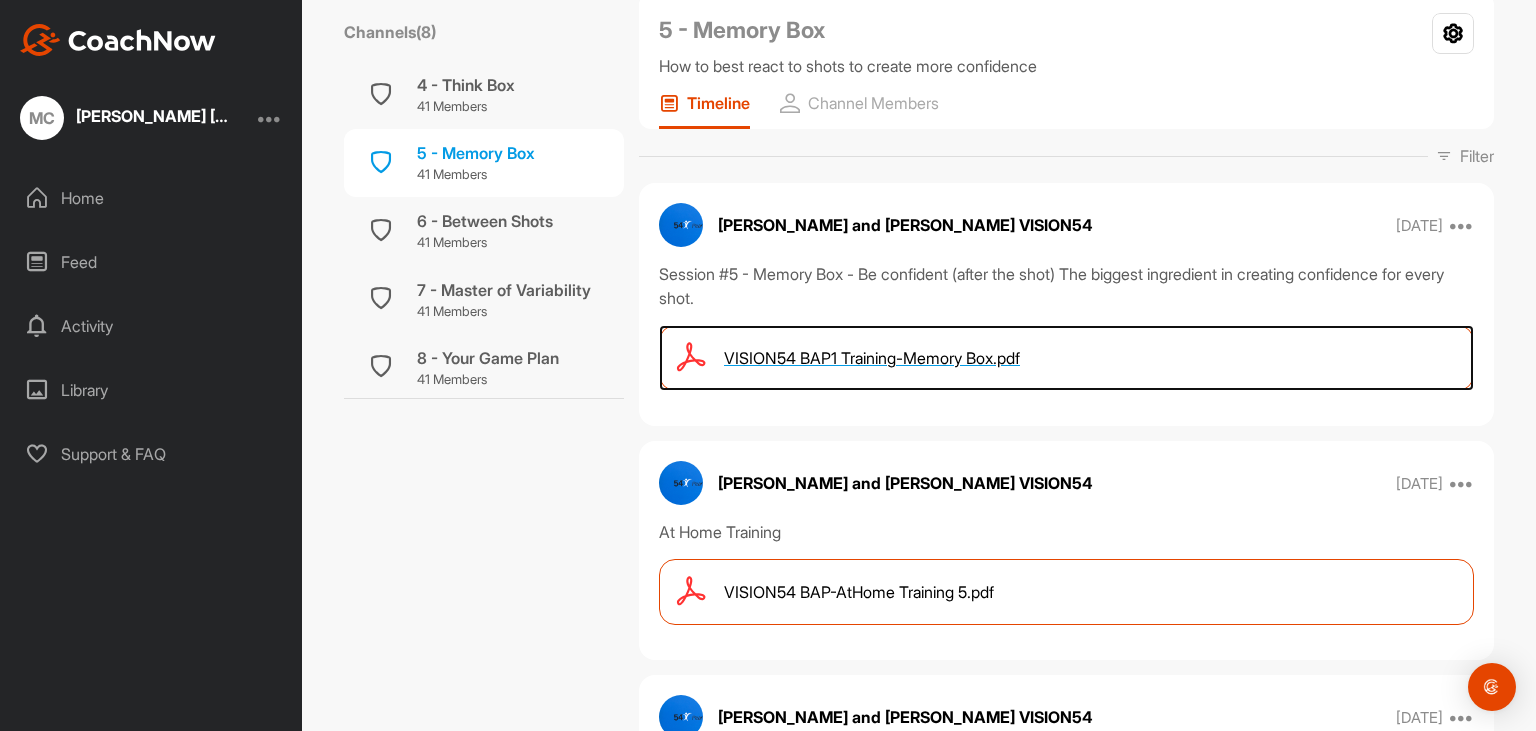 scroll, scrollTop: 230, scrollLeft: 0, axis: vertical 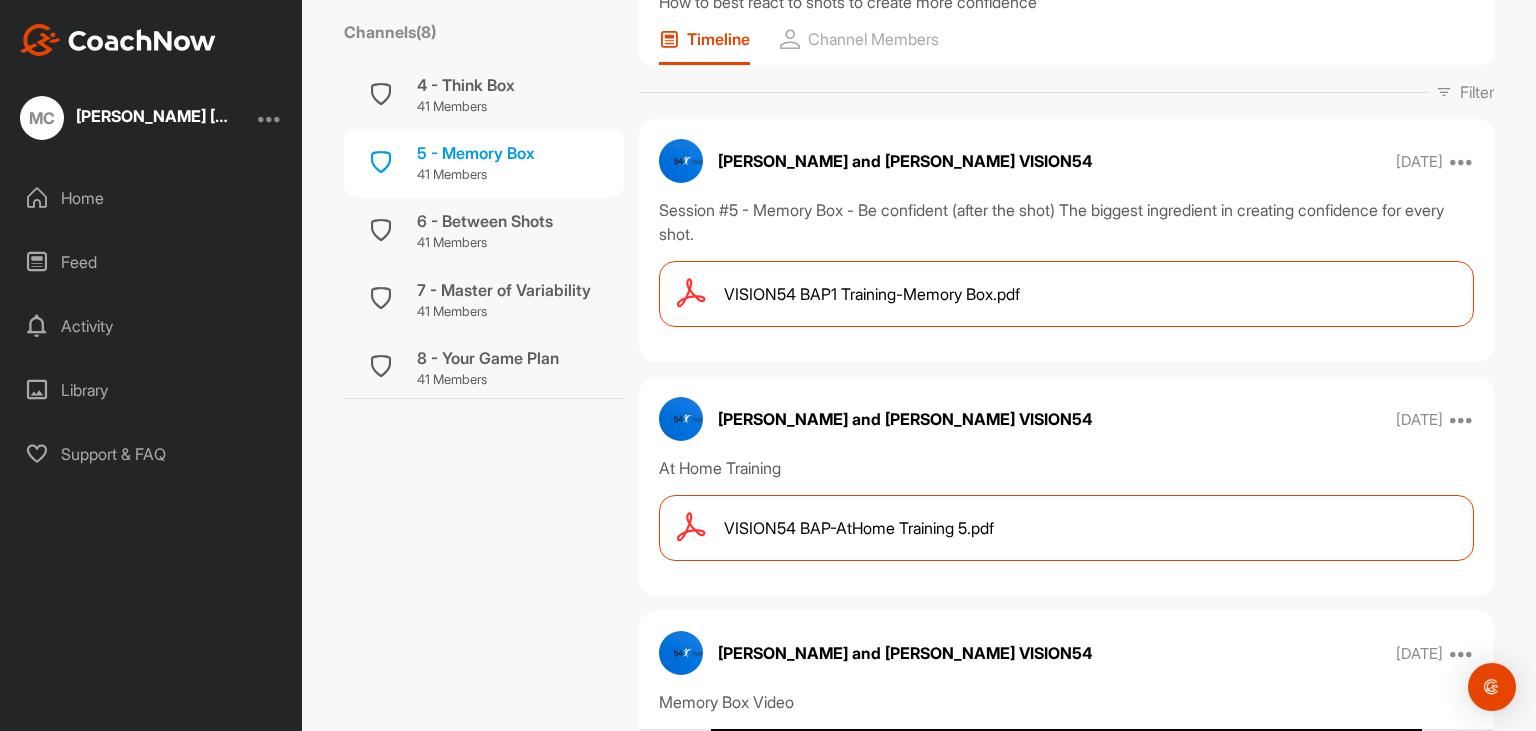 click on "VISION54 BAP-AtHome Training 5.pdf" at bounding box center (859, 528) 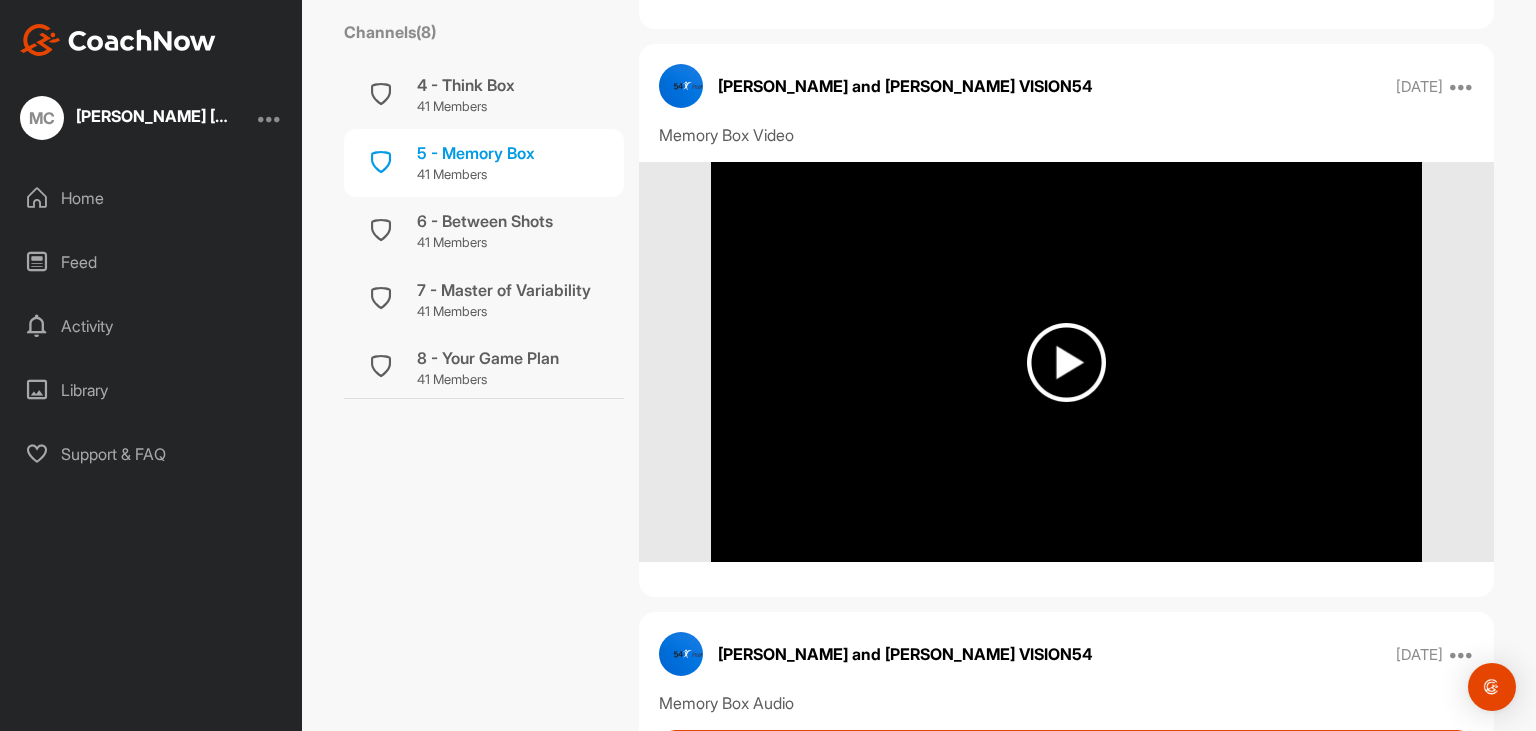 scroll, scrollTop: 806, scrollLeft: 0, axis: vertical 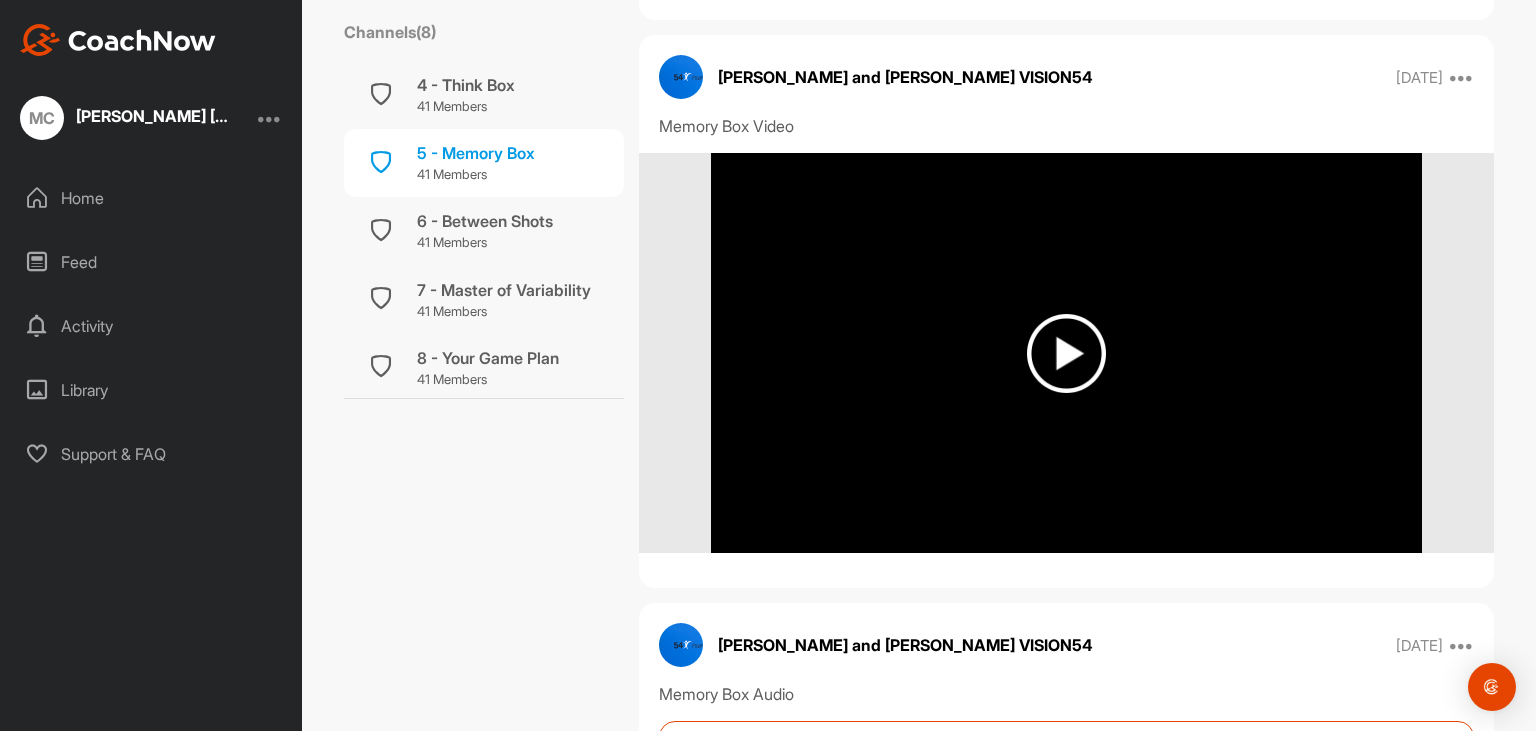 click at bounding box center (1066, 353) 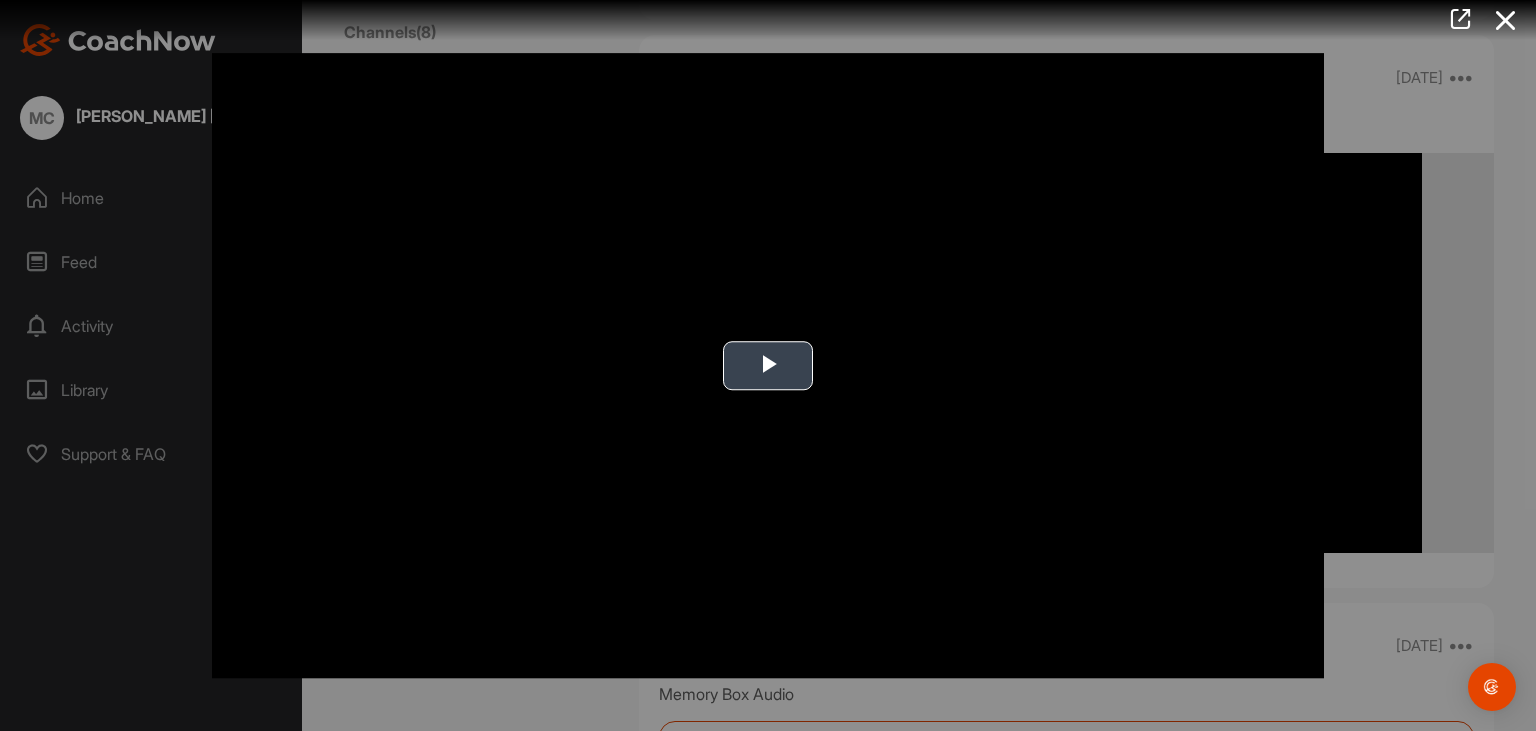 click at bounding box center (768, 366) 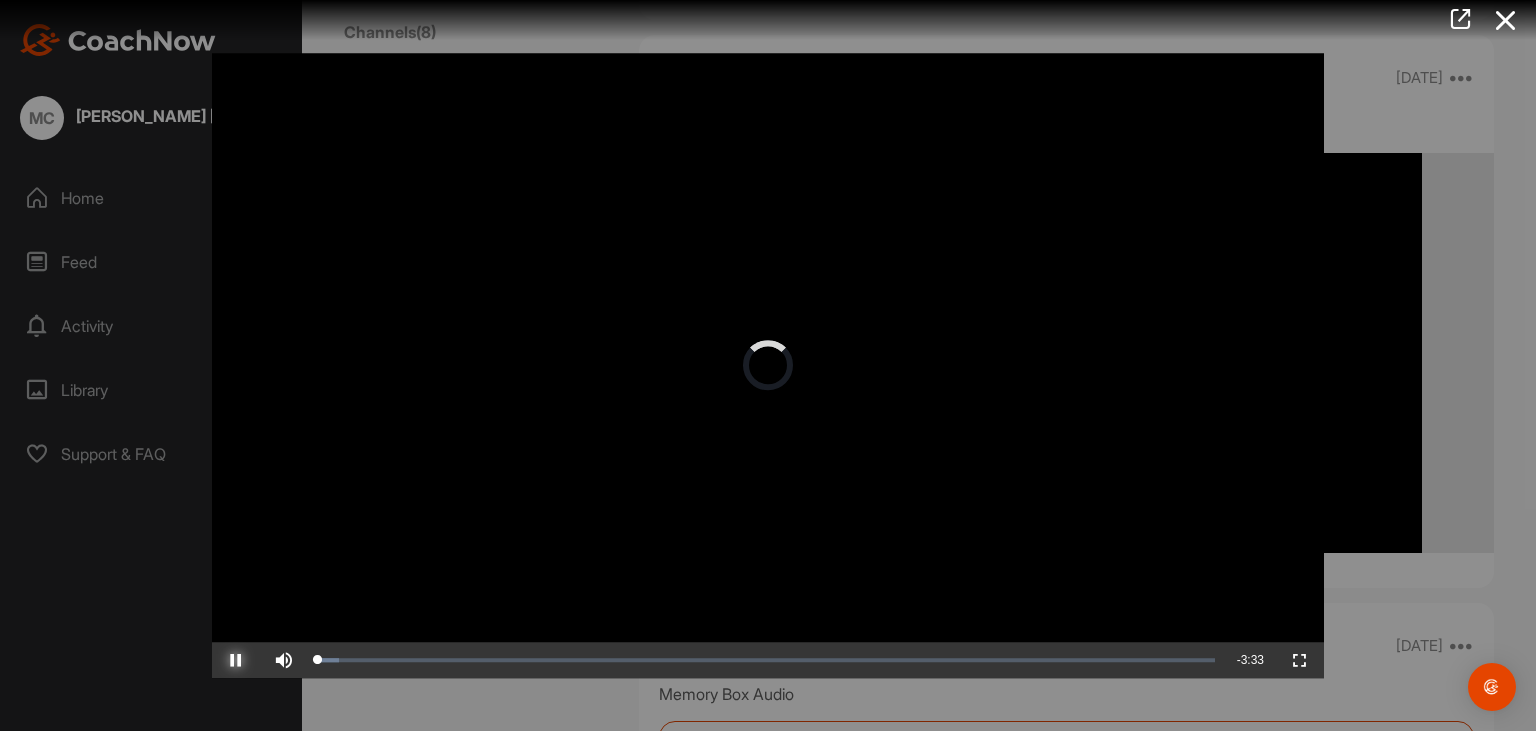 click at bounding box center (236, 660) 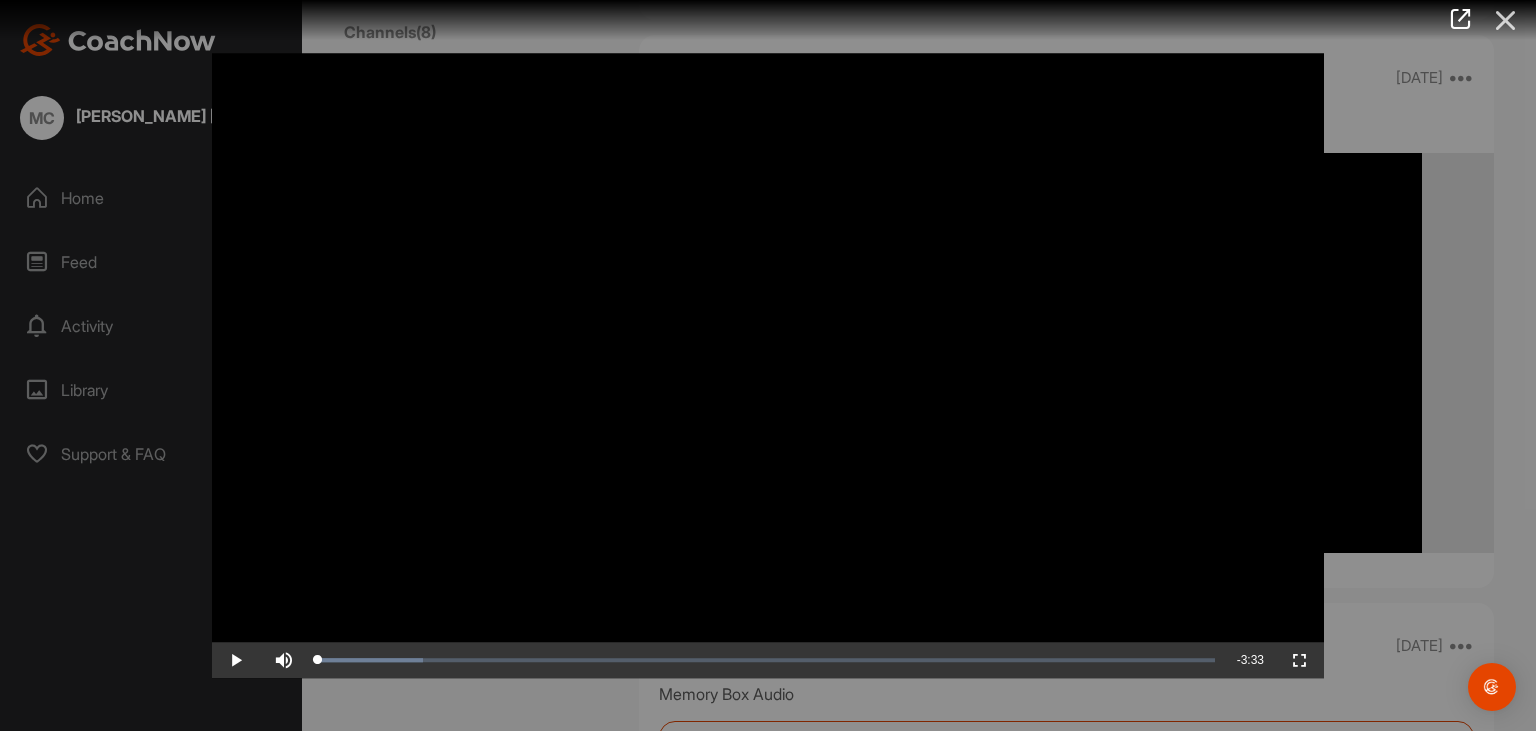 click at bounding box center [1506, 20] 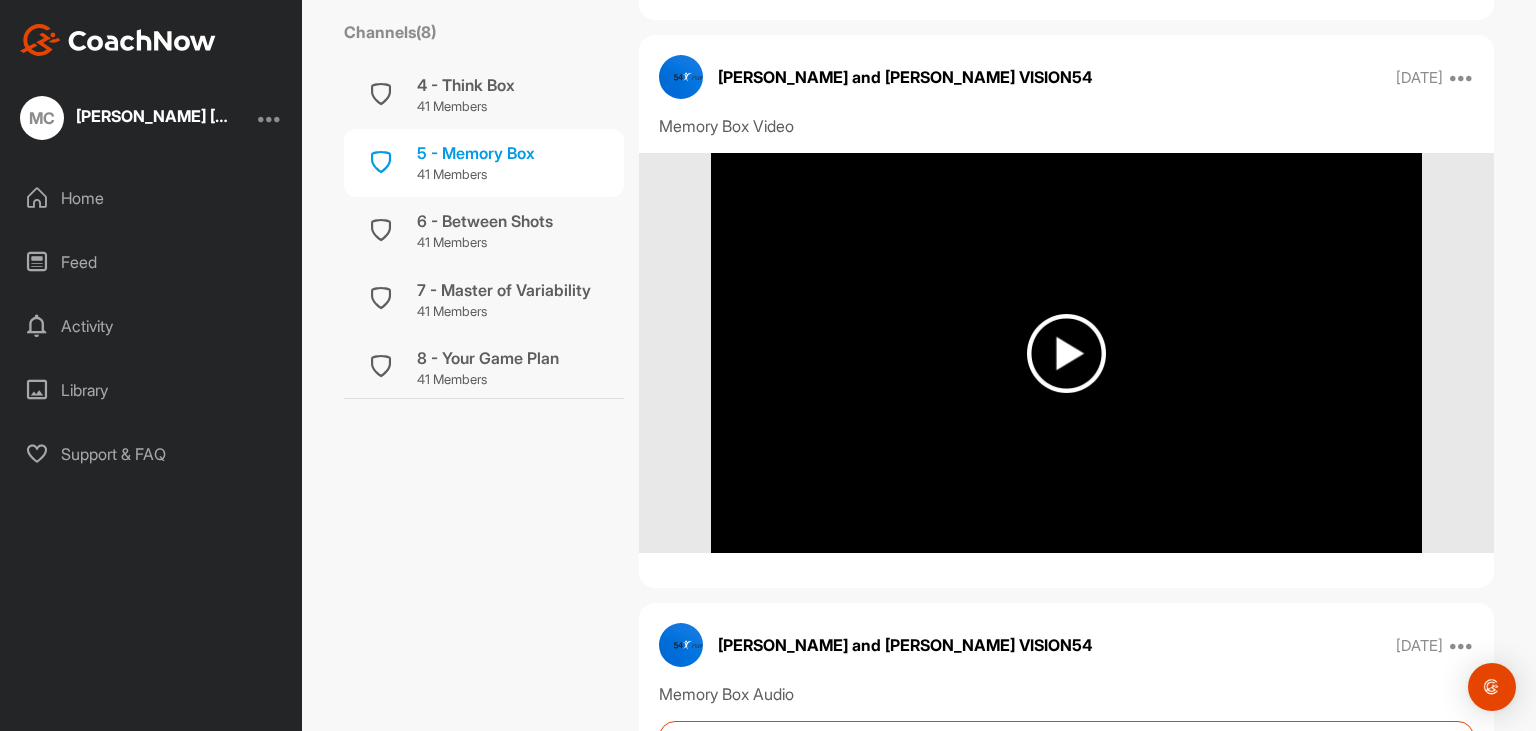 click on "Channels  ( 8 ) General 40 Members 1 - Intro to Human Skills 41 Members 2 - Balance Tempo Tension Awareness - BTT 41 Members 3 - Play Box 41 Members 4 - Think Box 41 Members 5 - Memory Box 41 Members 6 - Between Shots 41 Members 7 - Master of Variability 41 Members 8 - Your Game Plan 41 Members" at bounding box center (484, 1019) 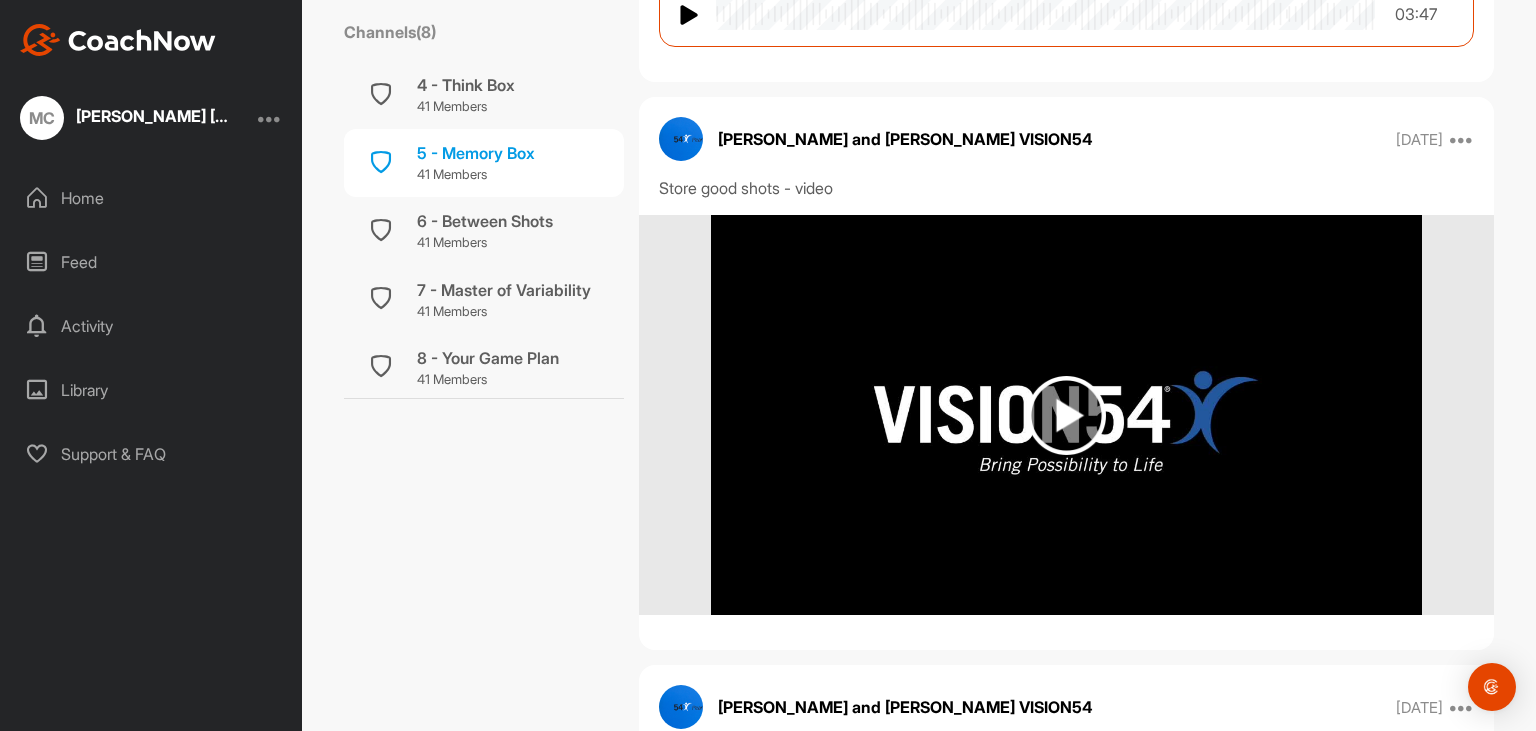 scroll, scrollTop: 1555, scrollLeft: 0, axis: vertical 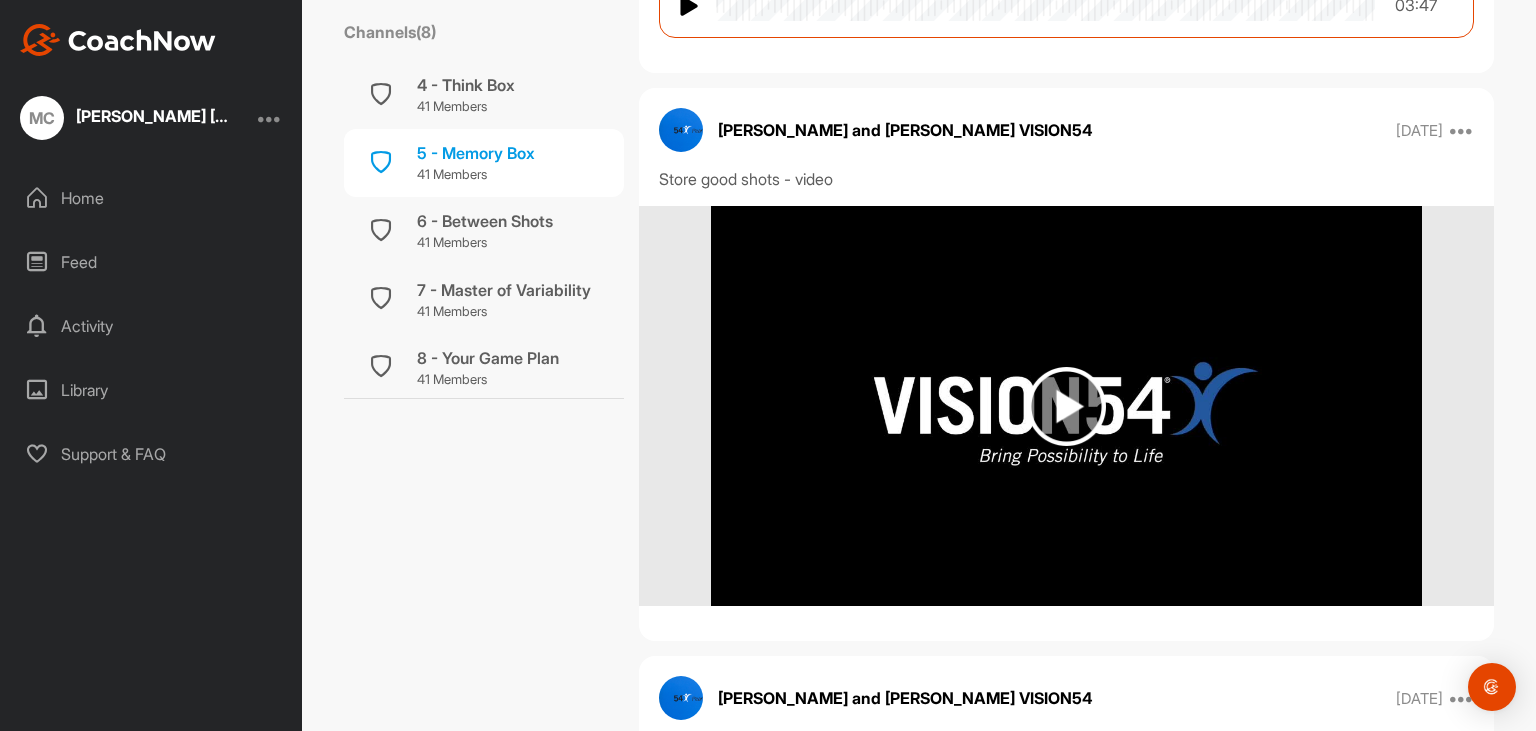 click at bounding box center [1066, 406] 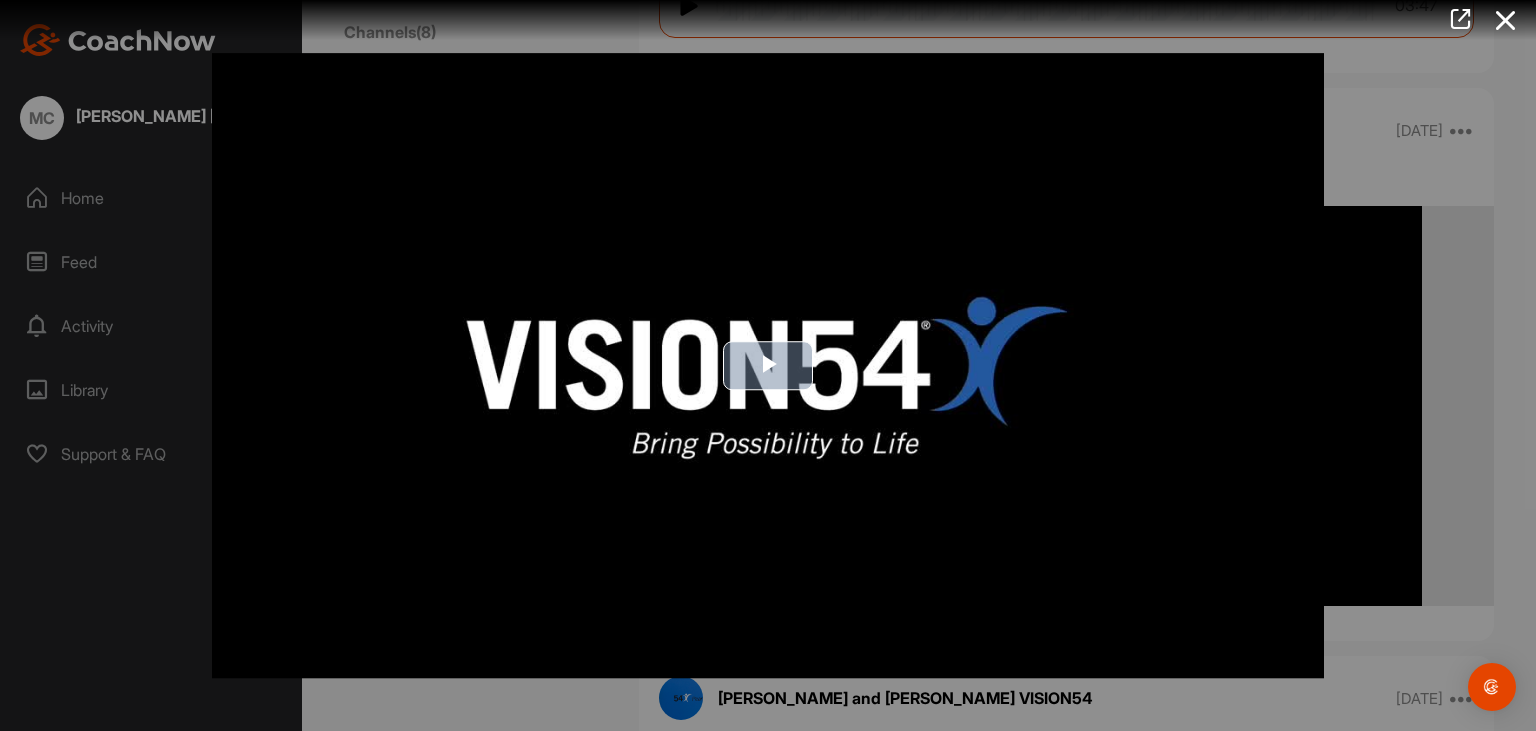click at bounding box center (768, 366) 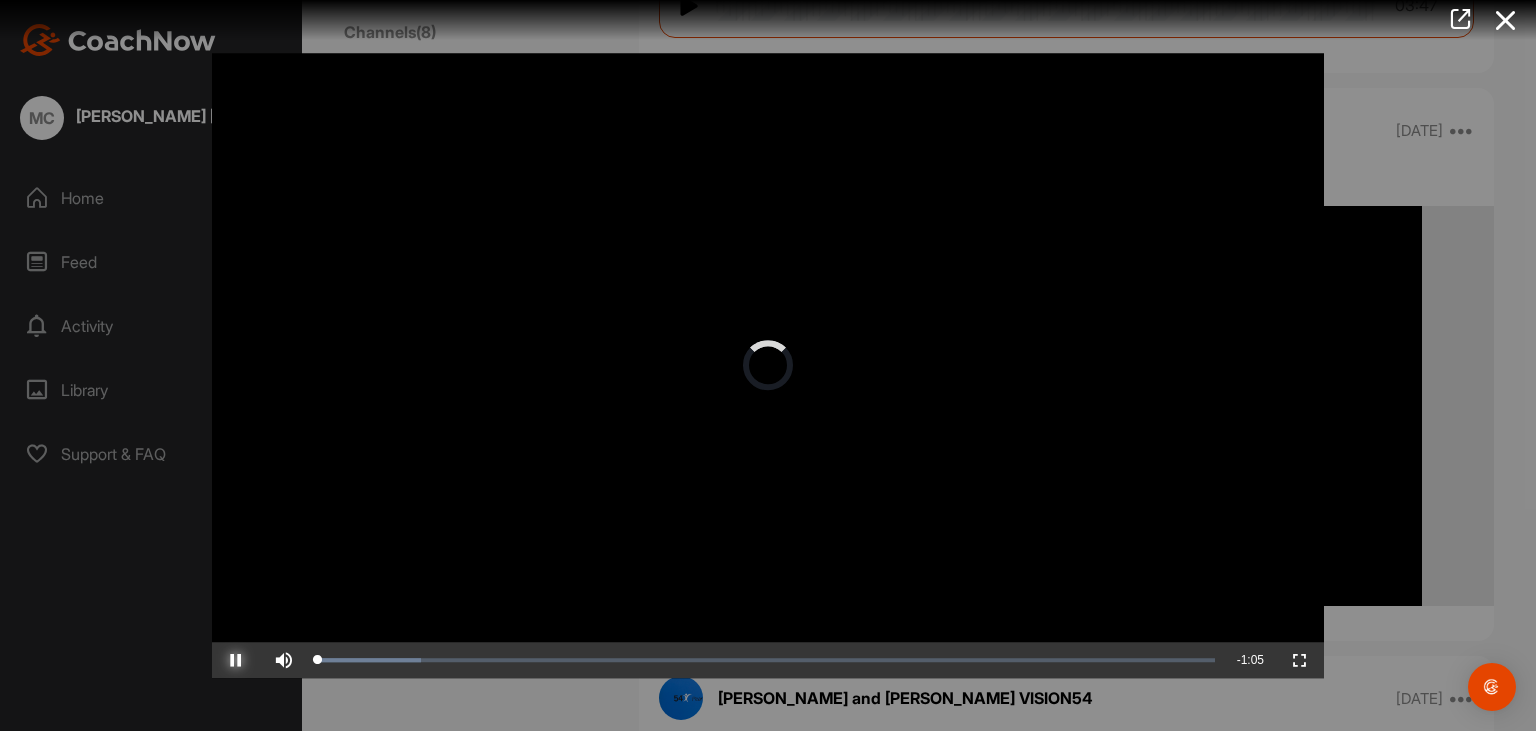 click at bounding box center [236, 660] 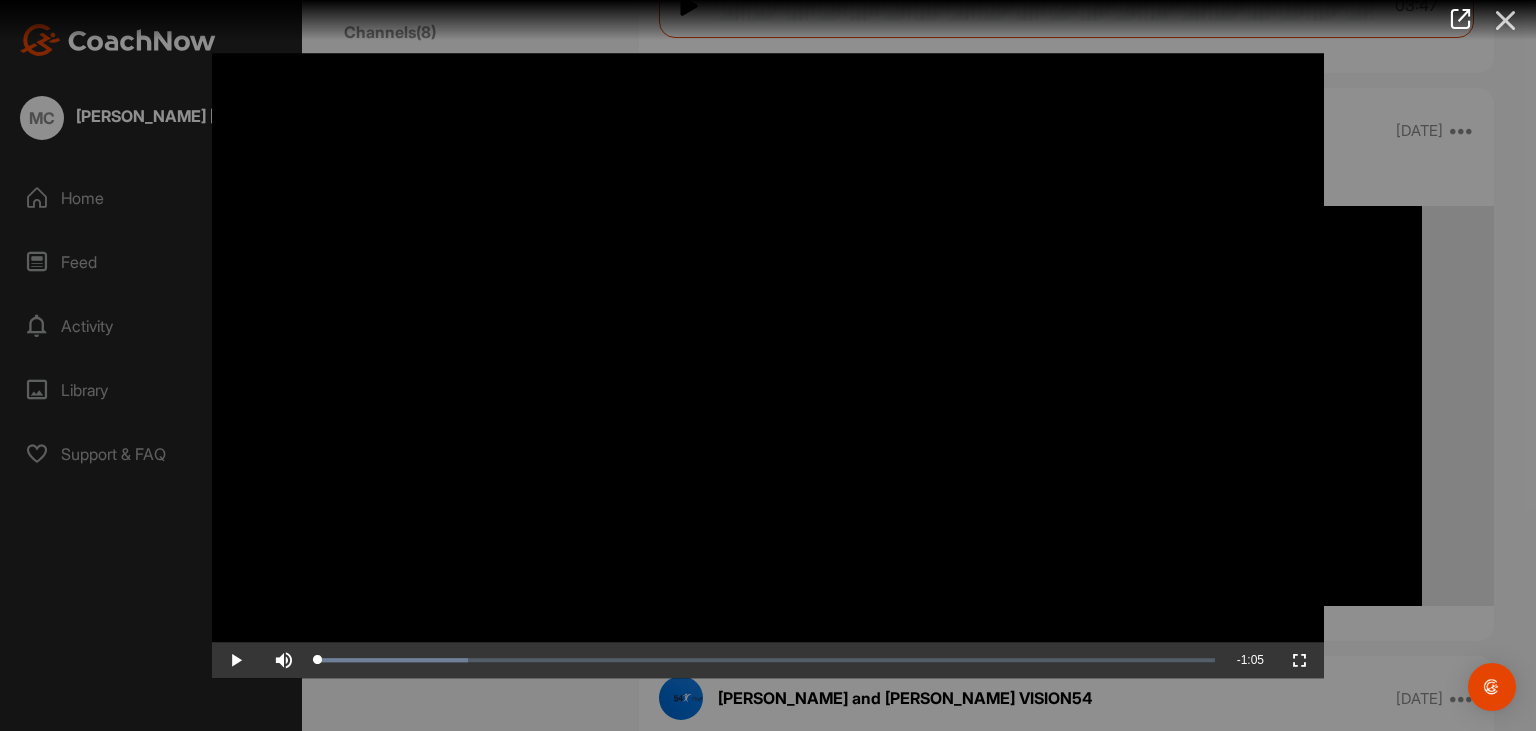 click at bounding box center [1506, 20] 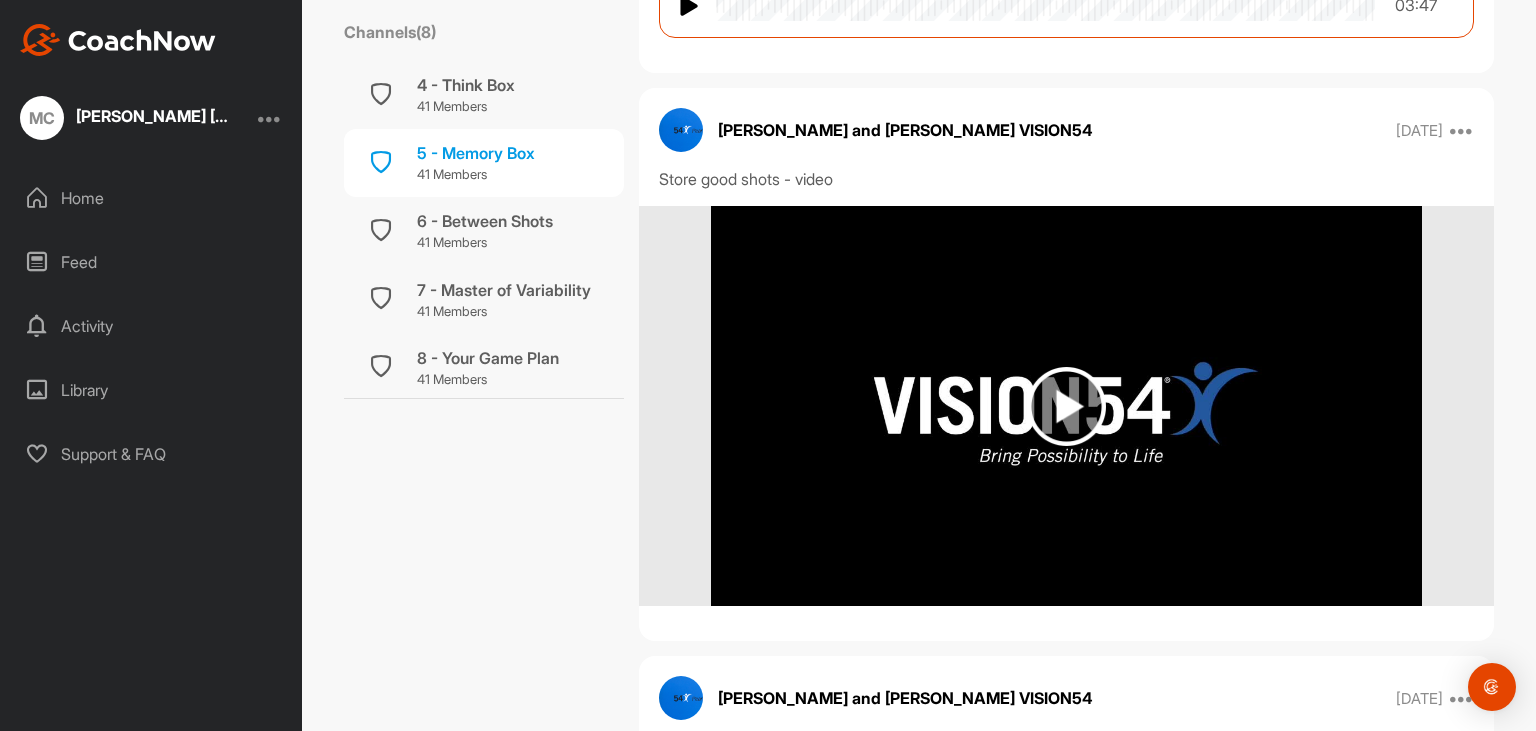 click on "5 - Memory Box How to best react to shots to create more confidence Leave Channel Timeline Channel Members   Filter Media Type Images Videos Notes Audio Documents Author AC [PERSON_NAME] [EMAIL_ADDRESS][DOMAIN_NAME] AT [PERSON_NAME] [EMAIL_ADDRESS][DOMAIN_NAME] AT [PERSON_NAME] [EMAIL_ADDRESS][DOMAIN_NAME] [PERSON_NAME] A [EMAIL_ADDRESS][DOMAIN_NAME] BH [PERSON_NAME] [EMAIL_ADDRESS][DOMAIN_NAME] CF [PERSON_NAME] [EMAIL_ADDRESS][DOMAIN_NAME] CK [PERSON_NAME] [EMAIL_ADDRESS][DOMAIN_NAME] CK [PERSON_NAME] [EMAIL_ADDRESS][DOMAIN_NAME] [PERSON_NAME] Miles [EMAIL_ADDRESS][DOMAIN_NAME] [PERSON_NAME] [PERSON_NAME][EMAIL_ADDRESS][PERSON_NAME][DOMAIN_NAME] DG [PERSON_NAME] [EMAIL_ADDRESS][DOMAIN_NAME] DC [PERSON_NAME] [EMAIL_ADDRESS][DOMAIN_NAME] DS Diana Suzuki [EMAIL_ADDRESS][DOMAIN_NAME] [PERSON_NAME] [EMAIL_ADDRESS][DOMAIN_NAME] GB [PERSON_NAME] [EMAIL_ADDRESS][DOMAIN_NAME] JK [PERSON_NAME] [EMAIL_ADDRESS][DOMAIN_NAME] [PERSON_NAME] [EMAIL_ADDRESS][DOMAIN_NAME] [PERSON_NAME] [PERSON_NAME] Cord [EMAIL_ADDRESS][DOMAIN_NAME] [PERSON_NAME] [PERSON_NAME][EMAIL_ADDRESS][DOMAIN_NAME] KP [PERSON_NAME] [EMAIL_ADDRESS][DOMAIN_NAME] KT [PERSON_NAME] [EMAIL_ADDRESS][DOMAIN_NAME] [PERSON_NAME] and VISION54 Coaches [PERSON_NAME][EMAIL_ADDRESS][DOMAIN_NAME] LE [PERSON_NAME] MC MF PK" at bounding box center [1066, 270] 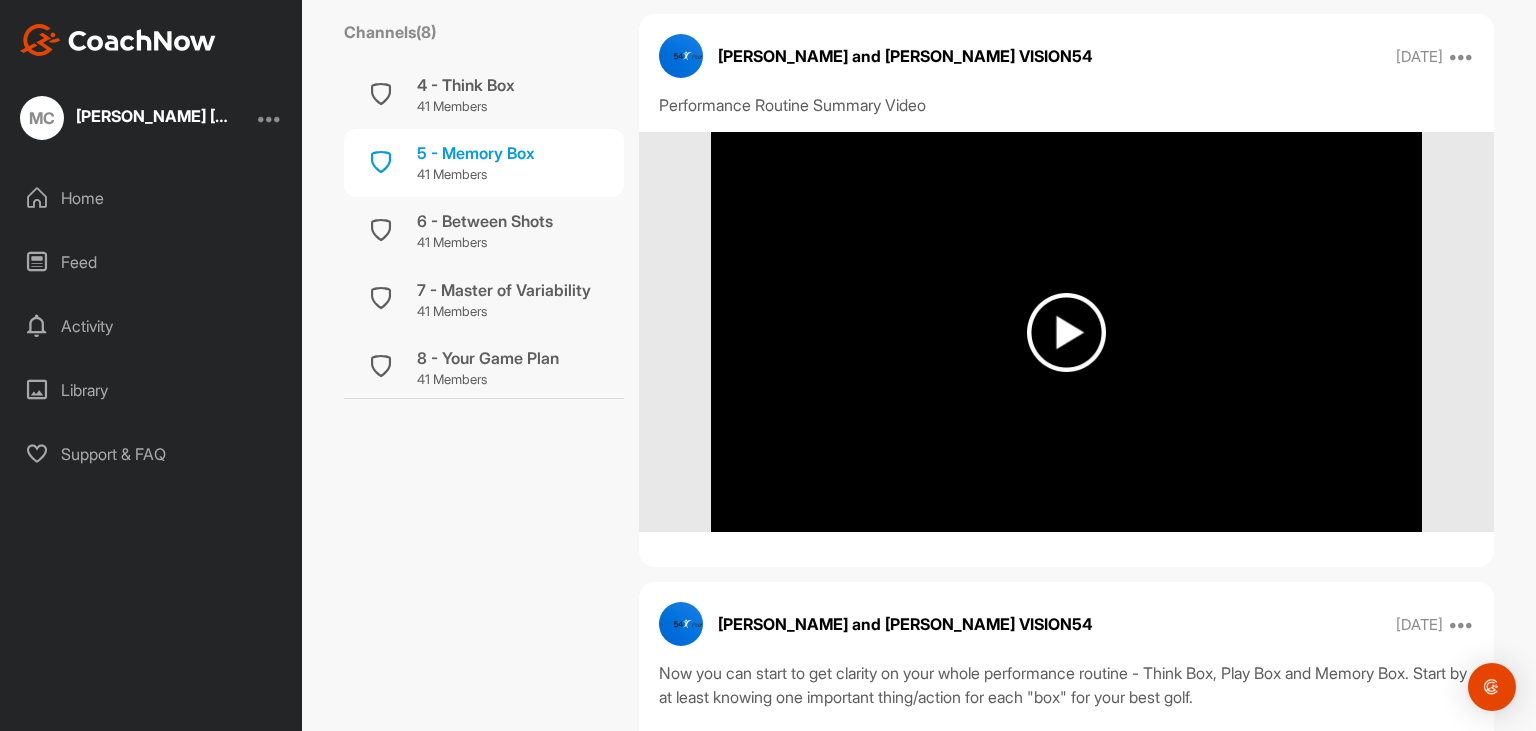scroll, scrollTop: 2246, scrollLeft: 0, axis: vertical 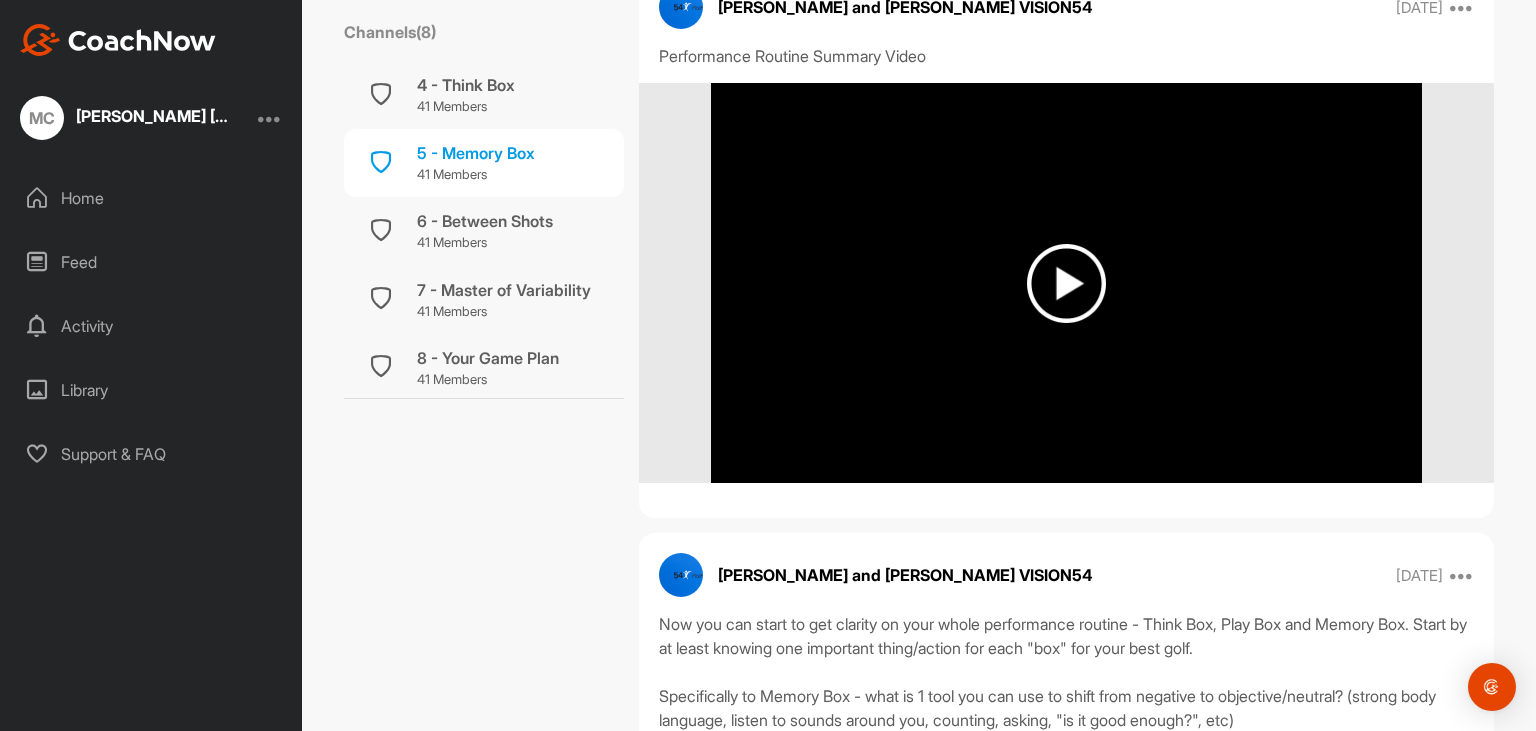 click at bounding box center (1066, 283) 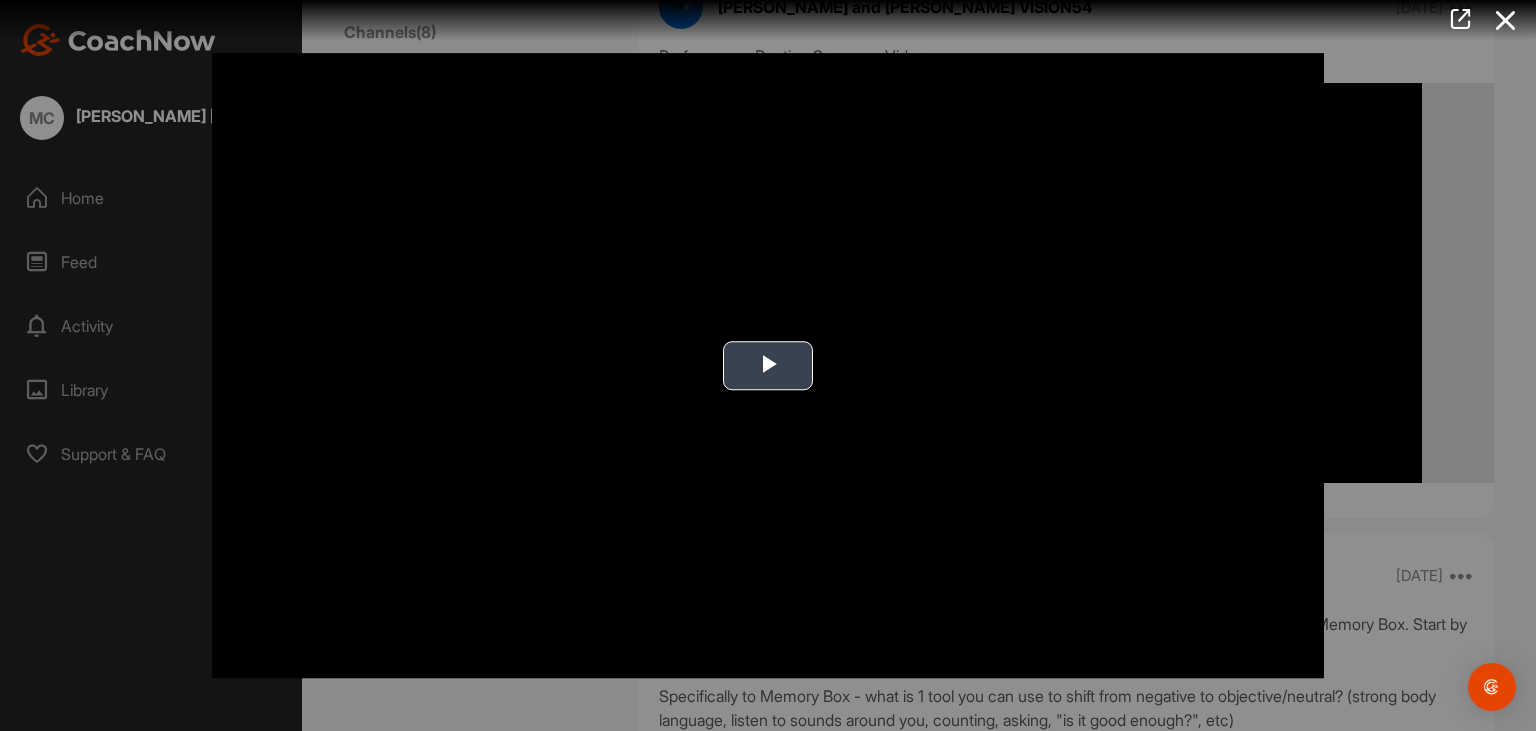 click at bounding box center (768, 366) 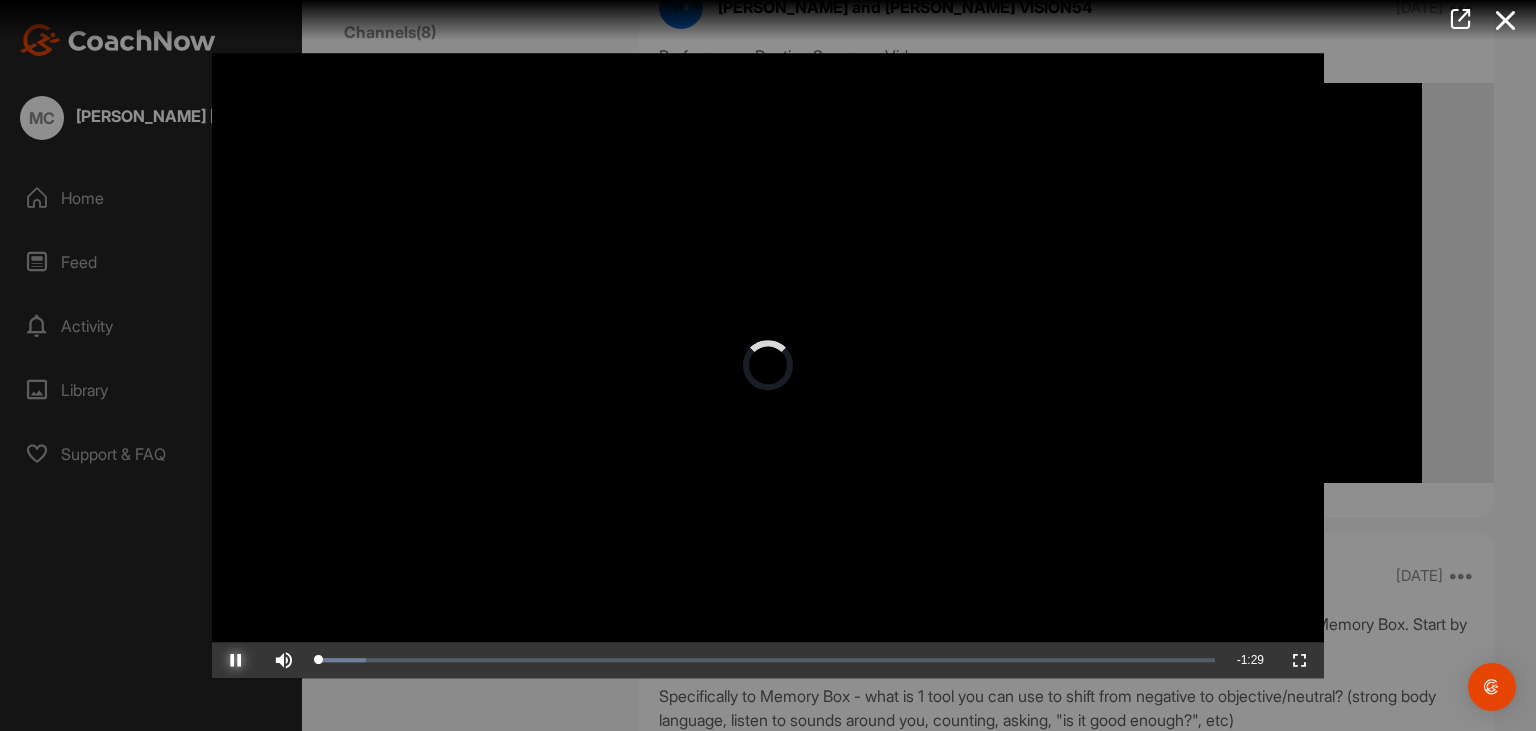 click at bounding box center (236, 660) 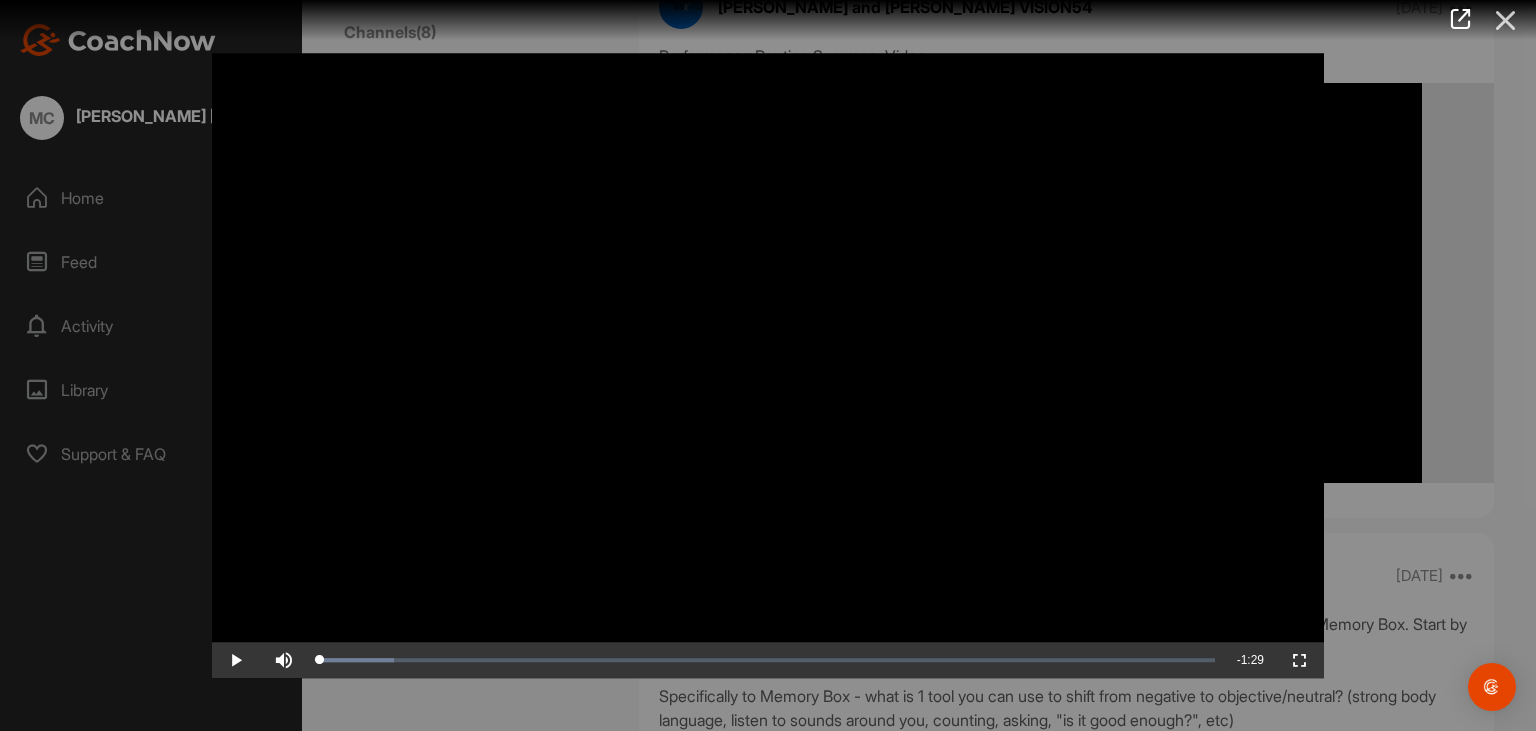 click at bounding box center (1506, 20) 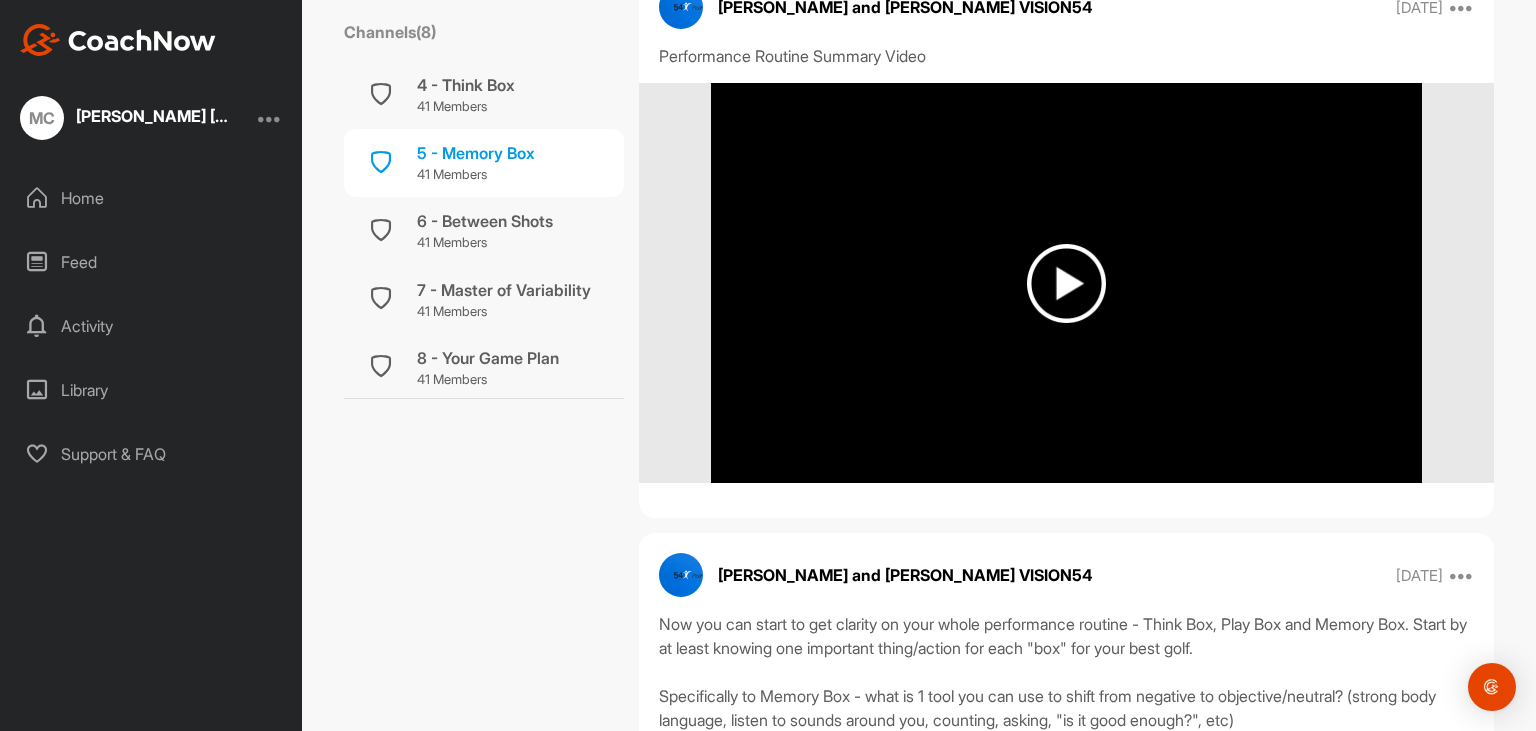 click on "5 - Memory Box How to best react to shots to create more confidence Leave Channel Timeline Channel Members   Filter Media Type Images Videos Notes Audio Documents Author AC [PERSON_NAME] [EMAIL_ADDRESS][DOMAIN_NAME] AT [PERSON_NAME] [EMAIL_ADDRESS][DOMAIN_NAME] AT [PERSON_NAME] [EMAIL_ADDRESS][DOMAIN_NAME] [PERSON_NAME] A [EMAIL_ADDRESS][DOMAIN_NAME] BH [PERSON_NAME] [EMAIL_ADDRESS][DOMAIN_NAME] CF [PERSON_NAME] [EMAIL_ADDRESS][DOMAIN_NAME] CK [PERSON_NAME] [EMAIL_ADDRESS][DOMAIN_NAME] CK [PERSON_NAME] [EMAIL_ADDRESS][DOMAIN_NAME] [PERSON_NAME] Miles [EMAIL_ADDRESS][DOMAIN_NAME] [PERSON_NAME] [PERSON_NAME][EMAIL_ADDRESS][PERSON_NAME][DOMAIN_NAME] DG [PERSON_NAME] [EMAIL_ADDRESS][DOMAIN_NAME] DC [PERSON_NAME] [EMAIL_ADDRESS][DOMAIN_NAME] DS Diana Suzuki [EMAIL_ADDRESS][DOMAIN_NAME] [PERSON_NAME] [EMAIL_ADDRESS][DOMAIN_NAME] GB [PERSON_NAME] [EMAIL_ADDRESS][DOMAIN_NAME] JK [PERSON_NAME] [EMAIL_ADDRESS][DOMAIN_NAME] [PERSON_NAME] [EMAIL_ADDRESS][DOMAIN_NAME] [PERSON_NAME] [PERSON_NAME] Cord [EMAIL_ADDRESS][DOMAIN_NAME] [PERSON_NAME] [PERSON_NAME][EMAIL_ADDRESS][DOMAIN_NAME] KP [PERSON_NAME] [EMAIL_ADDRESS][DOMAIN_NAME] KT [PERSON_NAME] [EMAIL_ADDRESS][DOMAIN_NAME] [PERSON_NAME] and VISION54 Coaches [PERSON_NAME][EMAIL_ADDRESS][DOMAIN_NAME] LE [PERSON_NAME] MC MF PK" at bounding box center (1066, -421) 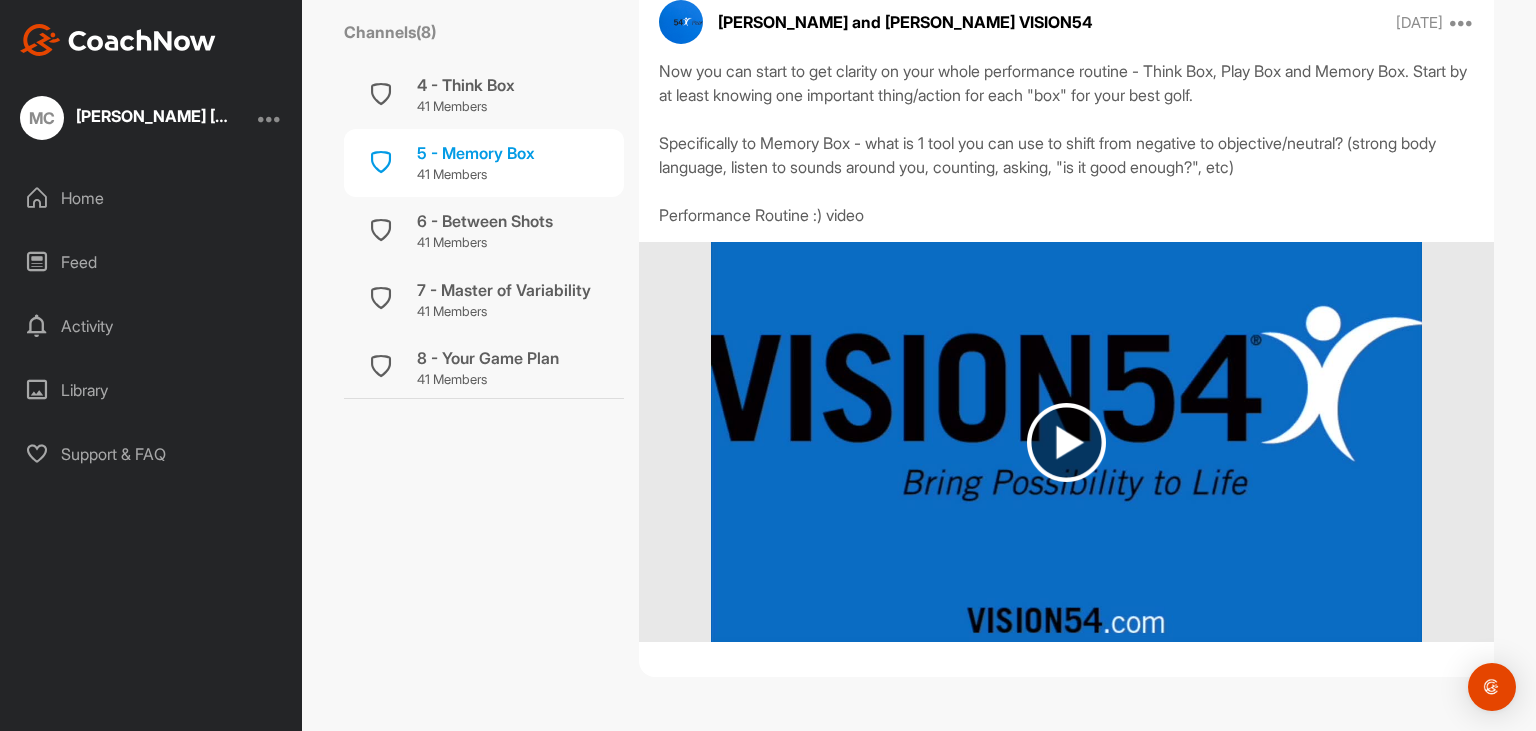 scroll, scrollTop: 2804, scrollLeft: 0, axis: vertical 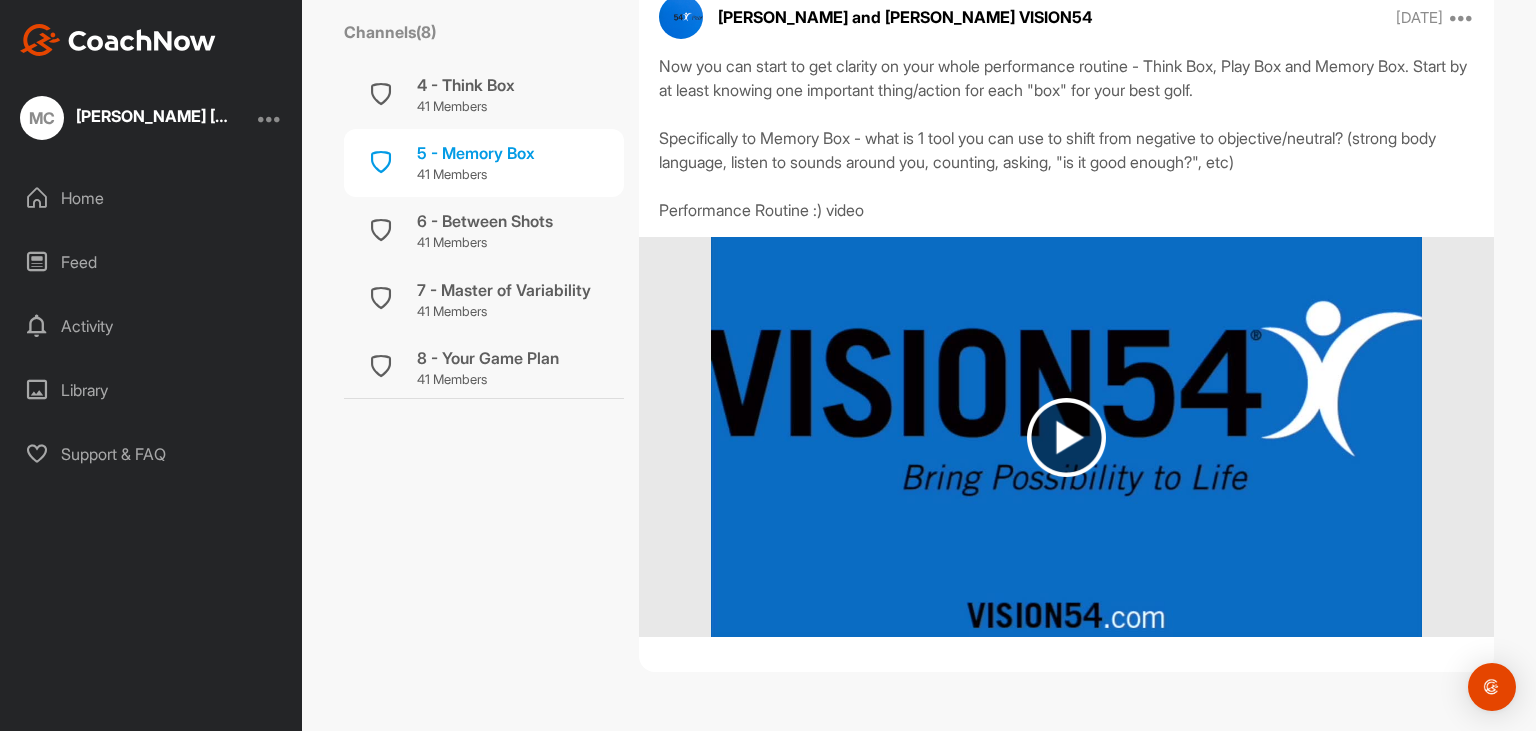click at bounding box center [1066, 437] 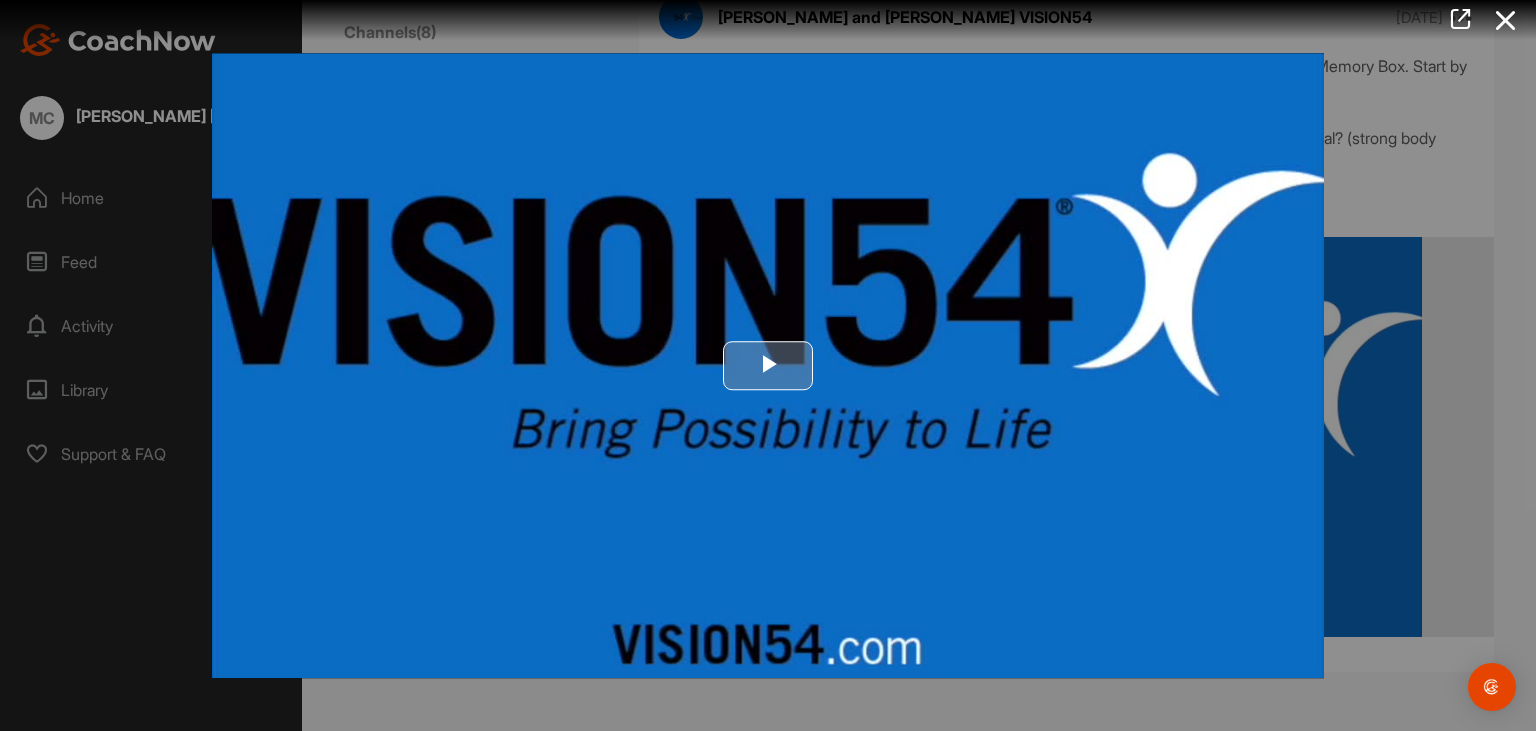 click at bounding box center (768, 366) 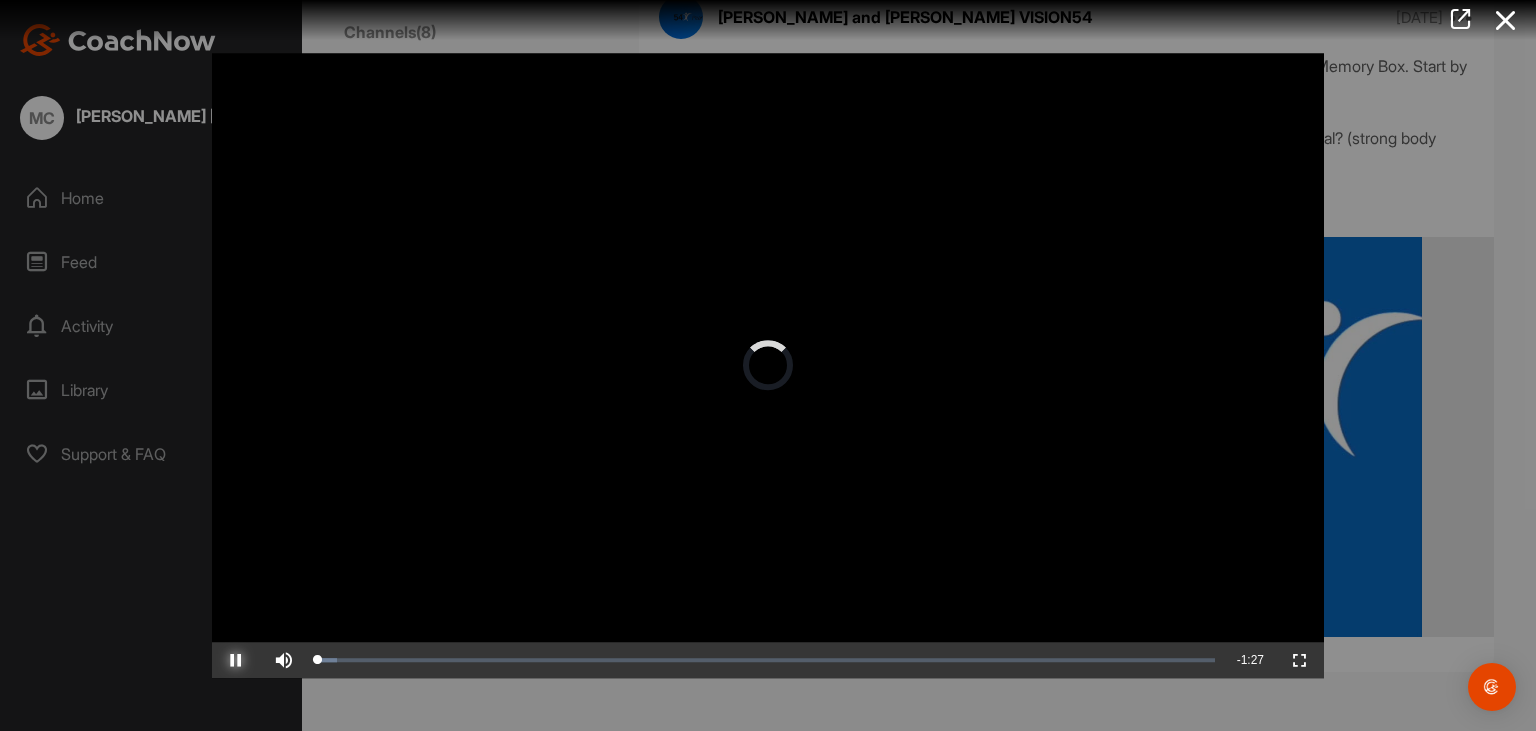 click at bounding box center [236, 660] 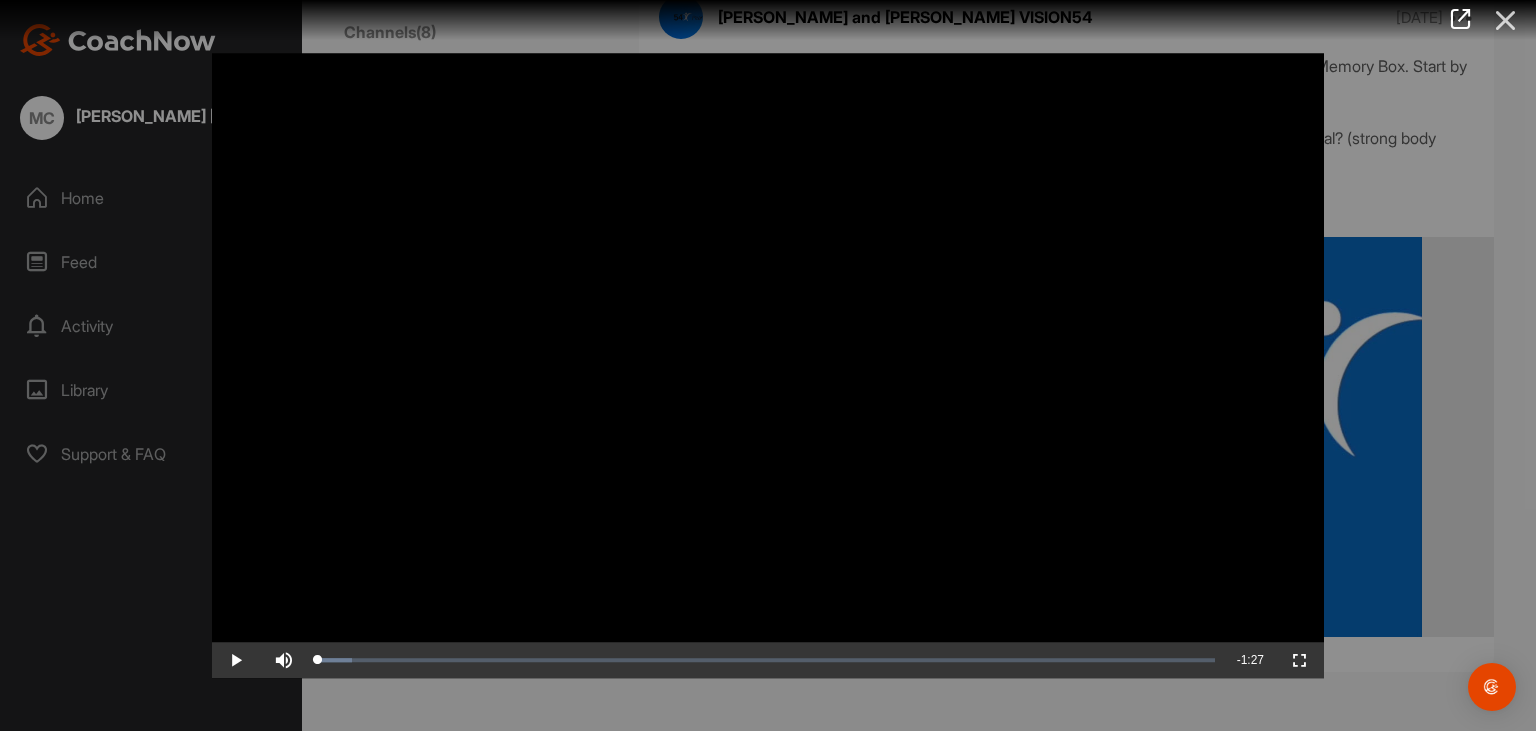 click at bounding box center [1506, 20] 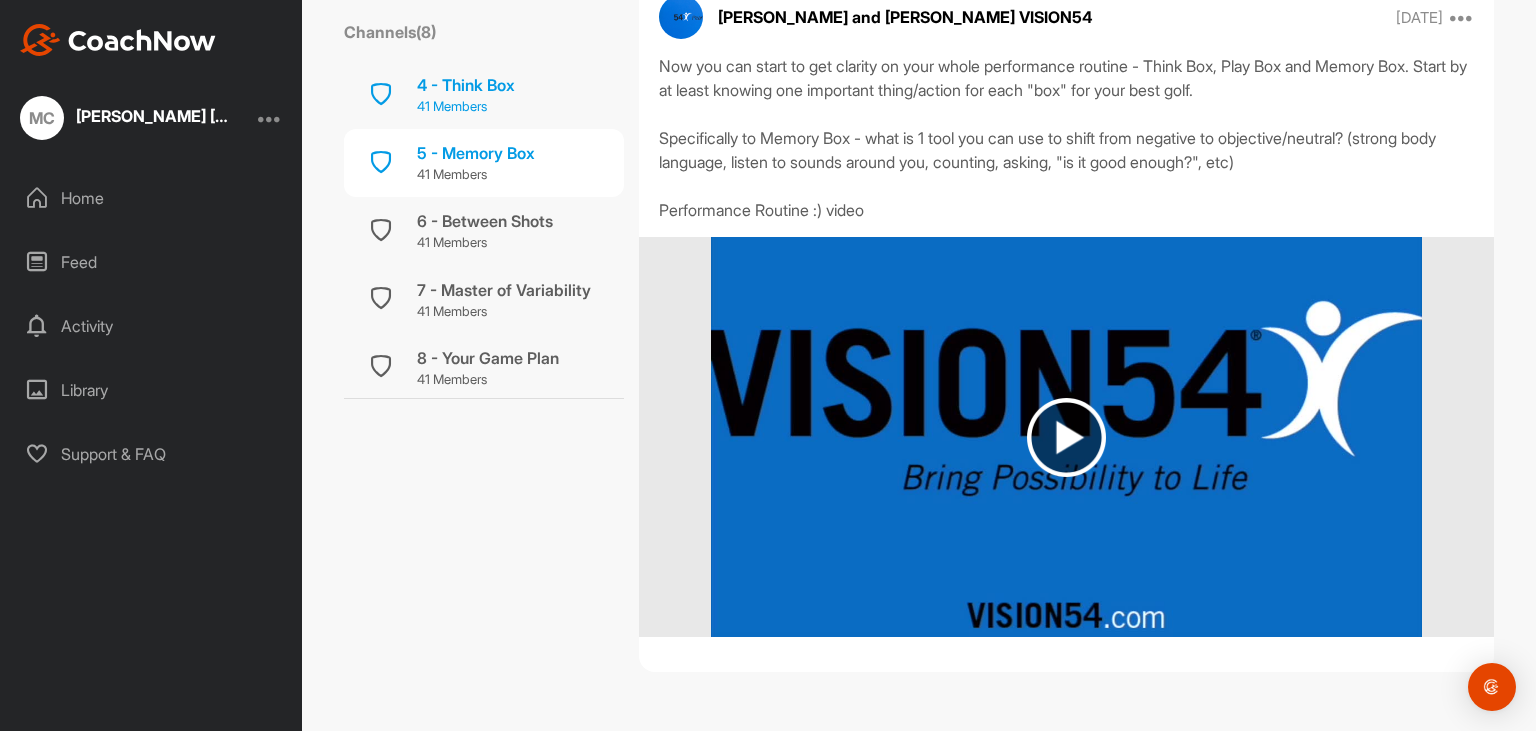 click on "4 - Think Box" at bounding box center (466, 85) 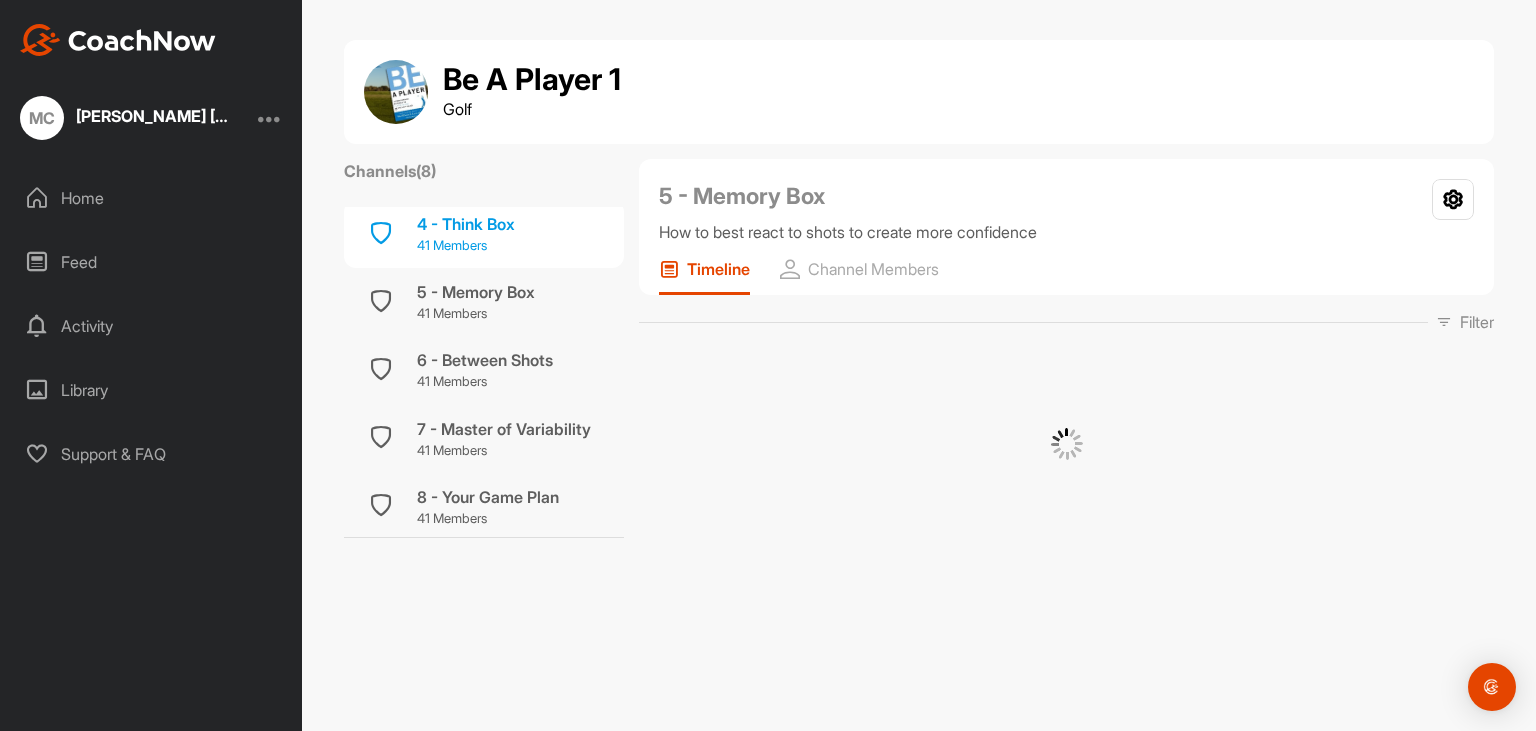scroll, scrollTop: 0, scrollLeft: 0, axis: both 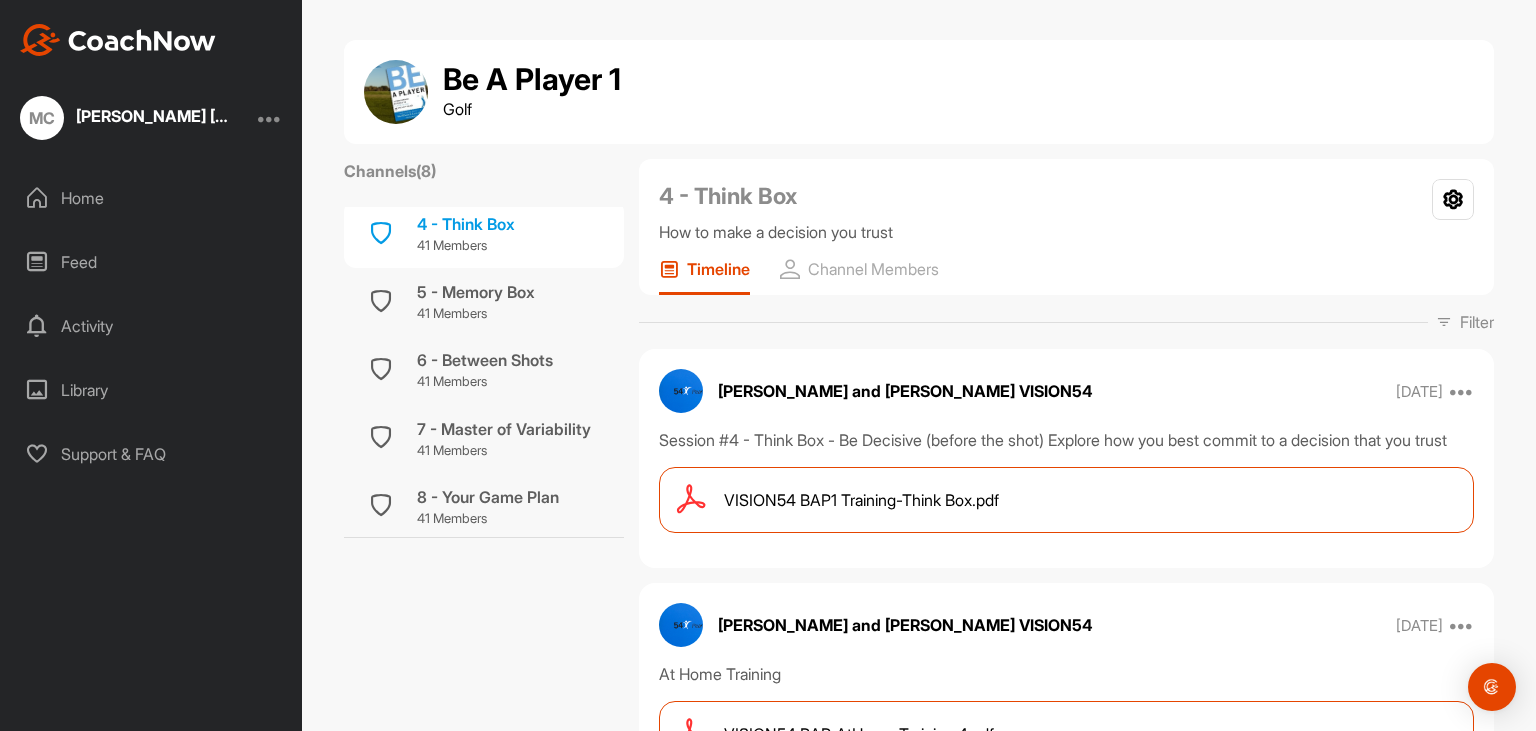 click on "VISION54 BAP1 Training-Think Box.pdf" at bounding box center [861, 500] 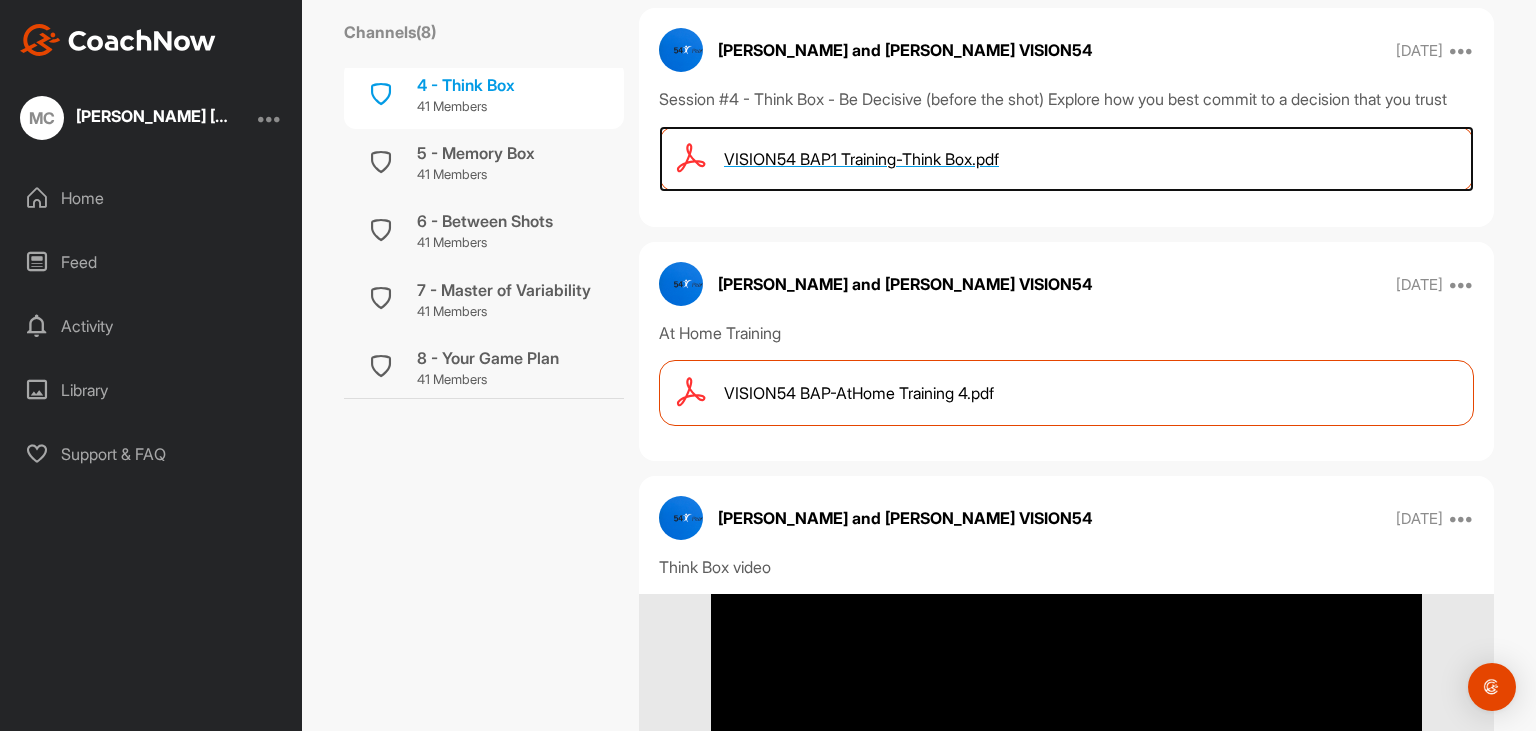 scroll, scrollTop: 346, scrollLeft: 0, axis: vertical 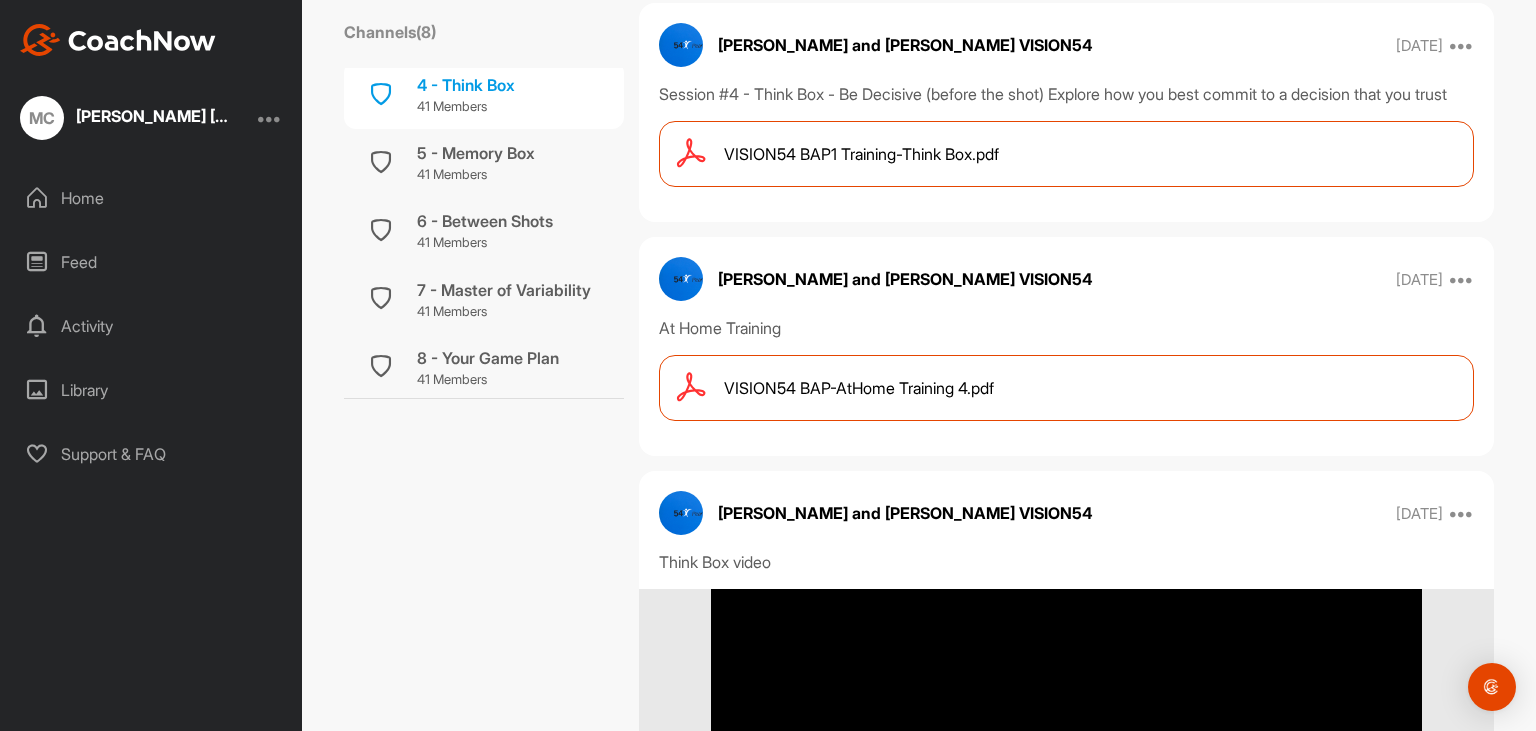 click on "VISION54 BAP-AtHome Training 4.pdf" at bounding box center [859, 388] 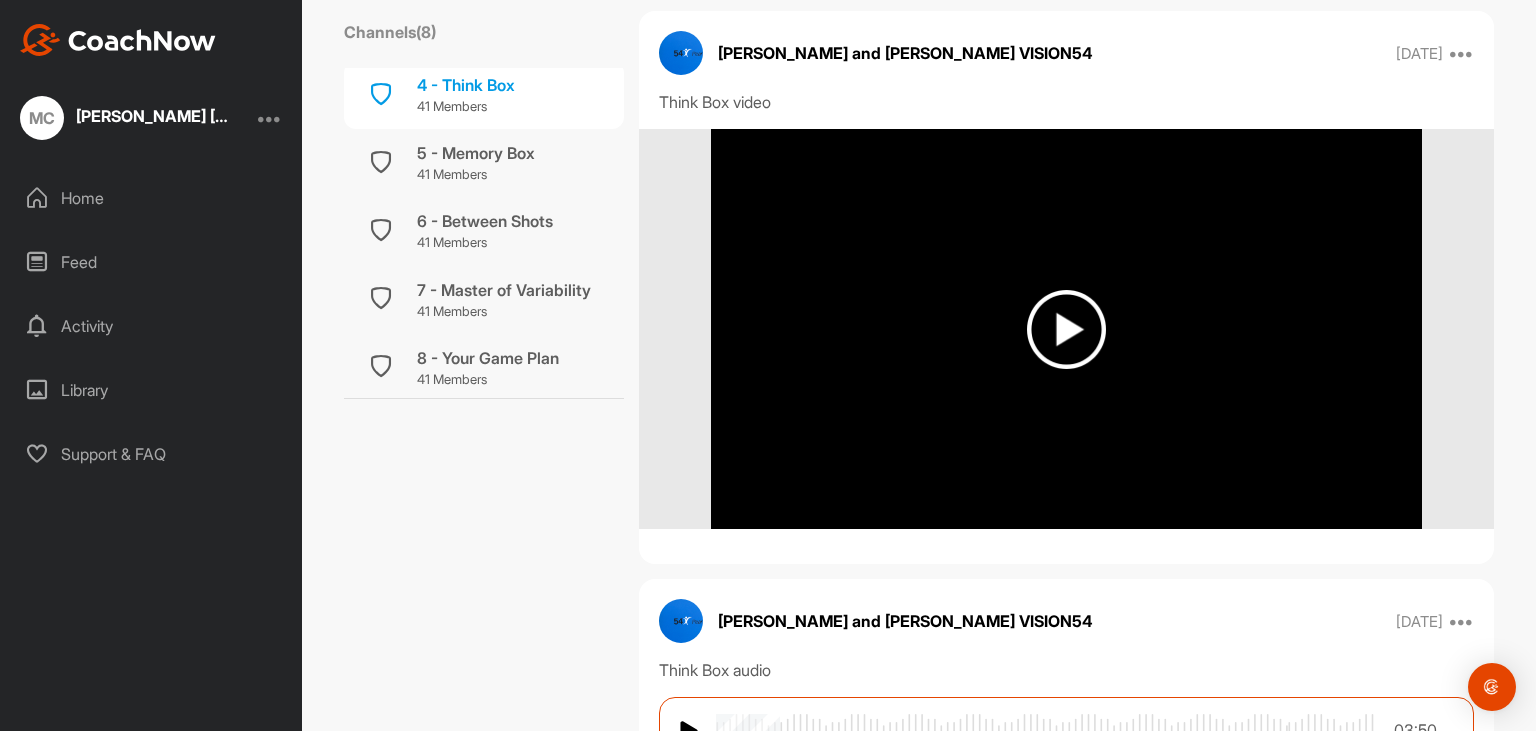 scroll, scrollTop: 749, scrollLeft: 0, axis: vertical 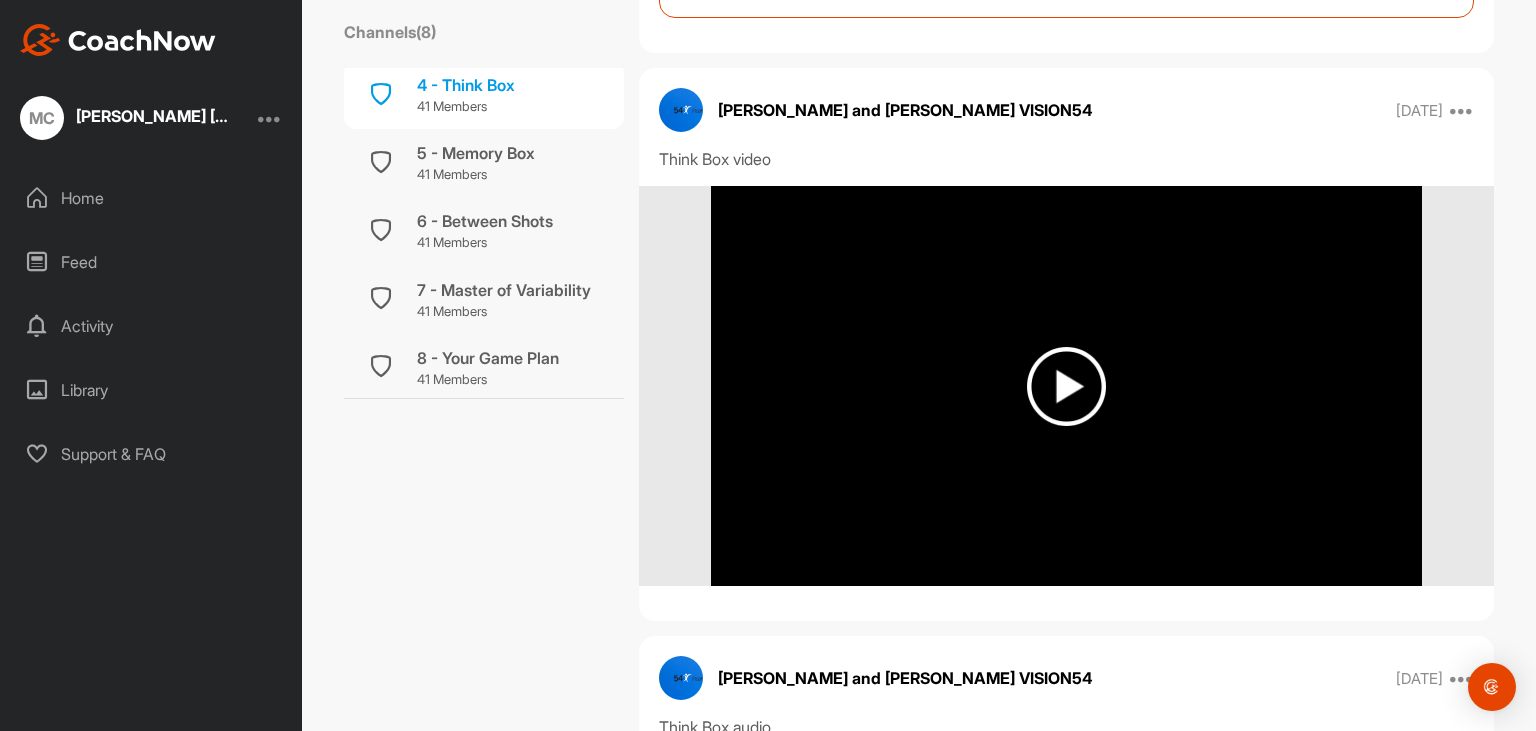click at bounding box center (1066, 386) 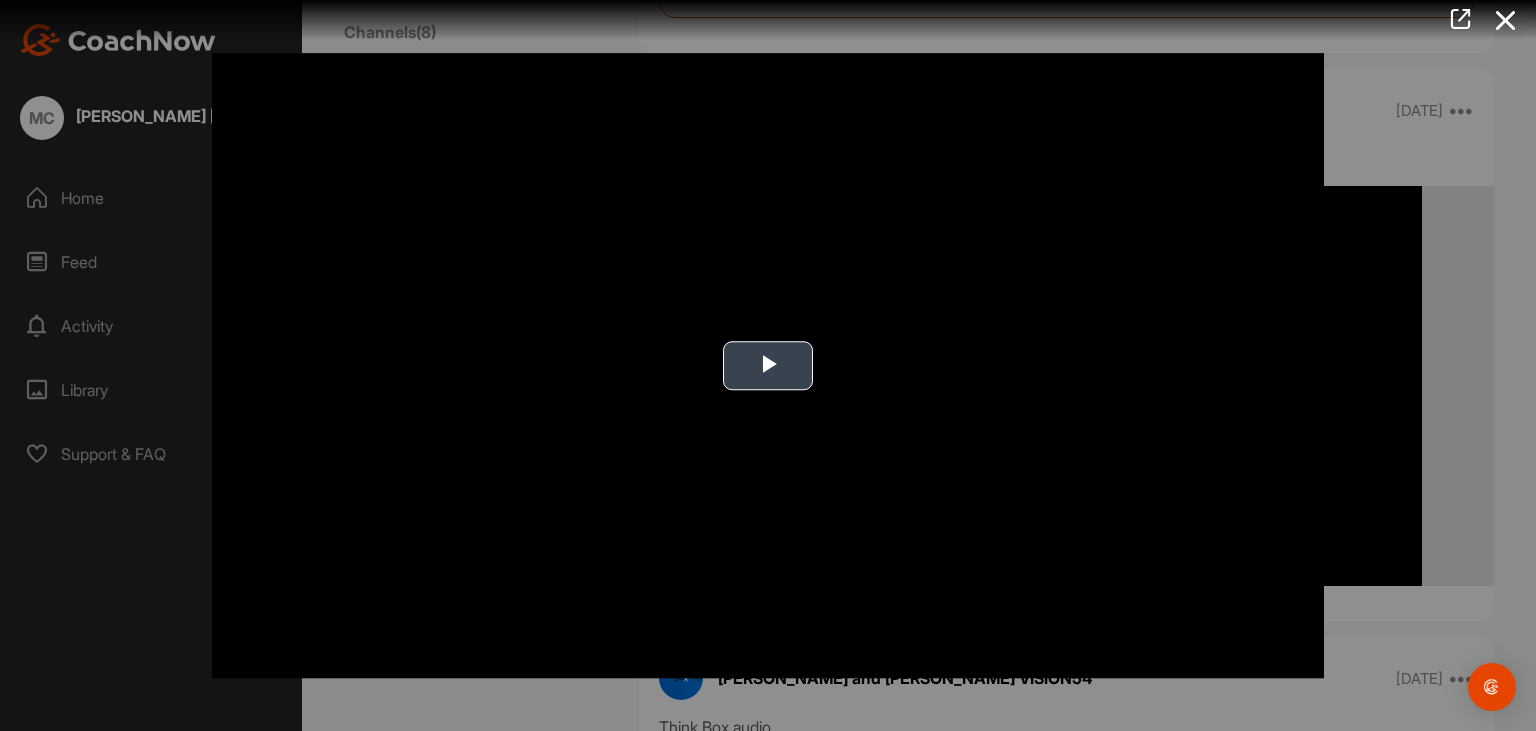 click at bounding box center (768, 366) 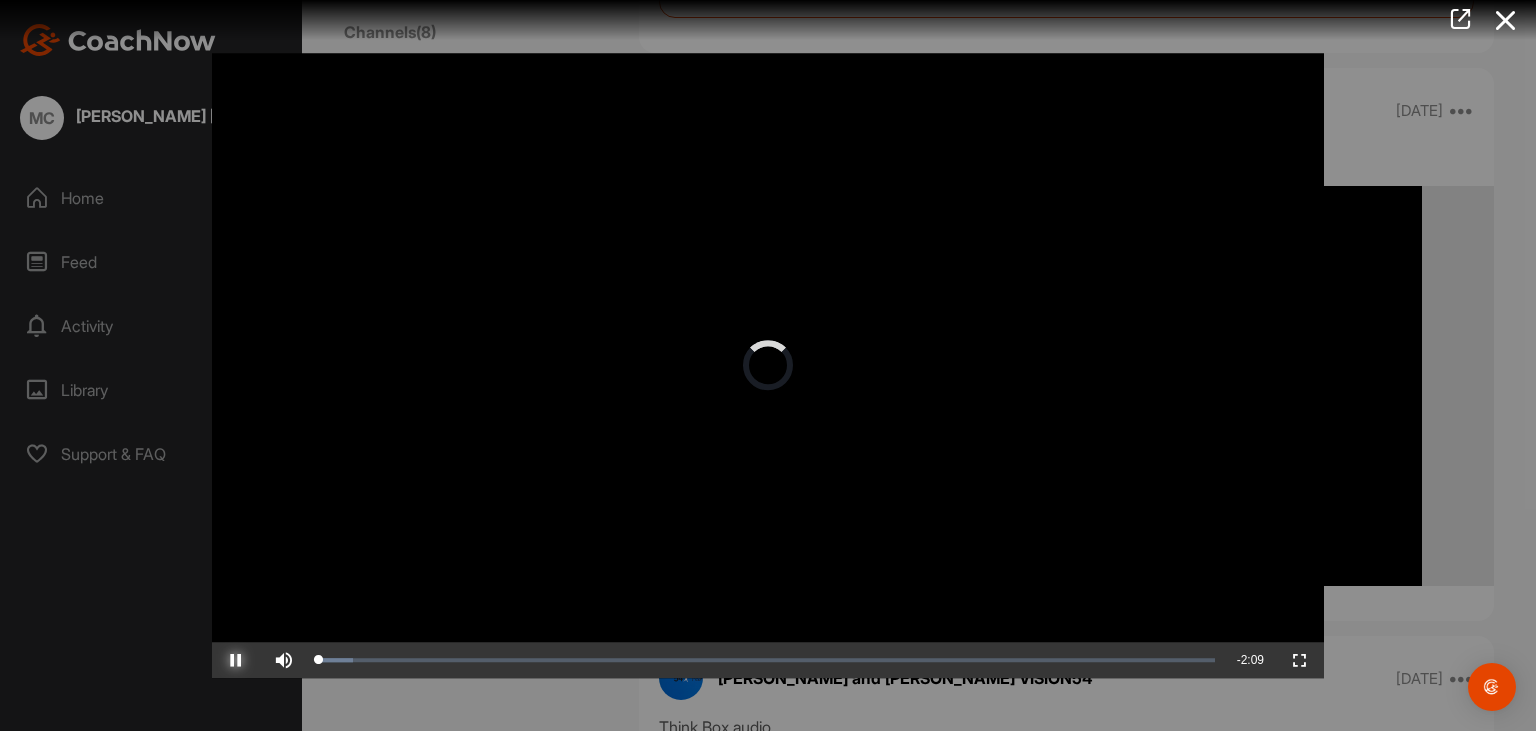 click at bounding box center [236, 660] 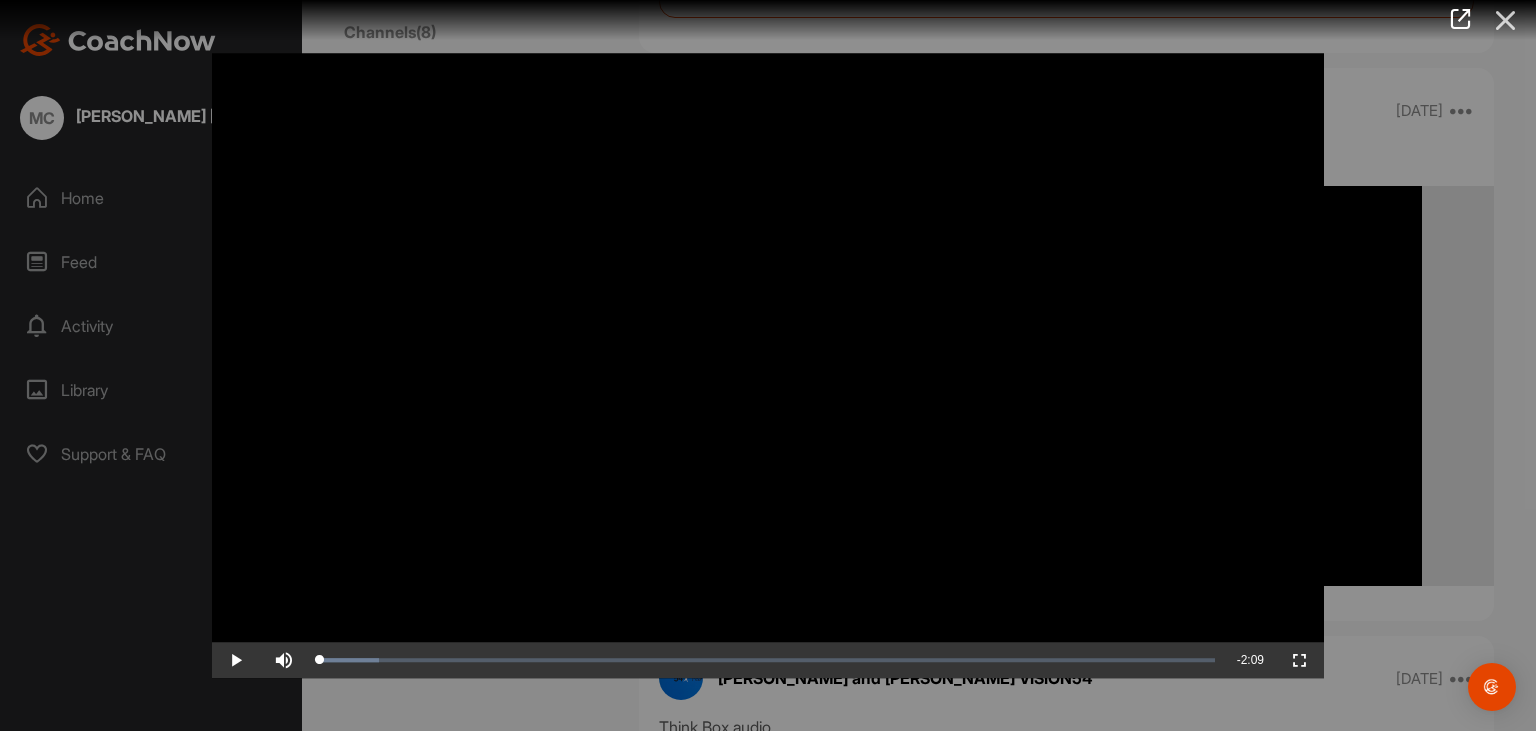 click at bounding box center (1506, 20) 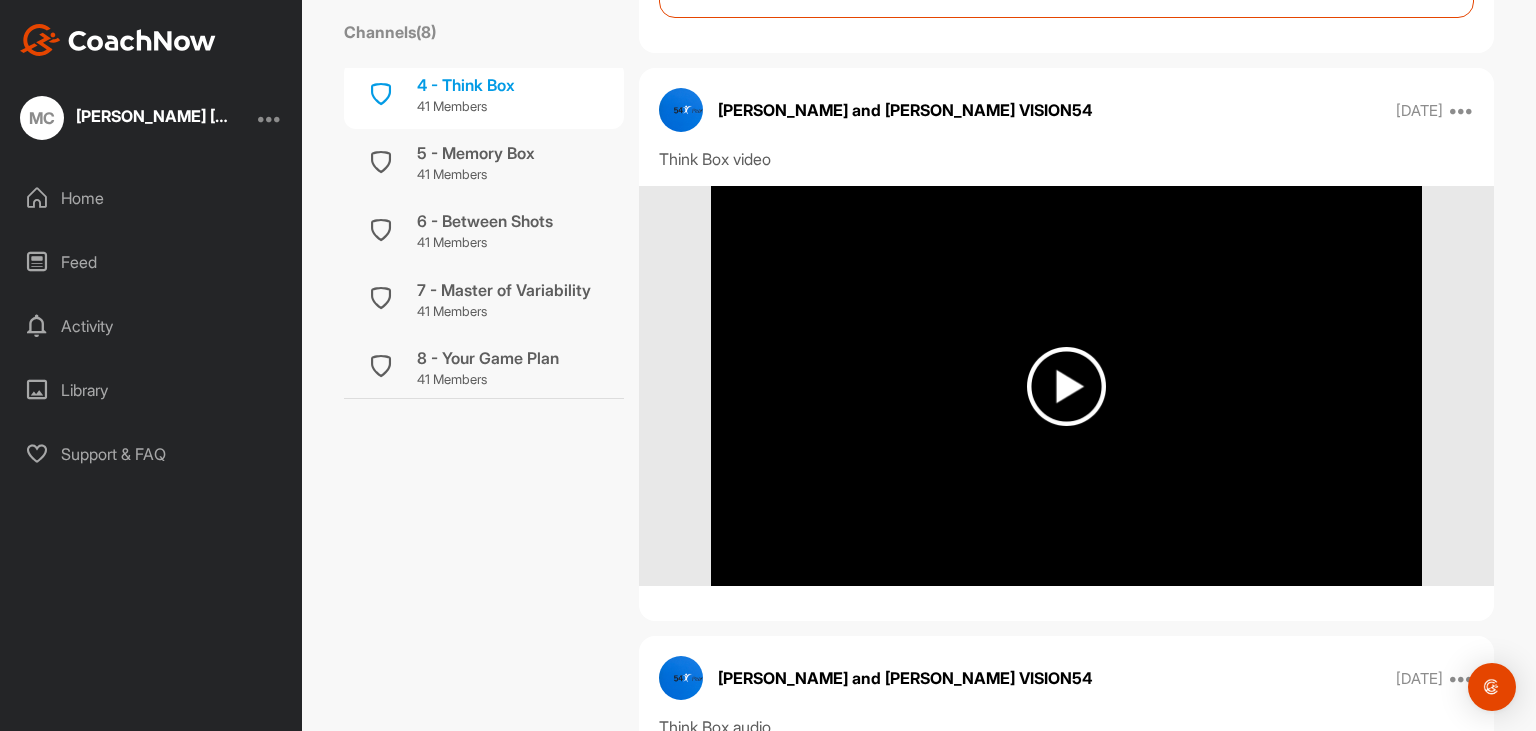 click on "Channels  ( 8 ) General 40 Members 1 - Intro to Human Skills 41 Members 2 - Balance Tempo Tension Awareness - BTT 41 Members 3 - Play Box 41 Members 4 - Think Box 41 Members 5 - Memory Box 41 Members 6 - Between Shots 41 Members 7 - Master of Variability 41 Members 8 - Your Game Plan 41 Members" at bounding box center [484, 460] 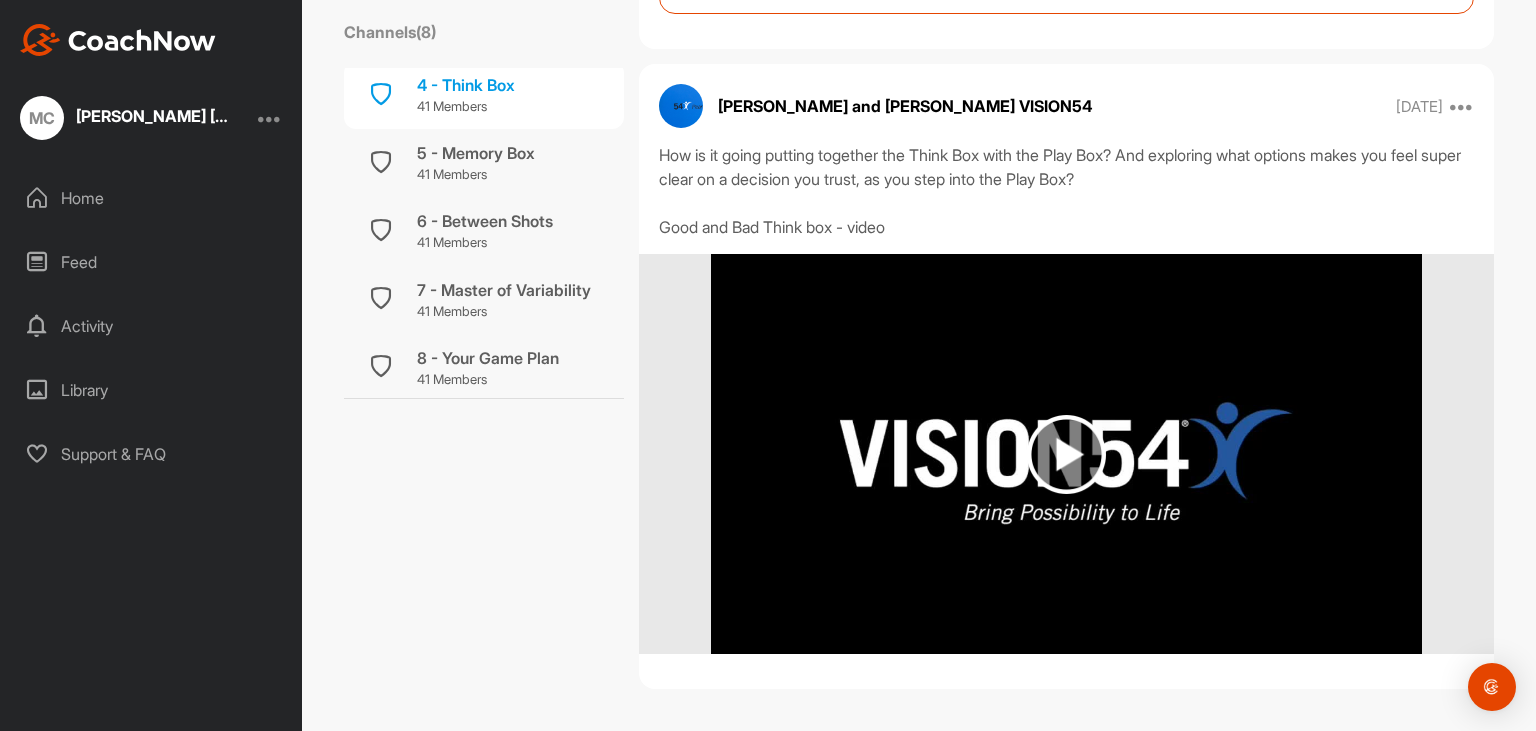 scroll, scrollTop: 1596, scrollLeft: 0, axis: vertical 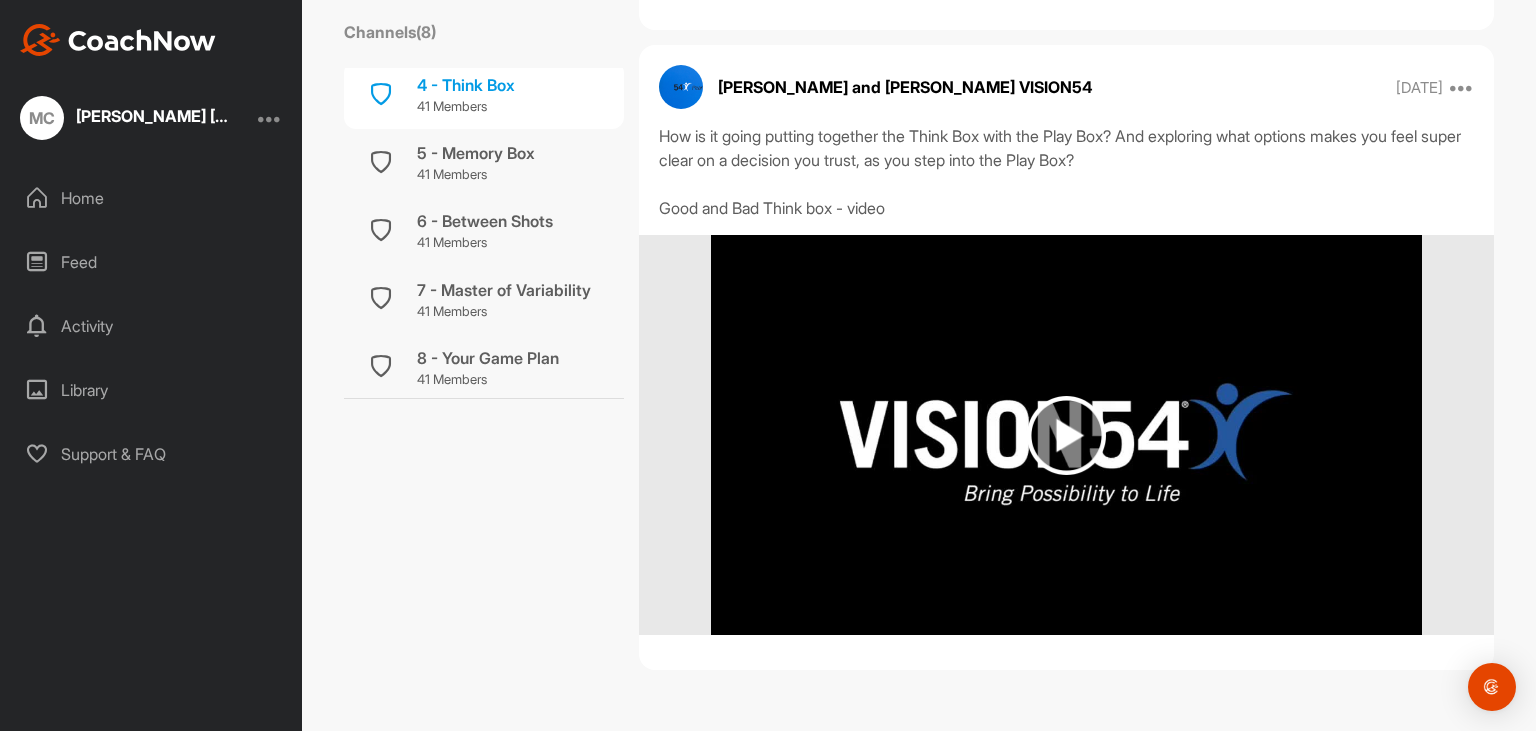 click at bounding box center (1066, 435) 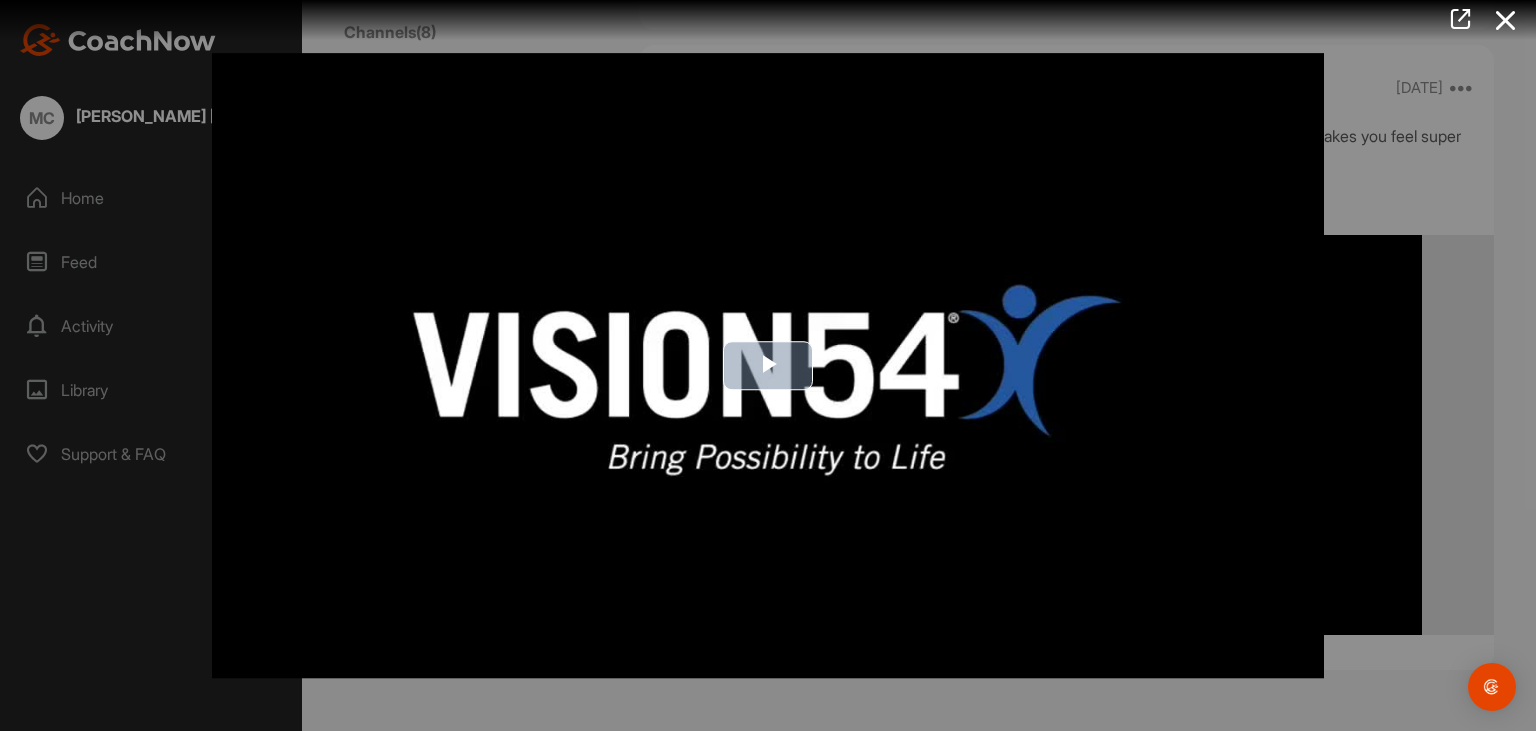click at bounding box center (768, 366) 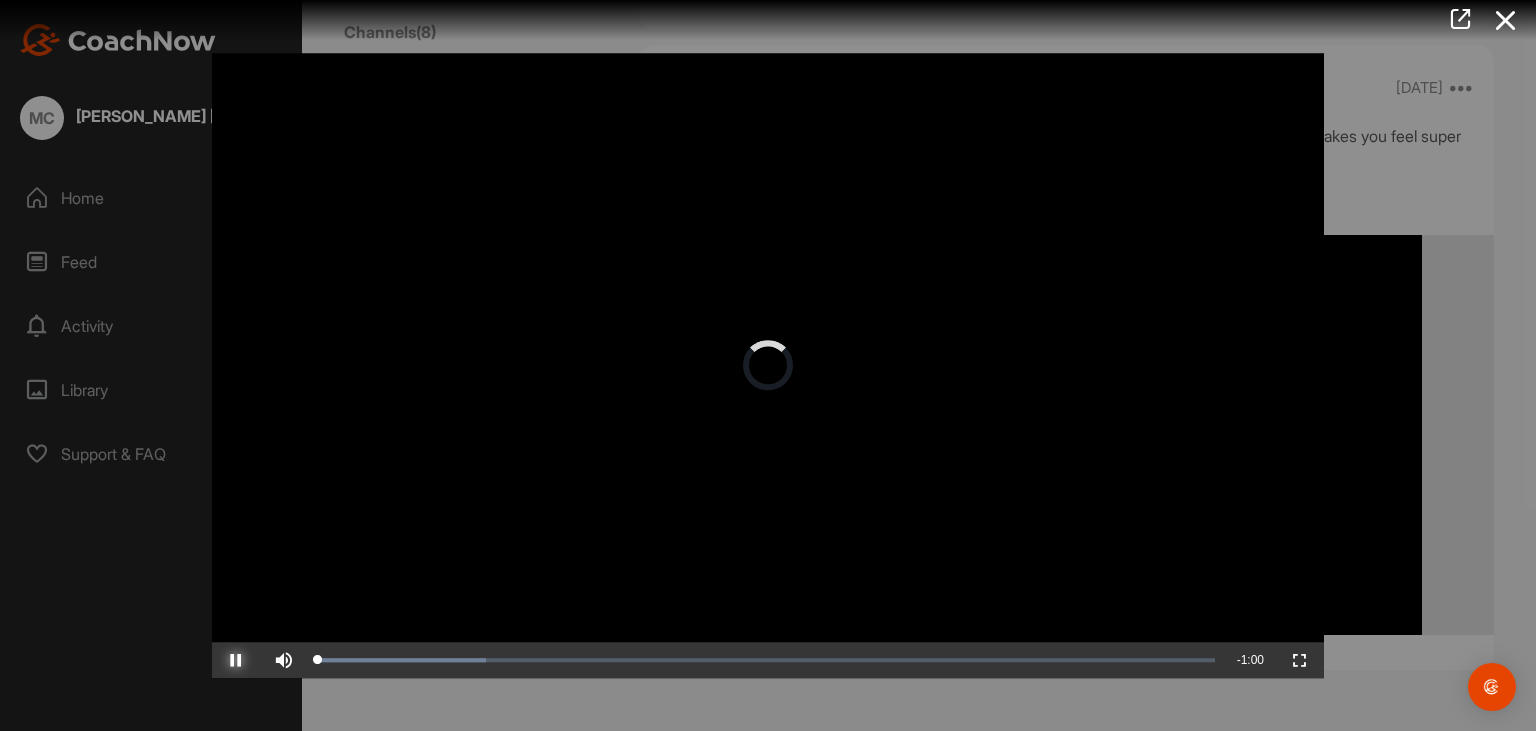 click at bounding box center (236, 660) 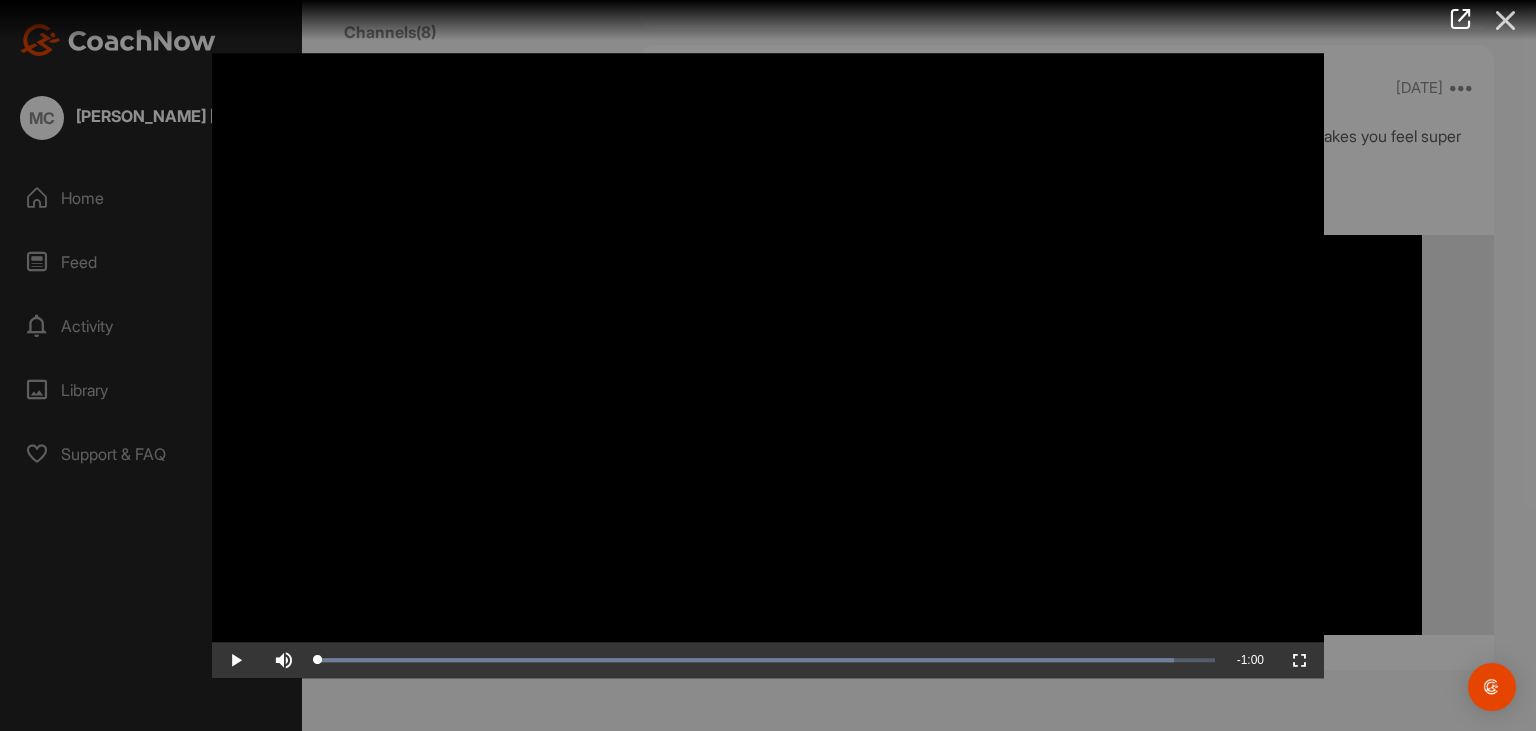 click at bounding box center (1506, 20) 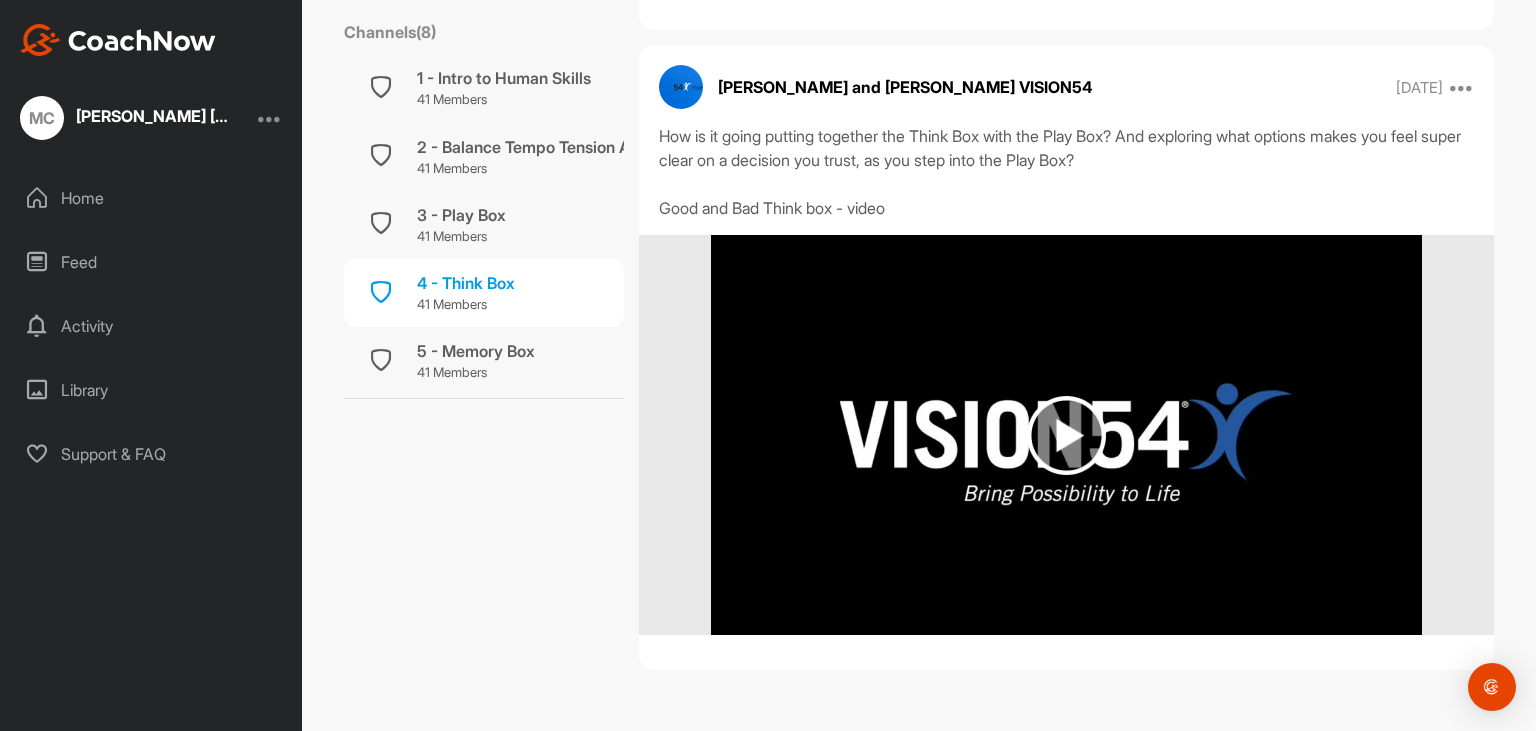 scroll, scrollTop: 0, scrollLeft: 0, axis: both 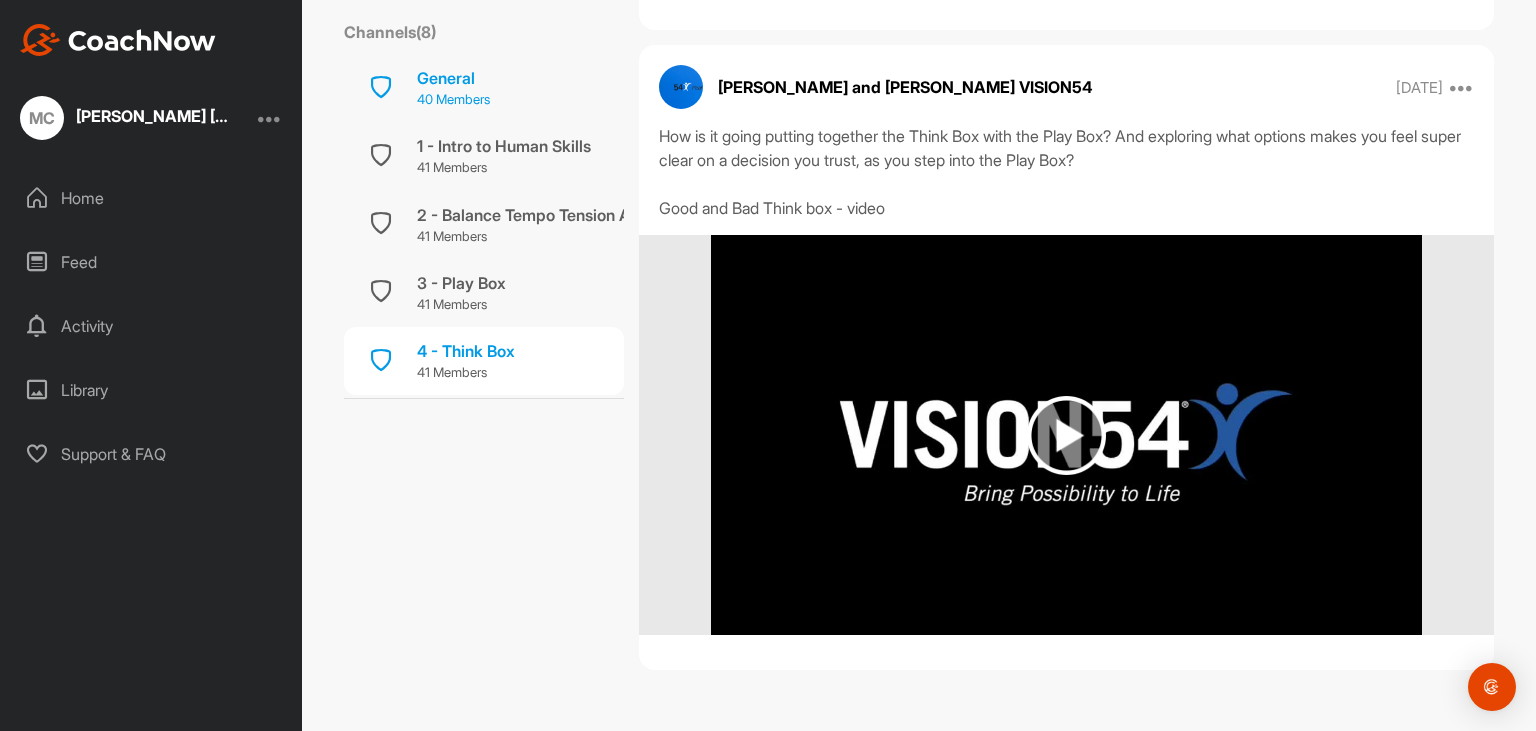 click on "General" at bounding box center (453, 78) 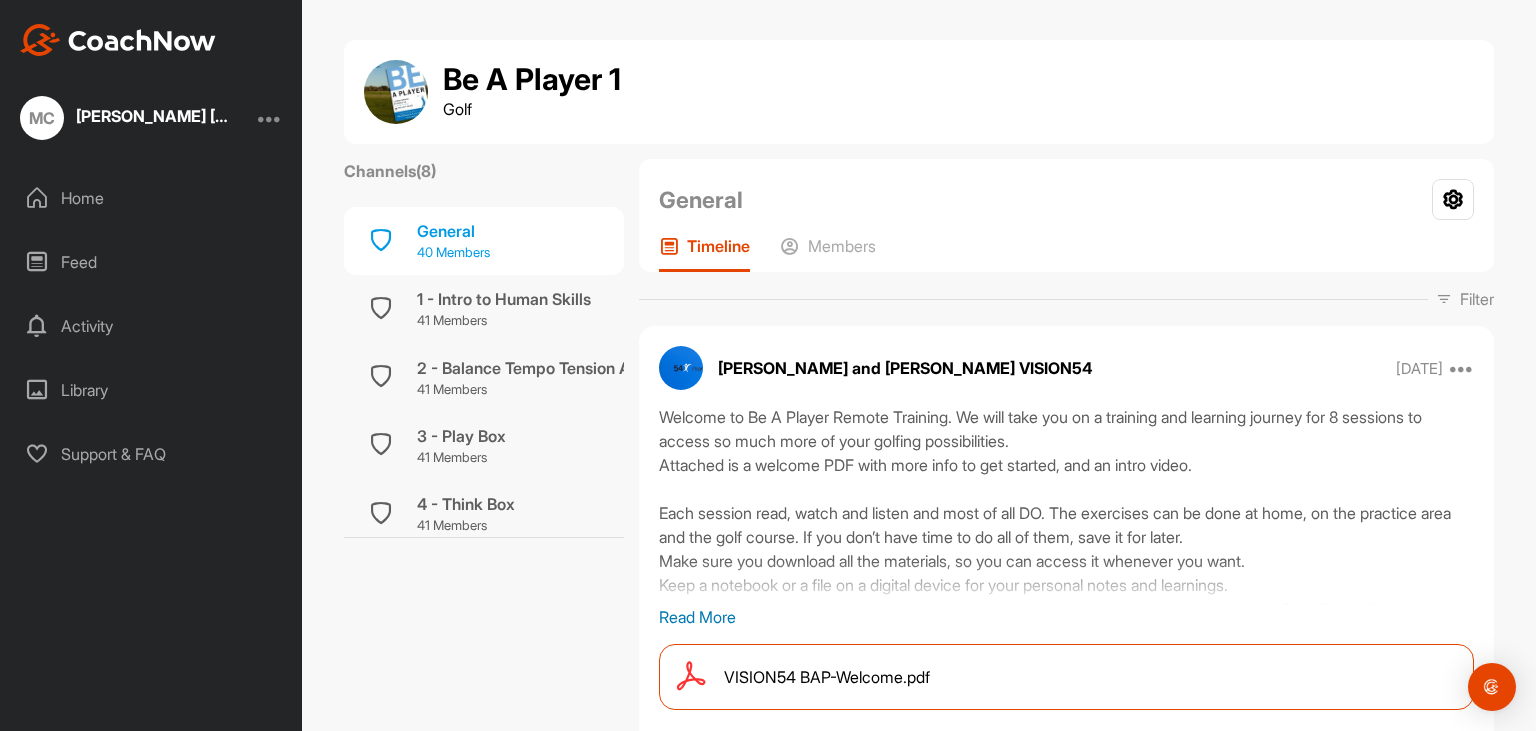 click on "40 Members" at bounding box center (453, 253) 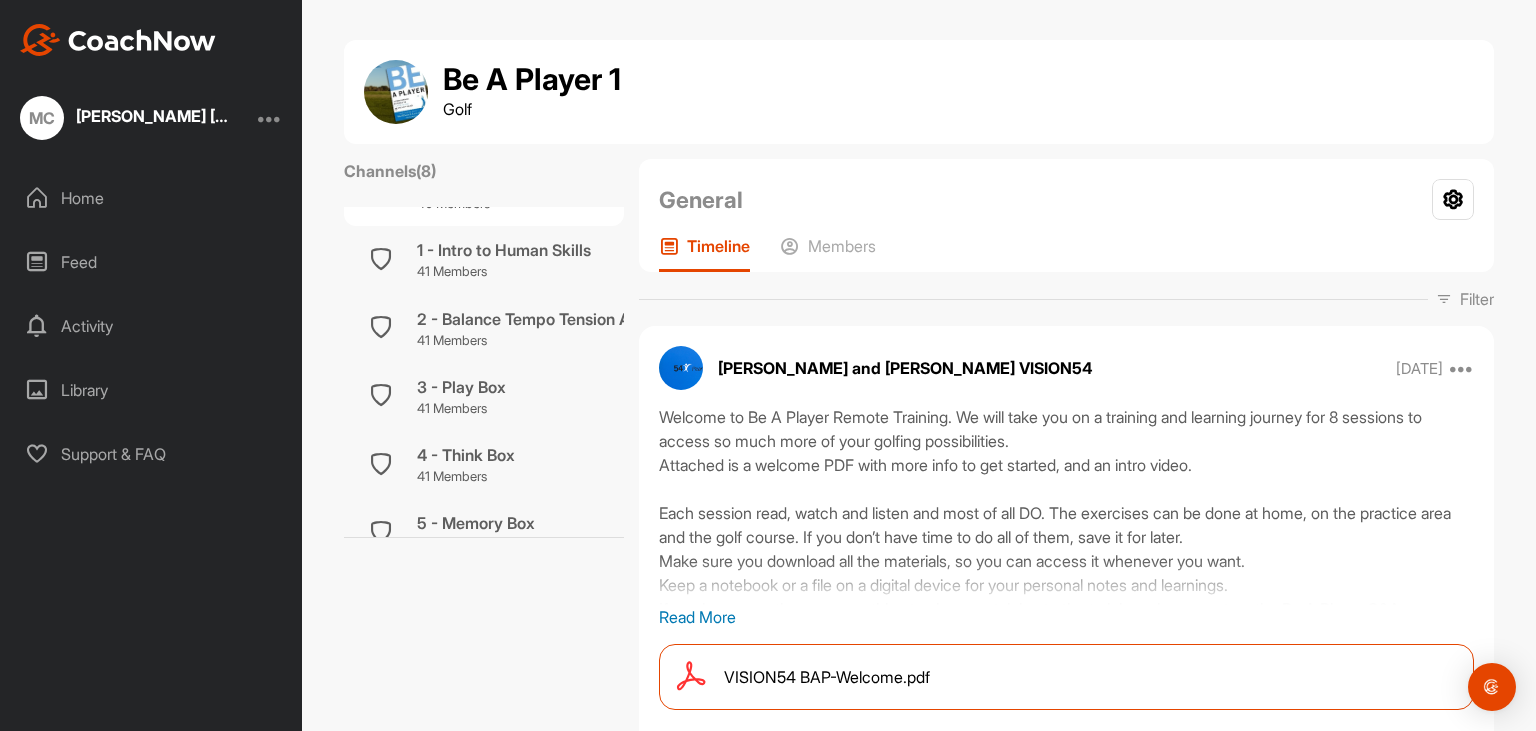 scroll, scrollTop: 58, scrollLeft: 0, axis: vertical 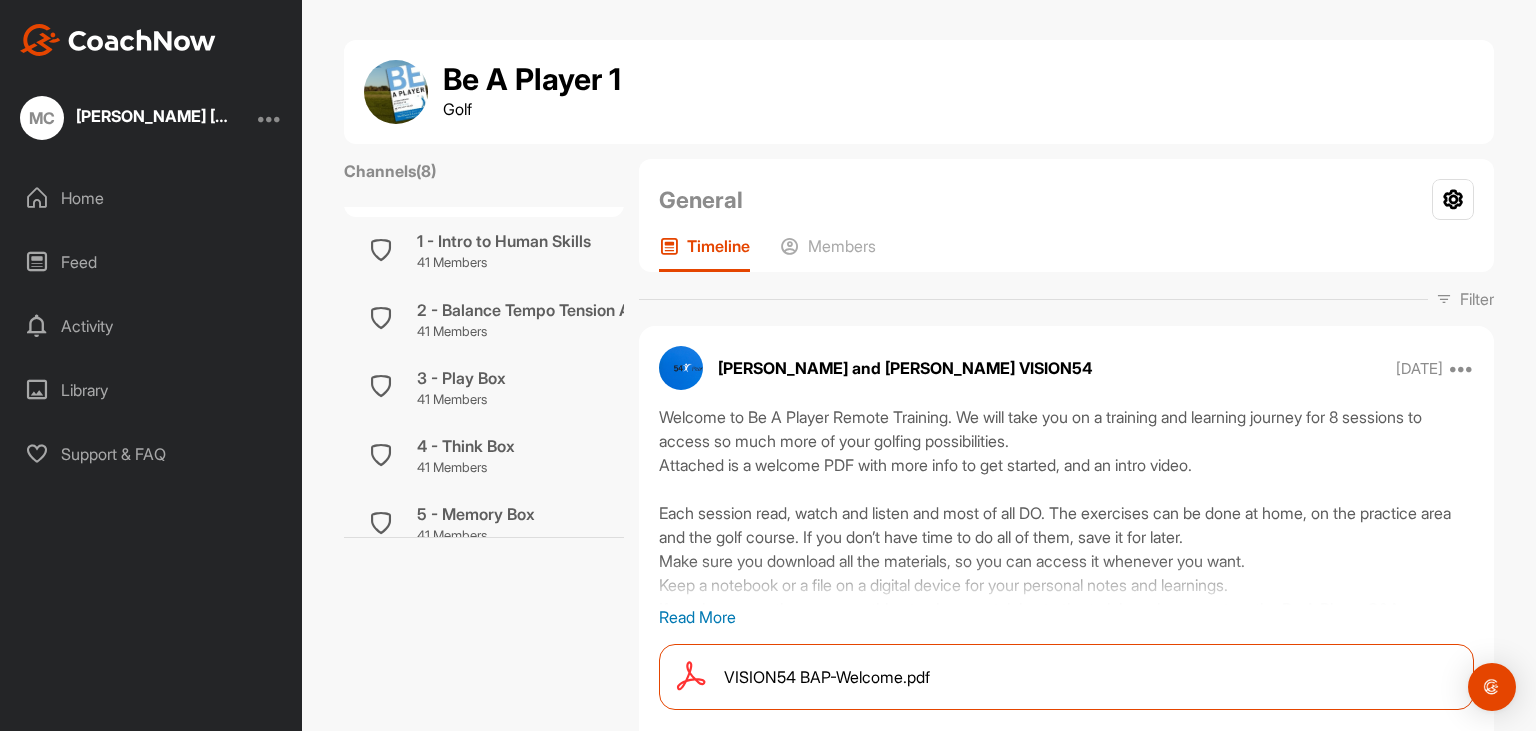 click on "Welcome to Be A Player Remote Training. We will take you on a training and learning journey for 8 sessions to access so much more of your golfing possibilities.
Attached is a welcome PDF with more info to get started, and an intro video.
Each session read, watch and listen and most of all DO. The exercises can be done at home, on the practice area and the golf course. If you don’t have time to do all of them, save it for later.
Make sure you download all the materials, so you can access it whenever you want.
Keep a notebook or a file on a digital device for your personal notes and learnings.
If you have questions or something to share pertaining to the training, please post on the Be A Player Q&A group." at bounding box center [1066, 505] 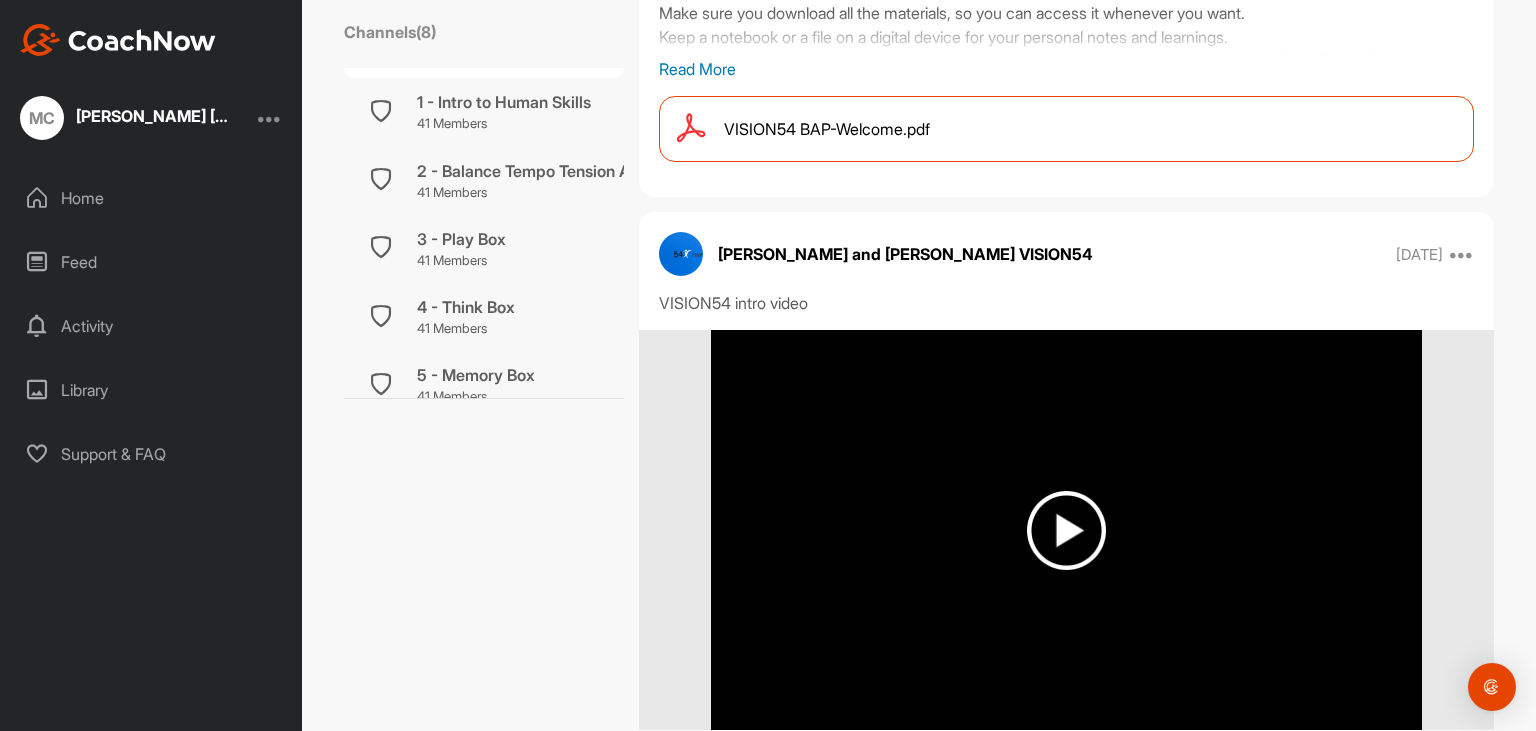 scroll, scrollTop: 642, scrollLeft: 0, axis: vertical 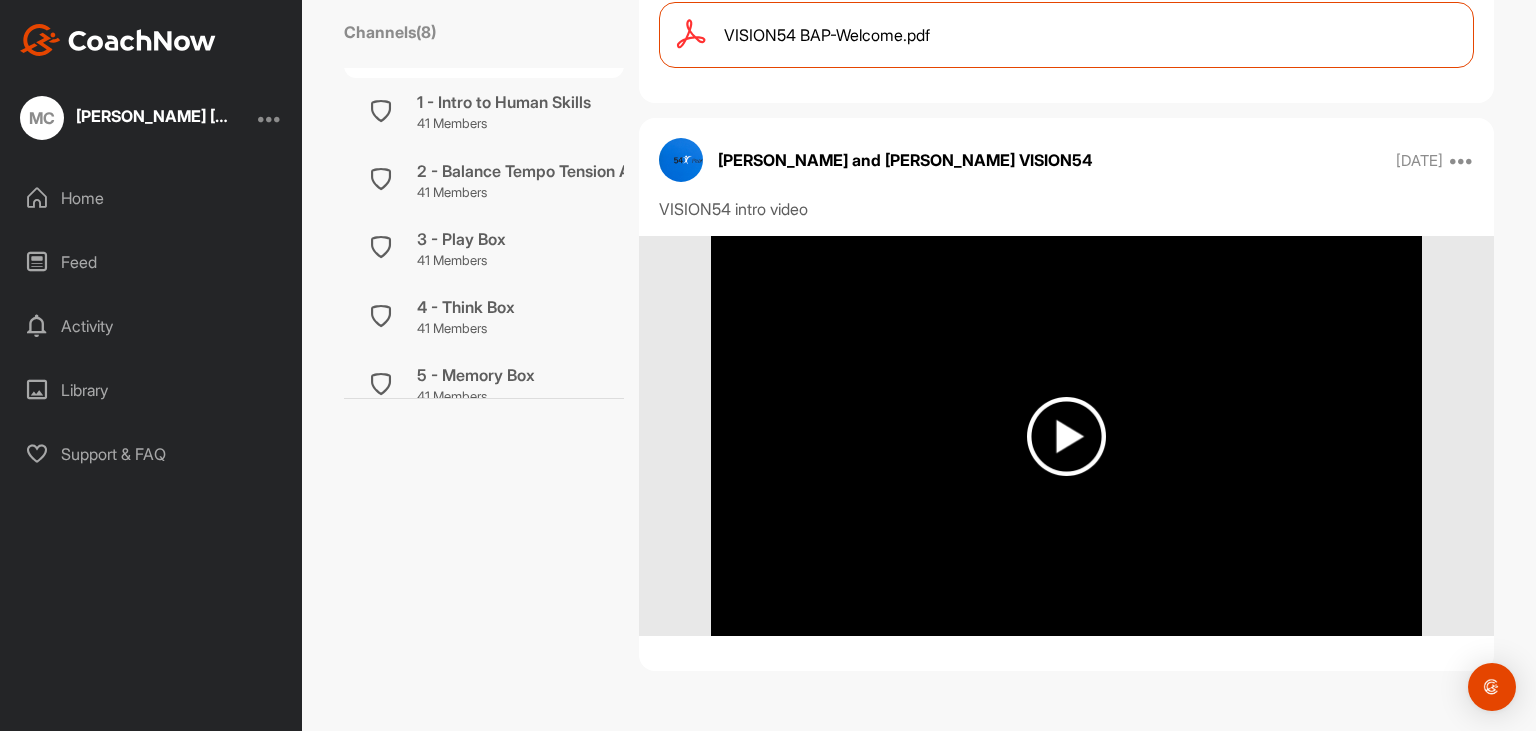 click at bounding box center [1066, 436] 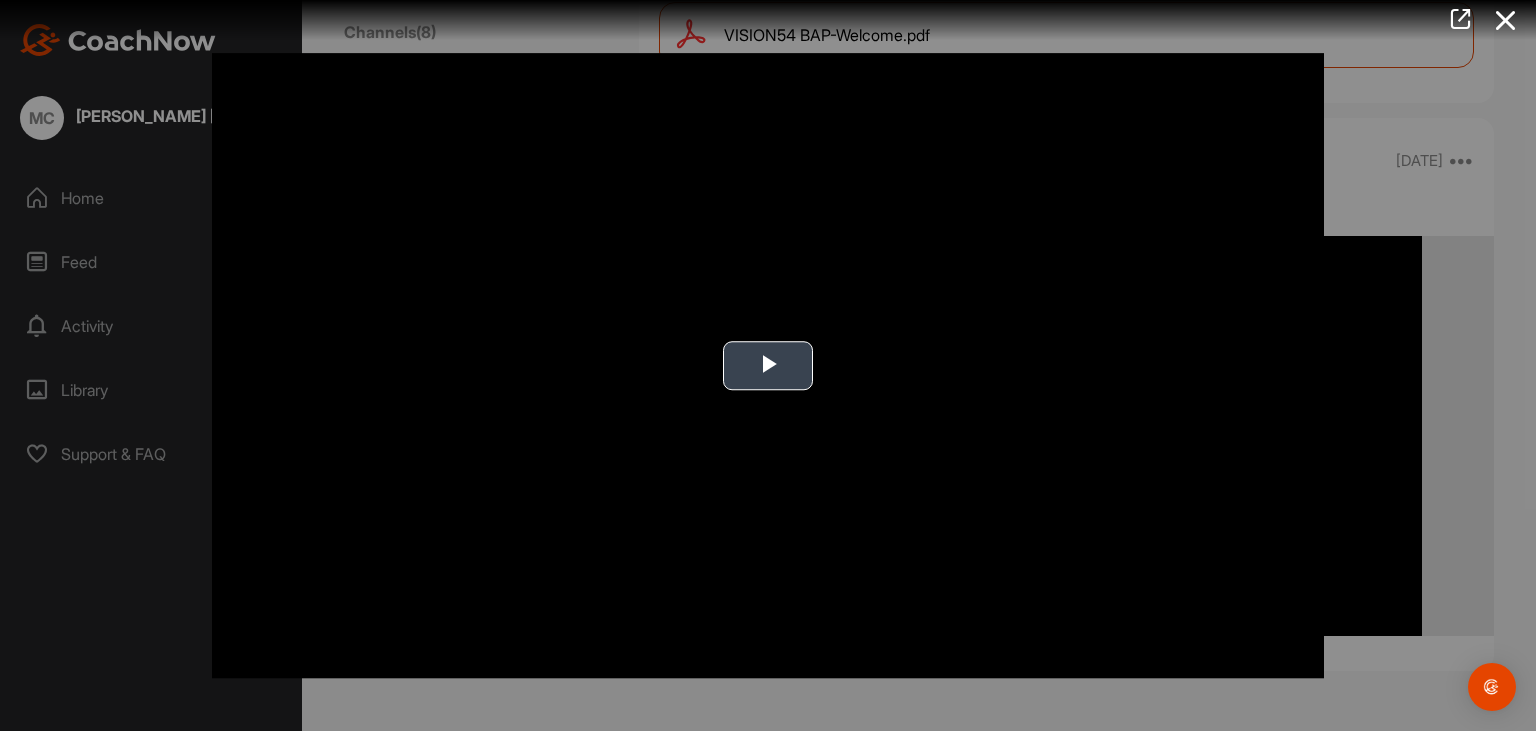 click at bounding box center (768, 366) 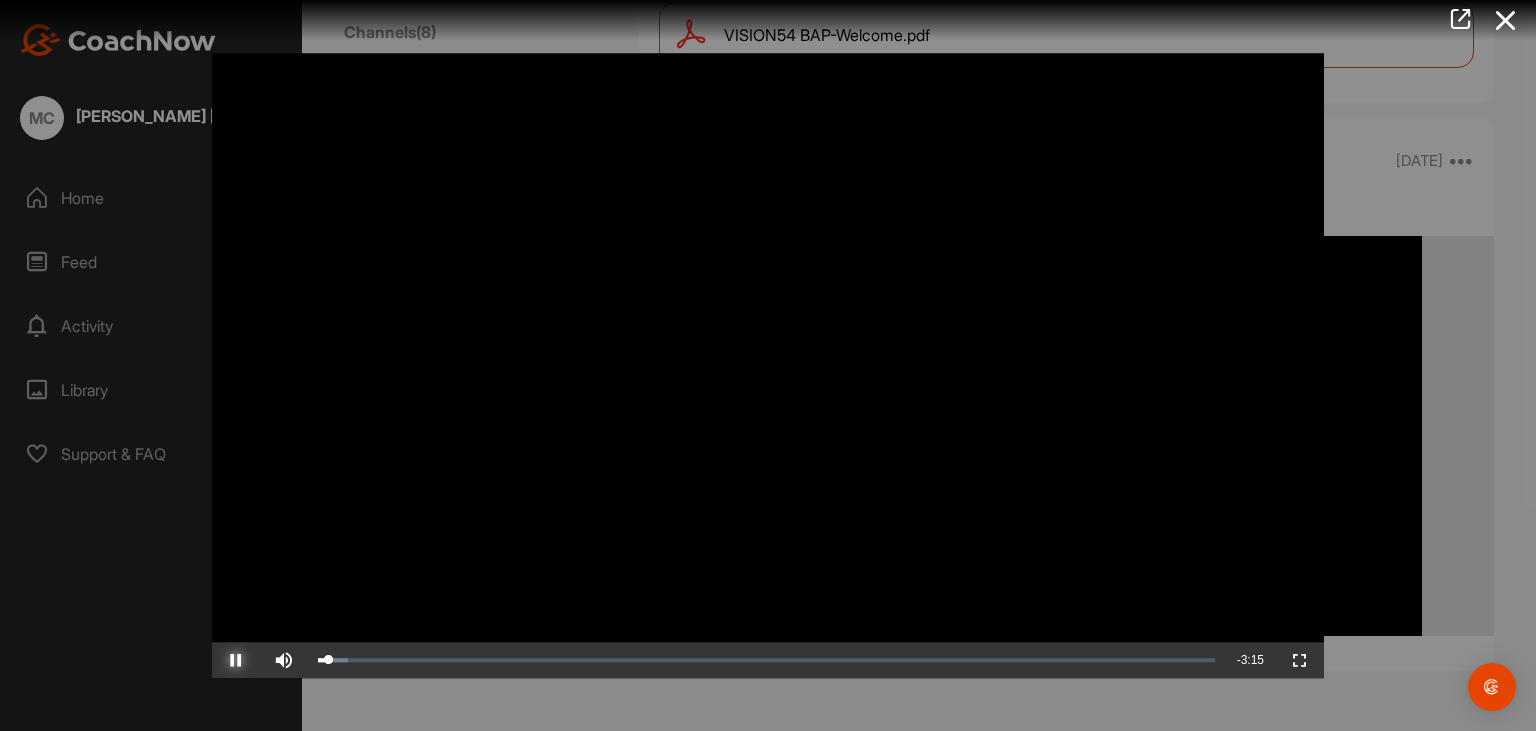 click at bounding box center (236, 660) 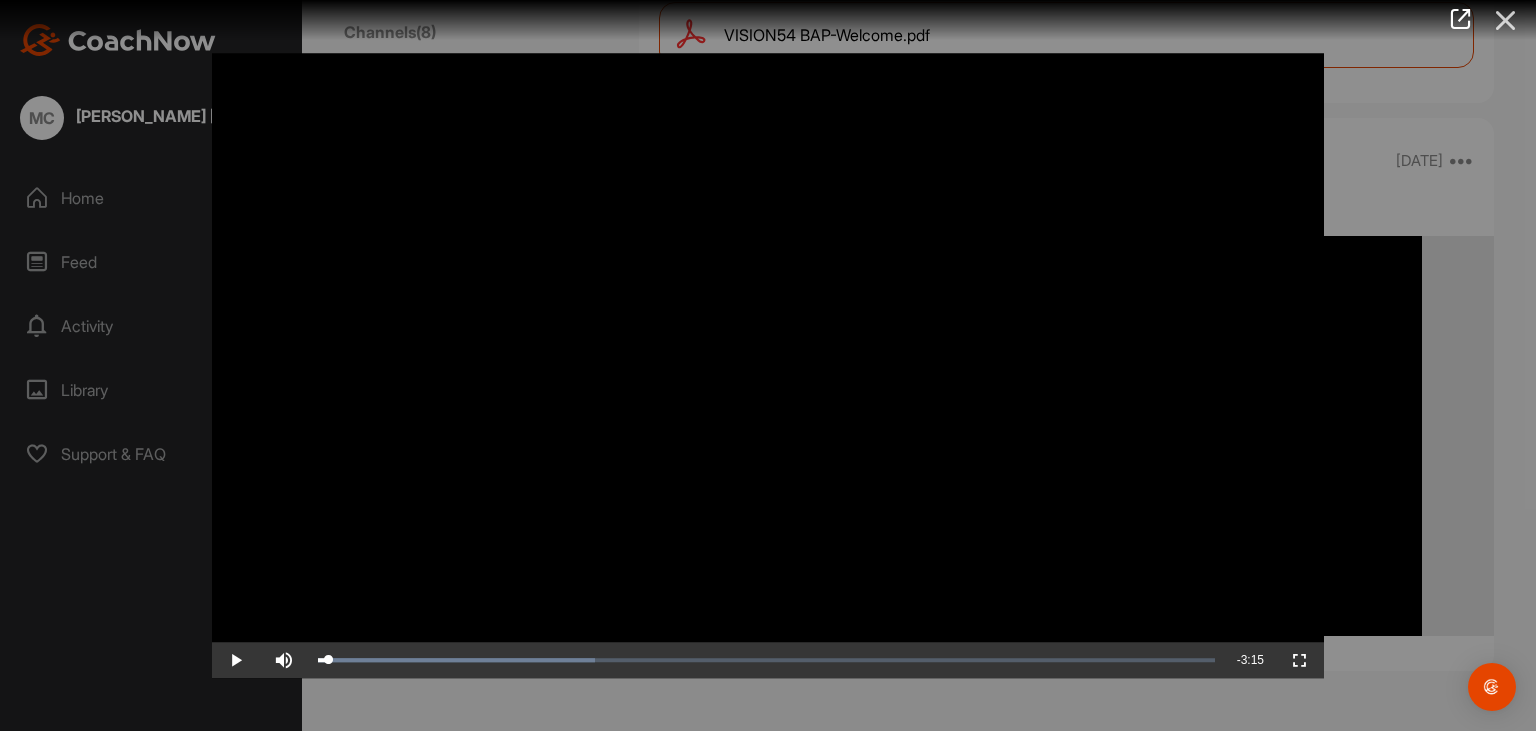 click at bounding box center (1506, 20) 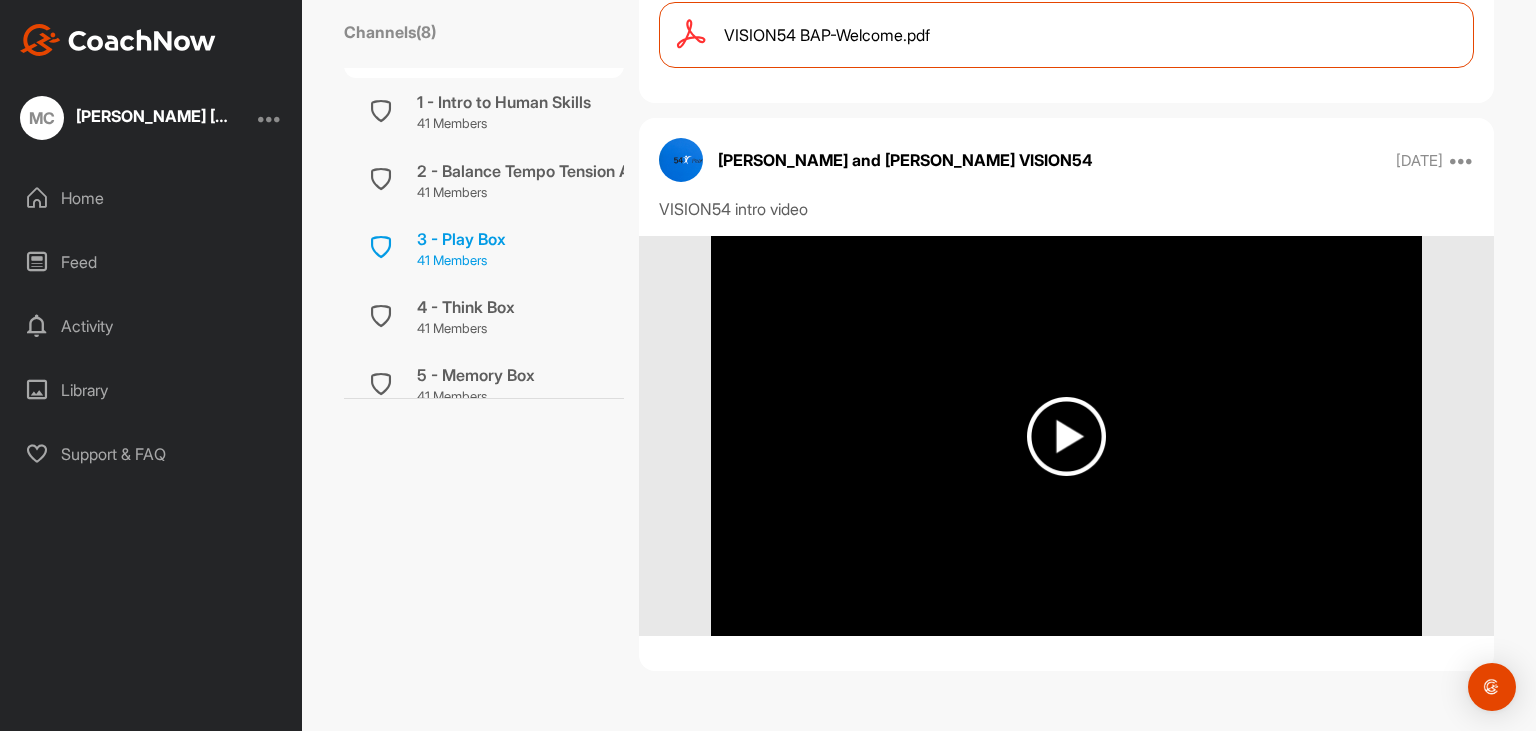 click on "3 - Play Box" at bounding box center [461, 239] 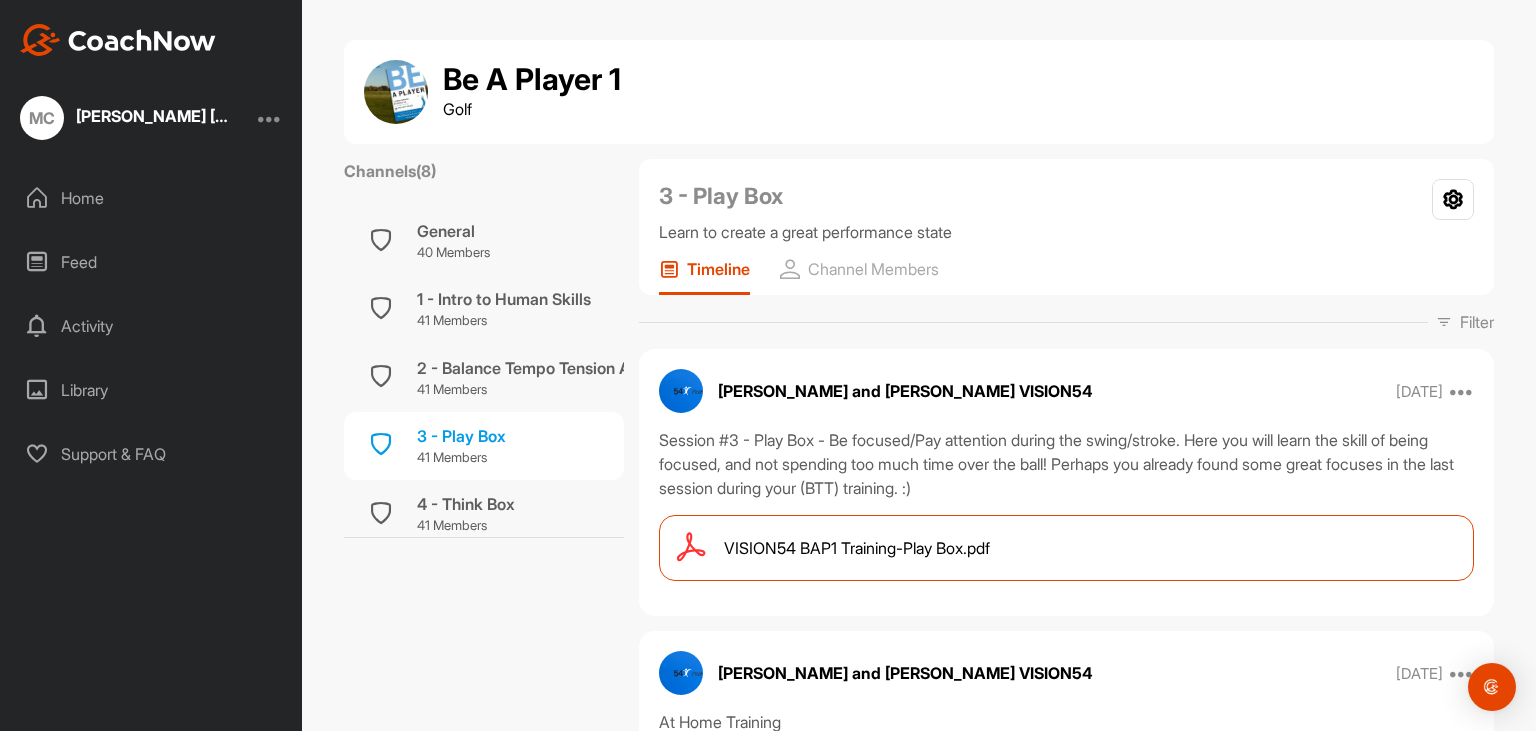 click on "VISION54 BAP1 Training-Play Box.pdf" at bounding box center [857, 548] 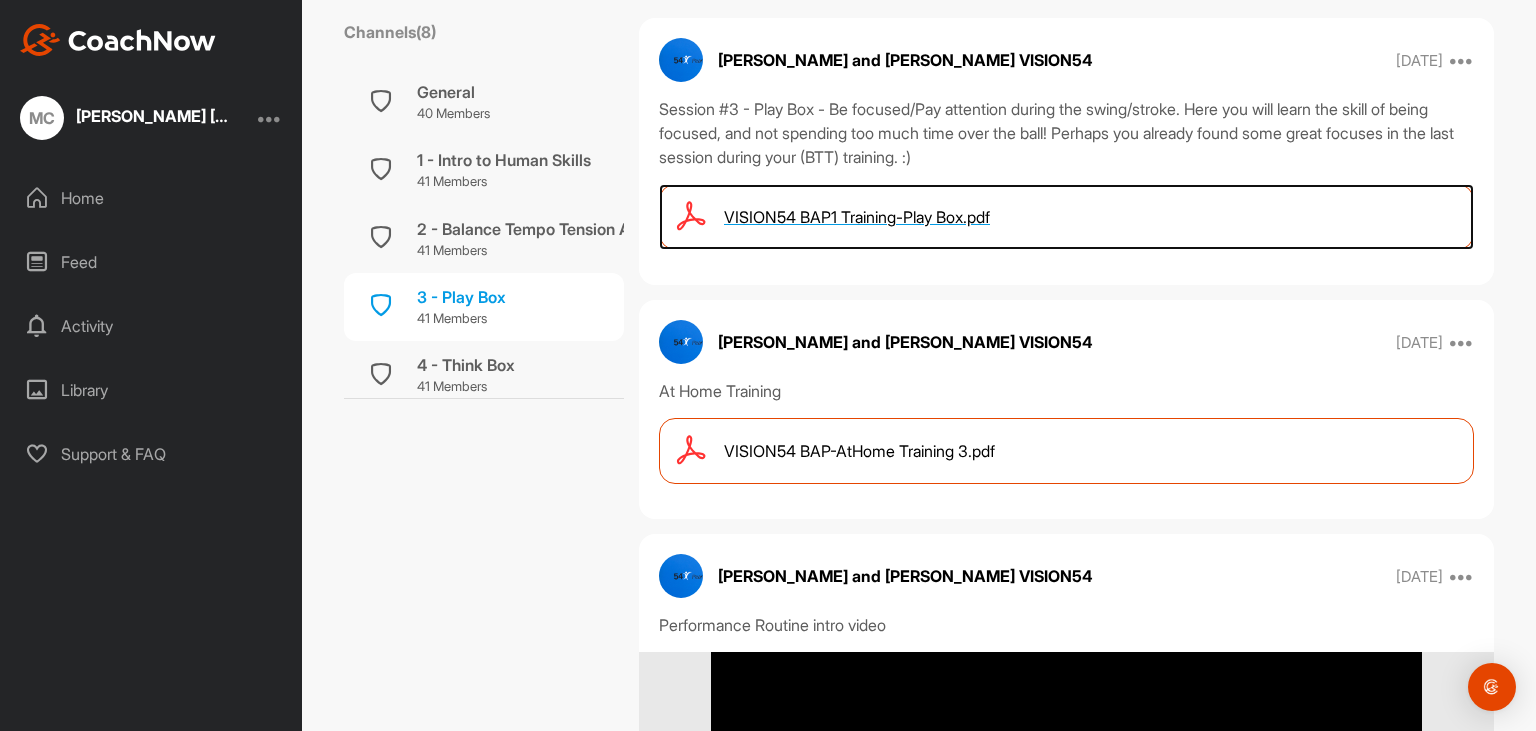 scroll, scrollTop: 403, scrollLeft: 0, axis: vertical 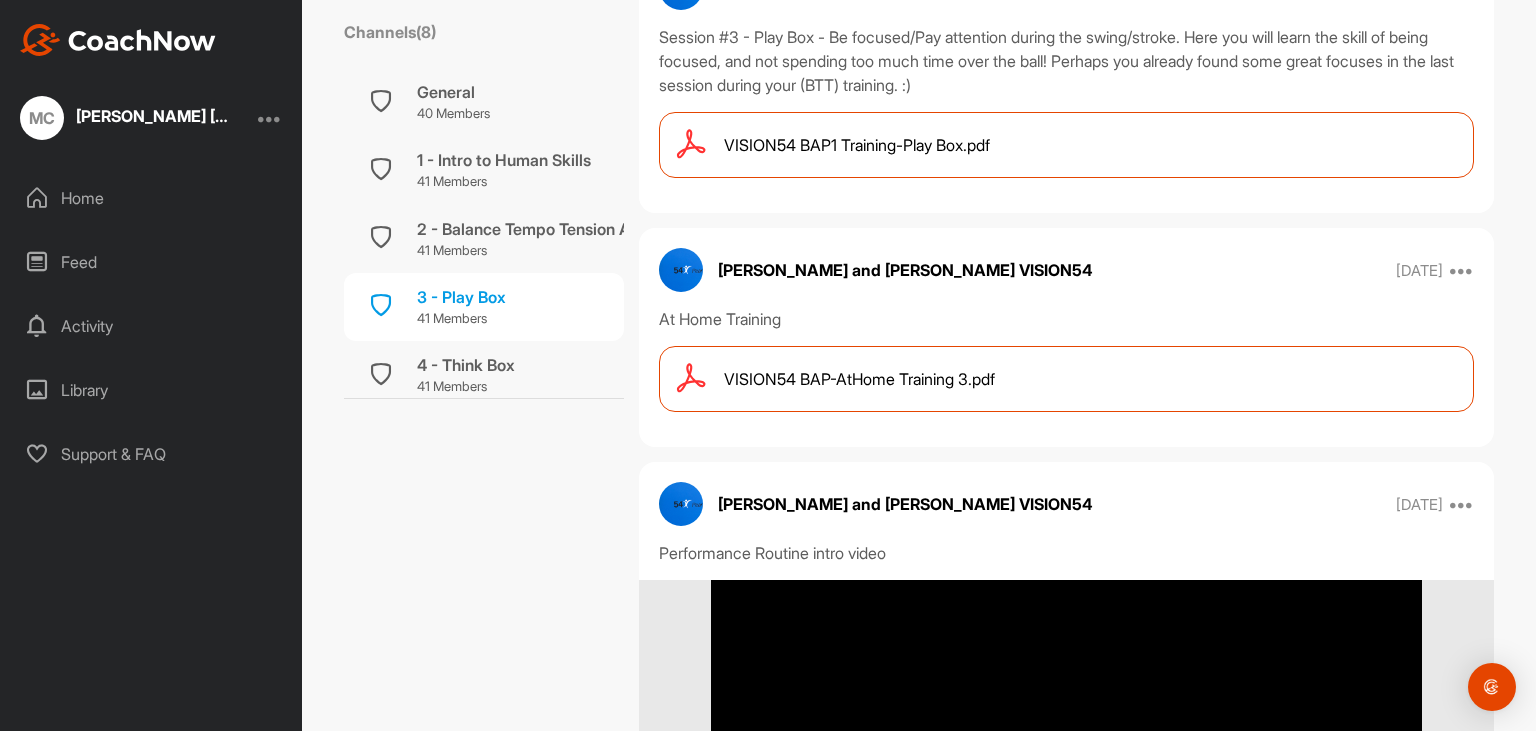 click on "VISION54 BAP-AtHome Training 3.pdf" at bounding box center (859, 379) 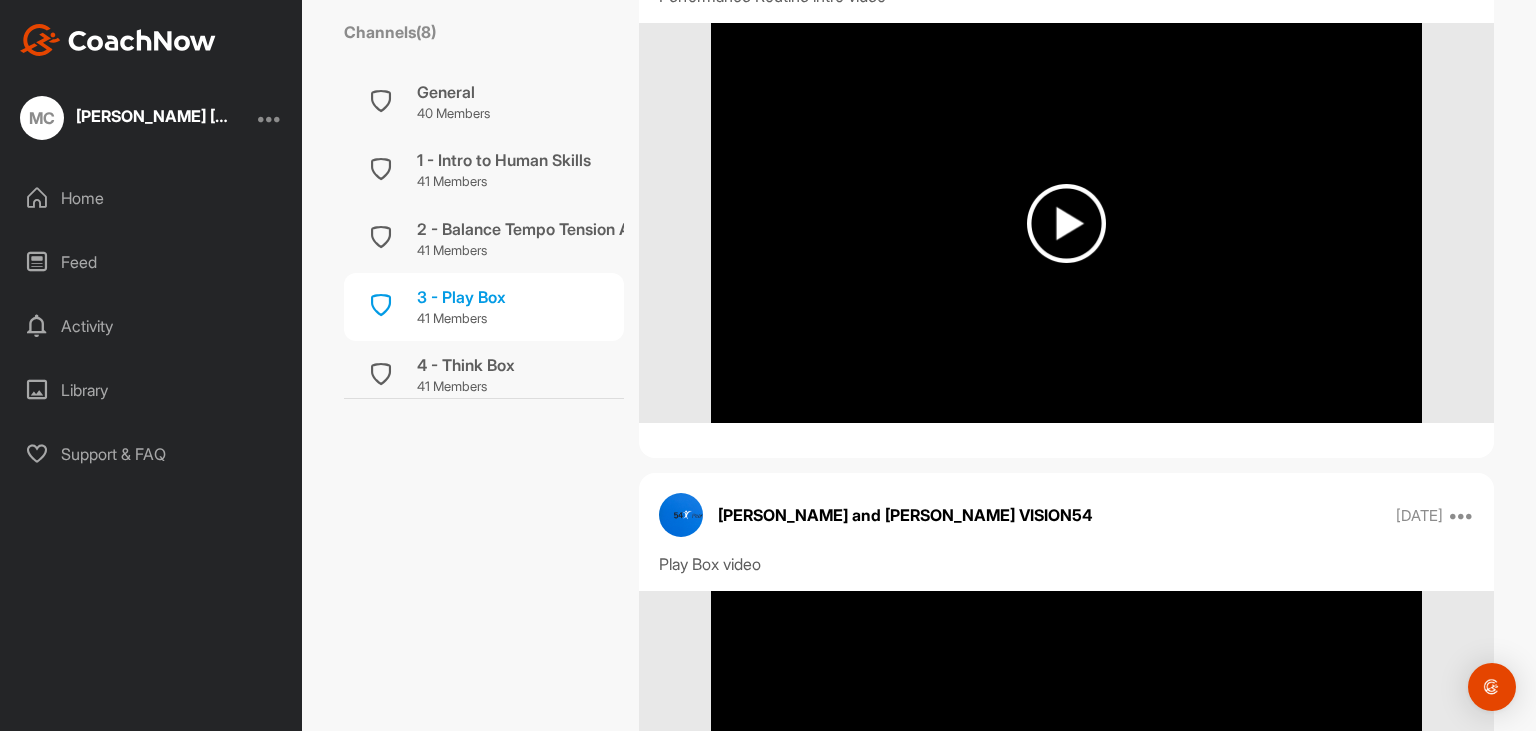 scroll, scrollTop: 1037, scrollLeft: 0, axis: vertical 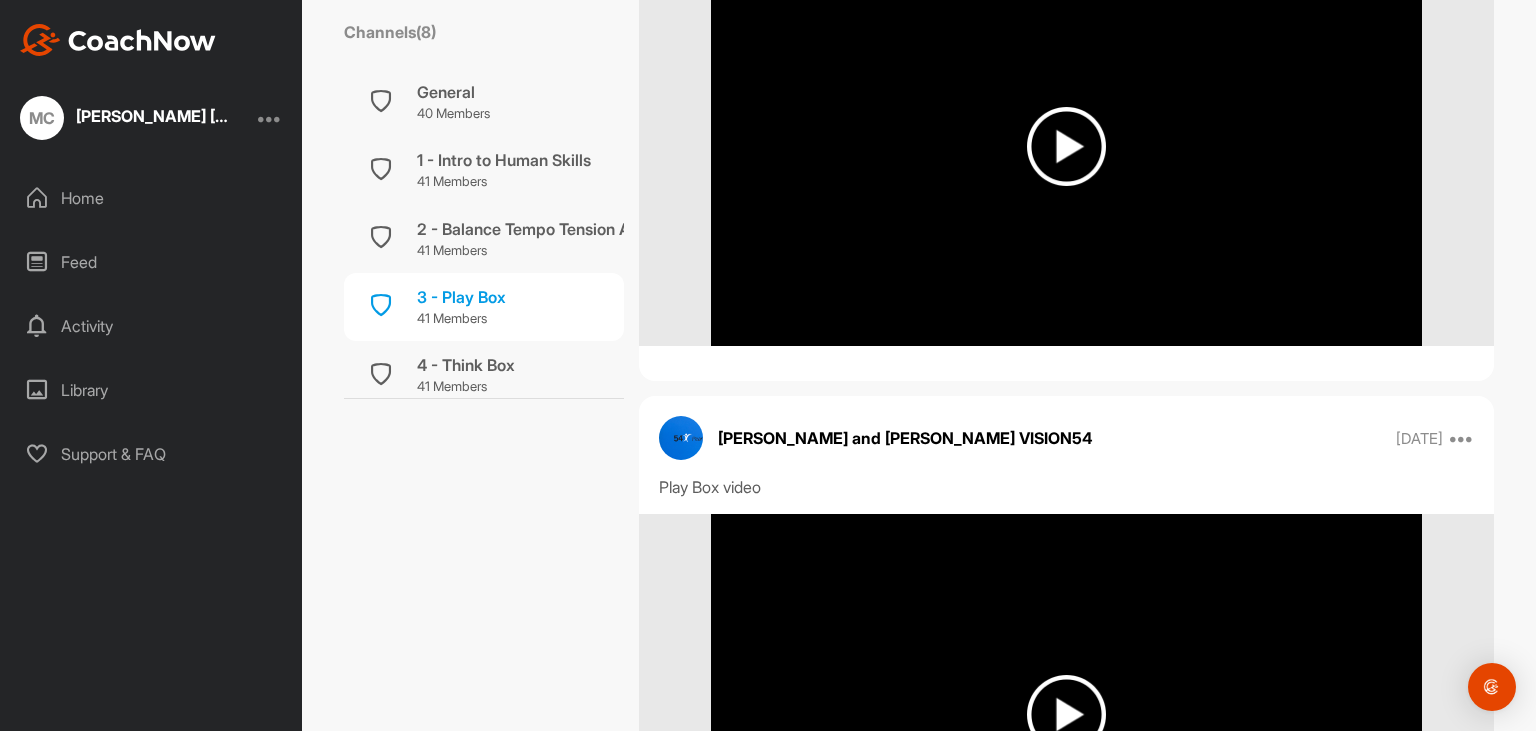 click at bounding box center (1066, 146) 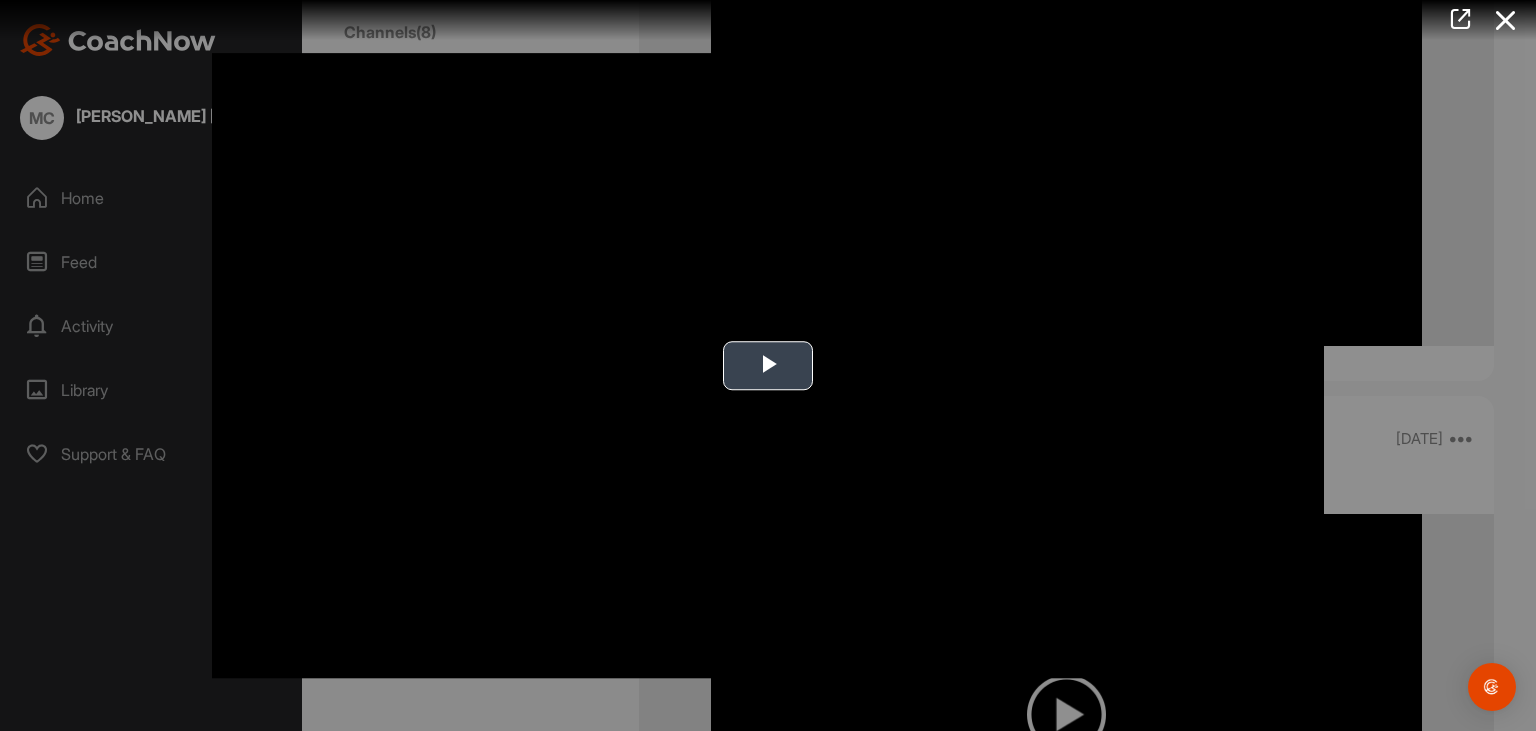 click at bounding box center [768, 366] 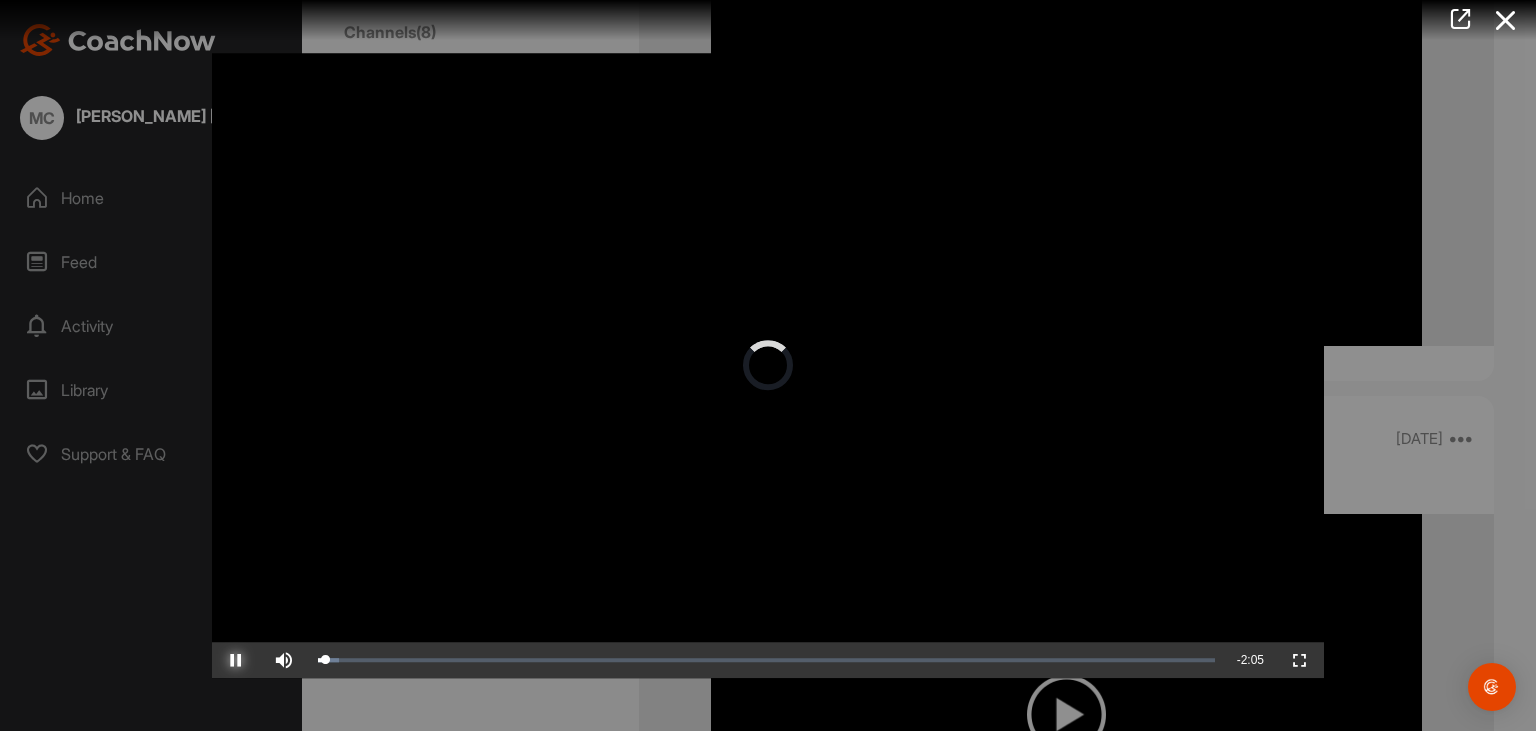 click at bounding box center [236, 660] 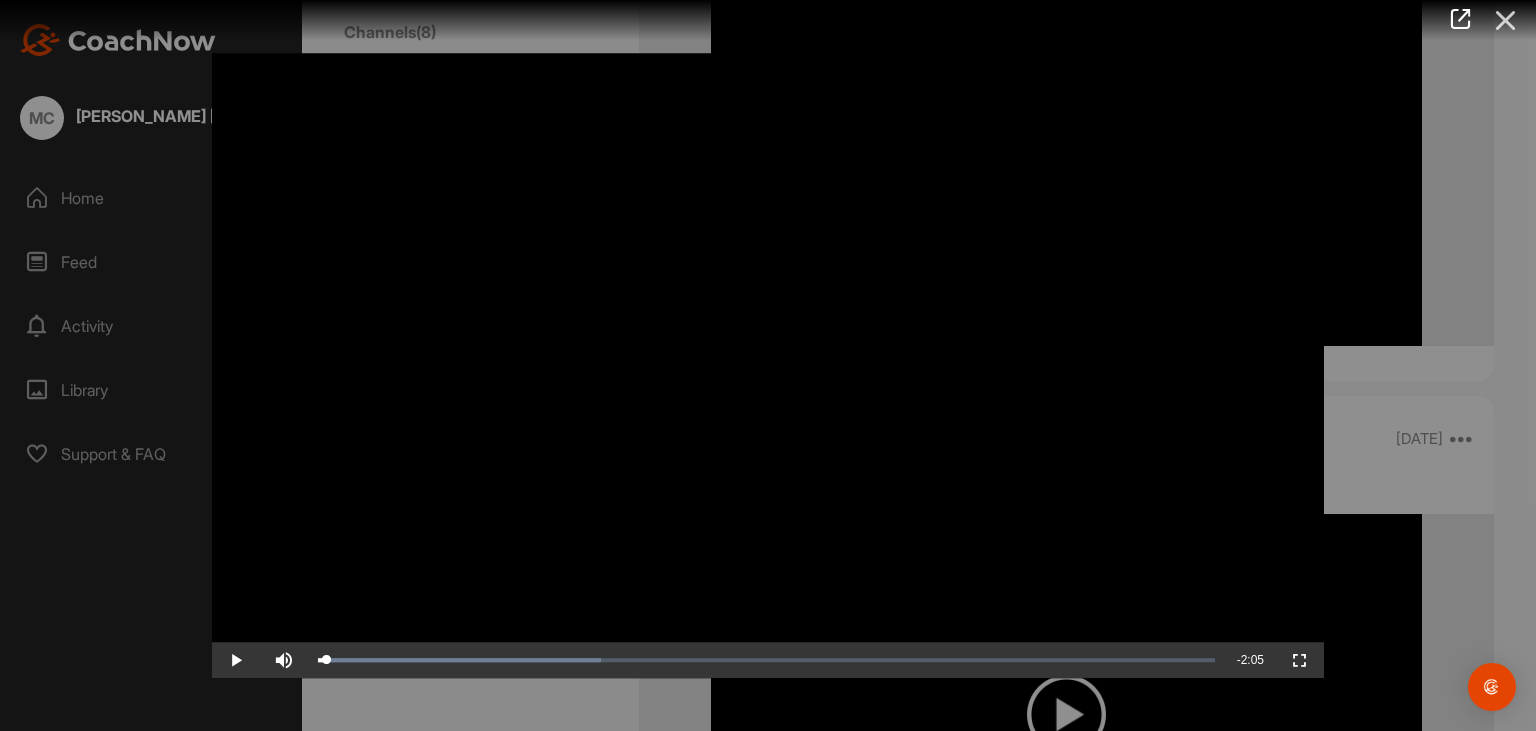 click at bounding box center (1506, 20) 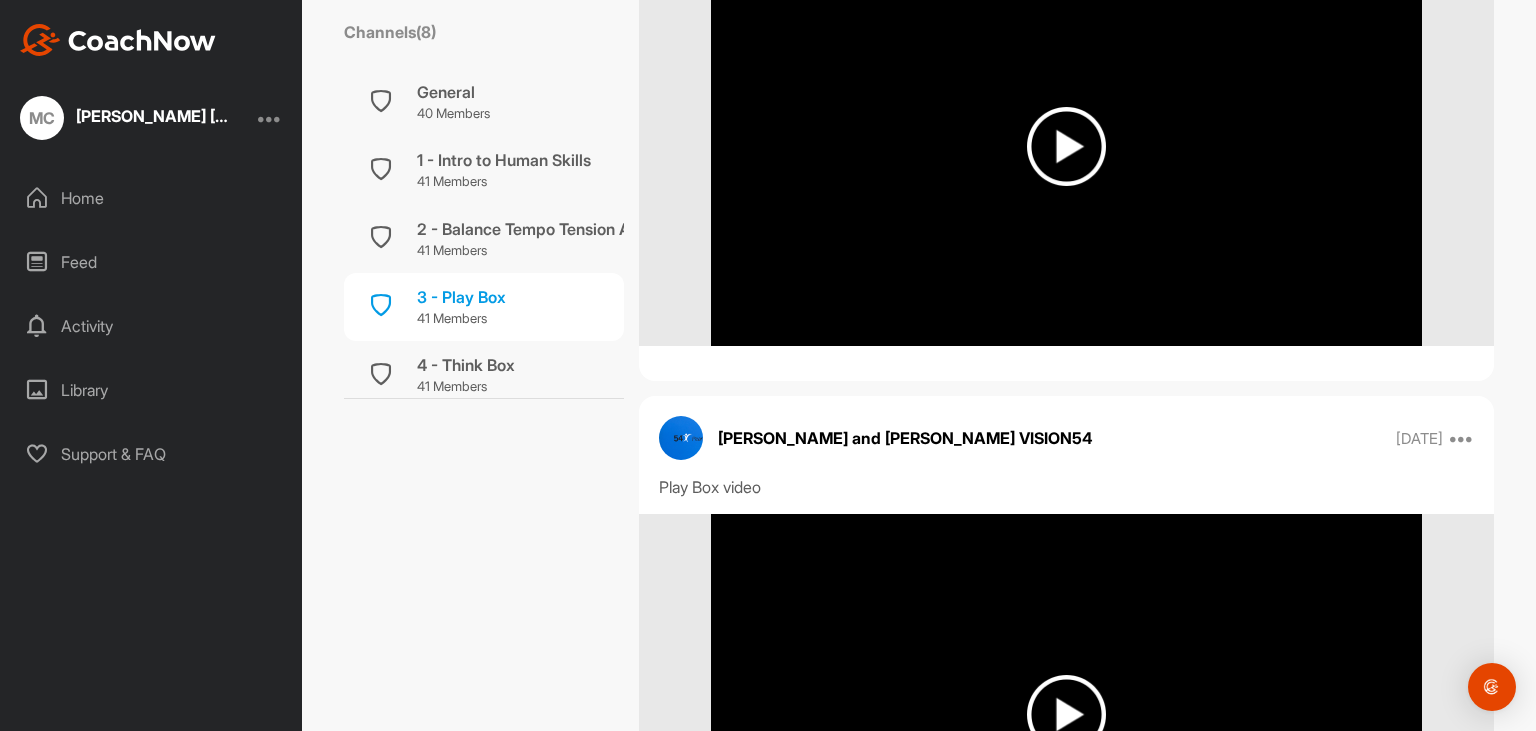 click on "3 - Play Box Learn to create a great performance state Leave Channel Timeline Channel Members   Filter Media Type Images Videos Notes Audio Documents Author AC [PERSON_NAME] [EMAIL_ADDRESS][DOMAIN_NAME] AT [PERSON_NAME] [EMAIL_ADDRESS][DOMAIN_NAME] AT [PERSON_NAME] [EMAIL_ADDRESS][DOMAIN_NAME] [PERSON_NAME] A [EMAIL_ADDRESS][DOMAIN_NAME] BH [PERSON_NAME] [EMAIL_ADDRESS][DOMAIN_NAME] CF [PERSON_NAME] [EMAIL_ADDRESS][DOMAIN_NAME] CK [PERSON_NAME] [EMAIL_ADDRESS][DOMAIN_NAME] CK [PERSON_NAME] [EMAIL_ADDRESS][DOMAIN_NAME] [PERSON_NAME] Miles [EMAIL_ADDRESS][DOMAIN_NAME] [PERSON_NAME] [PERSON_NAME][EMAIL_ADDRESS][PERSON_NAME][DOMAIN_NAME] DG [PERSON_NAME] [EMAIL_ADDRESS][DOMAIN_NAME] DC [PERSON_NAME] [EMAIL_ADDRESS][DOMAIN_NAME] DS Diana Suzuki [EMAIL_ADDRESS][DOMAIN_NAME] [PERSON_NAME] [EMAIL_ADDRESS][DOMAIN_NAME] GB [PERSON_NAME] [EMAIL_ADDRESS][DOMAIN_NAME] JK [PERSON_NAME] [EMAIL_ADDRESS][DOMAIN_NAME] [PERSON_NAME] [EMAIL_ADDRESS][DOMAIN_NAME] [PERSON_NAME] [PERSON_NAME] Cord [EMAIL_ADDRESS][DOMAIN_NAME] [PERSON_NAME] [PERSON_NAME][EMAIL_ADDRESS][DOMAIN_NAME] KP [PERSON_NAME] [EMAIL_ADDRESS][DOMAIN_NAME] KT [PERSON_NAME] [EMAIL_ADDRESS][DOMAIN_NAME] [PERSON_NAME] and VISION54 Coaches [PERSON_NAME][EMAIL_ADDRESS][DOMAIN_NAME] LE [PERSON_NAME] [PERSON_NAME][EMAIL_ADDRESS][DOMAIN_NAME]" at bounding box center (1066, 812) 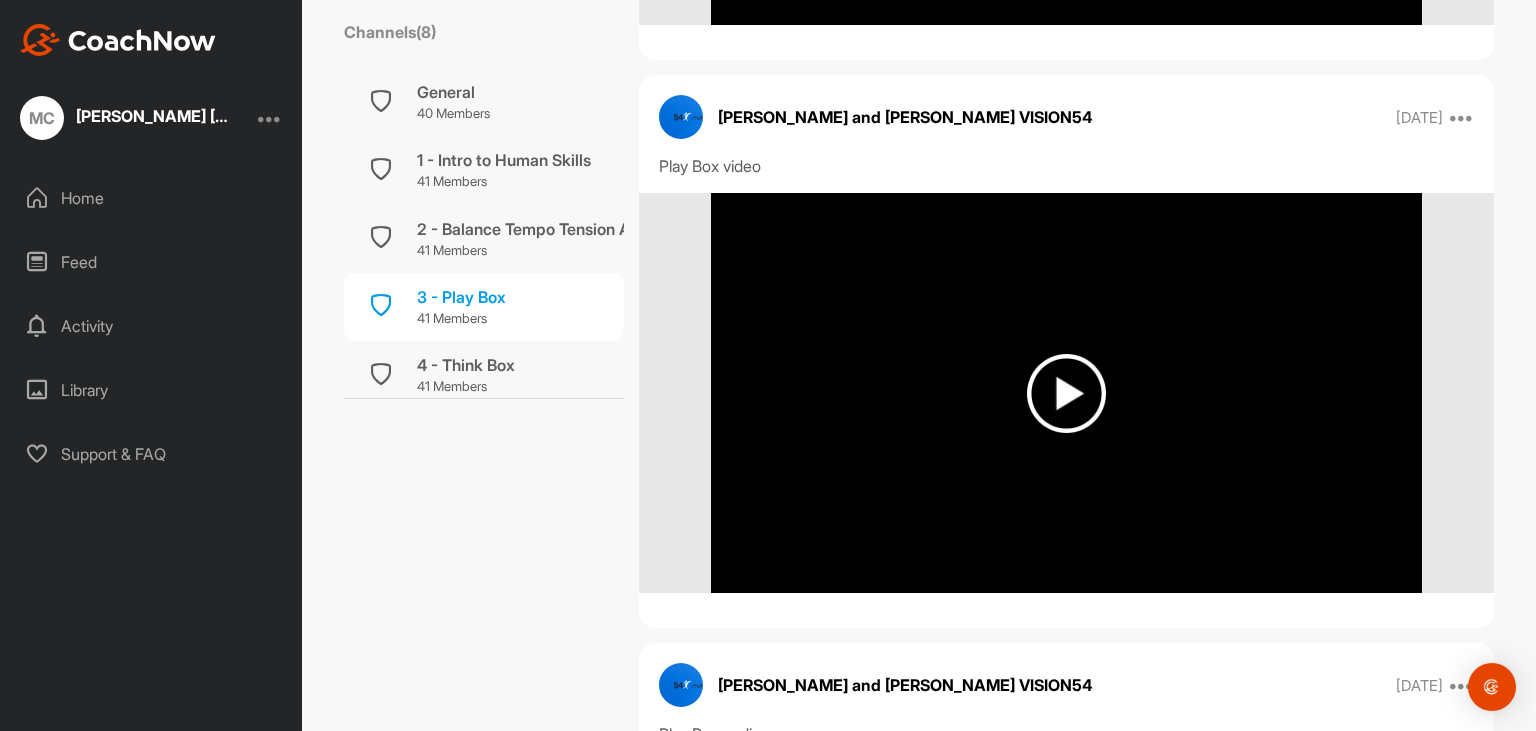 scroll, scrollTop: 1382, scrollLeft: 0, axis: vertical 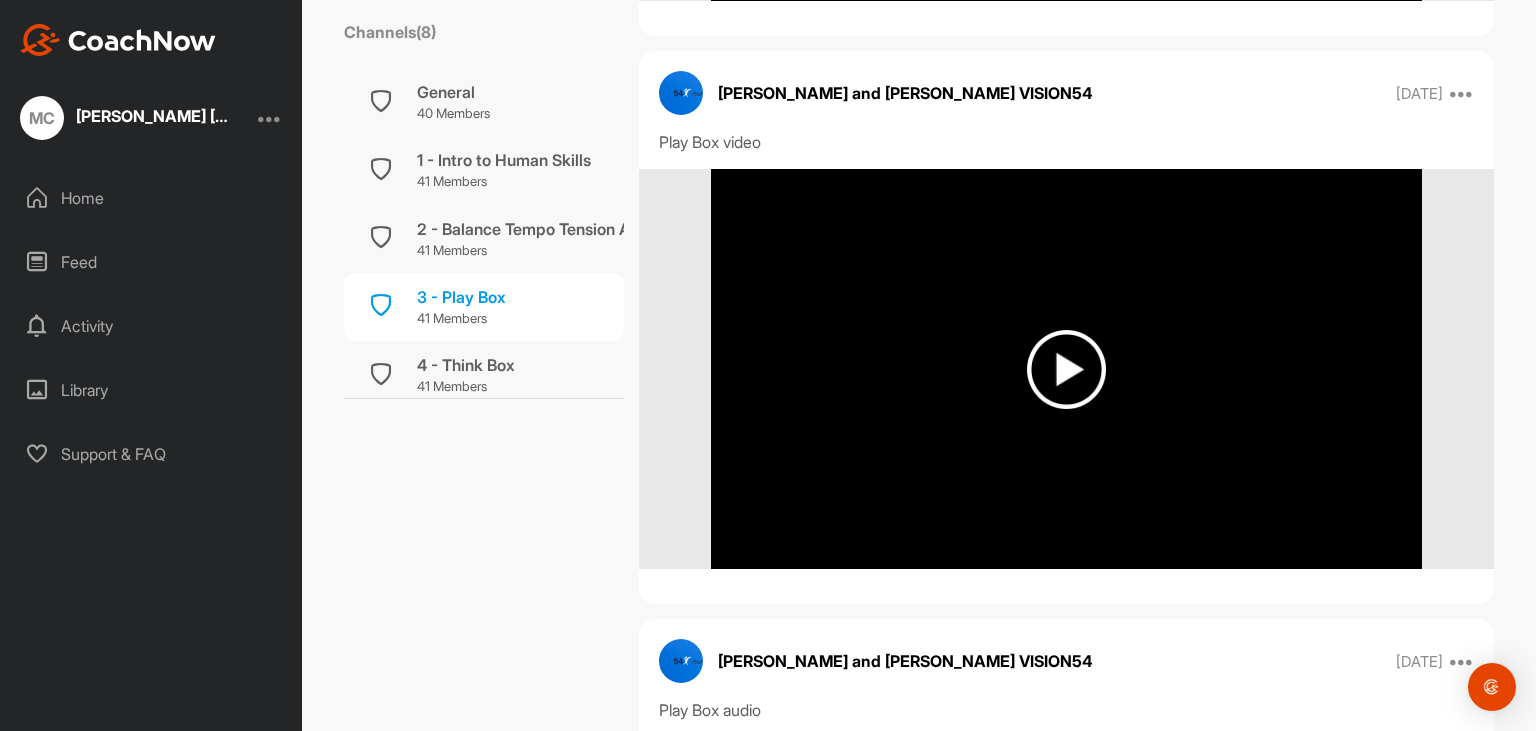 click at bounding box center [1066, 369] 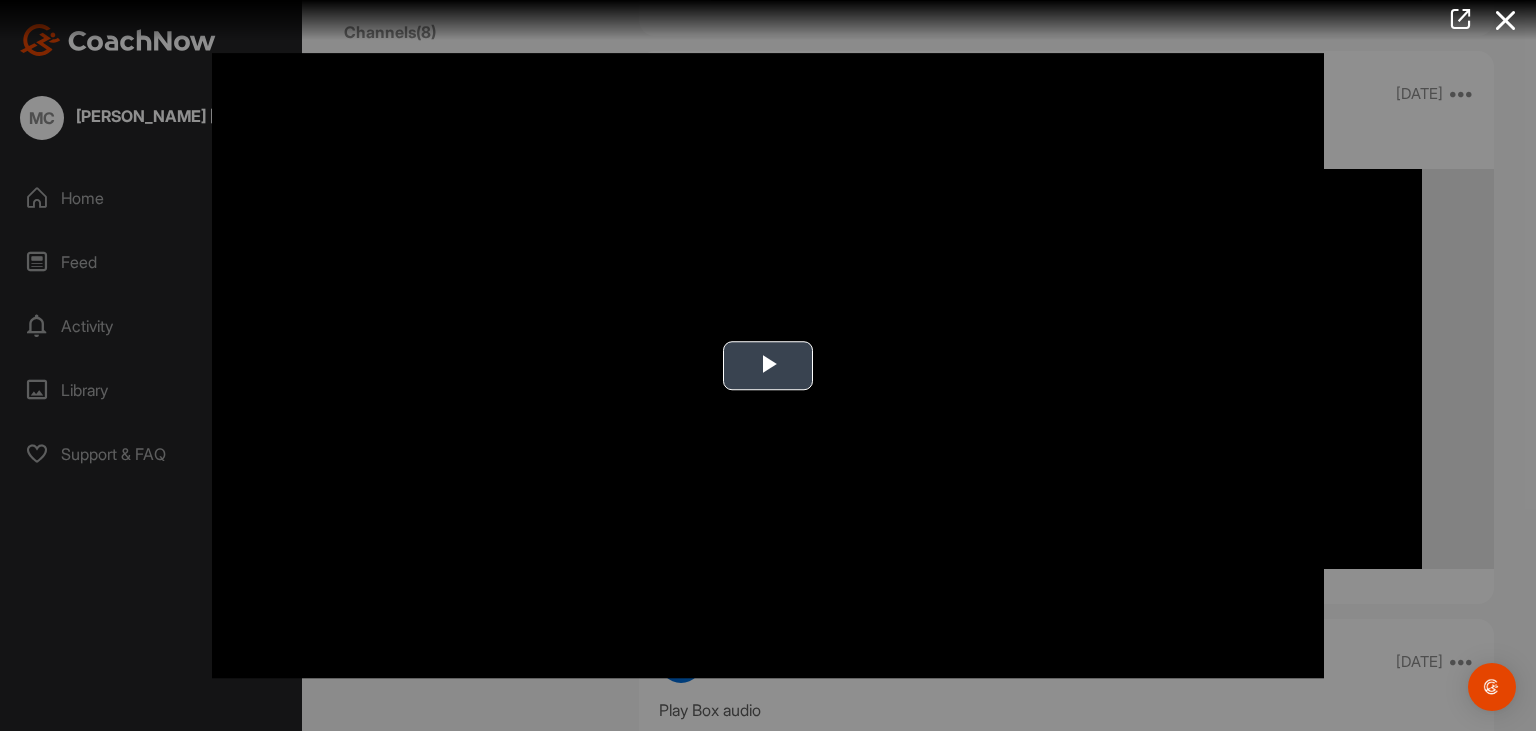 click at bounding box center (768, 366) 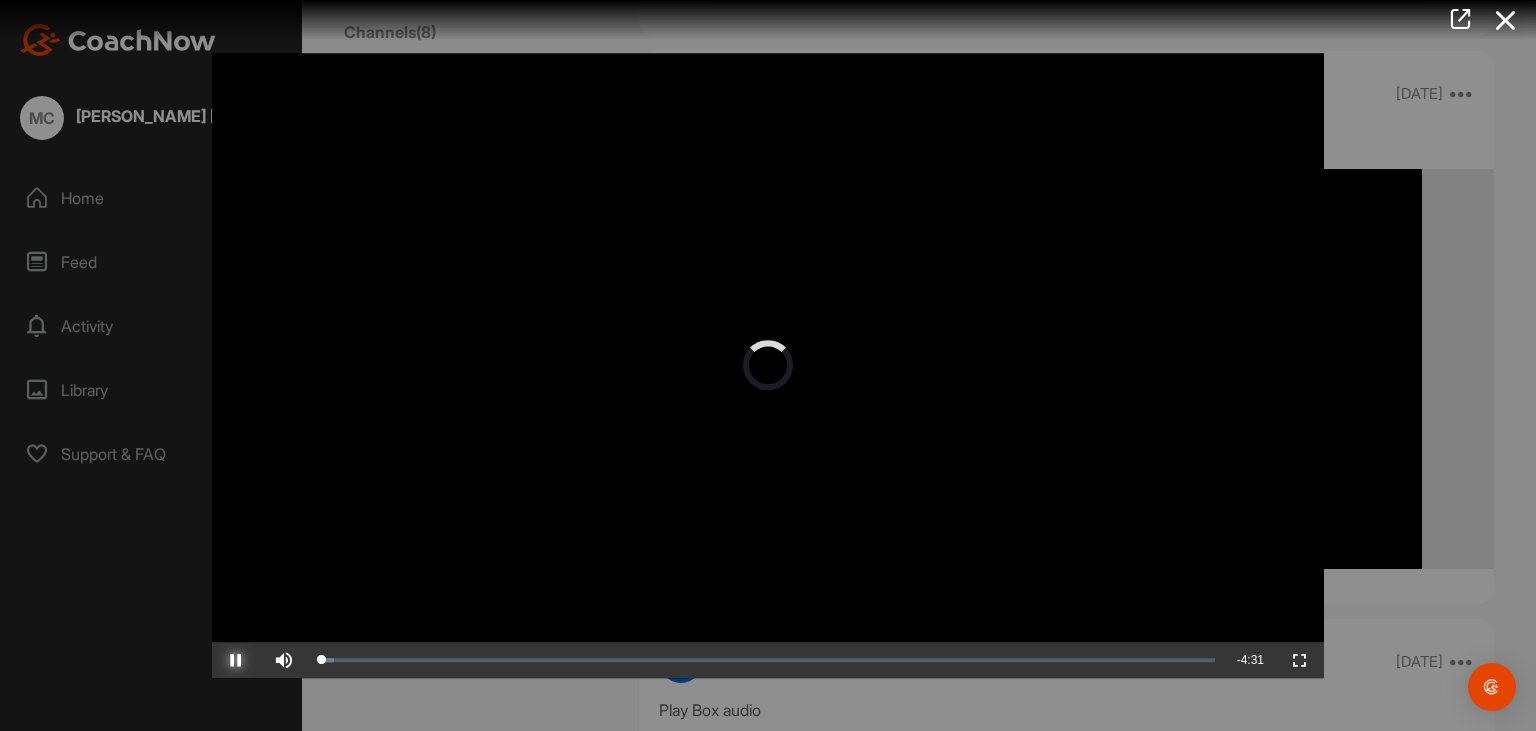 click at bounding box center [236, 660] 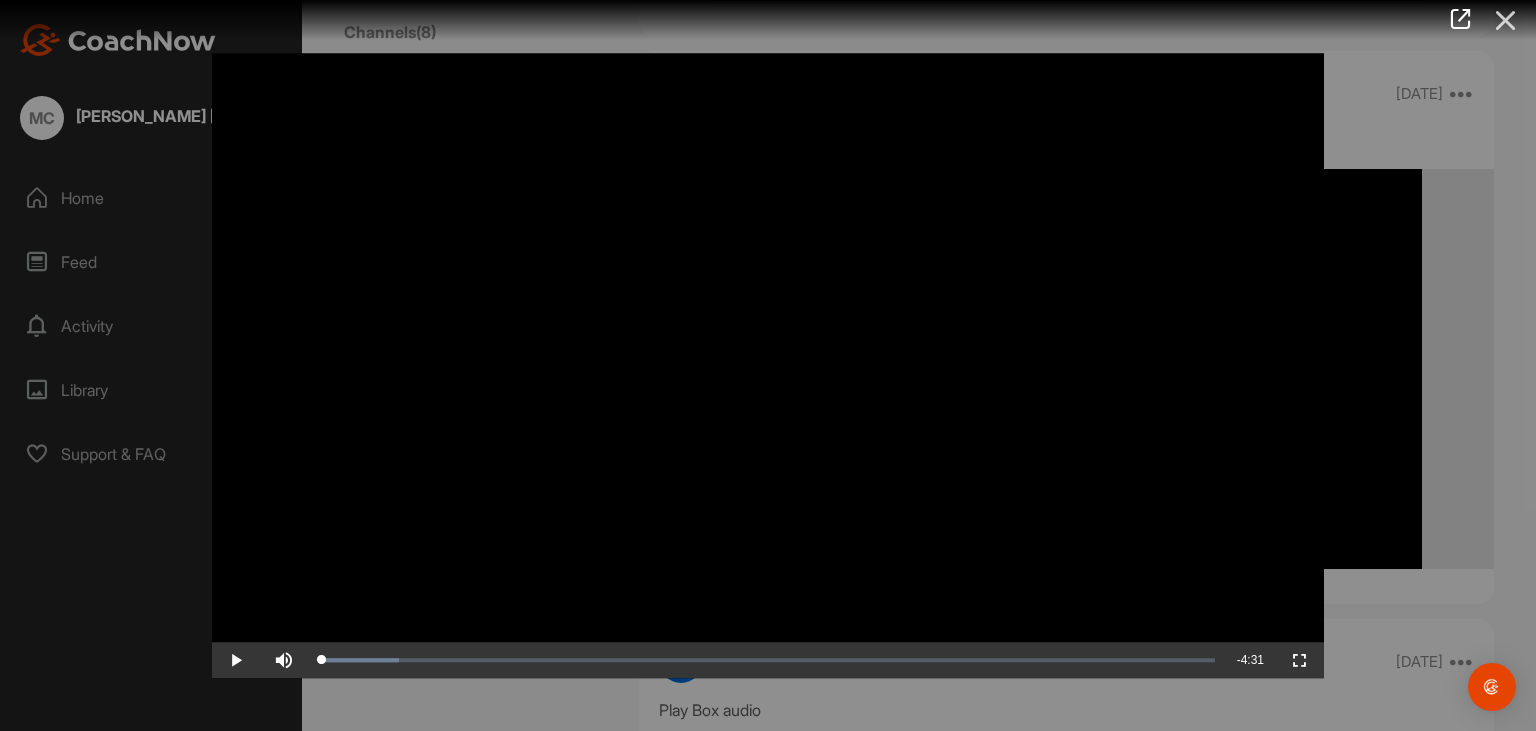 click at bounding box center [1506, 20] 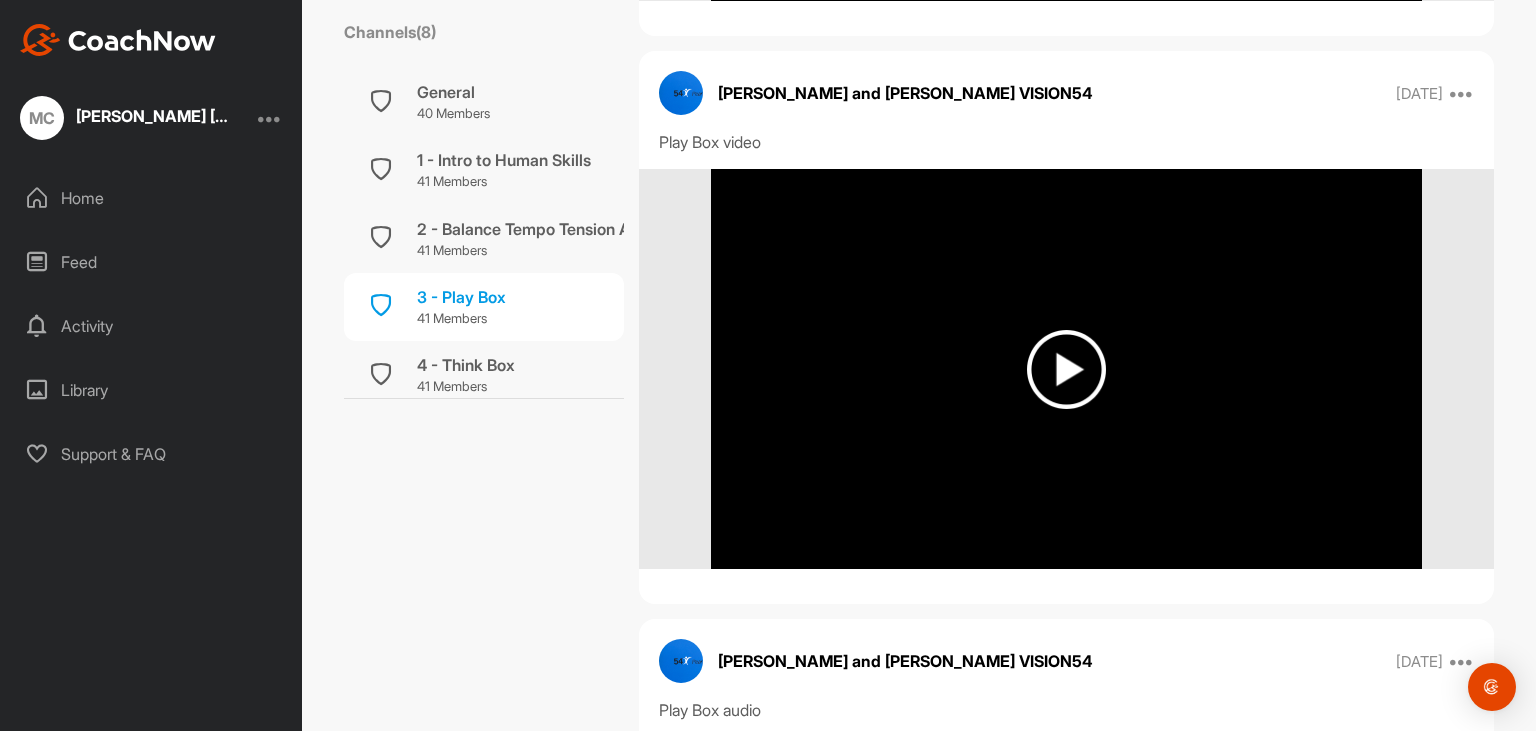 click on "3 - Play Box Learn to create a great performance state Leave Channel Timeline Channel Members   Filter Media Type Images Videos Notes Audio Documents Author AC [PERSON_NAME] [EMAIL_ADDRESS][DOMAIN_NAME] AT [PERSON_NAME] [EMAIL_ADDRESS][DOMAIN_NAME] AT [PERSON_NAME] [EMAIL_ADDRESS][DOMAIN_NAME] [PERSON_NAME] A [EMAIL_ADDRESS][DOMAIN_NAME] BH [PERSON_NAME] [EMAIL_ADDRESS][DOMAIN_NAME] CF [PERSON_NAME] [EMAIL_ADDRESS][DOMAIN_NAME] CK [PERSON_NAME] [EMAIL_ADDRESS][DOMAIN_NAME] CK [PERSON_NAME] [EMAIL_ADDRESS][DOMAIN_NAME] [PERSON_NAME] Miles [EMAIL_ADDRESS][DOMAIN_NAME] [PERSON_NAME] [PERSON_NAME][EMAIL_ADDRESS][PERSON_NAME][DOMAIN_NAME] DG [PERSON_NAME] [EMAIL_ADDRESS][DOMAIN_NAME] DC [PERSON_NAME] [EMAIL_ADDRESS][DOMAIN_NAME] DS Diana Suzuki [EMAIL_ADDRESS][DOMAIN_NAME] [PERSON_NAME] [EMAIL_ADDRESS][DOMAIN_NAME] GB [PERSON_NAME] [EMAIL_ADDRESS][DOMAIN_NAME] JK [PERSON_NAME] [EMAIL_ADDRESS][DOMAIN_NAME] [PERSON_NAME] [EMAIL_ADDRESS][DOMAIN_NAME] [PERSON_NAME] [PERSON_NAME] Cord [EMAIL_ADDRESS][DOMAIN_NAME] [PERSON_NAME] [PERSON_NAME][EMAIL_ADDRESS][DOMAIN_NAME] KP [PERSON_NAME] [EMAIL_ADDRESS][DOMAIN_NAME] KT [PERSON_NAME] [EMAIL_ADDRESS][DOMAIN_NAME] [PERSON_NAME] and VISION54 Coaches [PERSON_NAME][EMAIL_ADDRESS][DOMAIN_NAME] LE [PERSON_NAME] [PERSON_NAME][EMAIL_ADDRESS][DOMAIN_NAME]" at bounding box center (1066, 467) 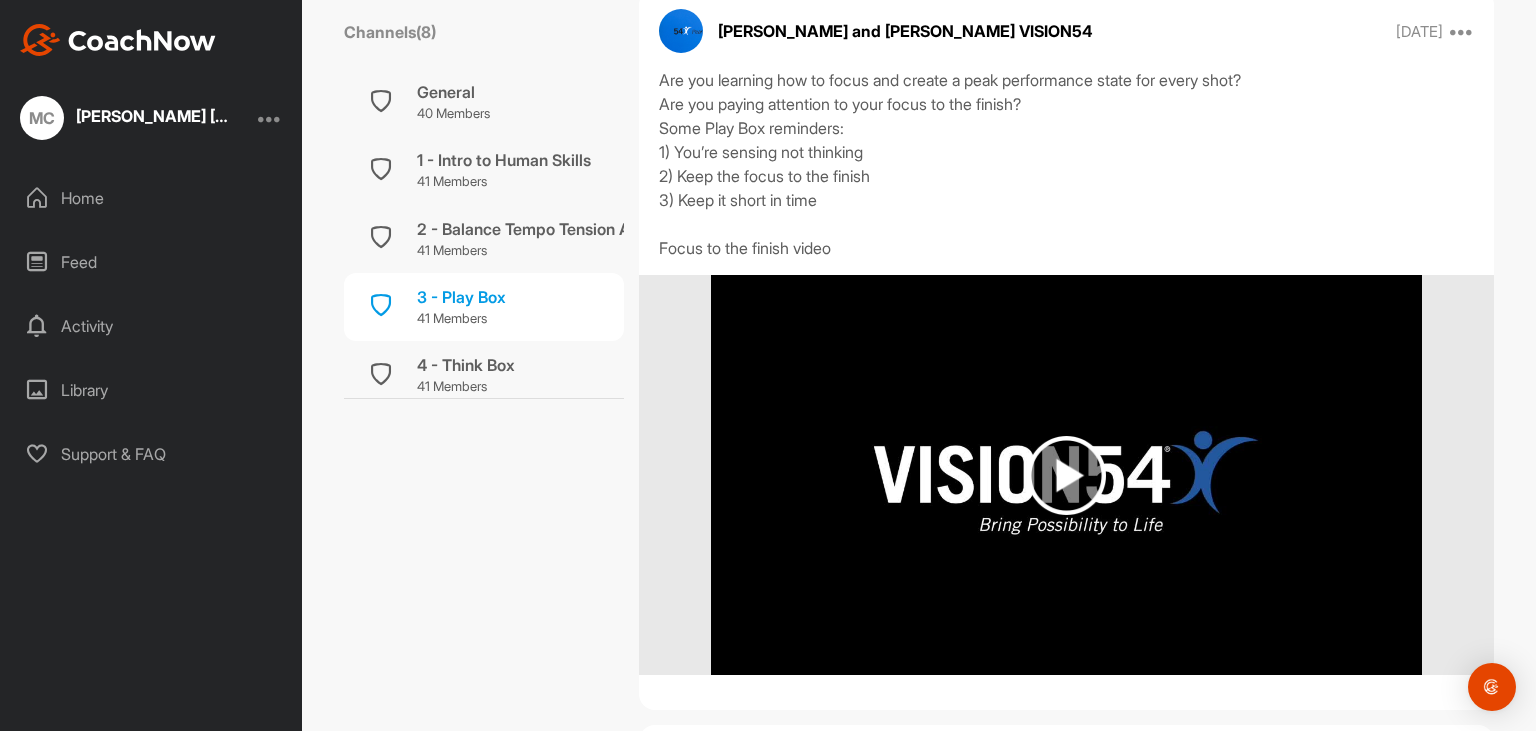 scroll, scrollTop: 2304, scrollLeft: 0, axis: vertical 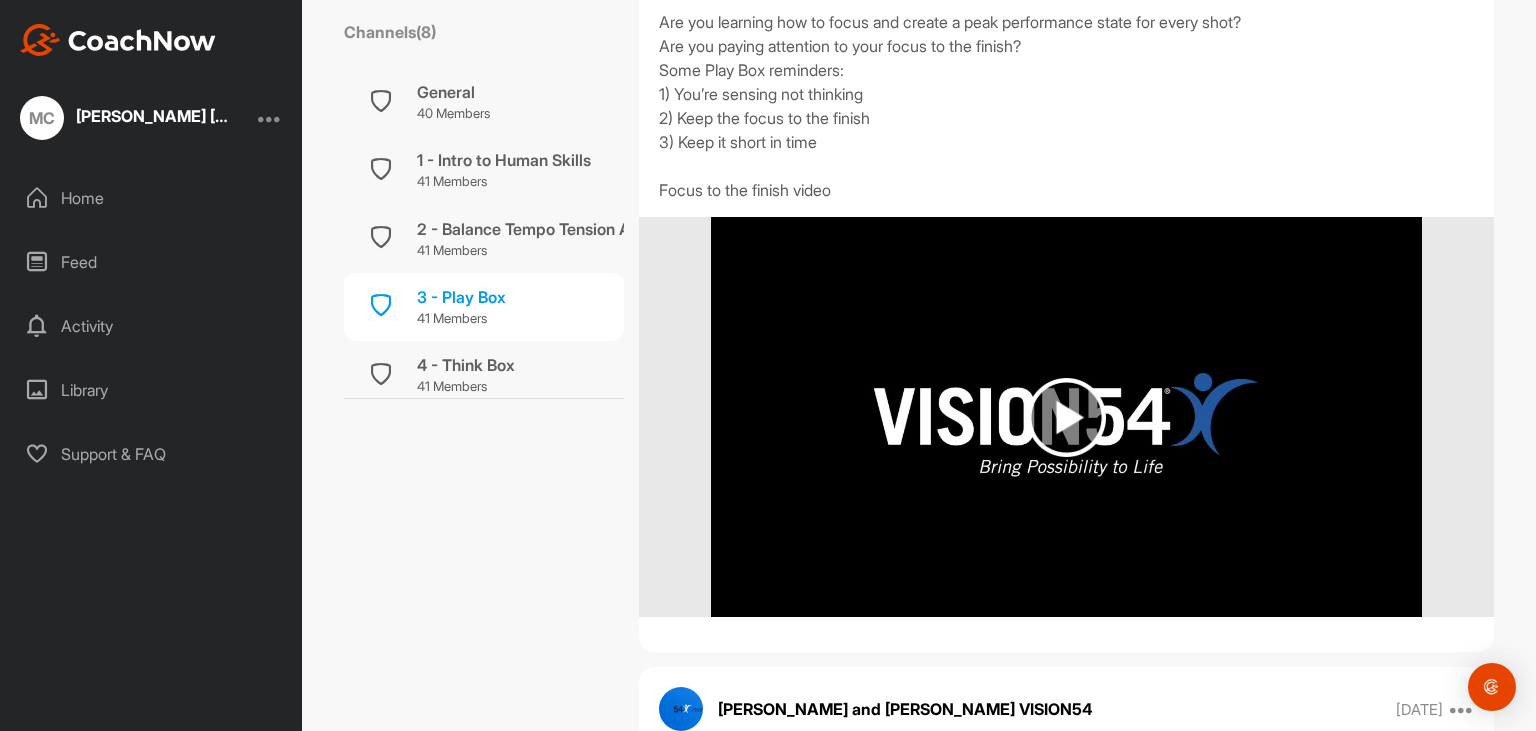 click at bounding box center [1066, 417] 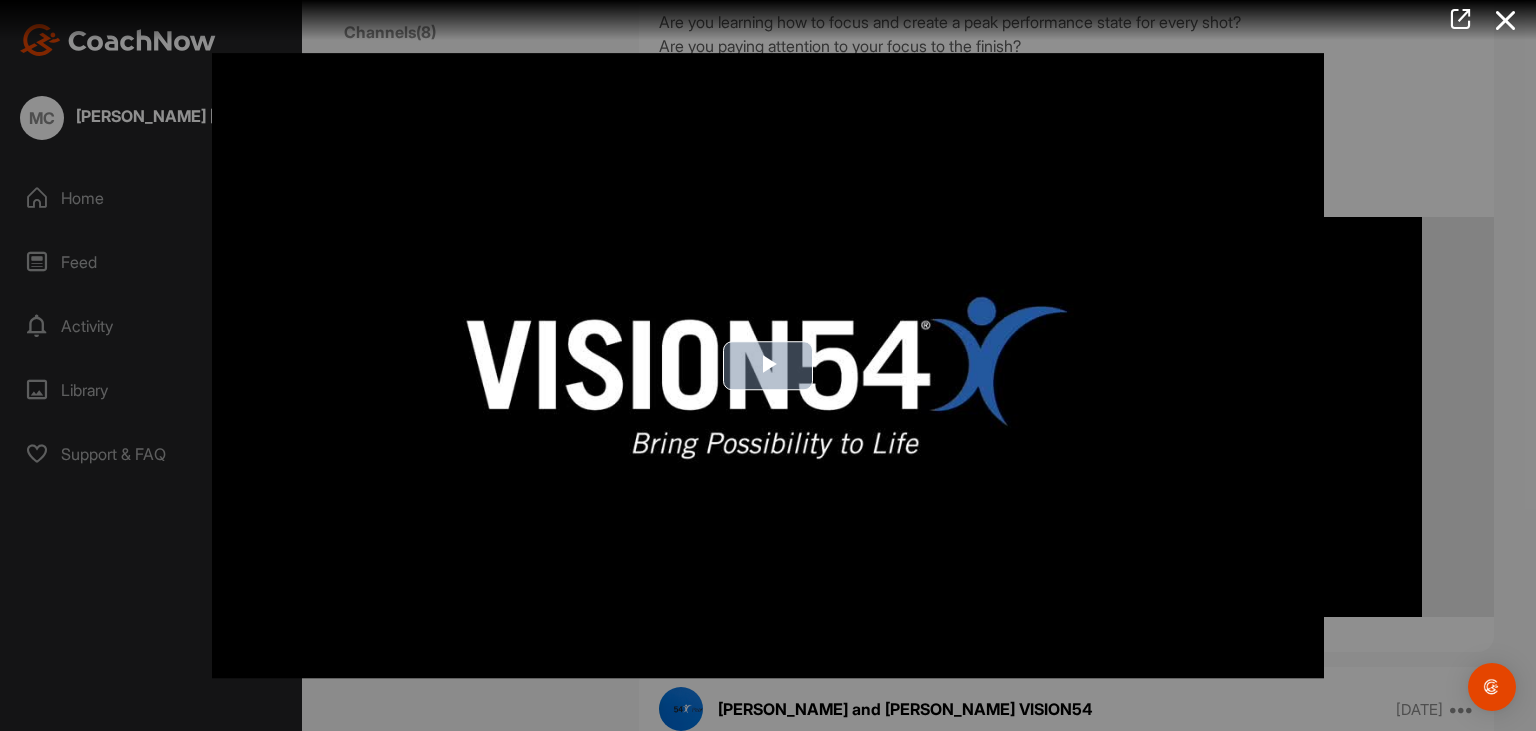 click at bounding box center (768, 366) 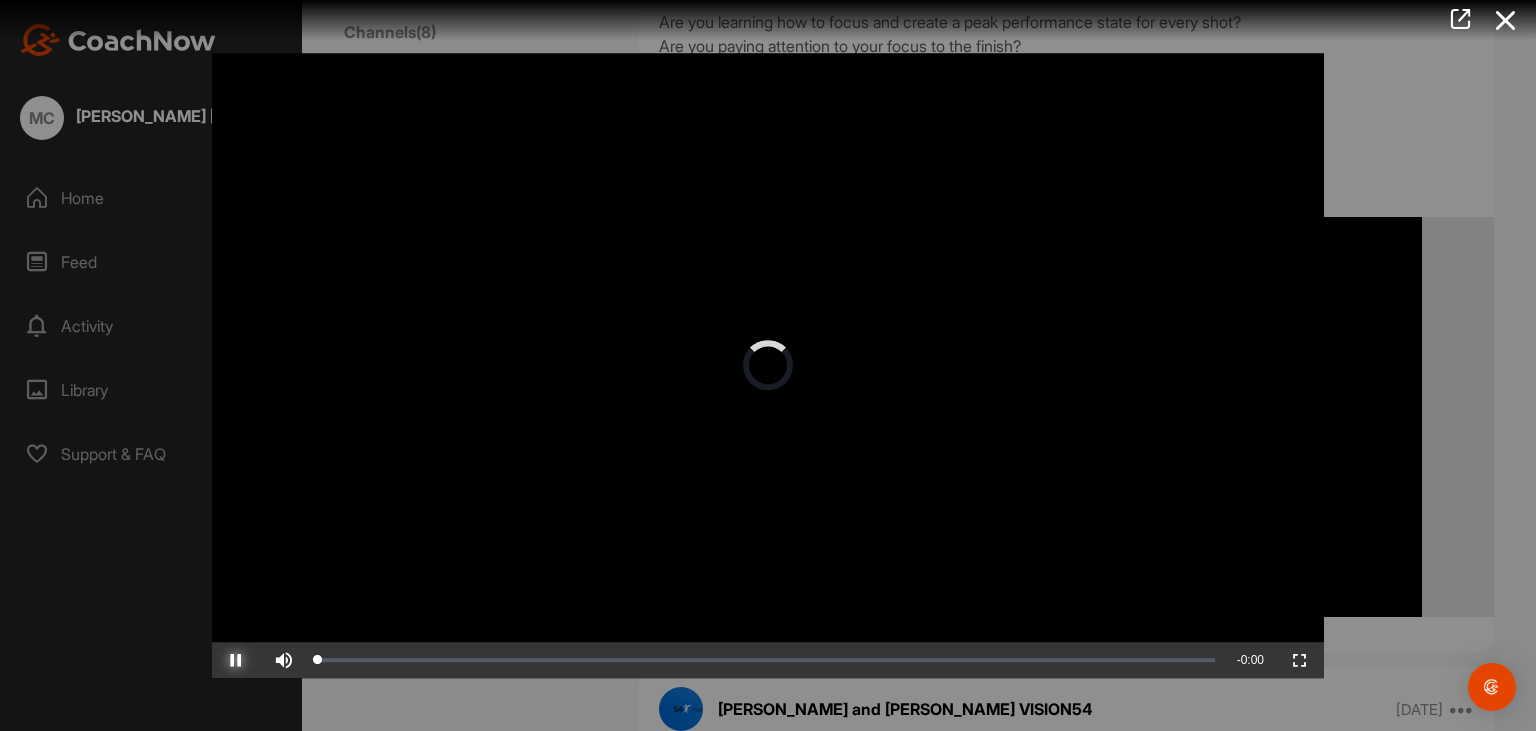 click at bounding box center (236, 660) 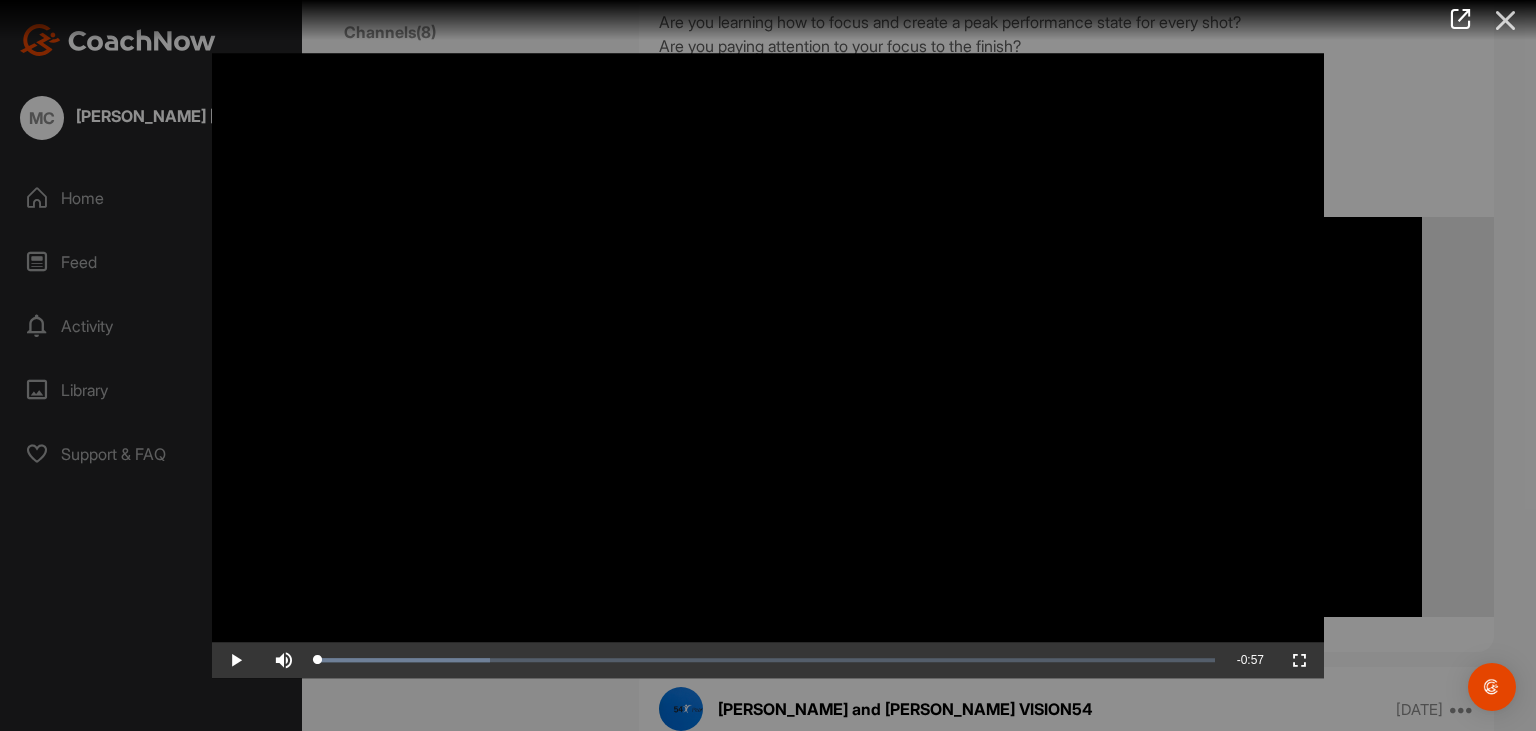click at bounding box center [1506, 20] 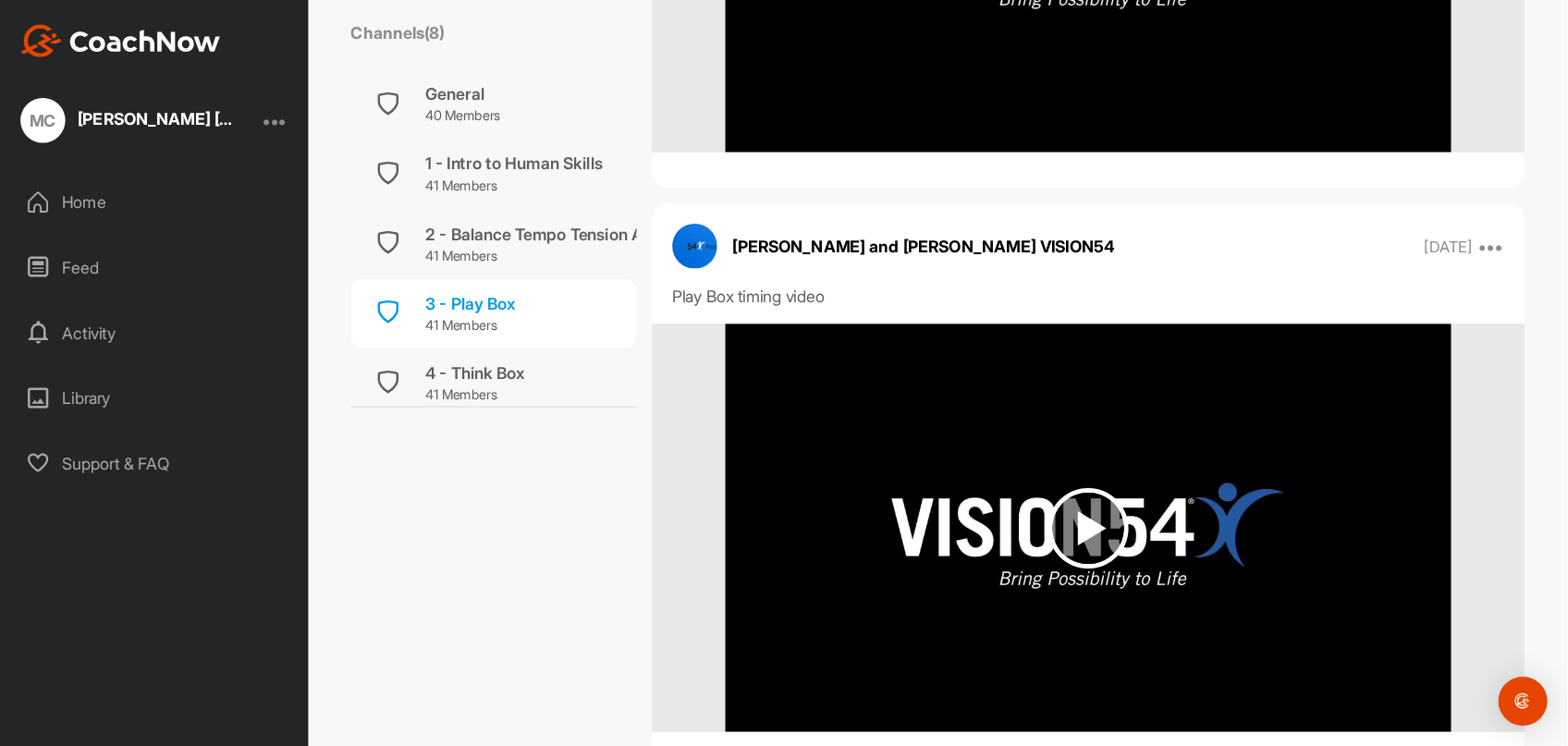 scroll, scrollTop: 2636, scrollLeft: 0, axis: vertical 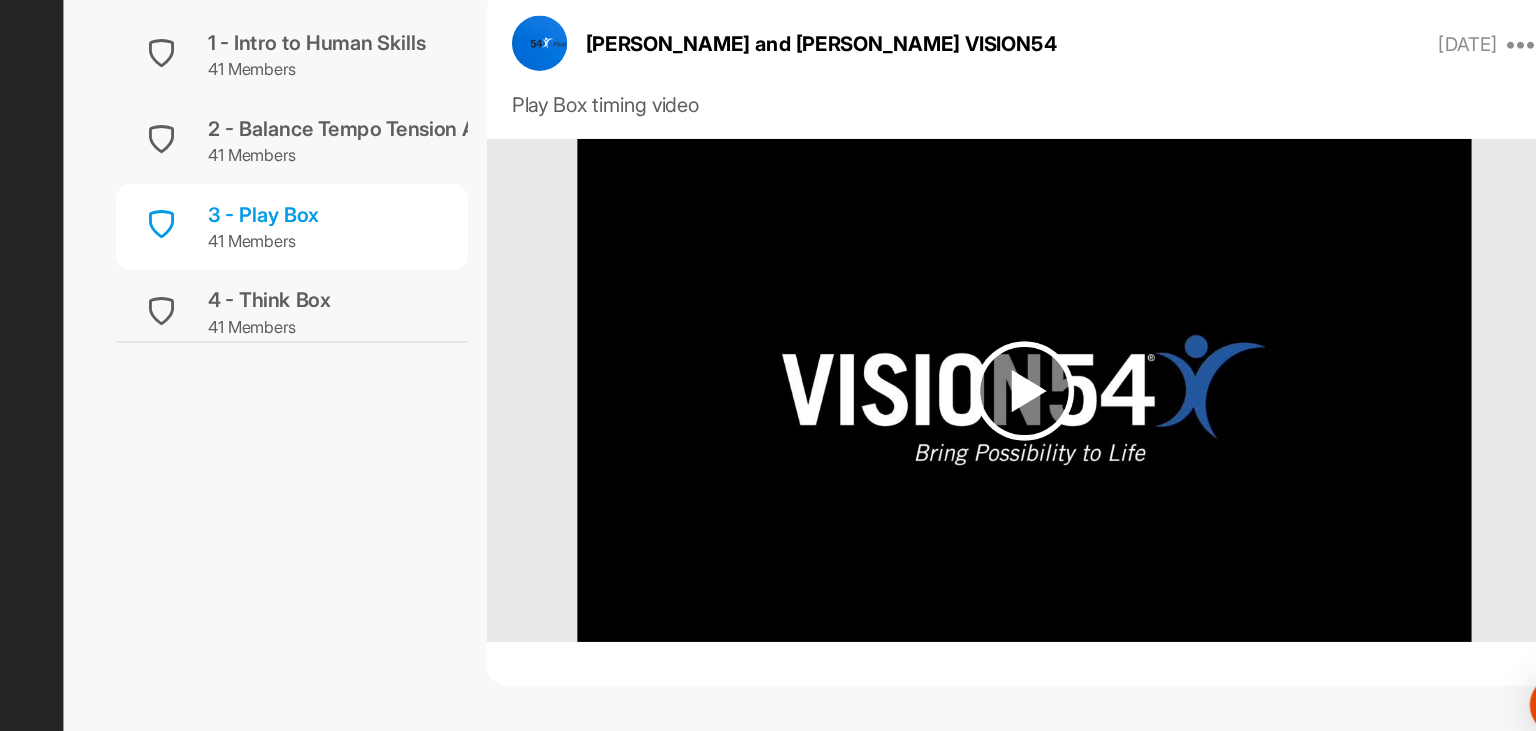 click at bounding box center [1066, 437] 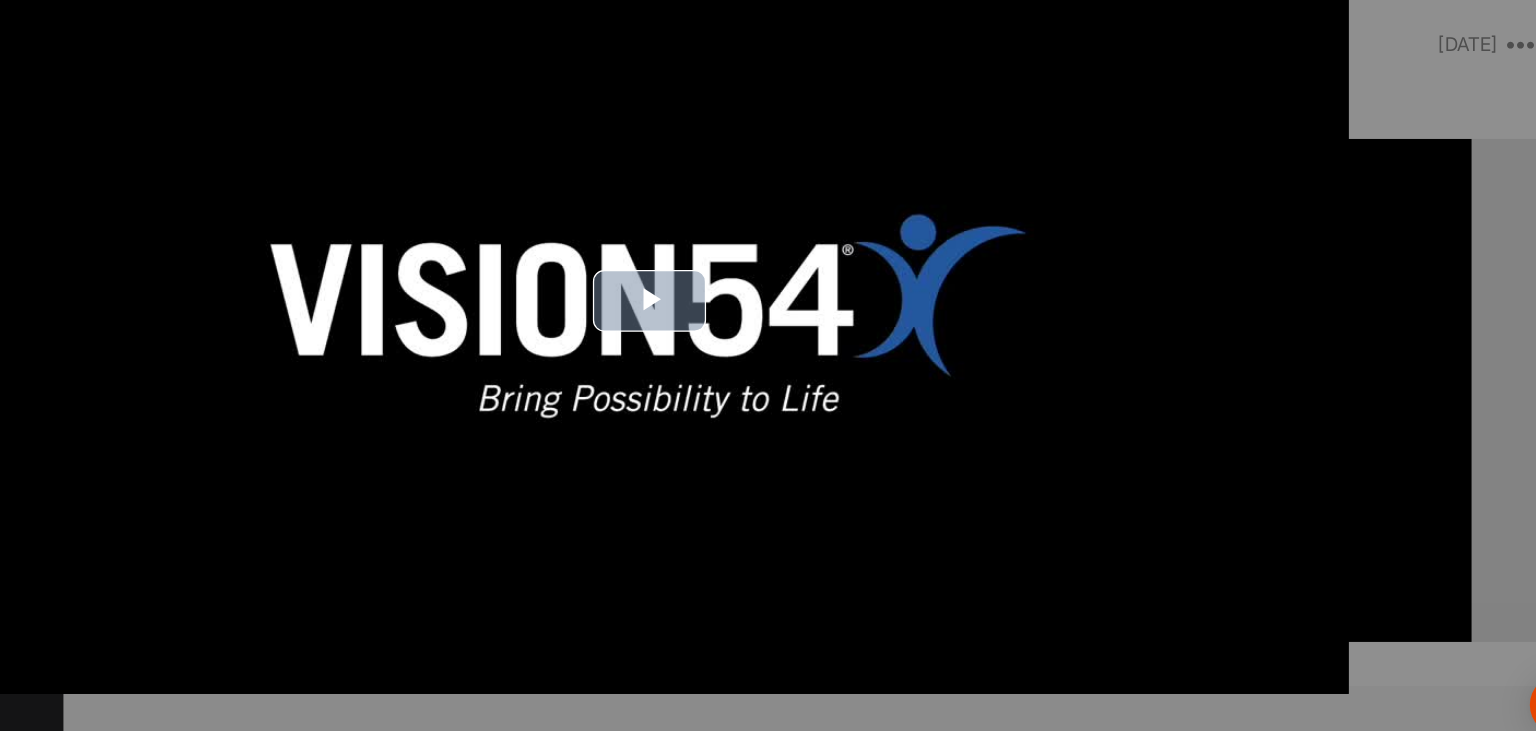 click at bounding box center [768, 366] 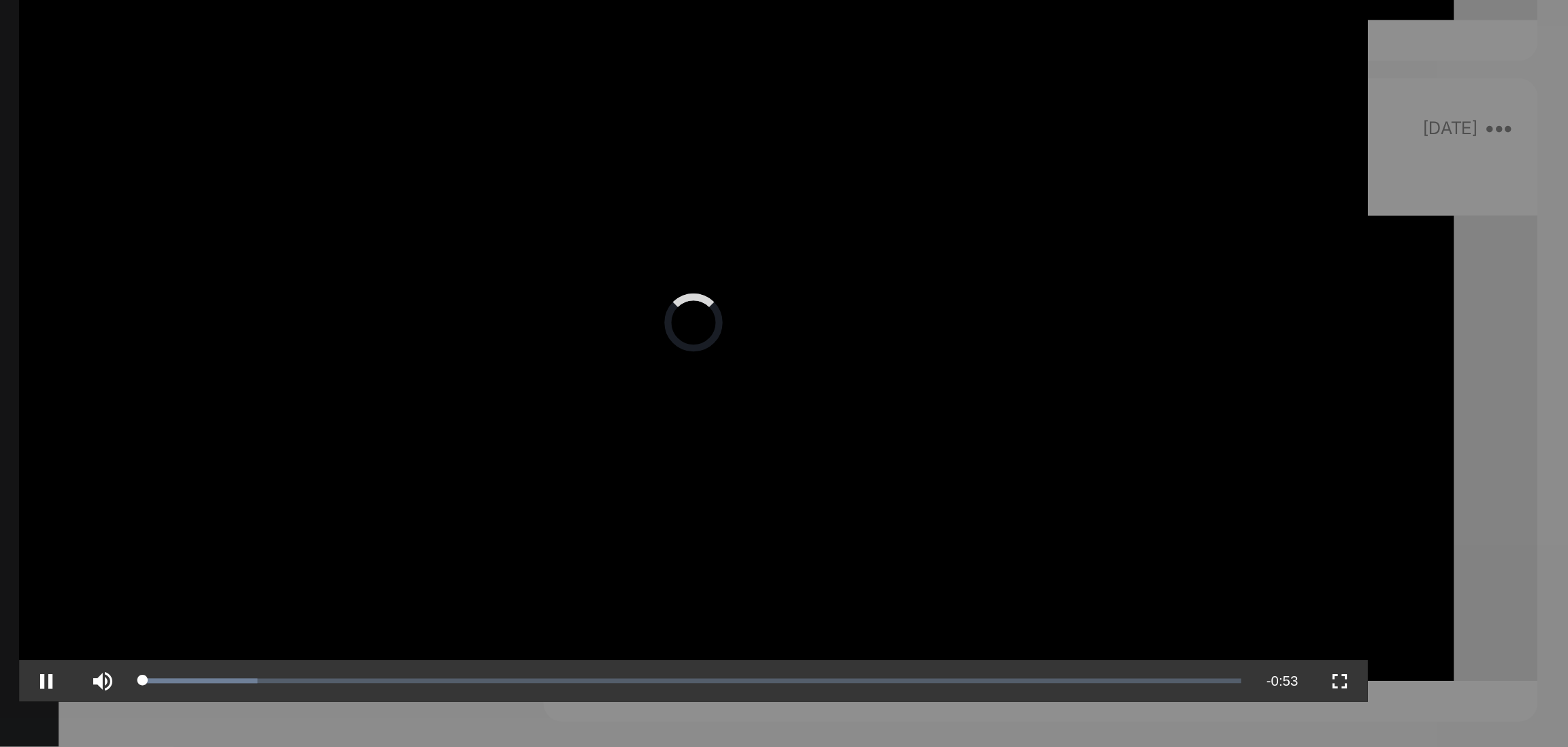 scroll, scrollTop: 1819, scrollLeft: 0, axis: vertical 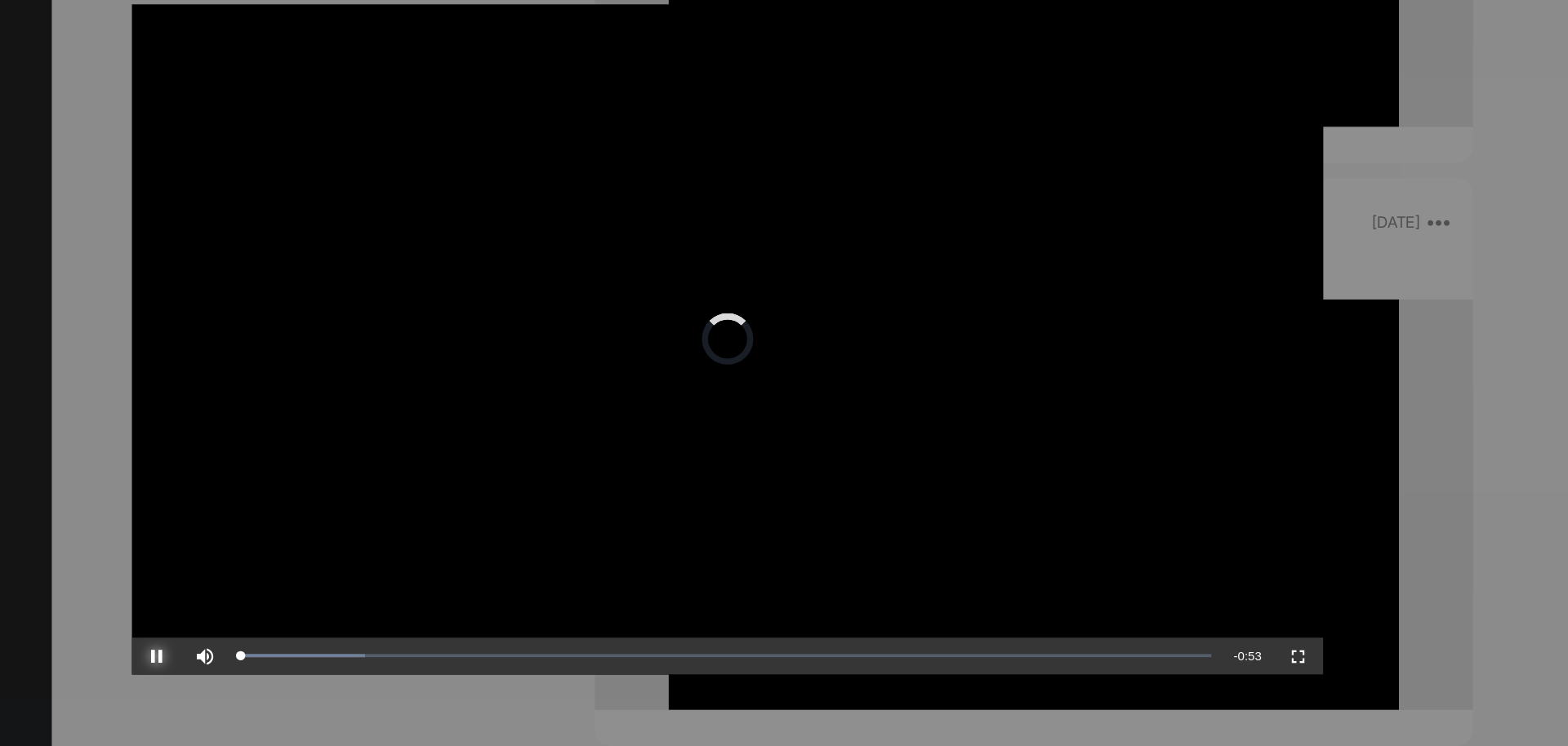 click at bounding box center (330, 624) 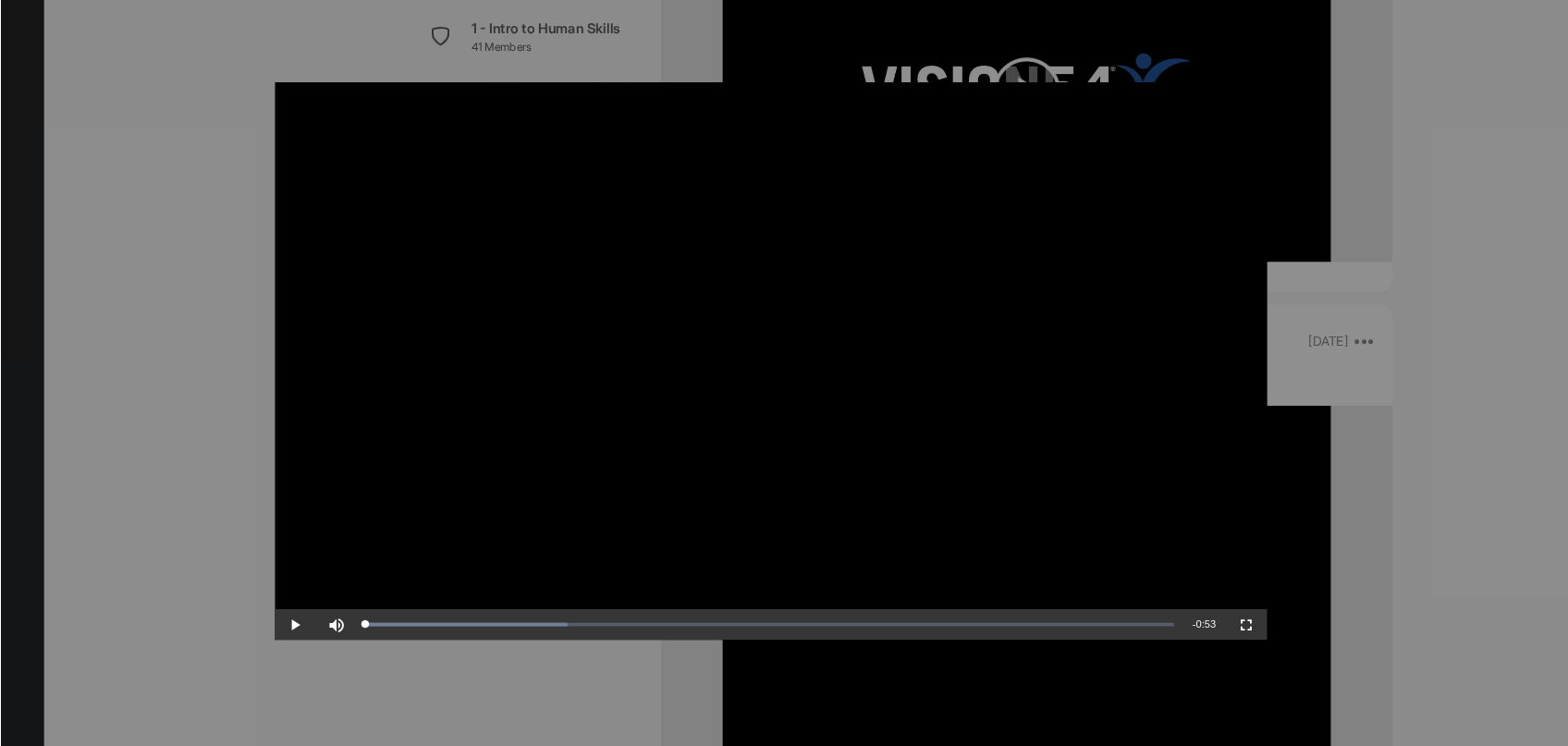 scroll, scrollTop: 1965, scrollLeft: 0, axis: vertical 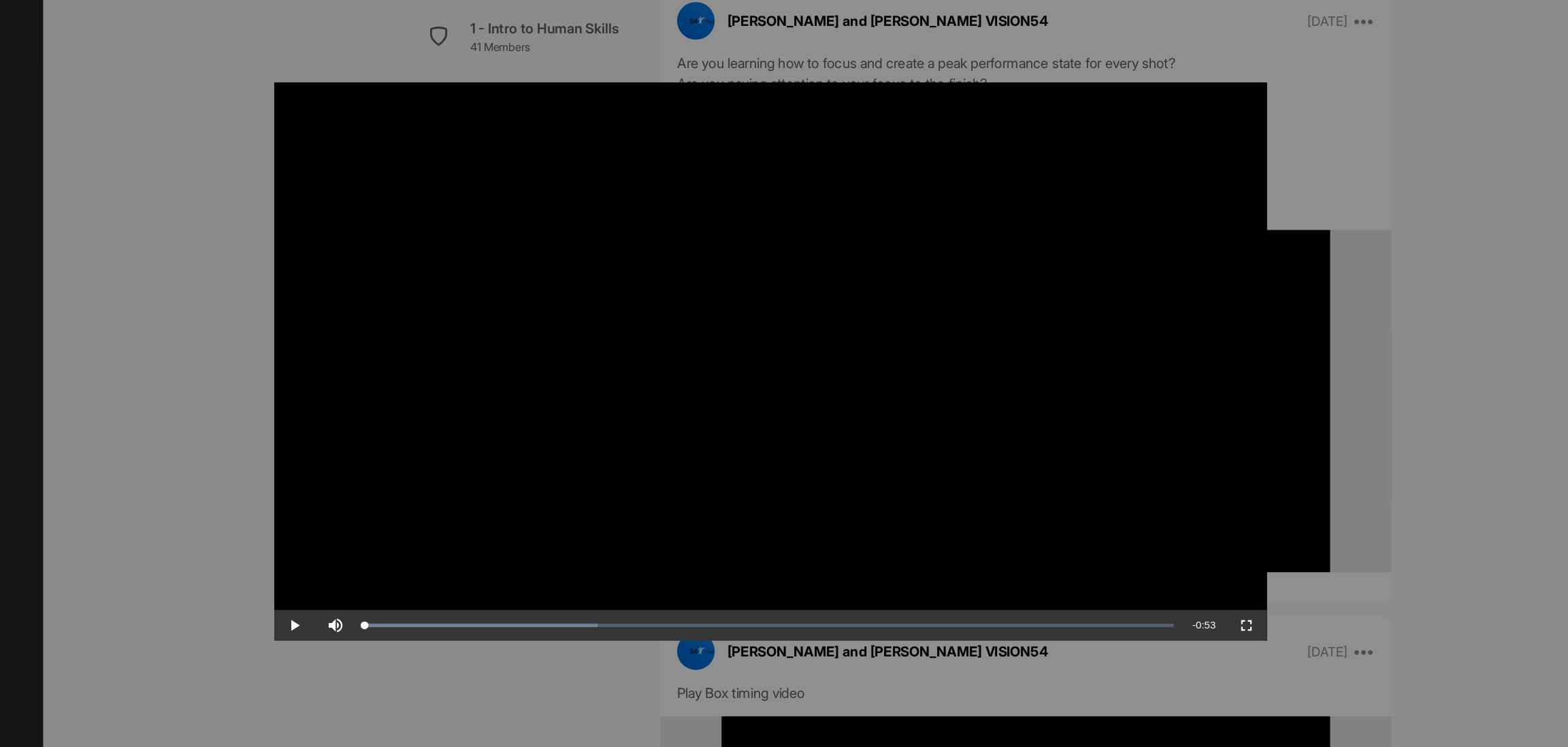 click at bounding box center [784, 373] 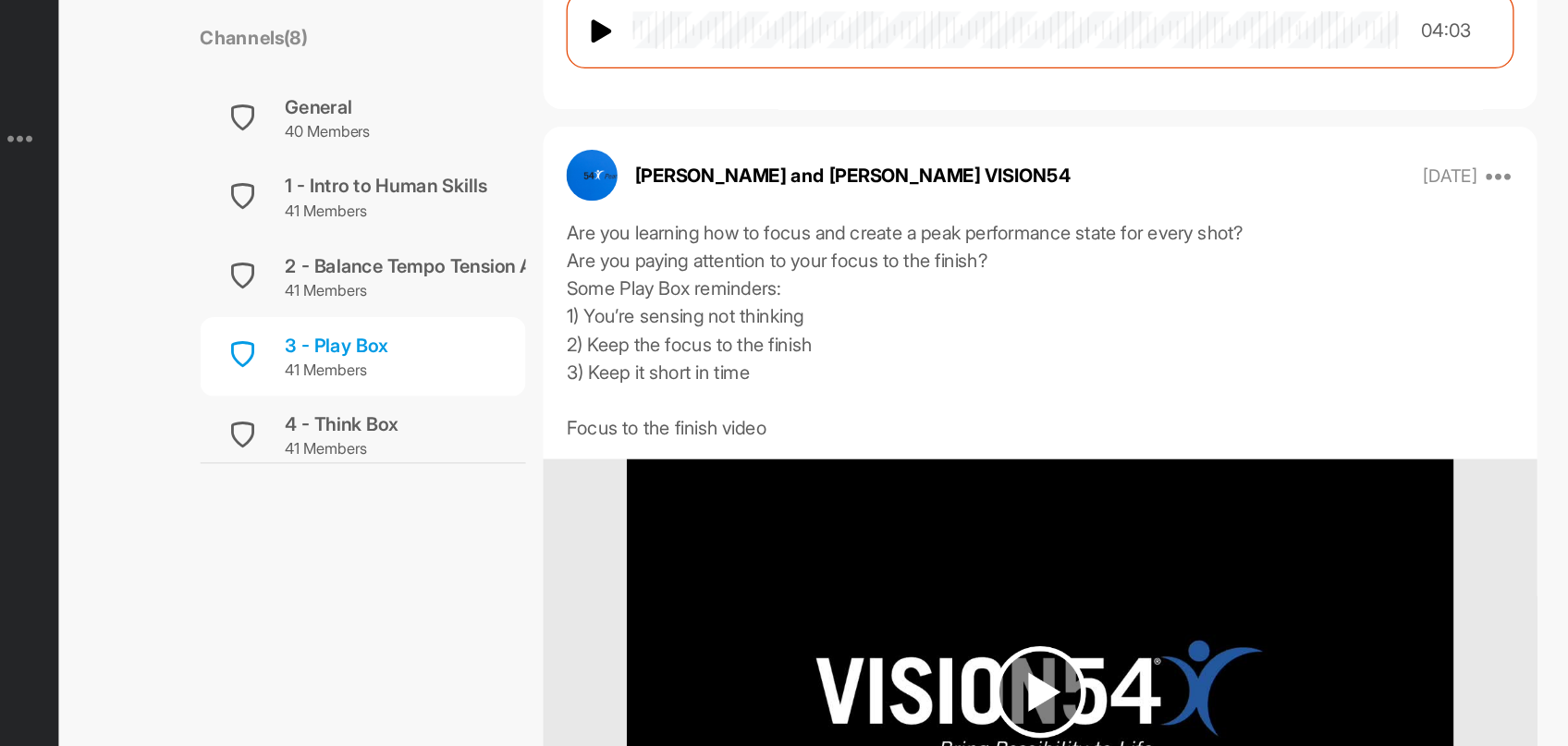 click on "3 - Play Box Learn to create a great performance state Leave Channel Timeline Channel Members   Filter Media Type Images Videos Notes Audio Documents Author AC [PERSON_NAME] [EMAIL_ADDRESS][DOMAIN_NAME] AT [PERSON_NAME] [EMAIL_ADDRESS][DOMAIN_NAME] AT [PERSON_NAME] [EMAIL_ADDRESS][DOMAIN_NAME] [PERSON_NAME] A [EMAIL_ADDRESS][DOMAIN_NAME] BH [PERSON_NAME] [EMAIL_ADDRESS][DOMAIN_NAME] CF [PERSON_NAME] [EMAIL_ADDRESS][DOMAIN_NAME] CK [PERSON_NAME] [EMAIL_ADDRESS][DOMAIN_NAME] CK [PERSON_NAME] [EMAIL_ADDRESS][DOMAIN_NAME] [PERSON_NAME] Miles [EMAIL_ADDRESS][DOMAIN_NAME] [PERSON_NAME] [PERSON_NAME][EMAIL_ADDRESS][PERSON_NAME][DOMAIN_NAME] DG [PERSON_NAME] [EMAIL_ADDRESS][DOMAIN_NAME] DC [PERSON_NAME] [EMAIL_ADDRESS][DOMAIN_NAME] DS Diana Suzuki [EMAIL_ADDRESS][DOMAIN_NAME] [PERSON_NAME] [EMAIL_ADDRESS][DOMAIN_NAME] GB [PERSON_NAME] [EMAIL_ADDRESS][DOMAIN_NAME] JK [PERSON_NAME] [EMAIL_ADDRESS][DOMAIN_NAME] [PERSON_NAME] [EMAIL_ADDRESS][DOMAIN_NAME] [PERSON_NAME] [PERSON_NAME] Cord [EMAIL_ADDRESS][DOMAIN_NAME] [PERSON_NAME] [PERSON_NAME][EMAIL_ADDRESS][DOMAIN_NAME] KP [PERSON_NAME] [EMAIL_ADDRESS][DOMAIN_NAME] KT [PERSON_NAME] [EMAIL_ADDRESS][DOMAIN_NAME] [PERSON_NAME] and VISION54 Coaches [PERSON_NAME][EMAIL_ADDRESS][DOMAIN_NAME] LE [PERSON_NAME] [PERSON_NAME][EMAIL_ADDRESS][DOMAIN_NAME]" at bounding box center (1060, -256) 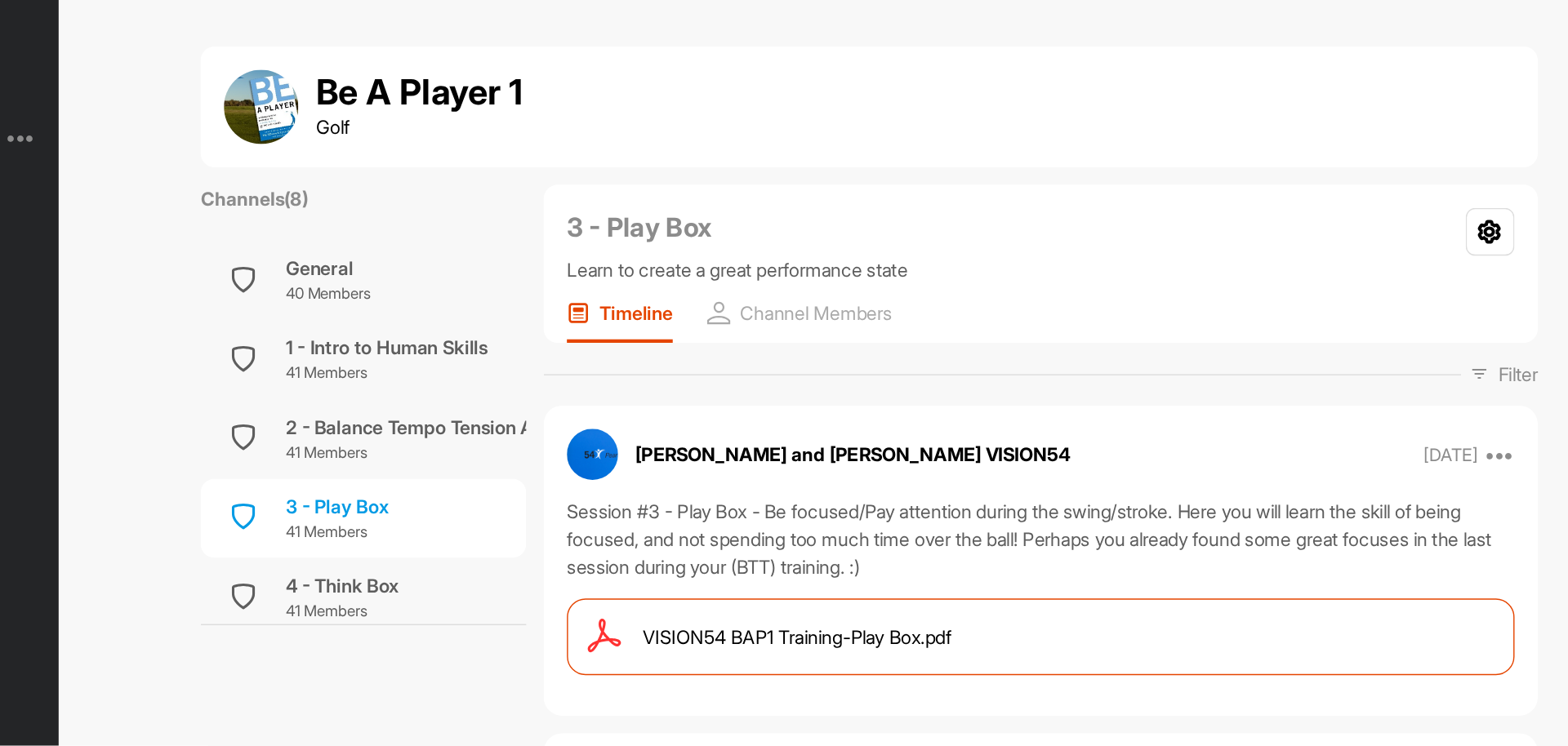 scroll, scrollTop: 0, scrollLeft: 0, axis: both 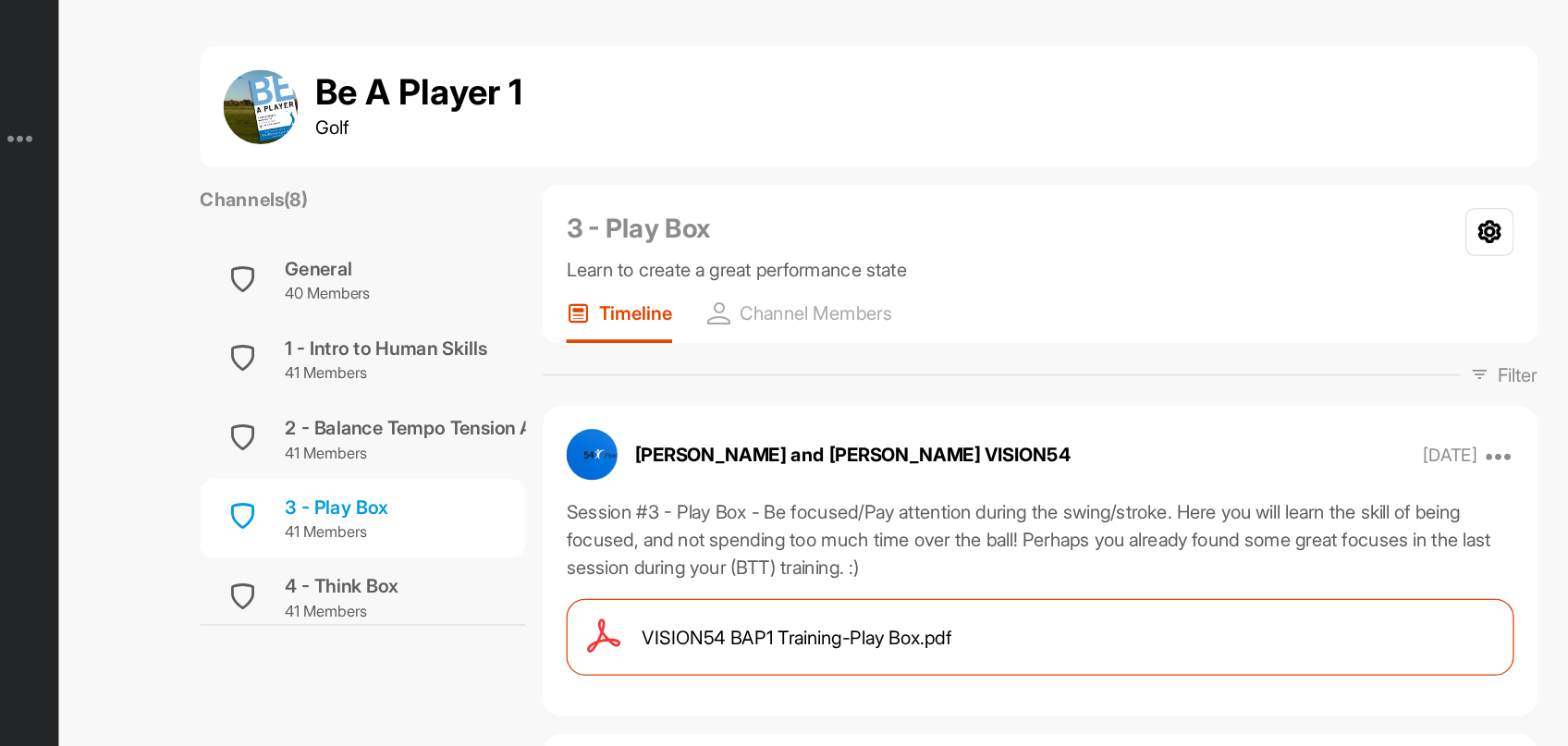 click at bounding box center (250, 109) 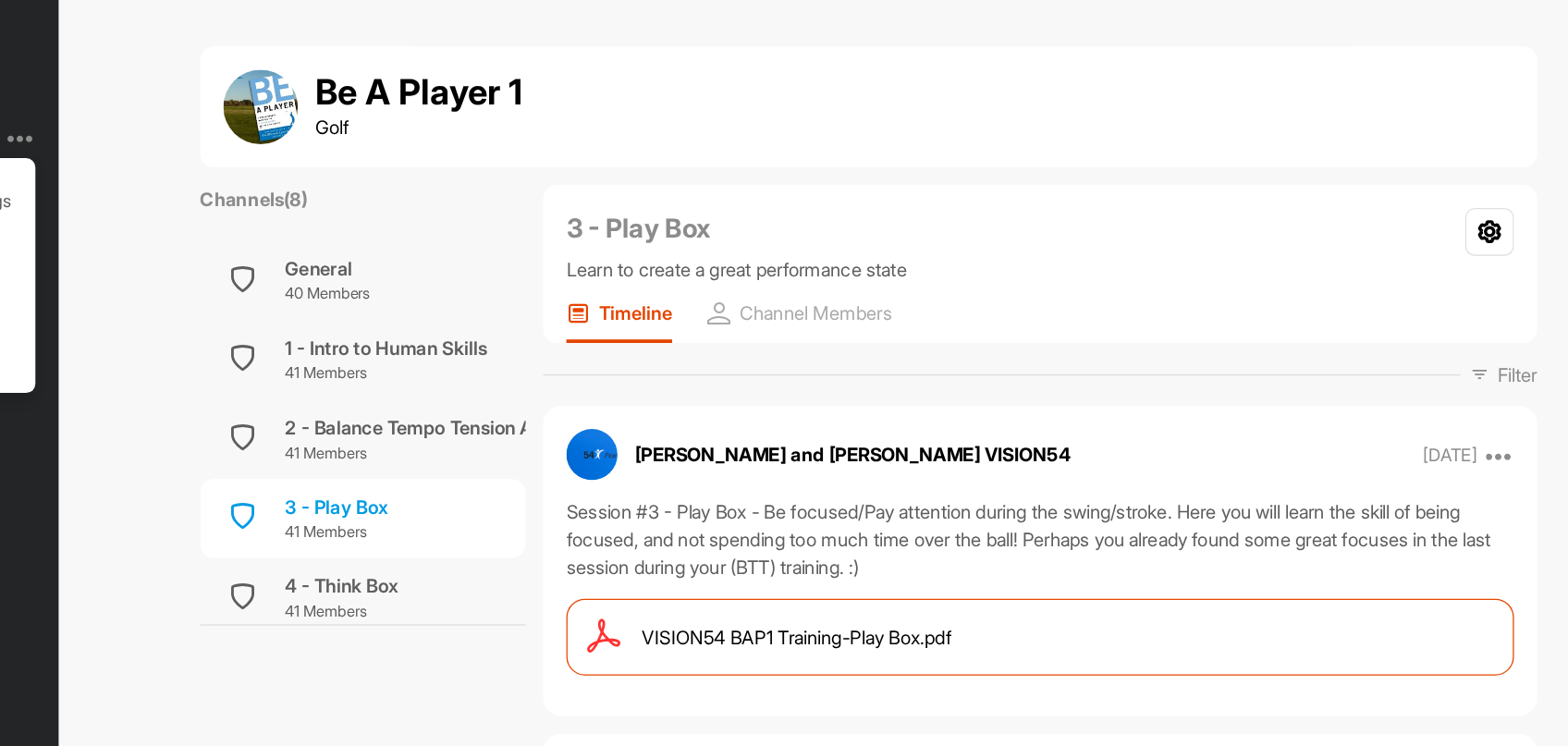 click at bounding box center [250, 109] 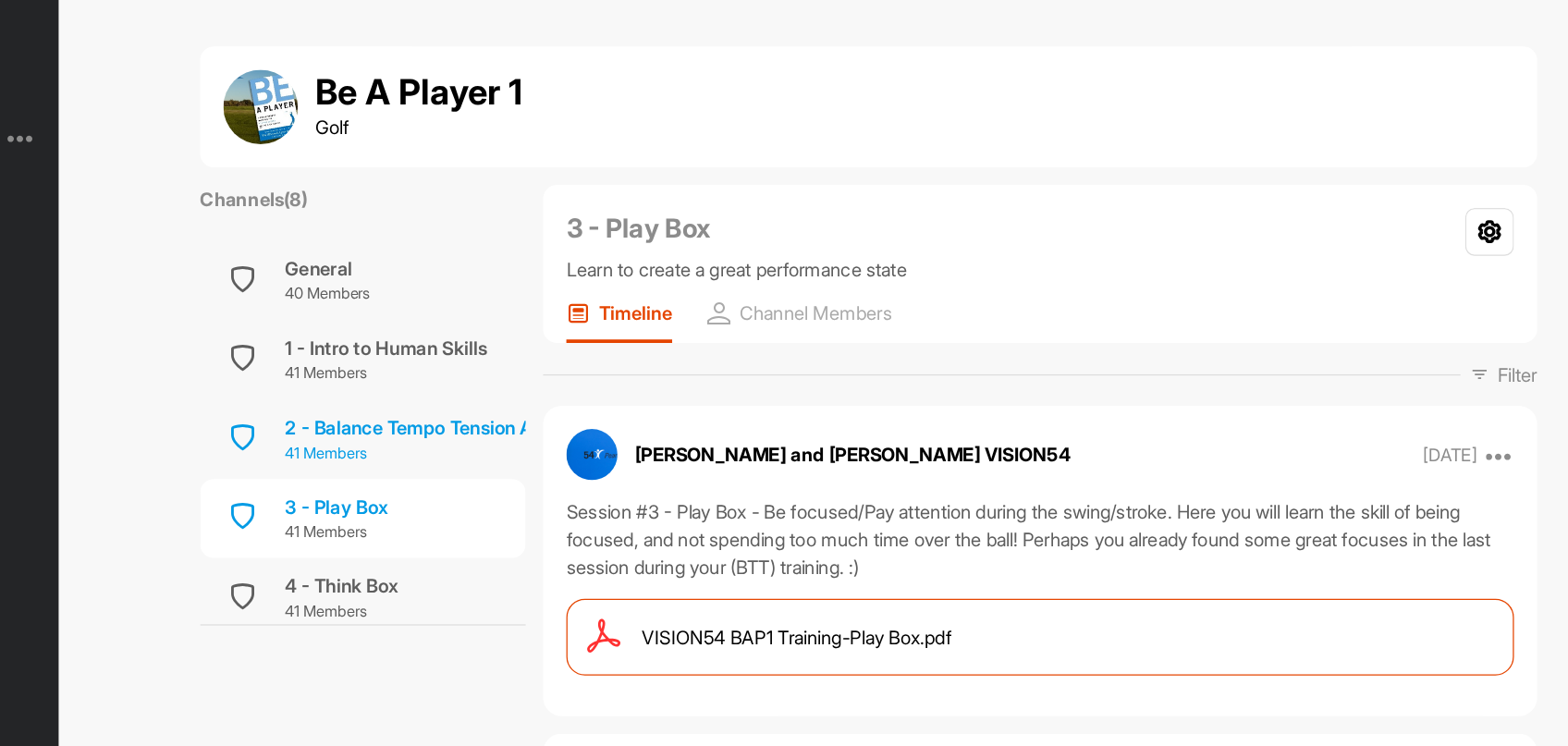 click on "2 - Balance Tempo Tension Awareness - BTT" at bounding box center [610, 340] 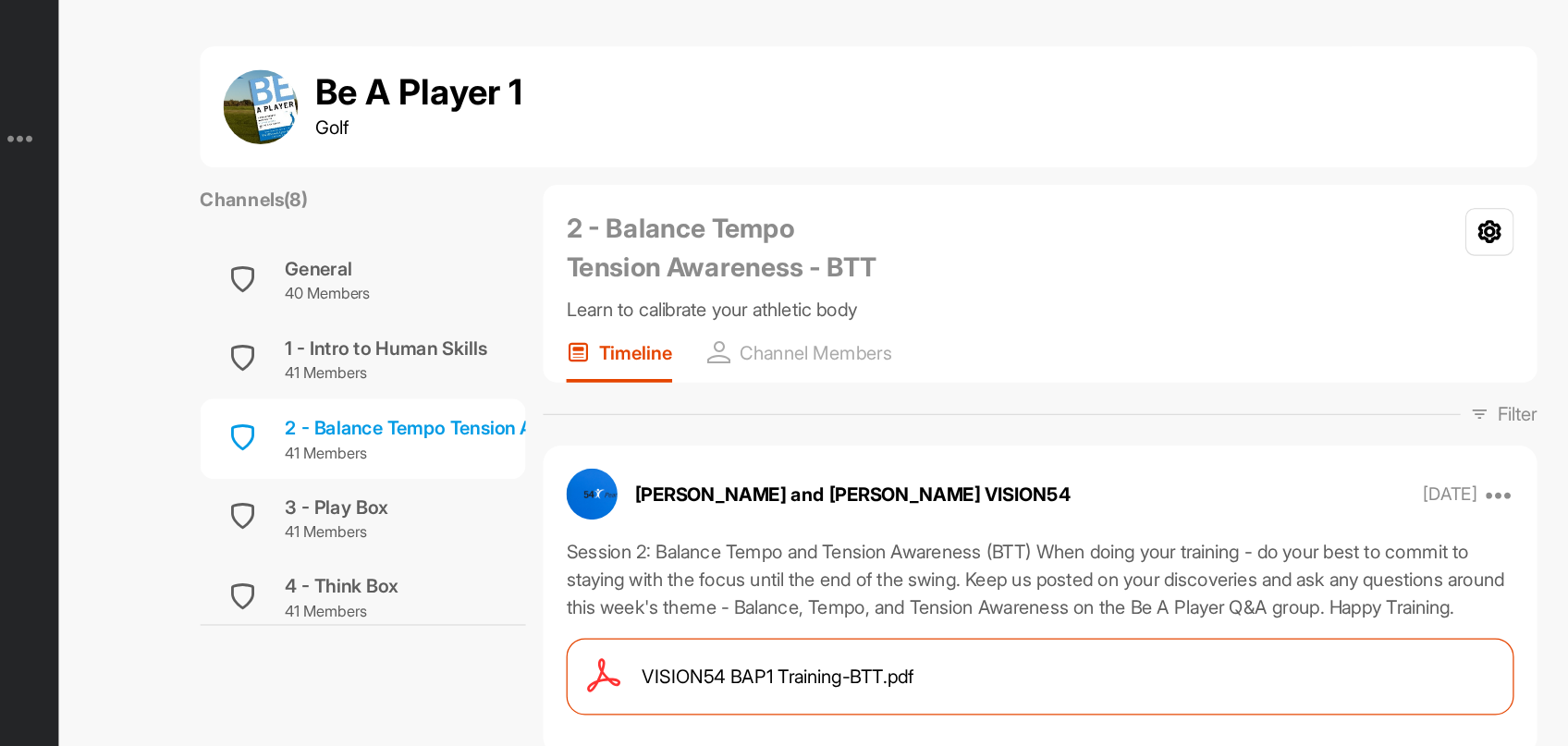 click on "Session 2: Balance Tempo and Tension Awareness (BTT)  When doing your training - do your best to commit to staying with the focus until the end of the swing.  Keep us posted on your discoveries and ask any questions around this week's theme - Balance, Tempo, and Tension Awareness on the Be A Player Q&A group.  Happy Training." at bounding box center (1060, 460) 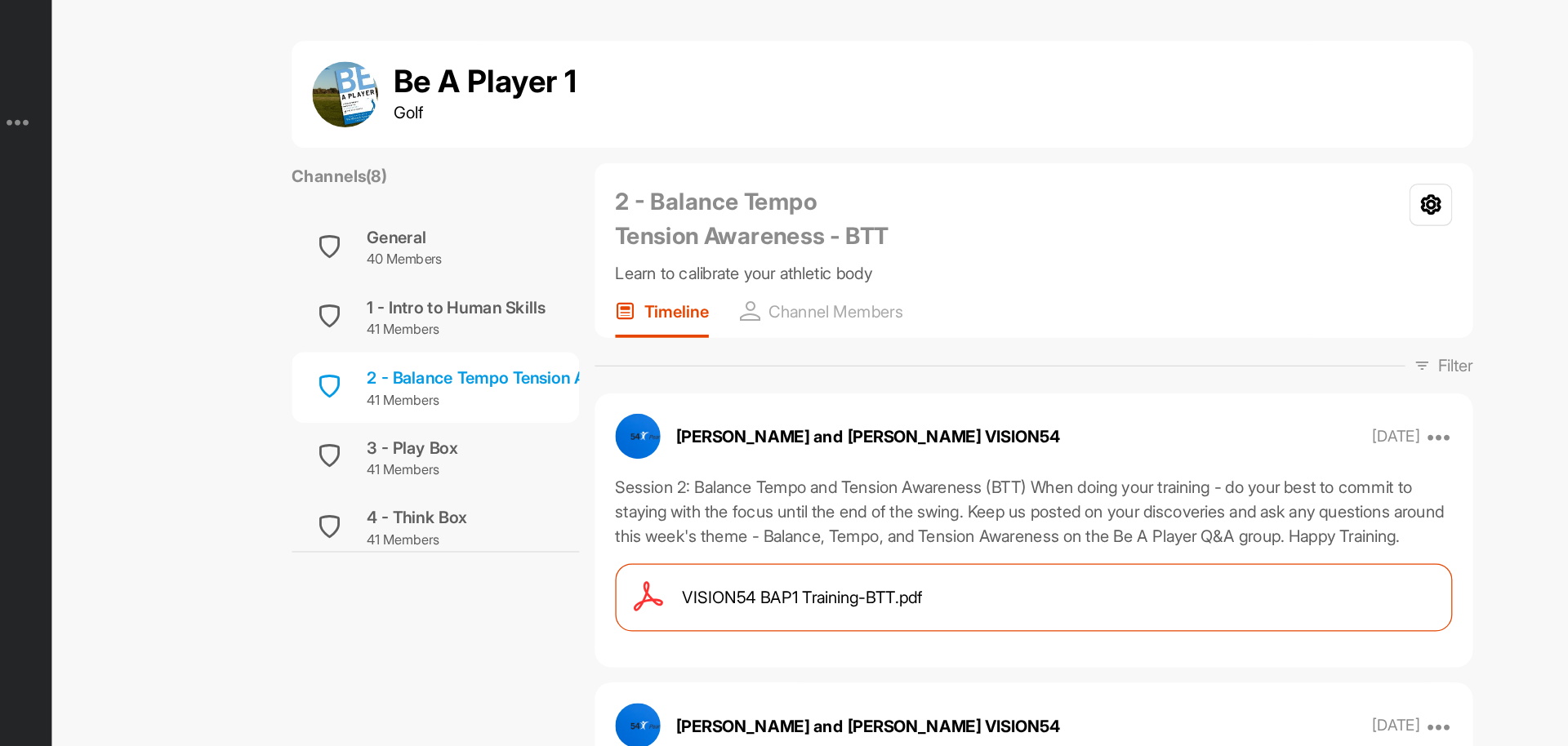 click on "VISION54 BAP1 Training-BTT.pdf" at bounding box center (844, 475) 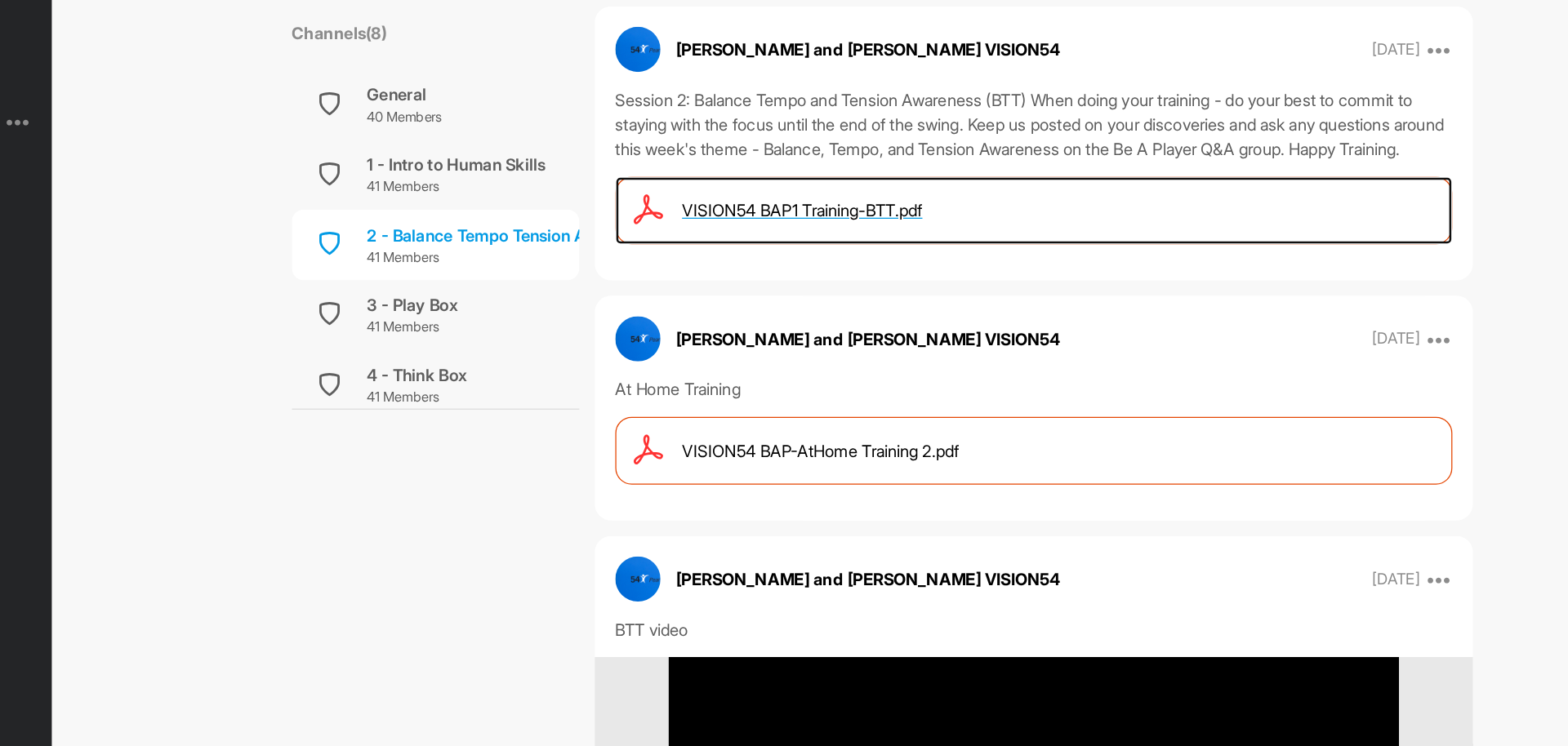 scroll, scrollTop: 343, scrollLeft: 0, axis: vertical 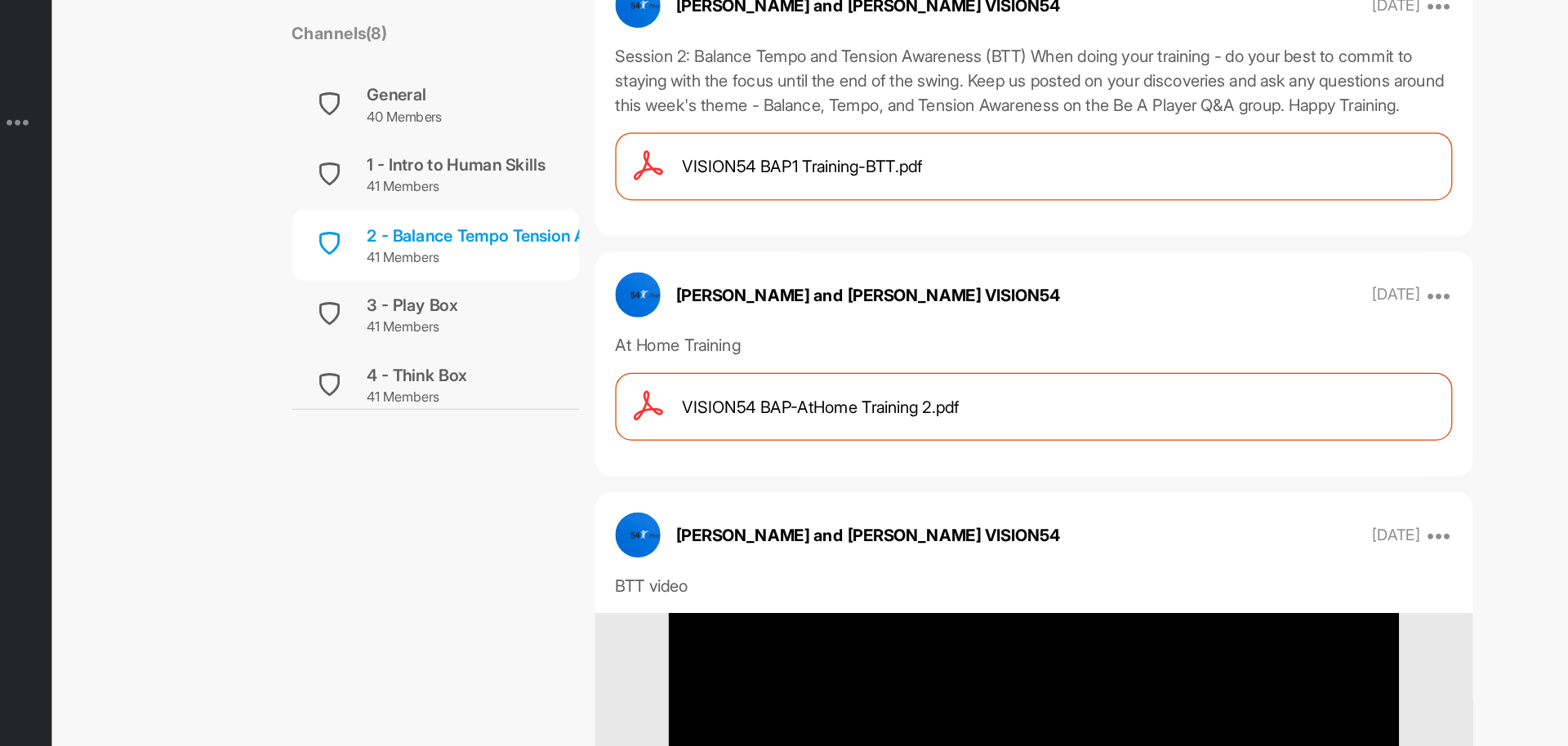 click on "VISION54 BAP-AtHome Training 2.pdf" at bounding box center (858, 323) 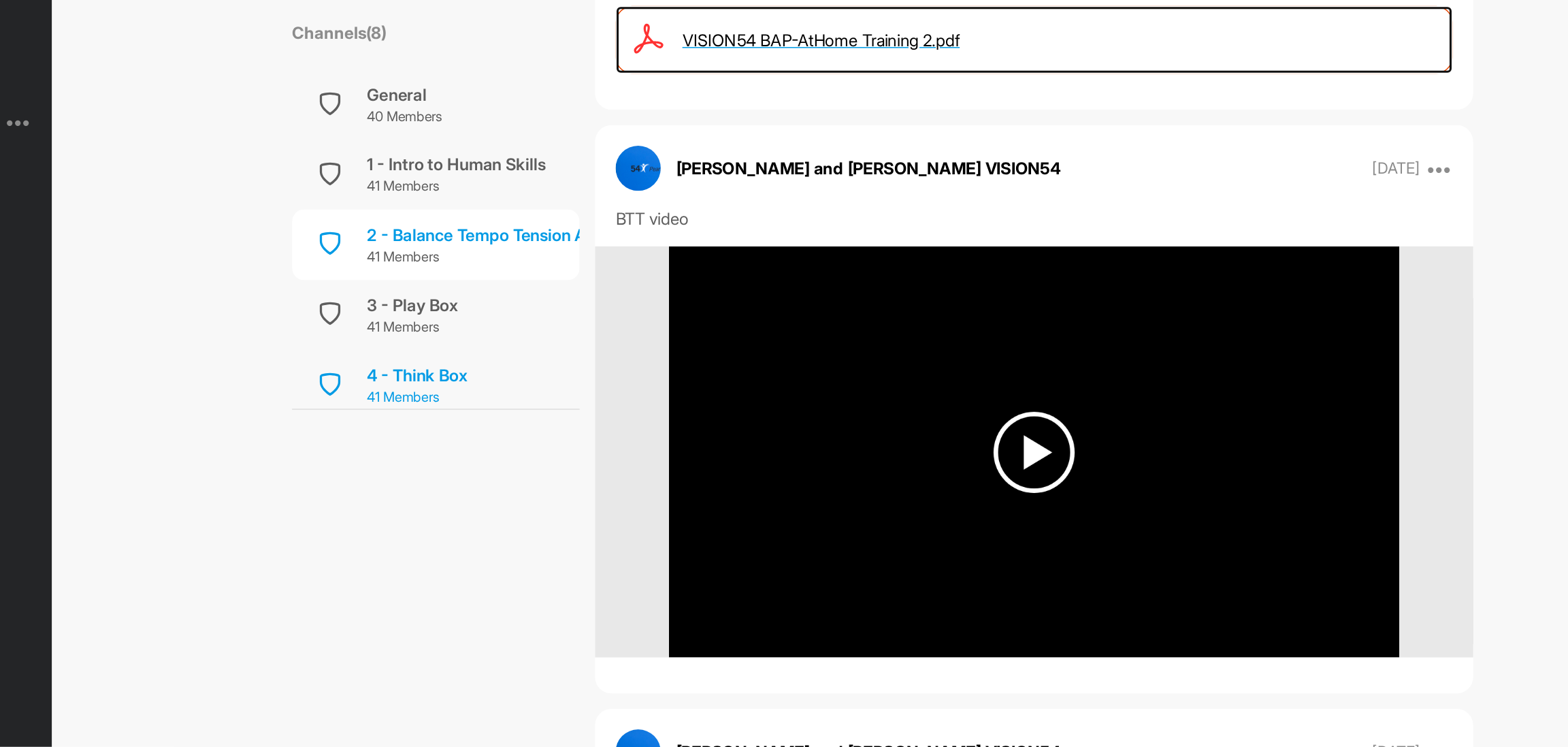 scroll, scrollTop: 735, scrollLeft: 0, axis: vertical 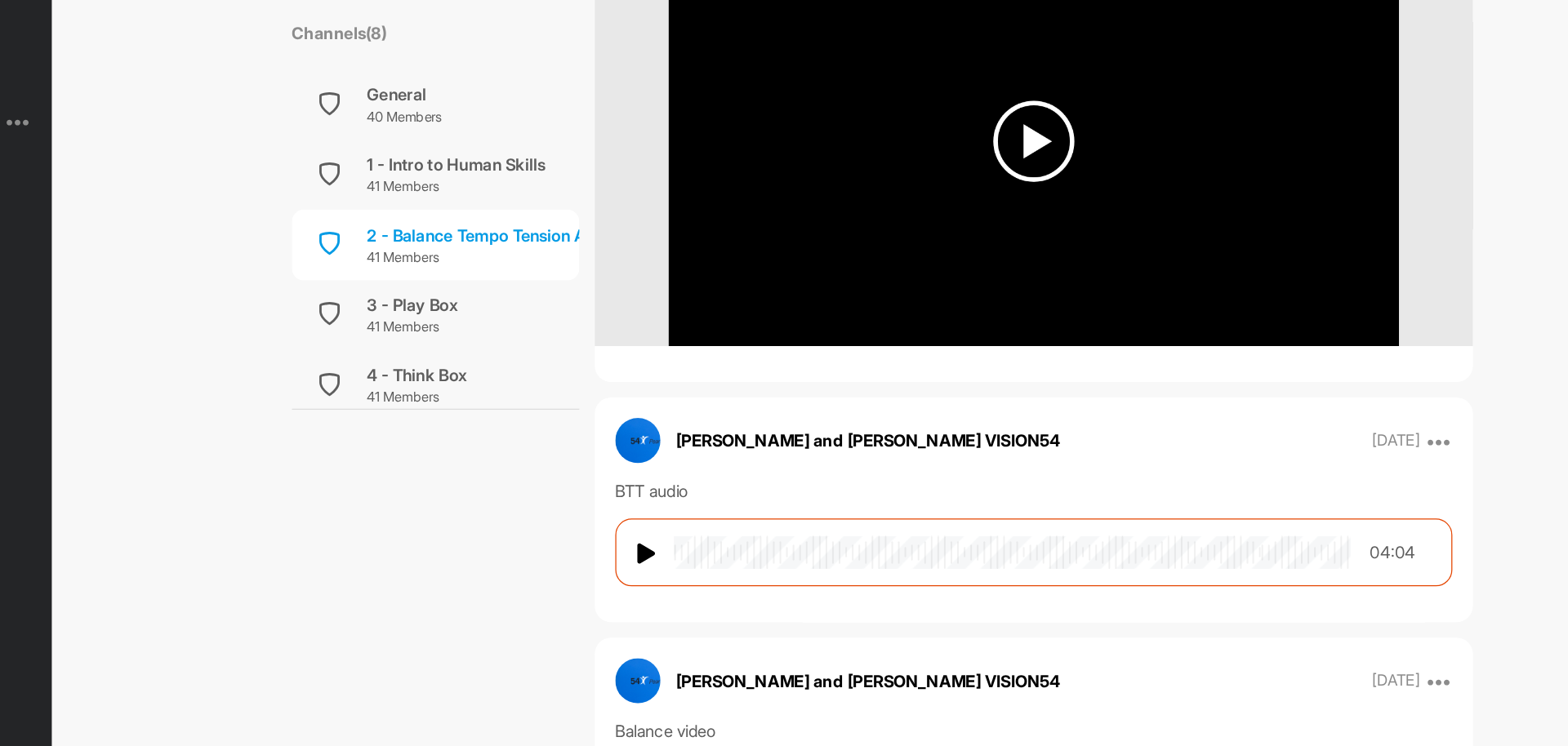 click at bounding box center (1027, 112) 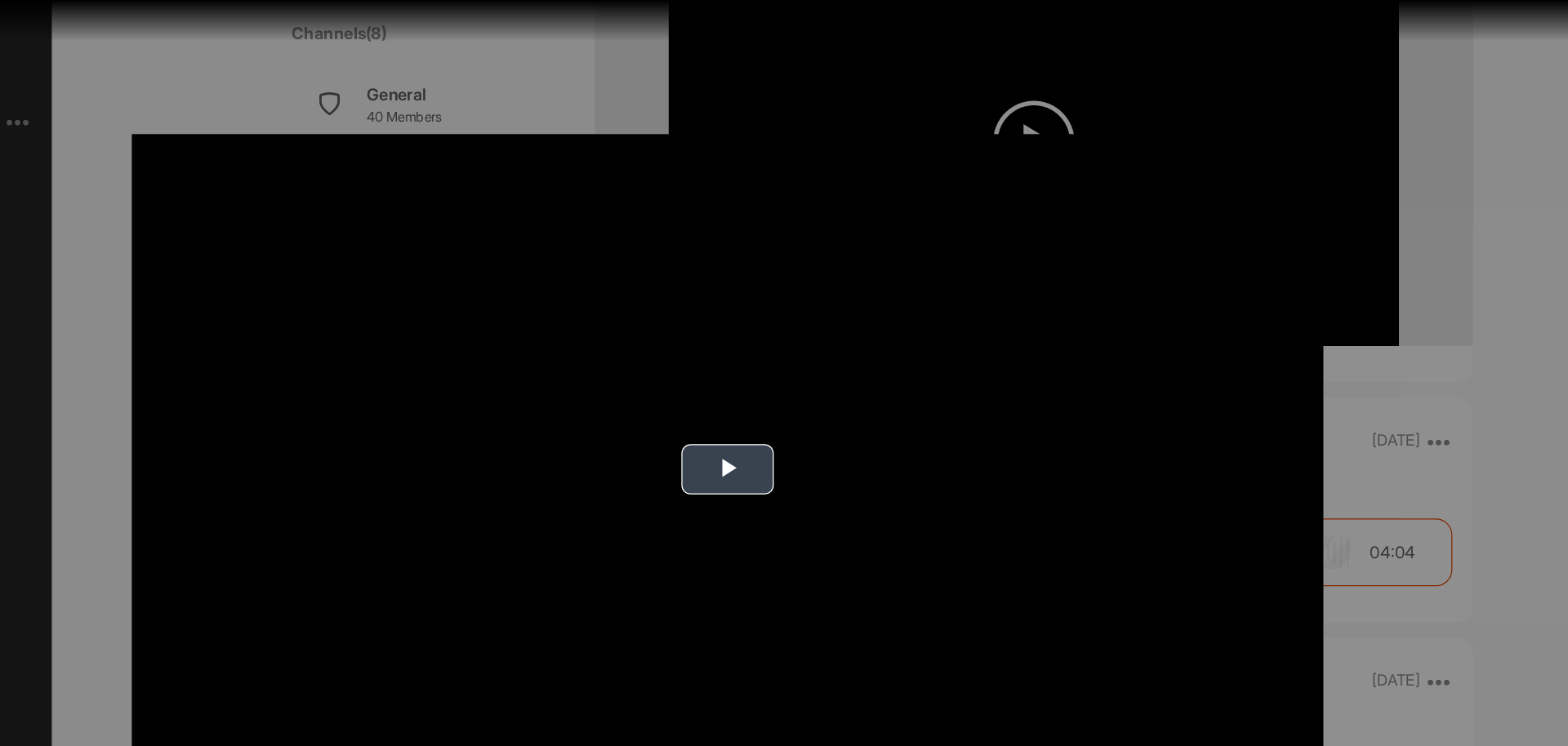 click at bounding box center [784, 373] 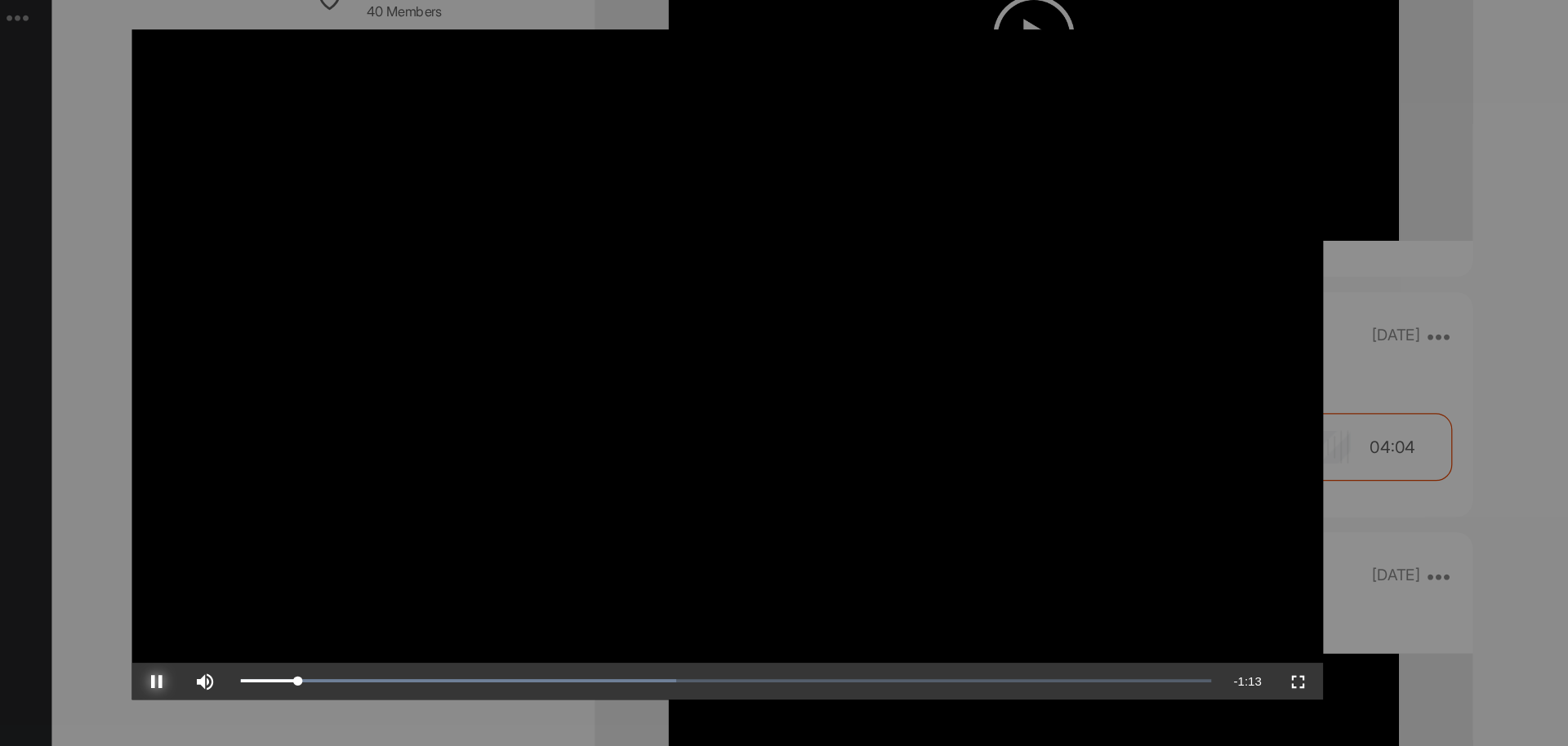 click at bounding box center (330, 624) 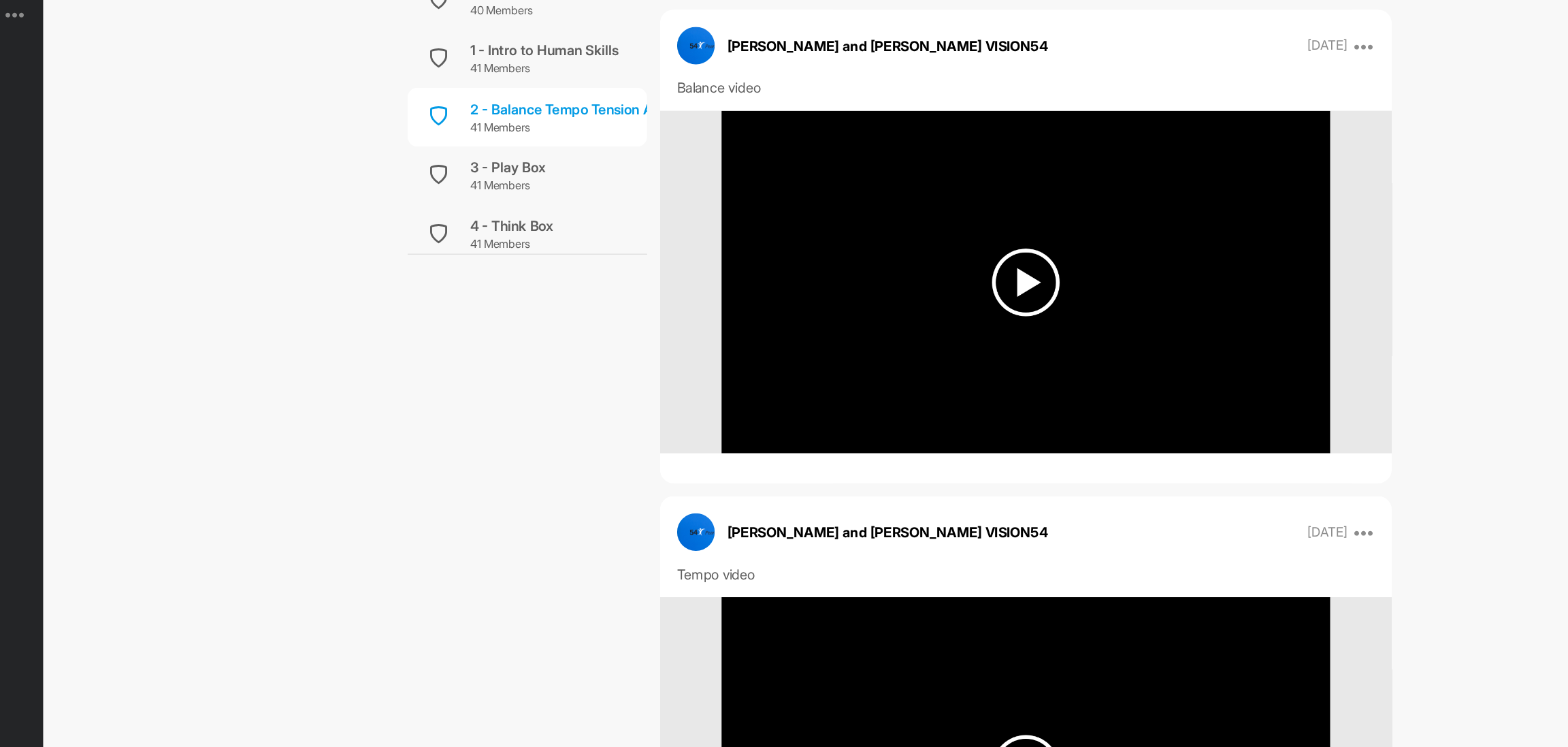 scroll, scrollTop: 1088, scrollLeft: 0, axis: vertical 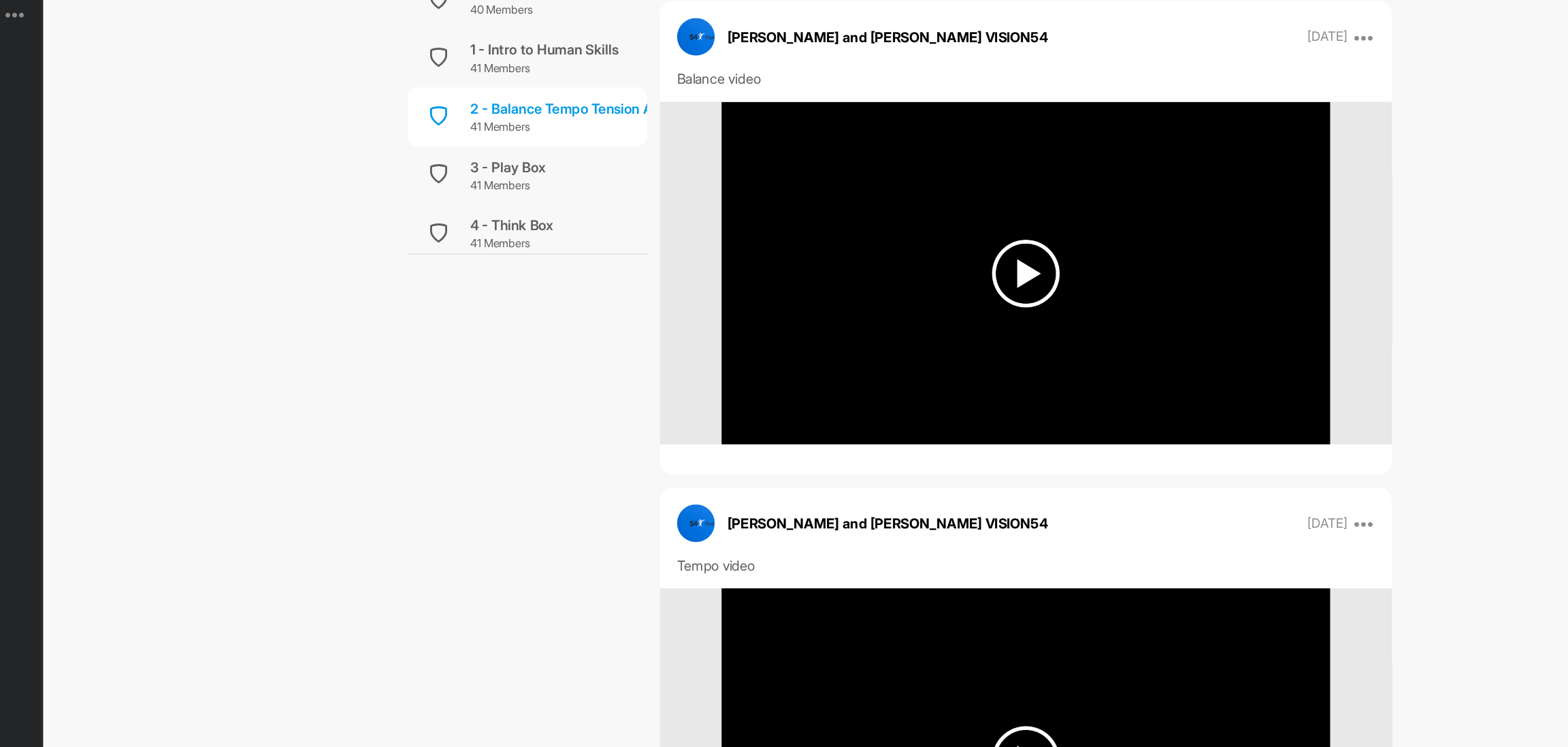 click at bounding box center (987, 287) 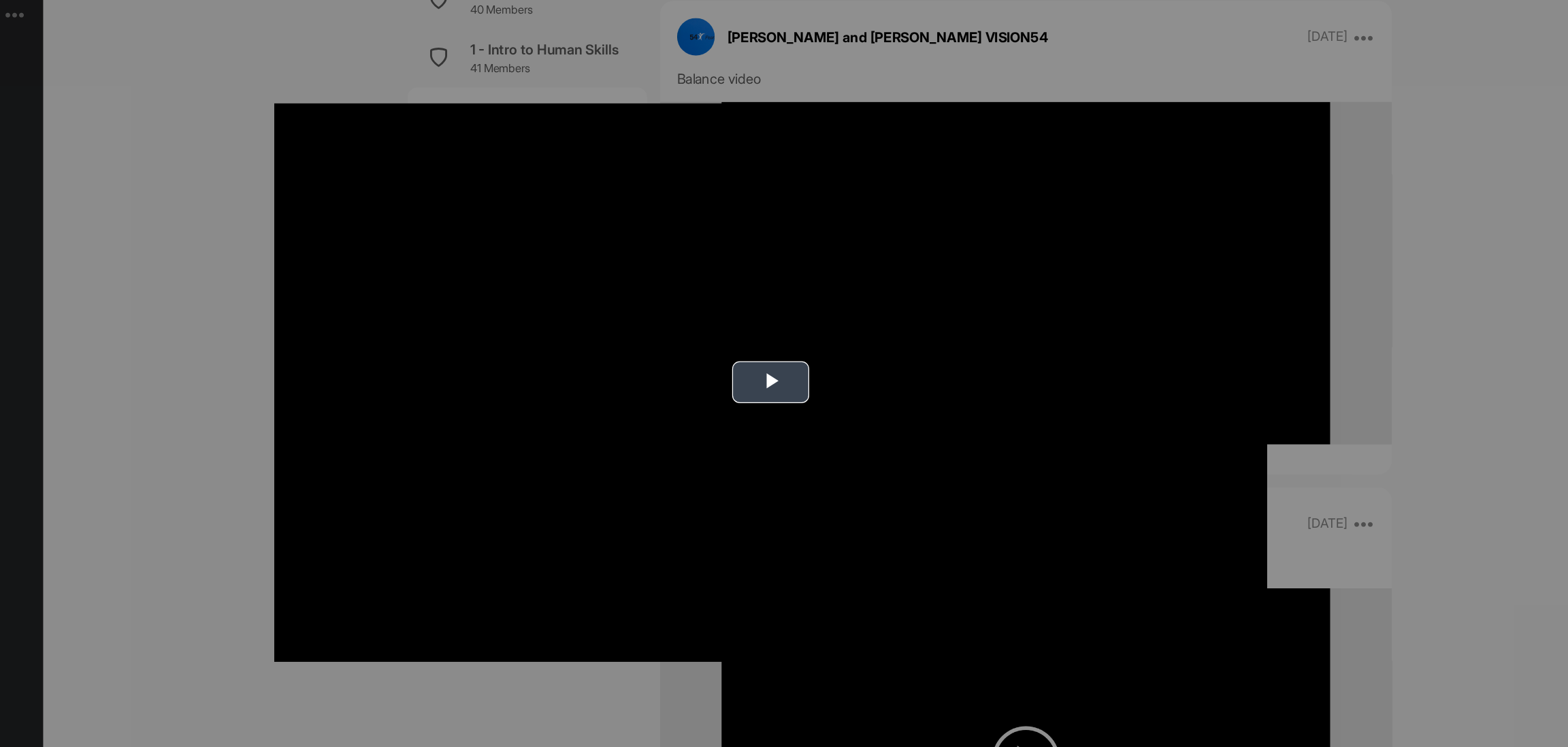 click at bounding box center [784, 374] 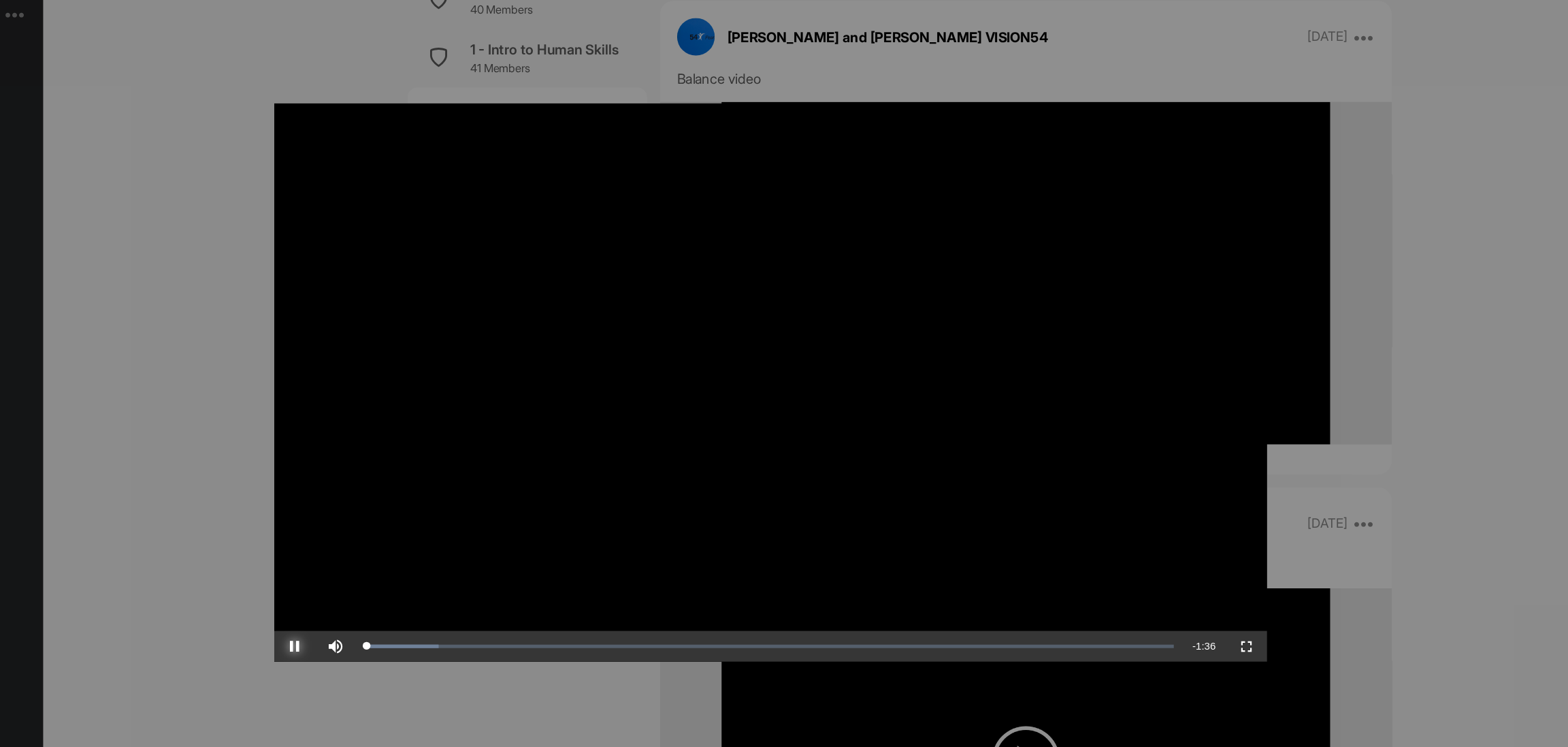 click at bounding box center [406, 584] 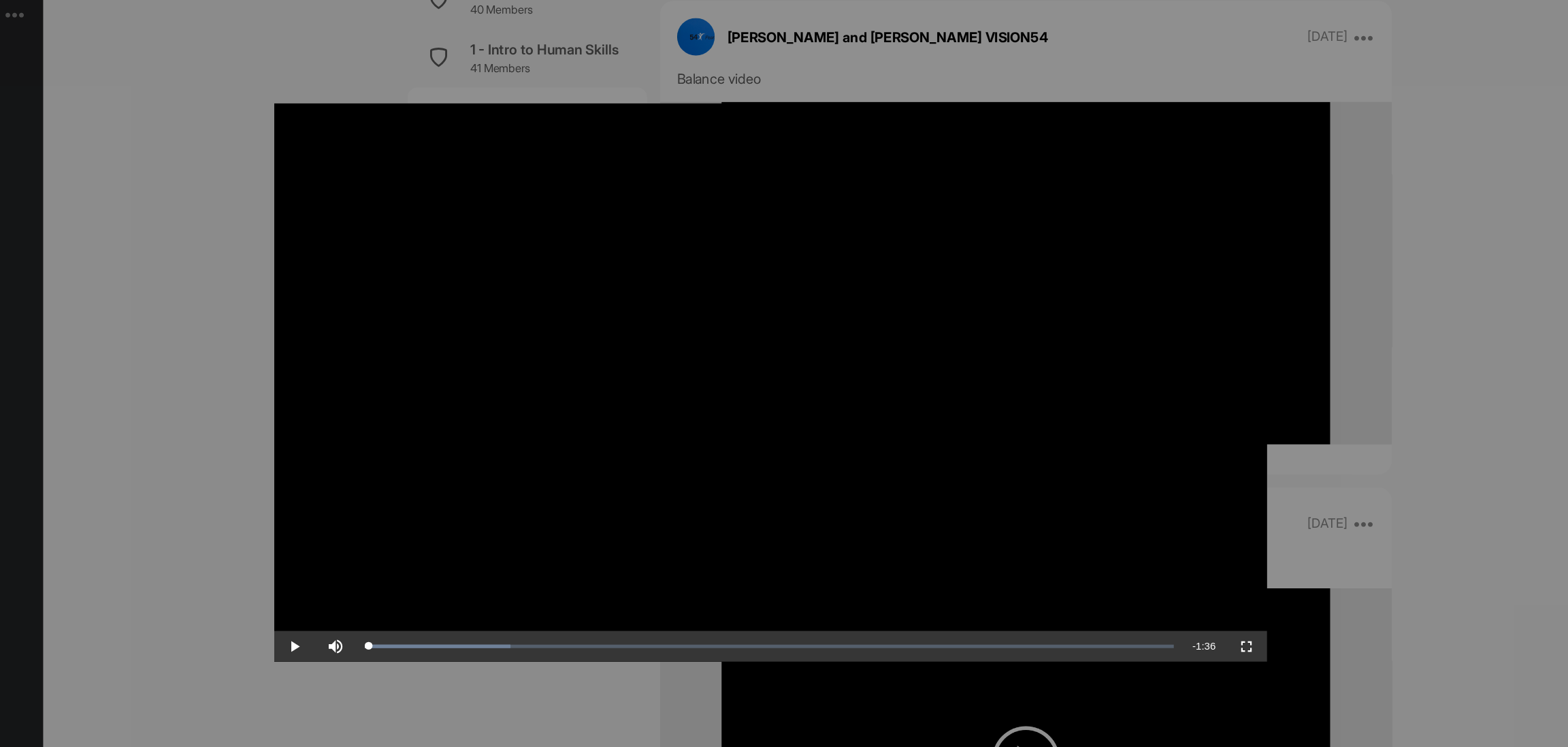 click at bounding box center [784, 373] 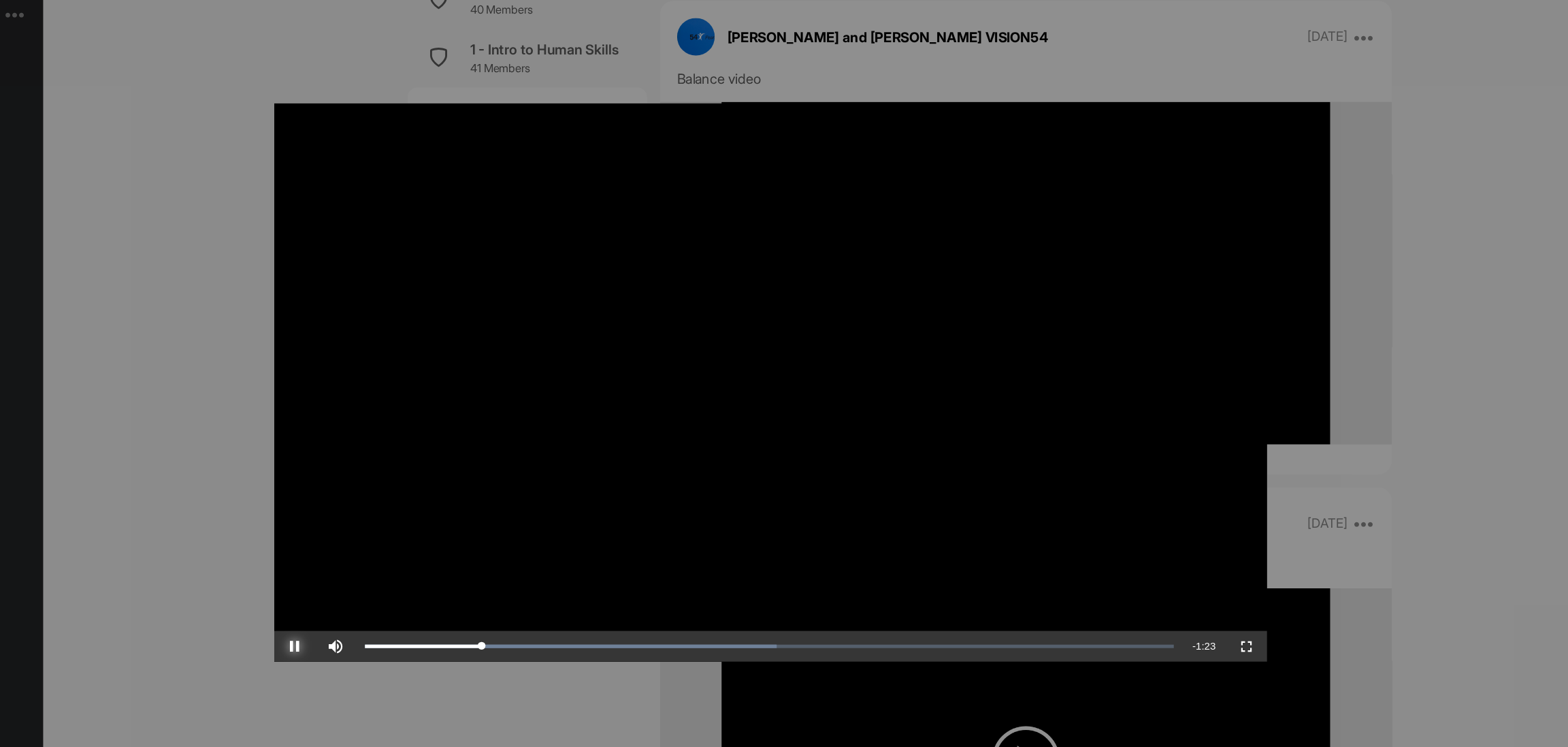 click at bounding box center [406, 584] 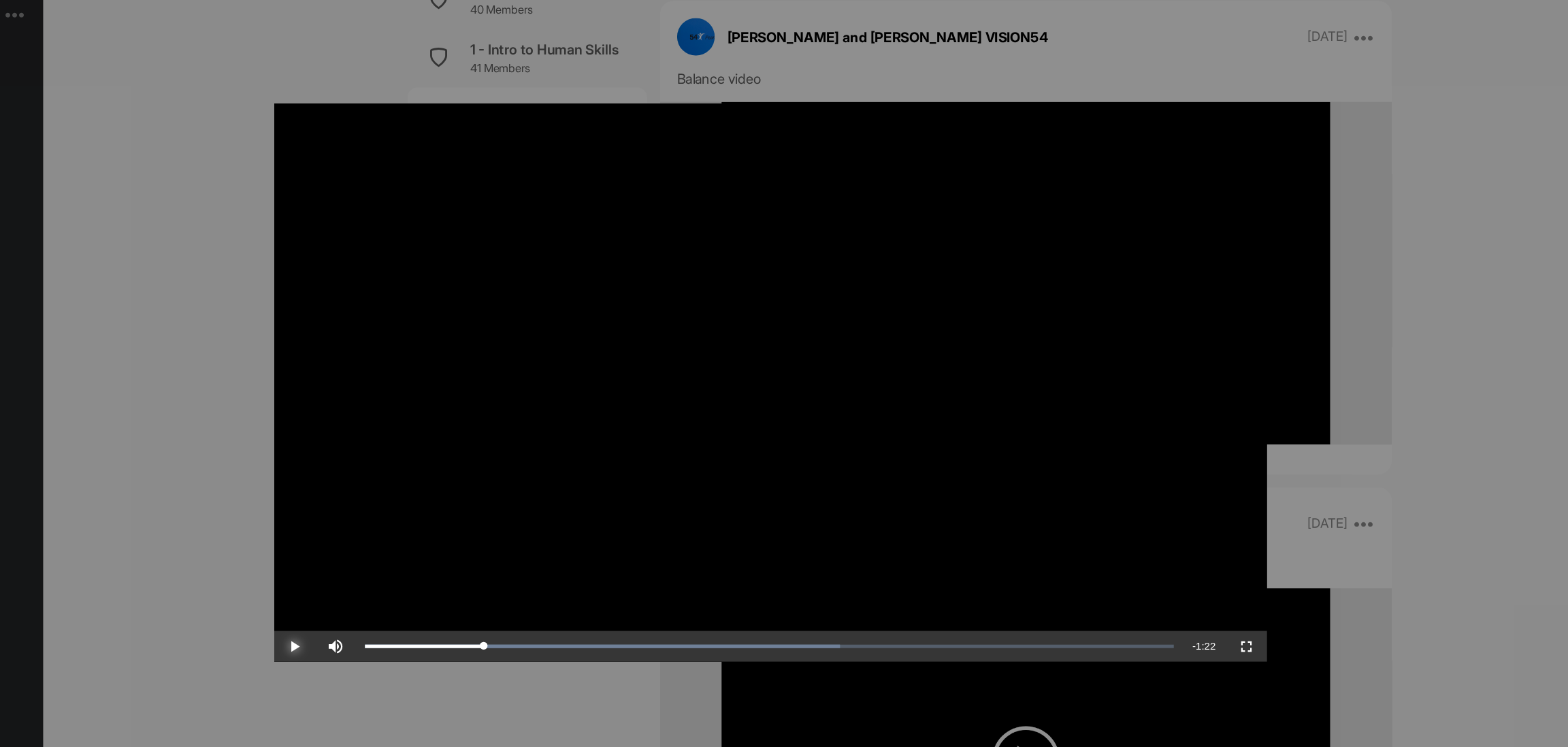type 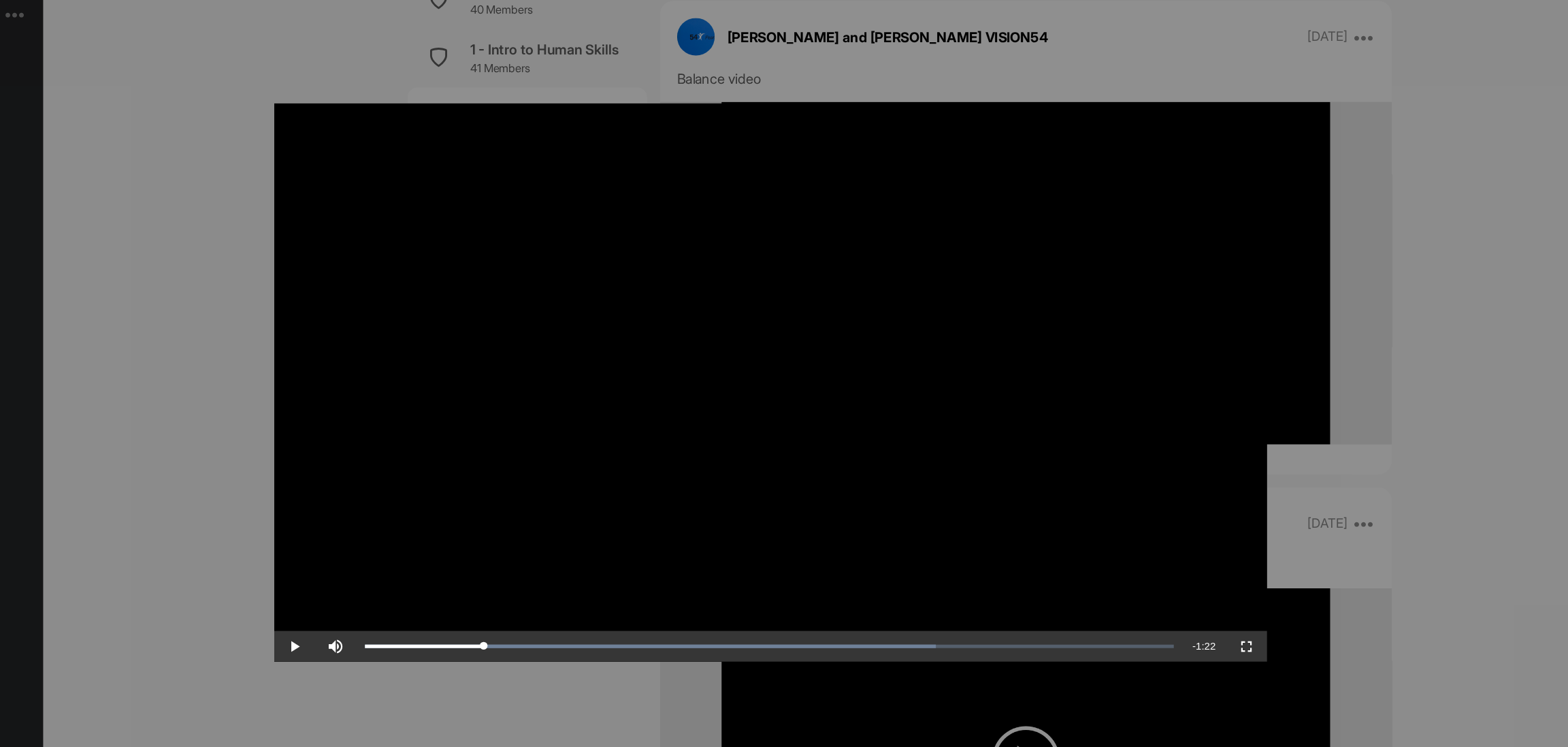 click at bounding box center (784, 373) 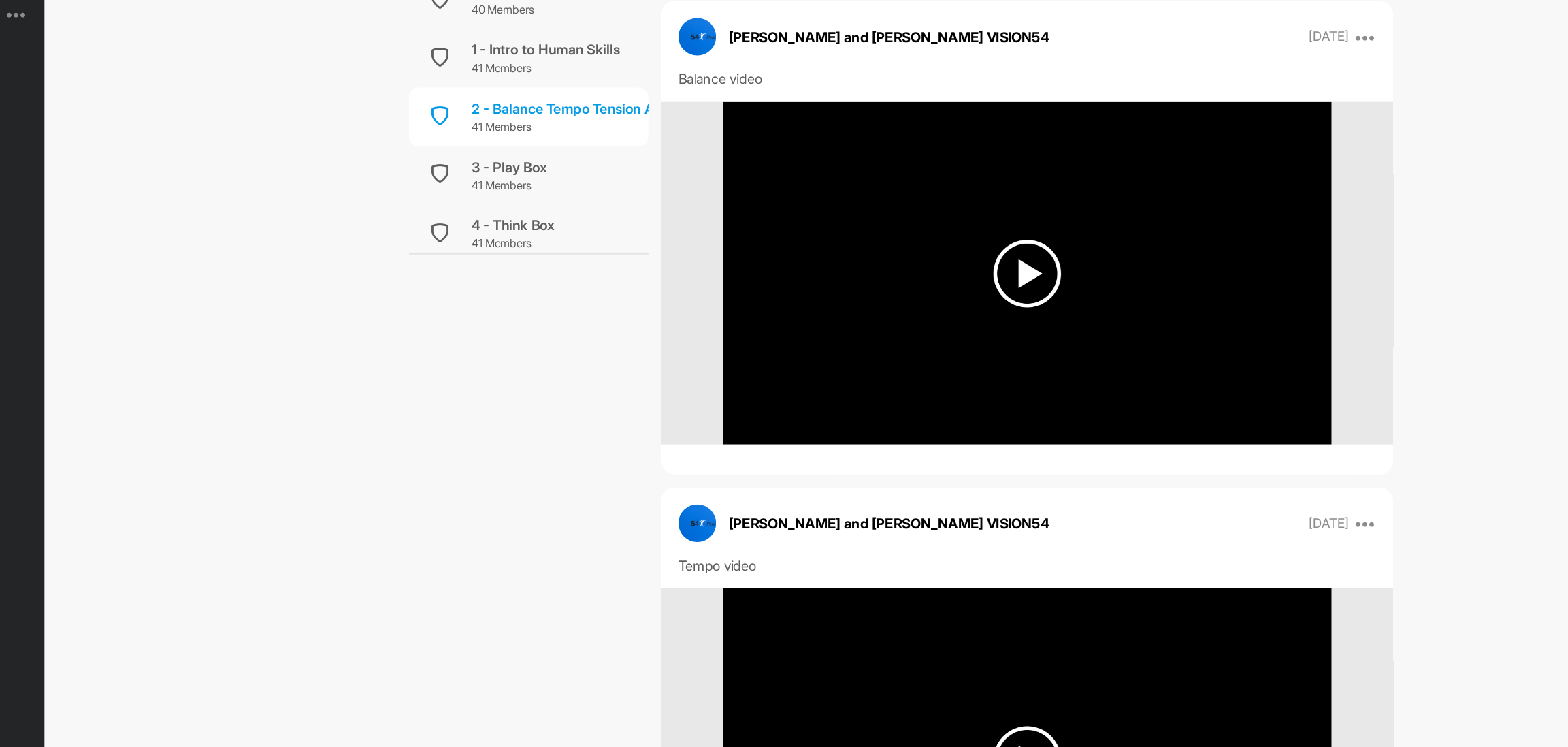 click on "2 - Balance Tempo Tension Awareness - BTT Learn to calibrate your athletic body Leave Channel Timeline Channel Members   Filter Media Type Images Videos Notes Audio Documents Author AC [PERSON_NAME] [EMAIL_ADDRESS][DOMAIN_NAME] AT [PERSON_NAME] [EMAIL_ADDRESS][DOMAIN_NAME] AT [PERSON_NAME] [EMAIL_ADDRESS][DOMAIN_NAME] [PERSON_NAME] A [EMAIL_ADDRESS][DOMAIN_NAME] BH [PERSON_NAME] [EMAIL_ADDRESS][DOMAIN_NAME] CF [PERSON_NAME] [EMAIL_ADDRESS][DOMAIN_NAME] CK [PERSON_NAME] [EMAIL_ADDRESS][DOMAIN_NAME] CK [PERSON_NAME] [EMAIL_ADDRESS][DOMAIN_NAME] [PERSON_NAME] Miles [EMAIL_ADDRESS][DOMAIN_NAME] [PERSON_NAME] [PERSON_NAME][EMAIL_ADDRESS][PERSON_NAME][DOMAIN_NAME] DG [PERSON_NAME] [EMAIL_ADDRESS][DOMAIN_NAME] DC [PERSON_NAME] [EMAIL_ADDRESS][DOMAIN_NAME] DS Diana Suzuki [EMAIL_ADDRESS][DOMAIN_NAME] [PERSON_NAME] [EMAIL_ADDRESS][DOMAIN_NAME] GB [PERSON_NAME] [PERSON_NAME][EMAIL_ADDRESS][DOMAIN_NAME] [PERSON_NAME] [PERSON_NAME] [EMAIL_ADDRESS][DOMAIN_NAME] [PERSON_NAME] [EMAIL_ADDRESS][DOMAIN_NAME] [PERSON_NAME] [PERSON_NAME] Cord [EMAIL_ADDRESS][DOMAIN_NAME] [PERSON_NAME] [PERSON_NAME][EMAIL_ADDRESS][DOMAIN_NAME] KP [PERSON_NAME] [EMAIL_ADDRESS][DOMAIN_NAME] KT [PERSON_NAME] [EMAIL_ADDRESS][DOMAIN_NAME] [PERSON_NAME] and VISION54 Coaches [PERSON_NAME][EMAIL_ADDRESS][DOMAIN_NAME] LE MC MF PK PD" at bounding box center (987, 545) 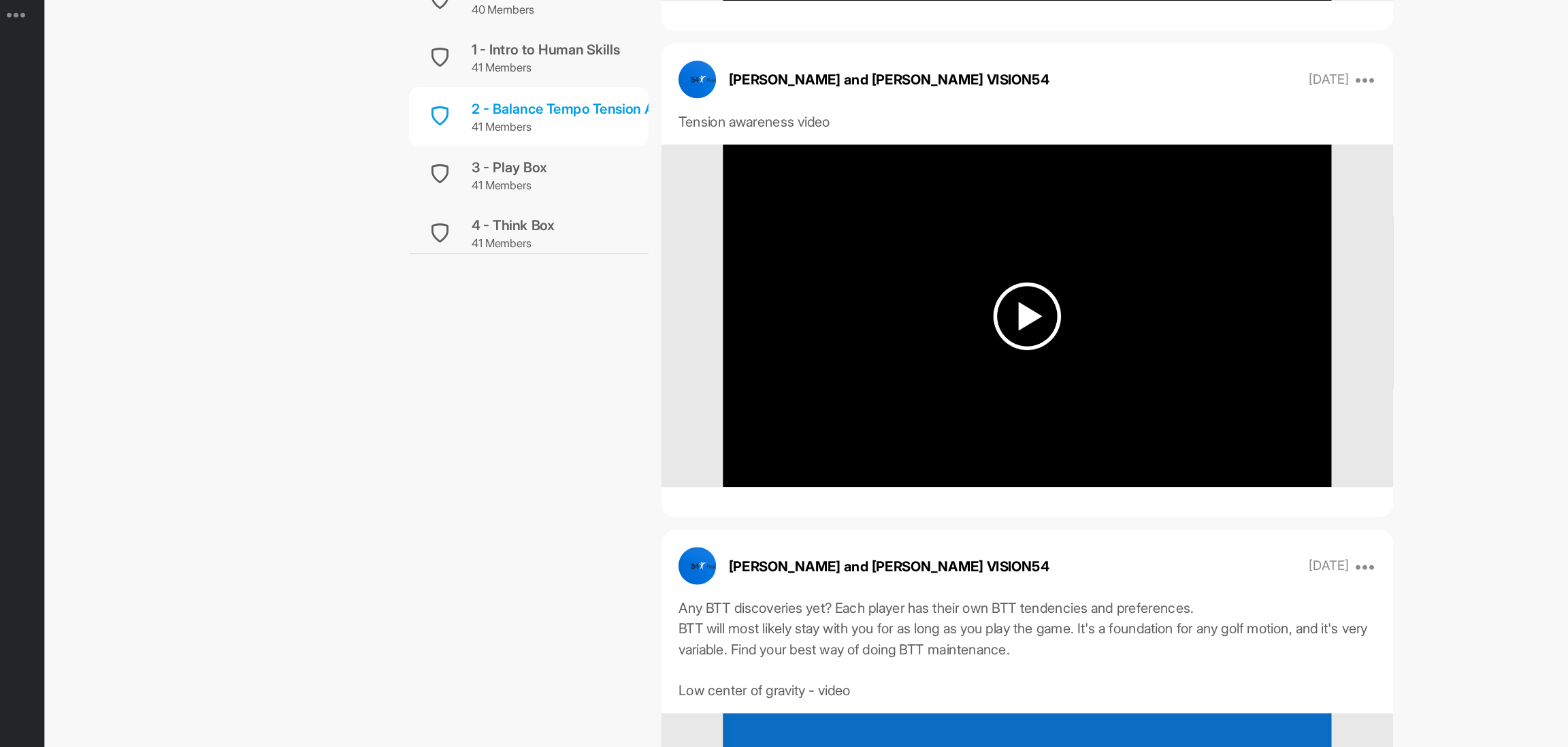 scroll, scrollTop: 1834, scrollLeft: 0, axis: vertical 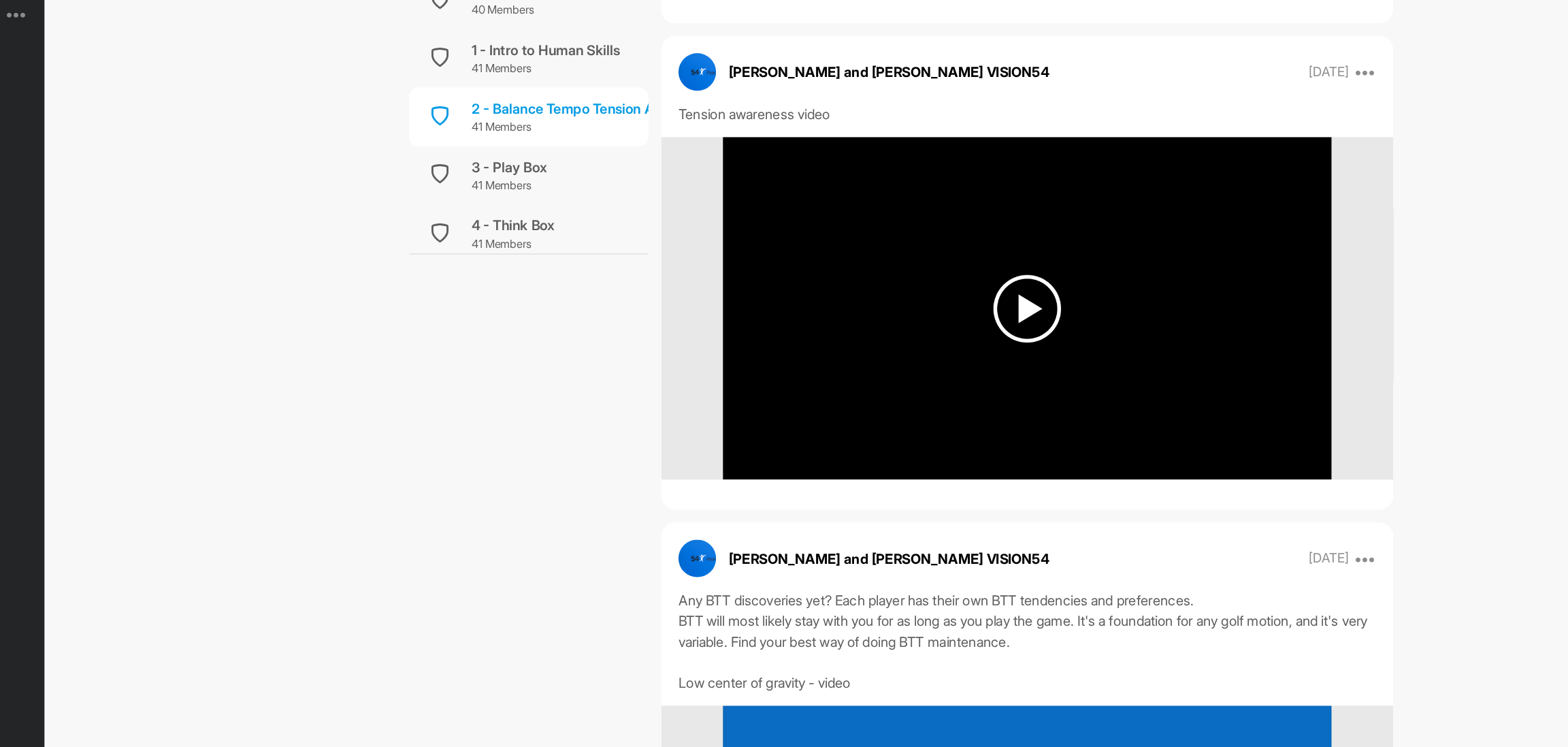 click at bounding box center (987, 315) 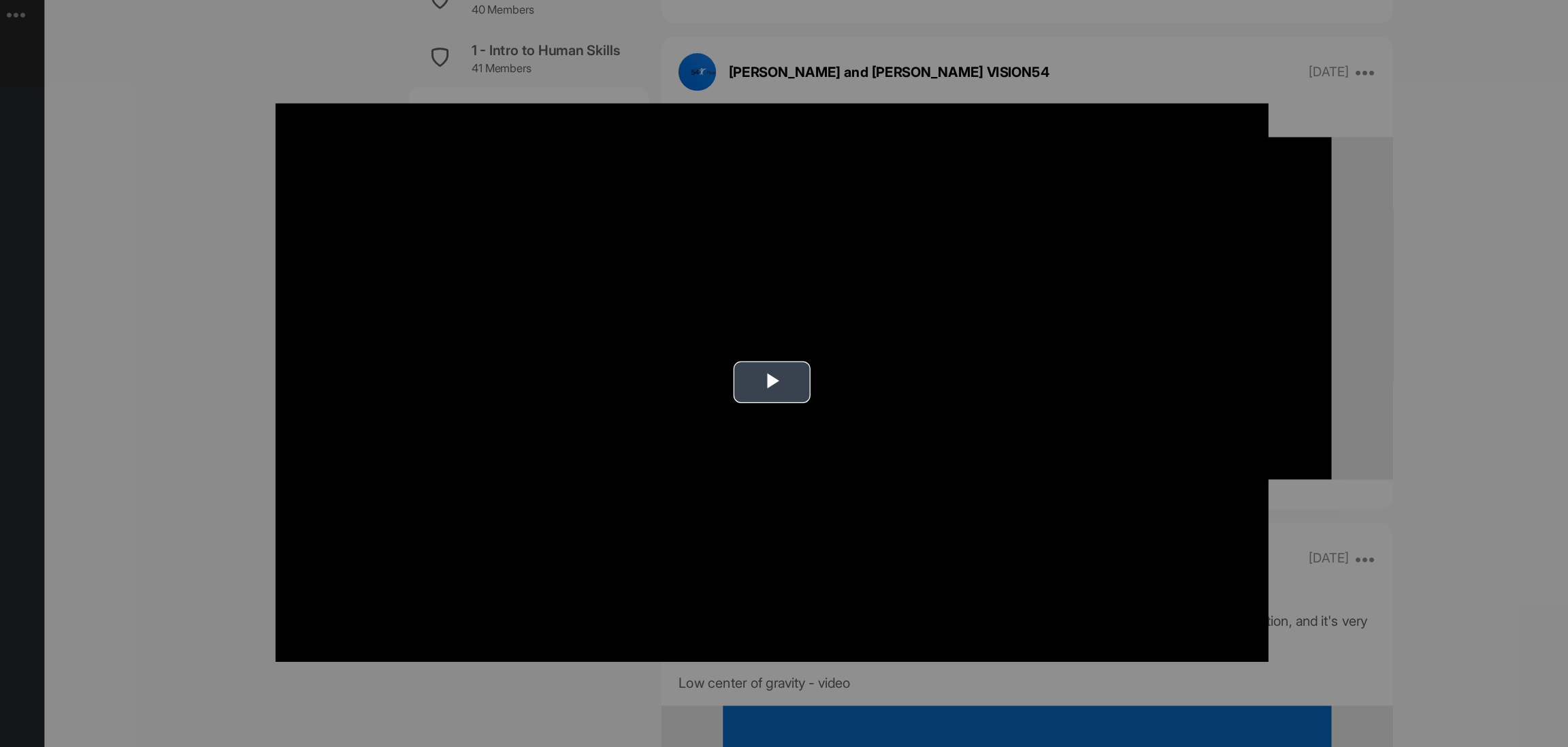 click at bounding box center [784, 374] 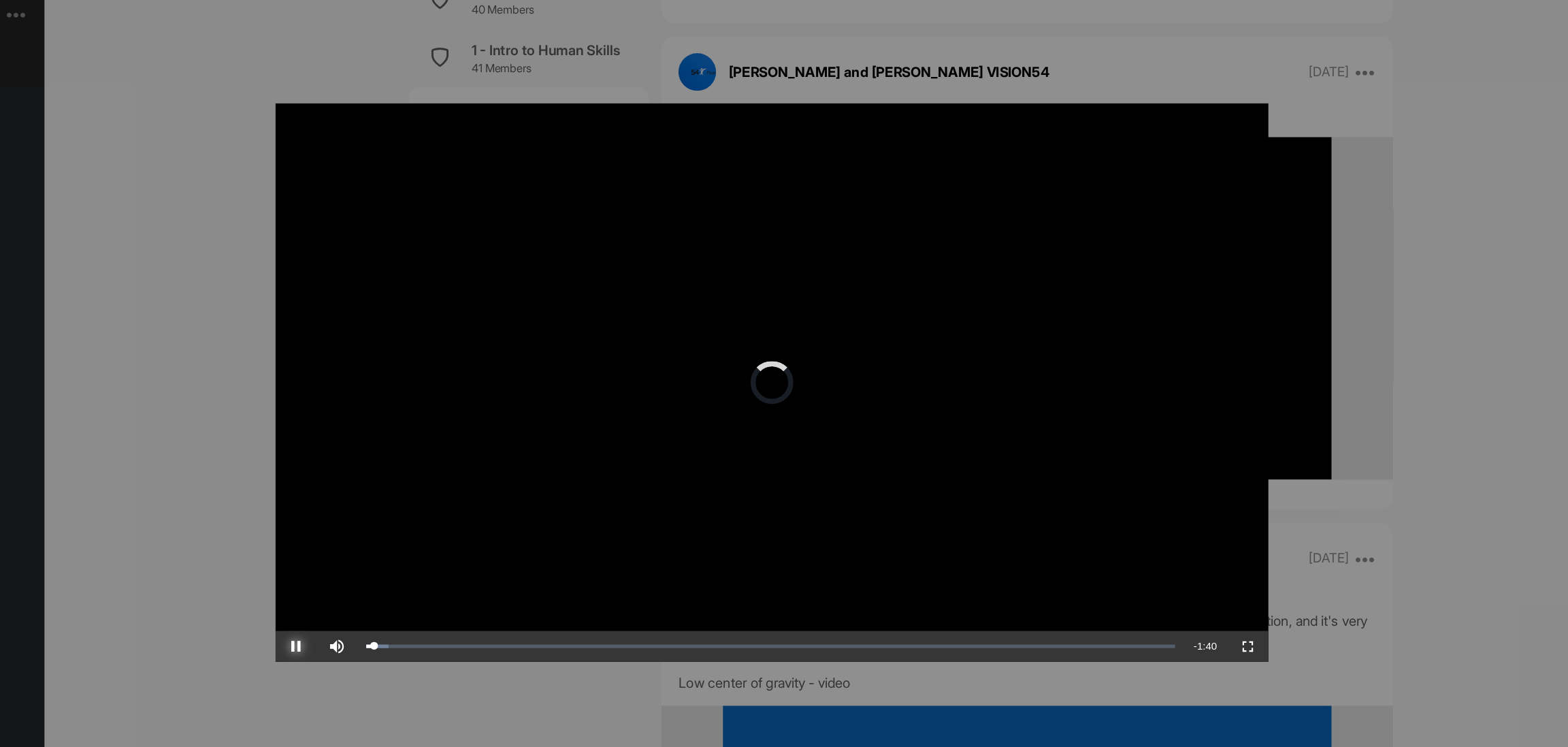 click at bounding box center [406, 584] 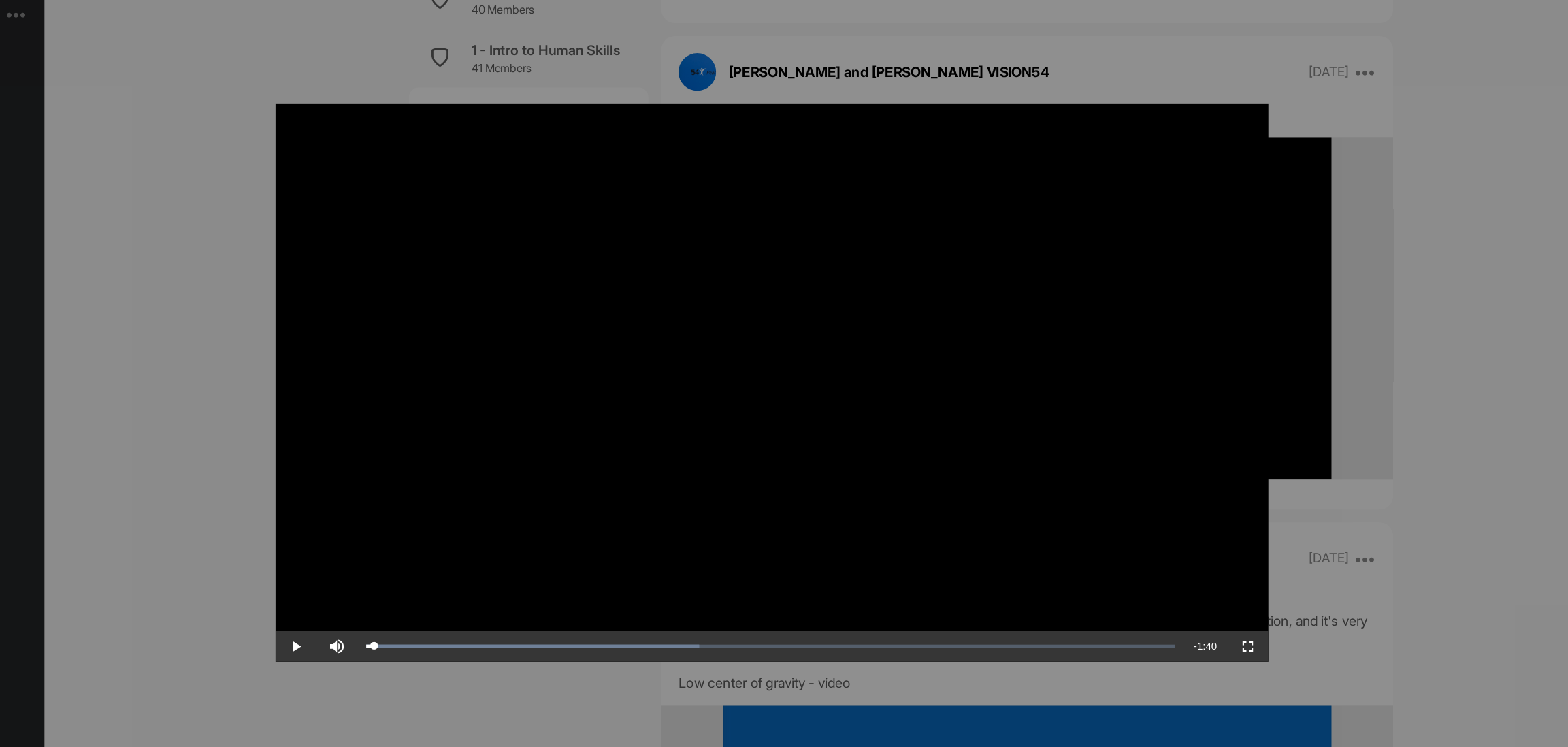 click at bounding box center (784, 373) 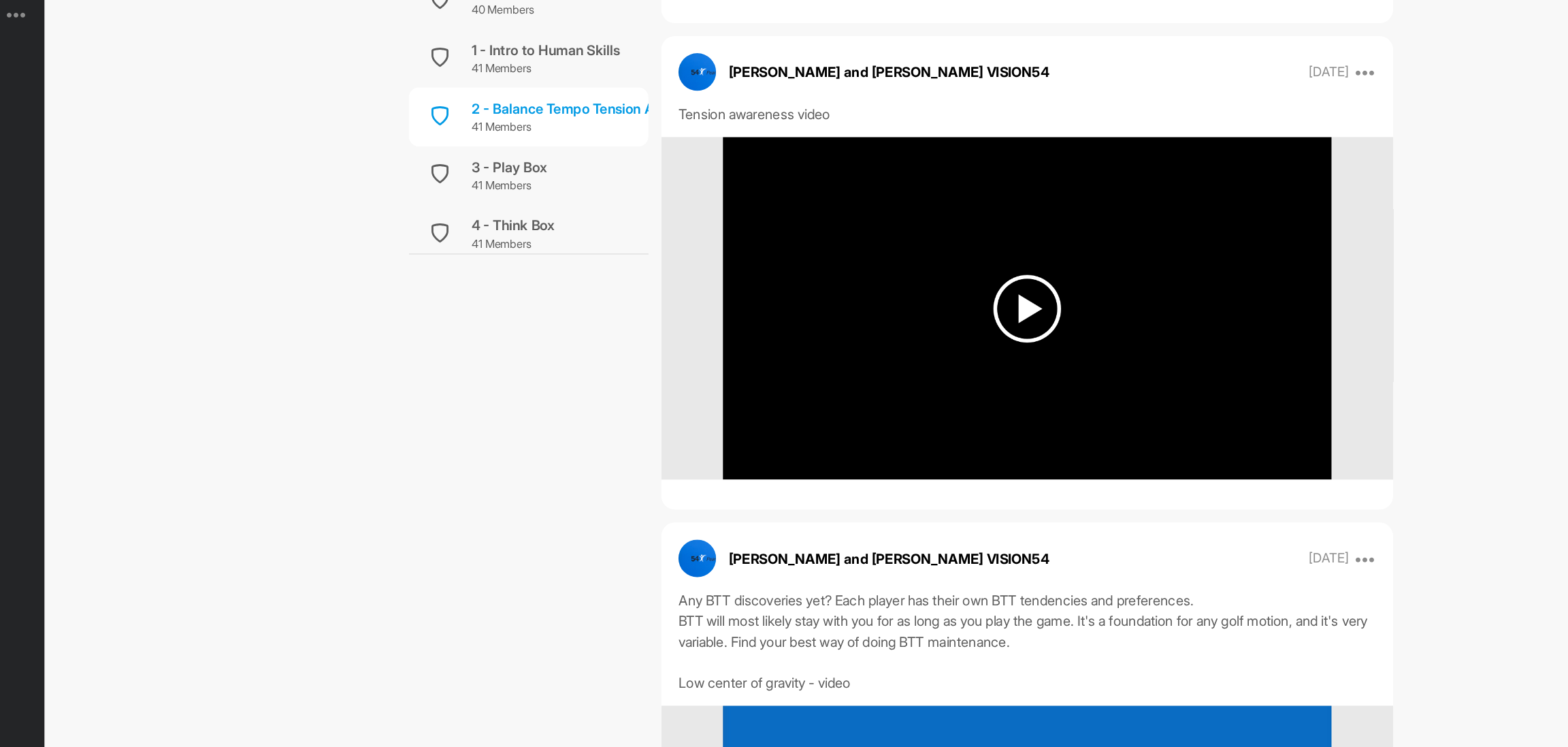 click on "2 - Balance Tempo Tension Awareness - BTT Learn to calibrate your athletic body Leave Channel Timeline Channel Members   Filter Media Type Images Videos Notes Audio Documents Author AC [PERSON_NAME] [EMAIL_ADDRESS][DOMAIN_NAME] AT [PERSON_NAME] [EMAIL_ADDRESS][DOMAIN_NAME] AT [PERSON_NAME] [EMAIL_ADDRESS][DOMAIN_NAME] [PERSON_NAME] A [EMAIL_ADDRESS][DOMAIN_NAME] BH [PERSON_NAME] [EMAIL_ADDRESS][DOMAIN_NAME] CF [PERSON_NAME] [EMAIL_ADDRESS][DOMAIN_NAME] CK [PERSON_NAME] [EMAIL_ADDRESS][DOMAIN_NAME] CK [PERSON_NAME] [EMAIL_ADDRESS][DOMAIN_NAME] [PERSON_NAME] Miles [EMAIL_ADDRESS][DOMAIN_NAME] [PERSON_NAME] [PERSON_NAME][EMAIL_ADDRESS][PERSON_NAME][DOMAIN_NAME] DG [PERSON_NAME] [EMAIL_ADDRESS][DOMAIN_NAME] DC [PERSON_NAME] [EMAIL_ADDRESS][DOMAIN_NAME] DS Diana Suzuki [EMAIL_ADDRESS][DOMAIN_NAME] [PERSON_NAME] [EMAIL_ADDRESS][DOMAIN_NAME] GB [PERSON_NAME] [PERSON_NAME][EMAIL_ADDRESS][DOMAIN_NAME] [PERSON_NAME] [PERSON_NAME] [EMAIL_ADDRESS][DOMAIN_NAME] [PERSON_NAME] [EMAIL_ADDRESS][DOMAIN_NAME] [PERSON_NAME] [PERSON_NAME] Cord [EMAIL_ADDRESS][DOMAIN_NAME] [PERSON_NAME] [PERSON_NAME][EMAIL_ADDRESS][DOMAIN_NAME] KP [PERSON_NAME] [EMAIL_ADDRESS][DOMAIN_NAME] KT [PERSON_NAME] [EMAIL_ADDRESS][DOMAIN_NAME] [PERSON_NAME] and VISION54 Coaches [PERSON_NAME][EMAIL_ADDRESS][DOMAIN_NAME] LE MC MF PK PD" at bounding box center [987, -201] 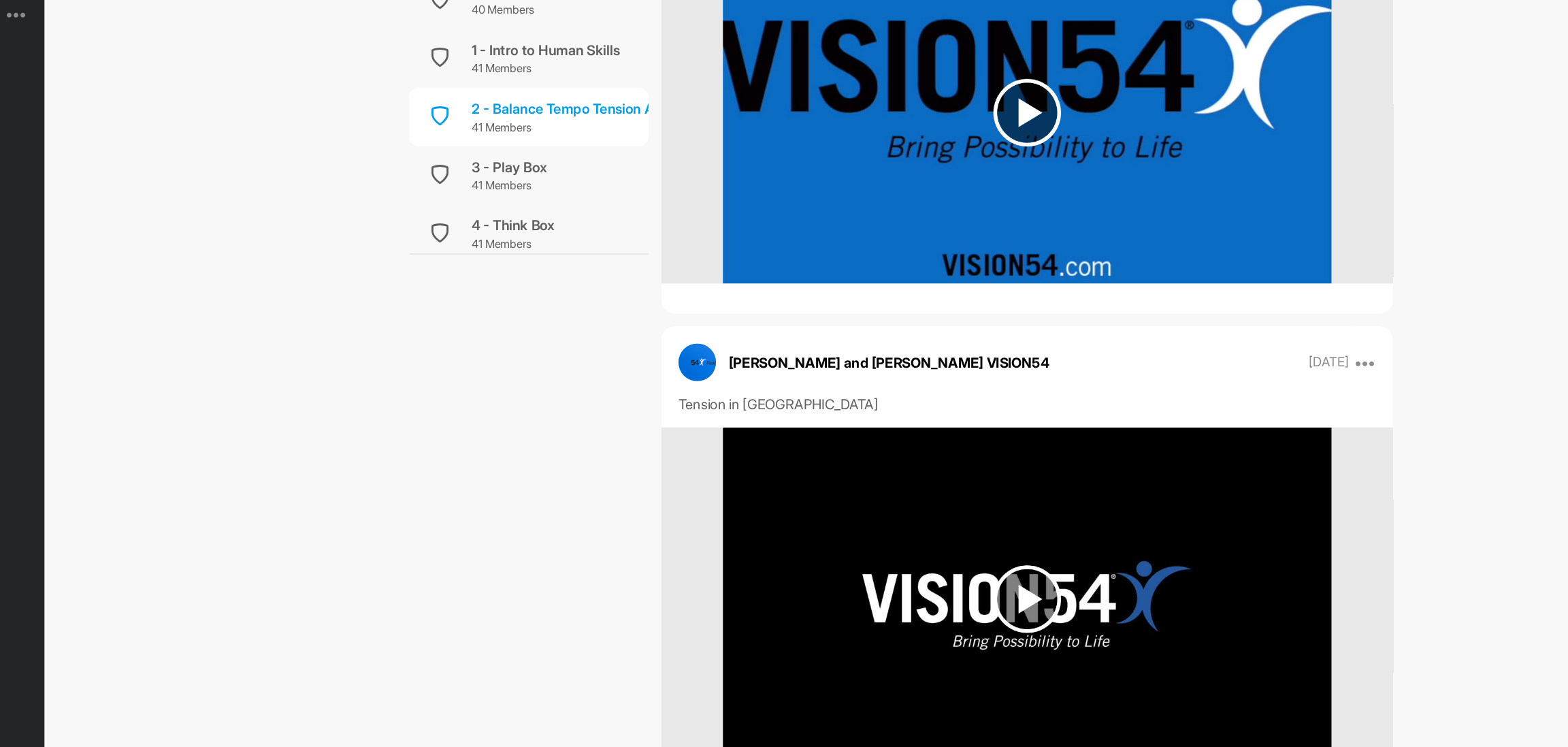scroll, scrollTop: 2482, scrollLeft: 0, axis: vertical 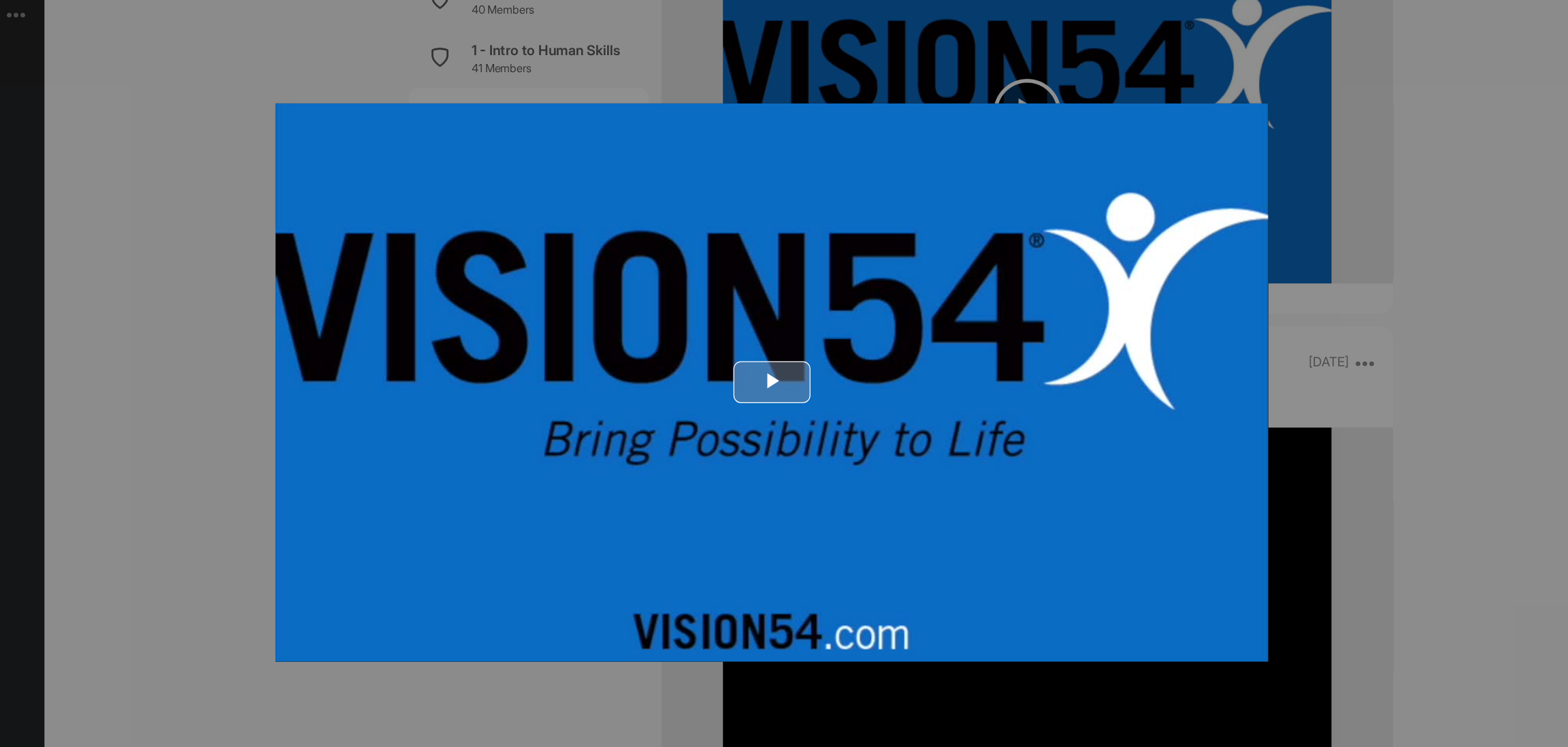 click at bounding box center [784, 374] 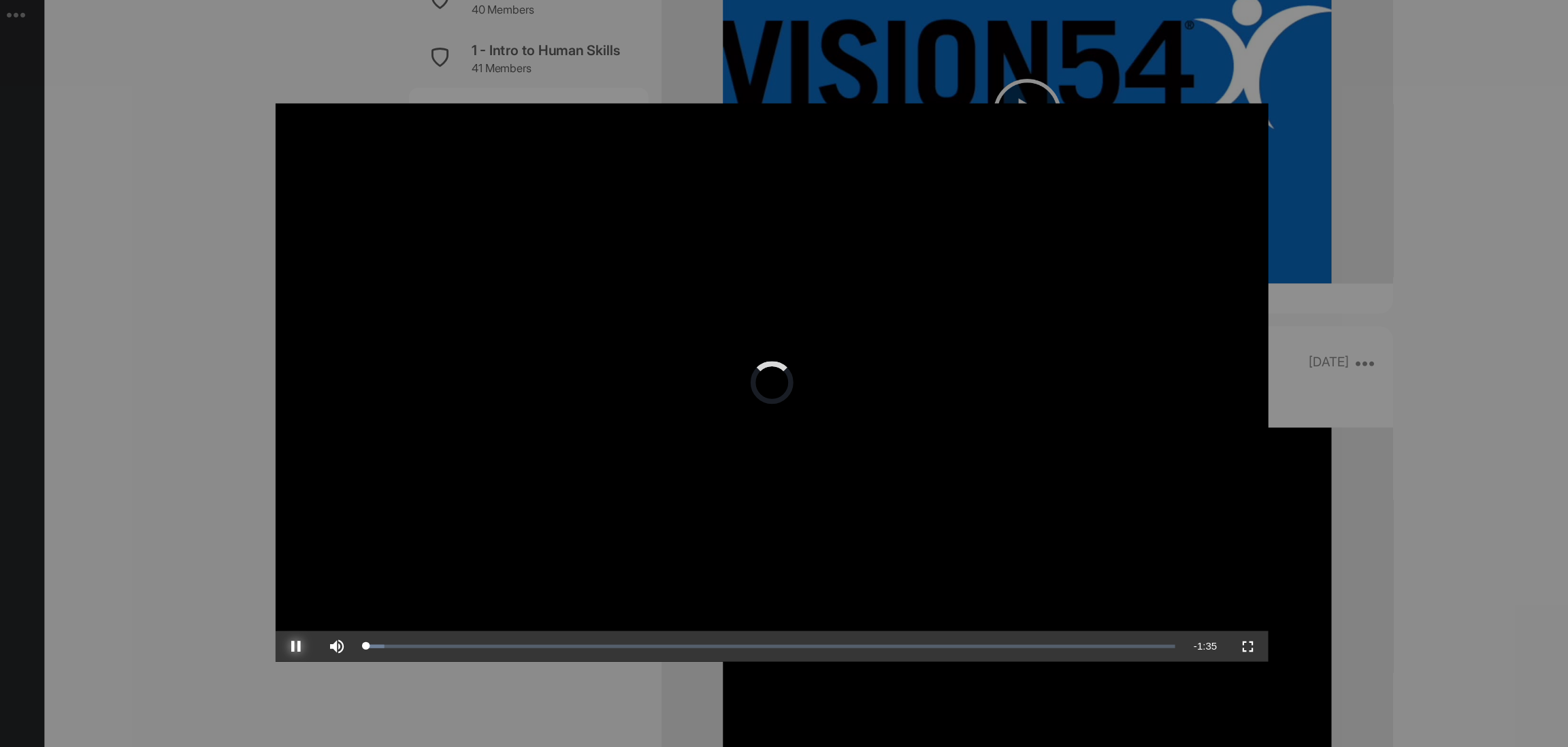 click at bounding box center [406, 584] 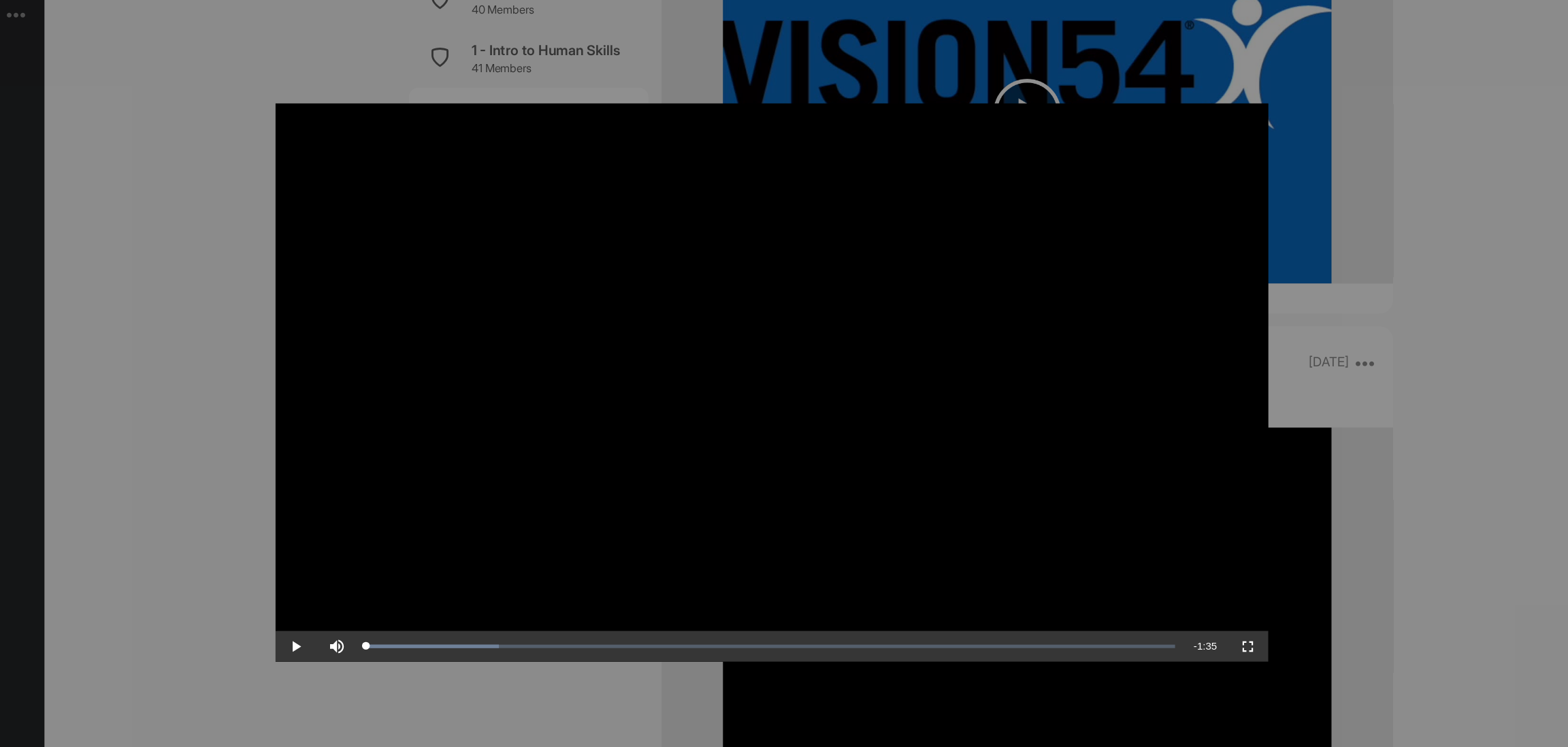 click at bounding box center (784, 373) 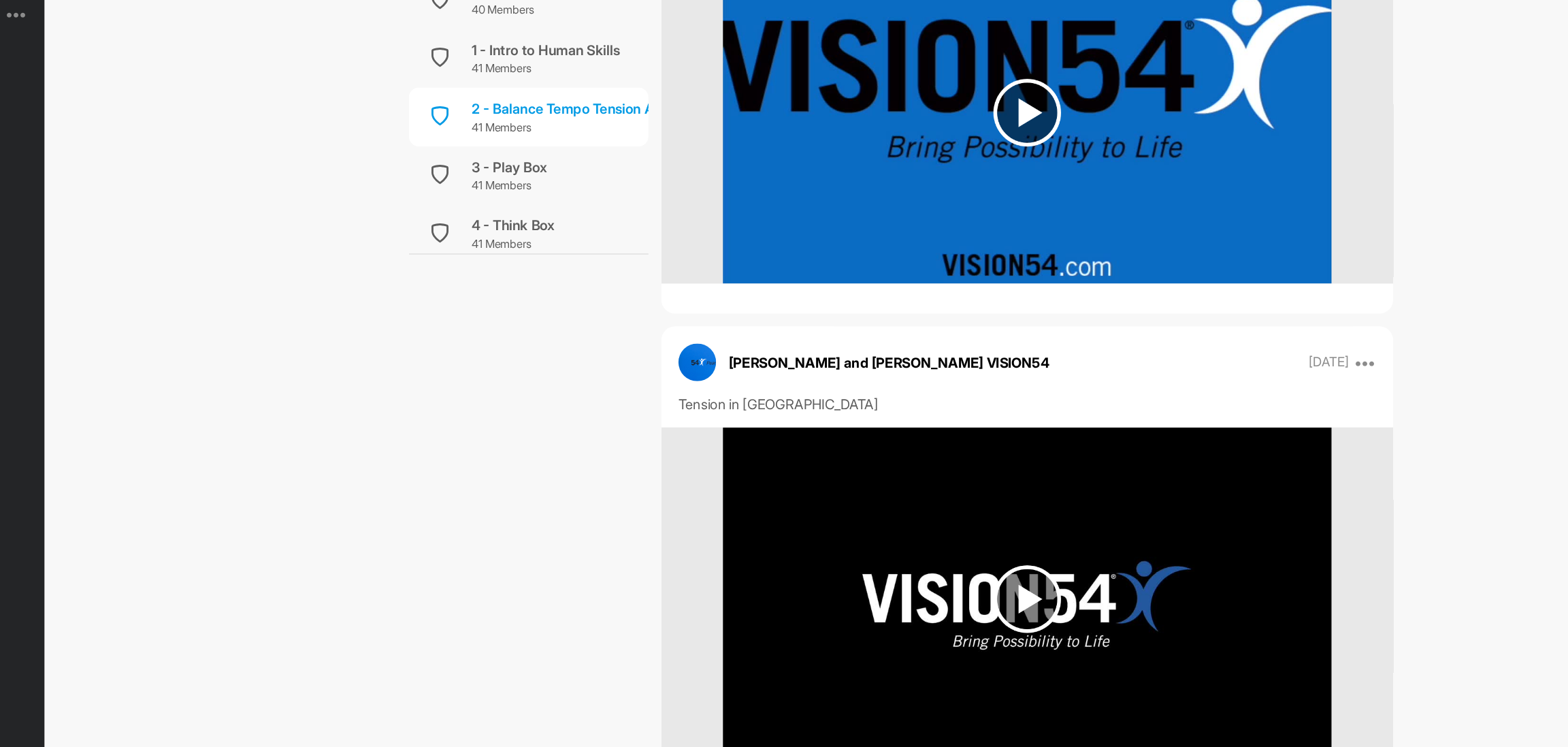 click at bounding box center [987, 545] 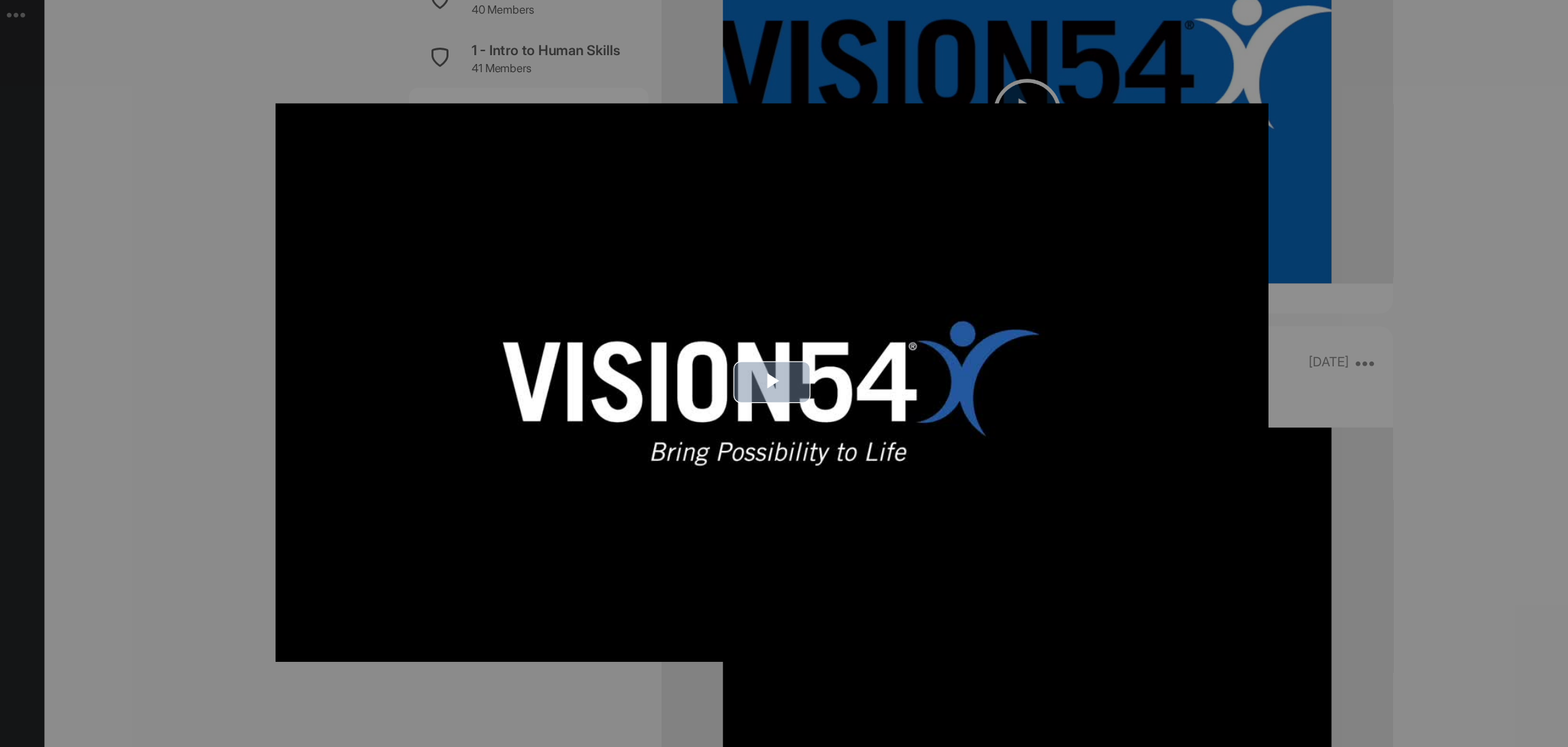 click at bounding box center [784, 374] 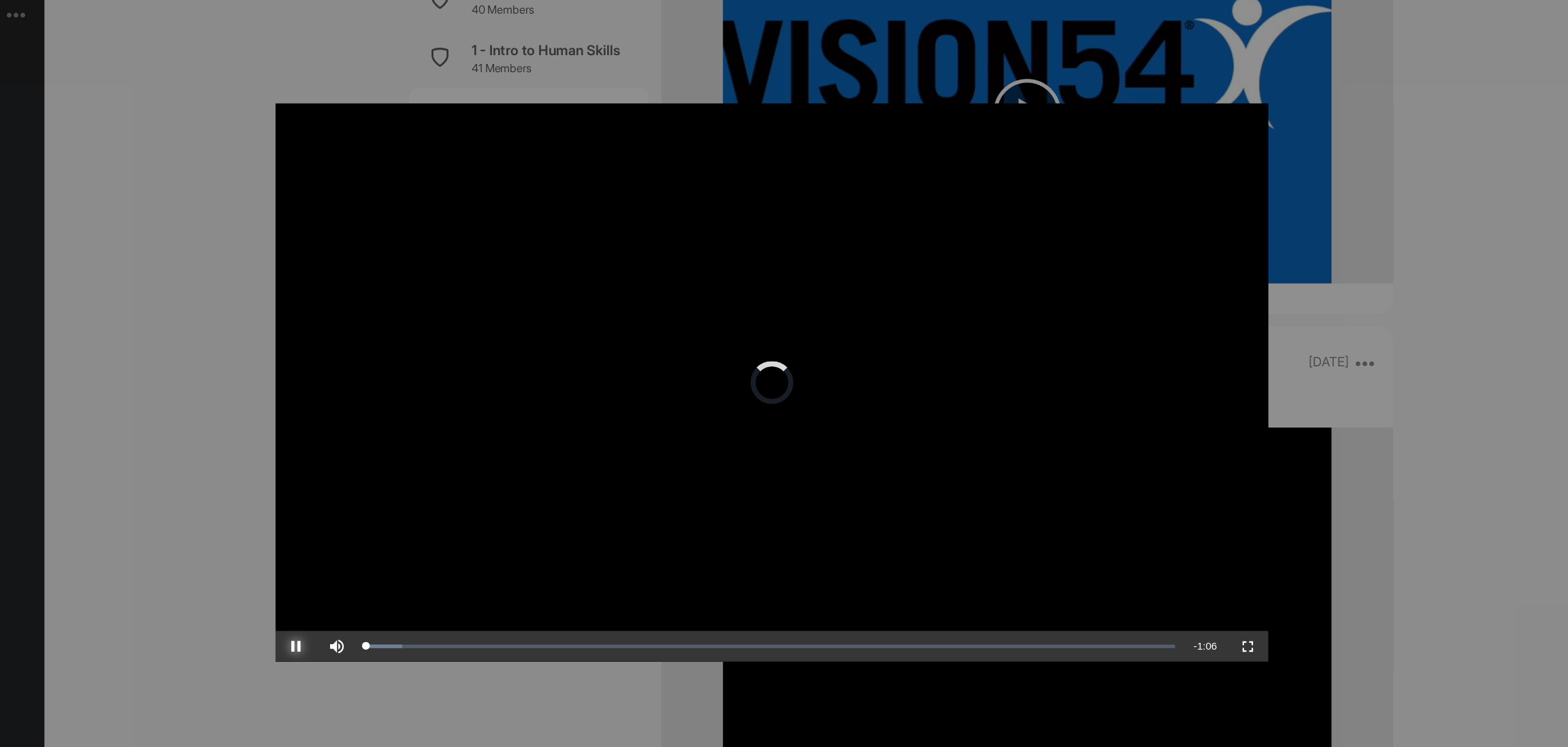 click at bounding box center [406, 584] 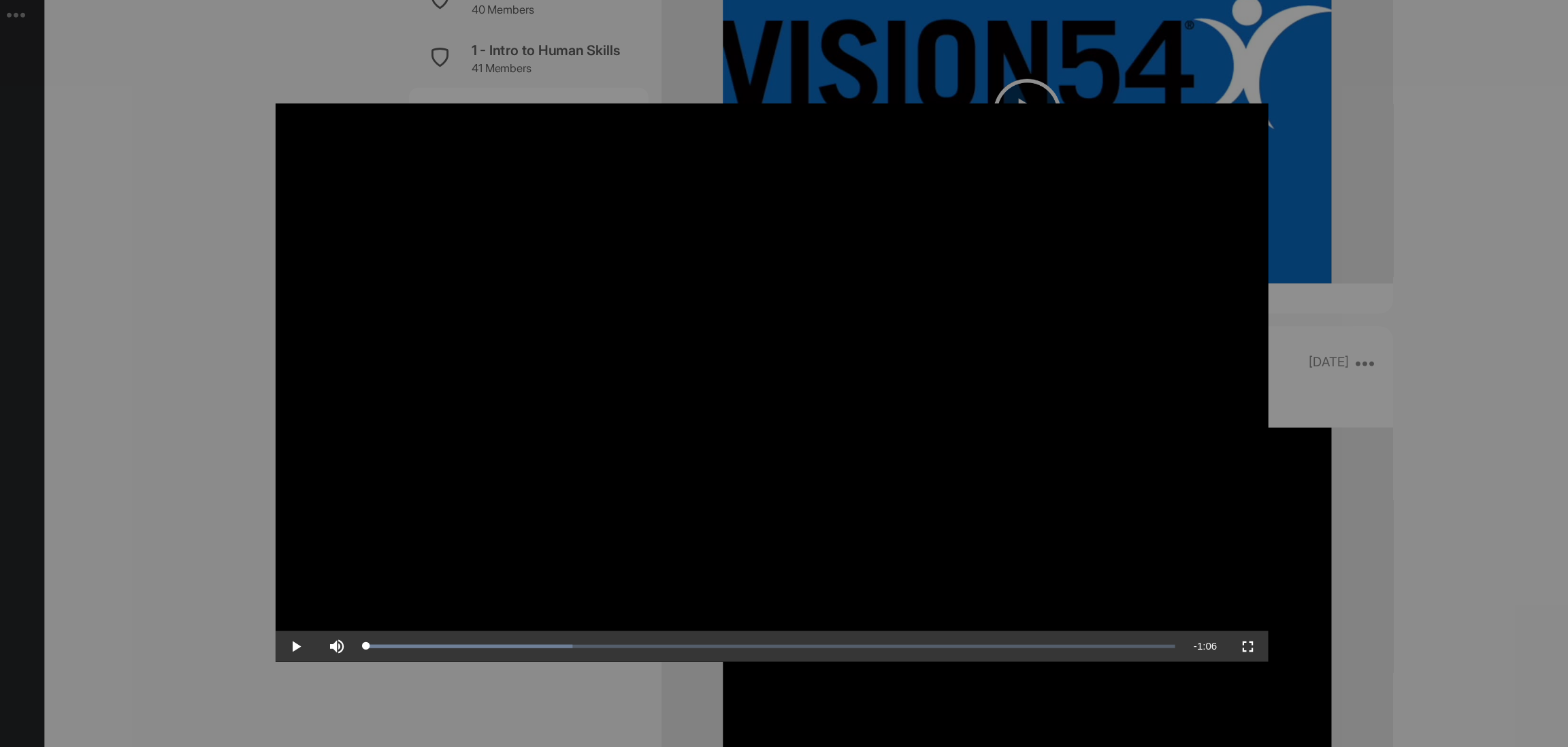 click at bounding box center [784, 373] 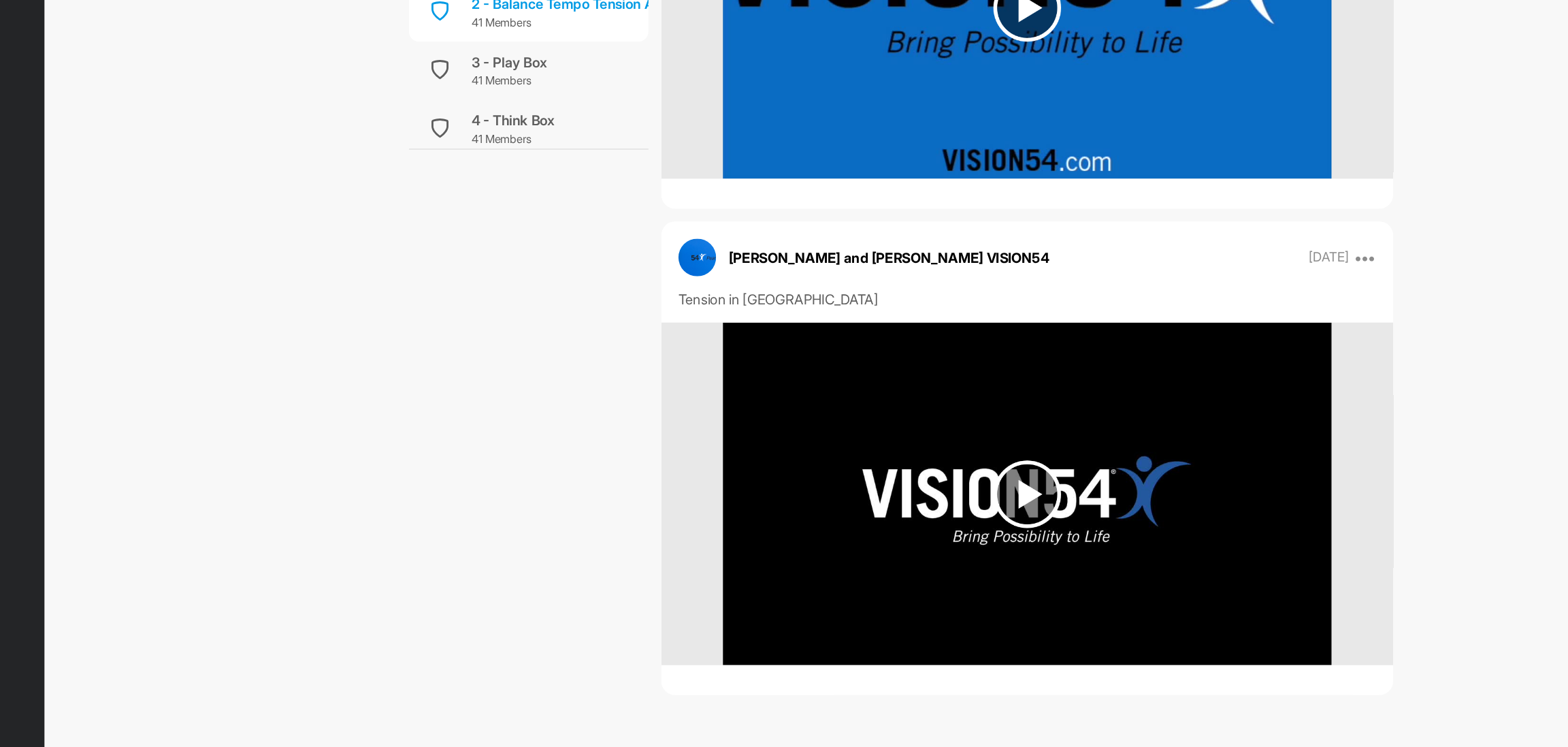 scroll, scrollTop: 195, scrollLeft: 0, axis: vertical 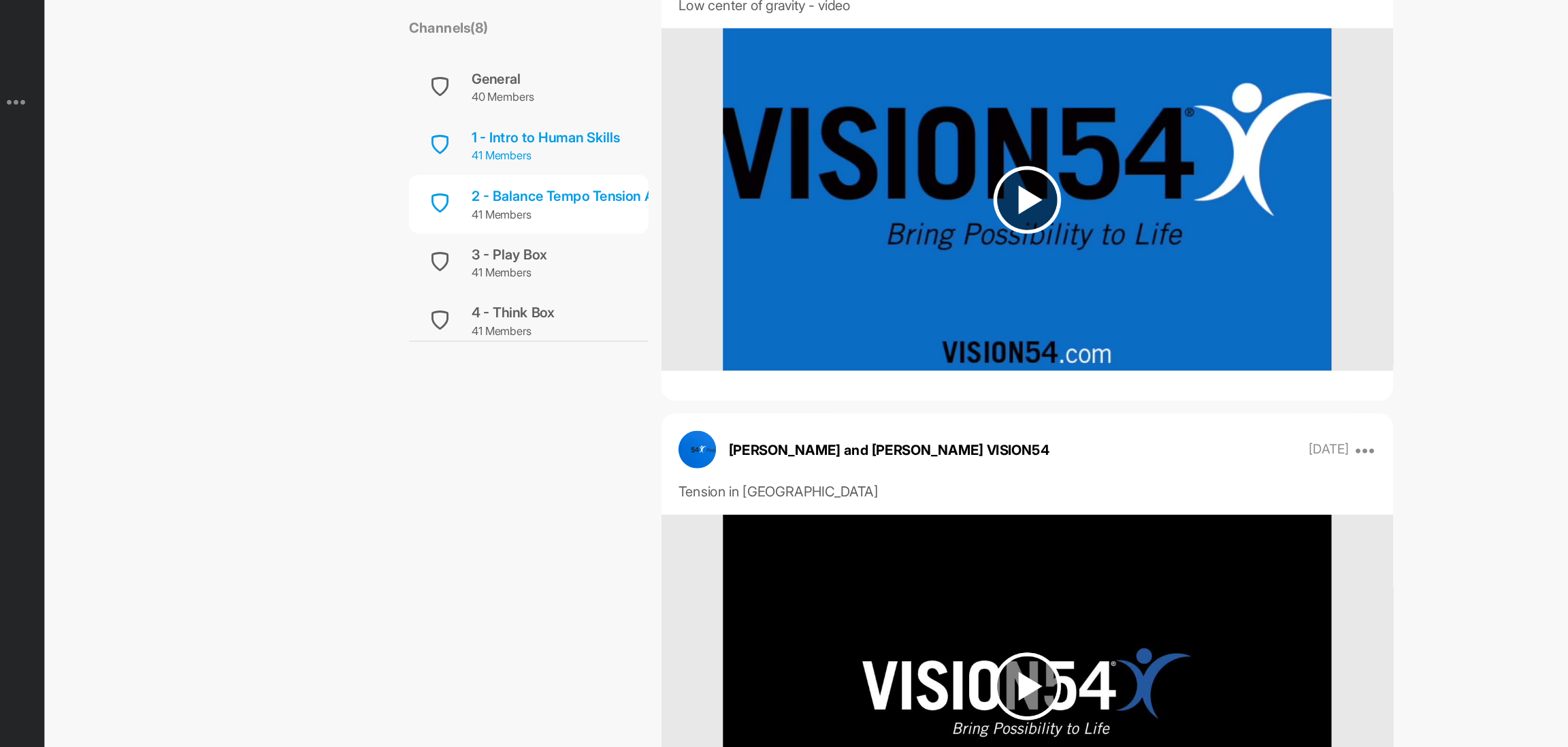 click on "41 Members" at bounding box center (604, 124) 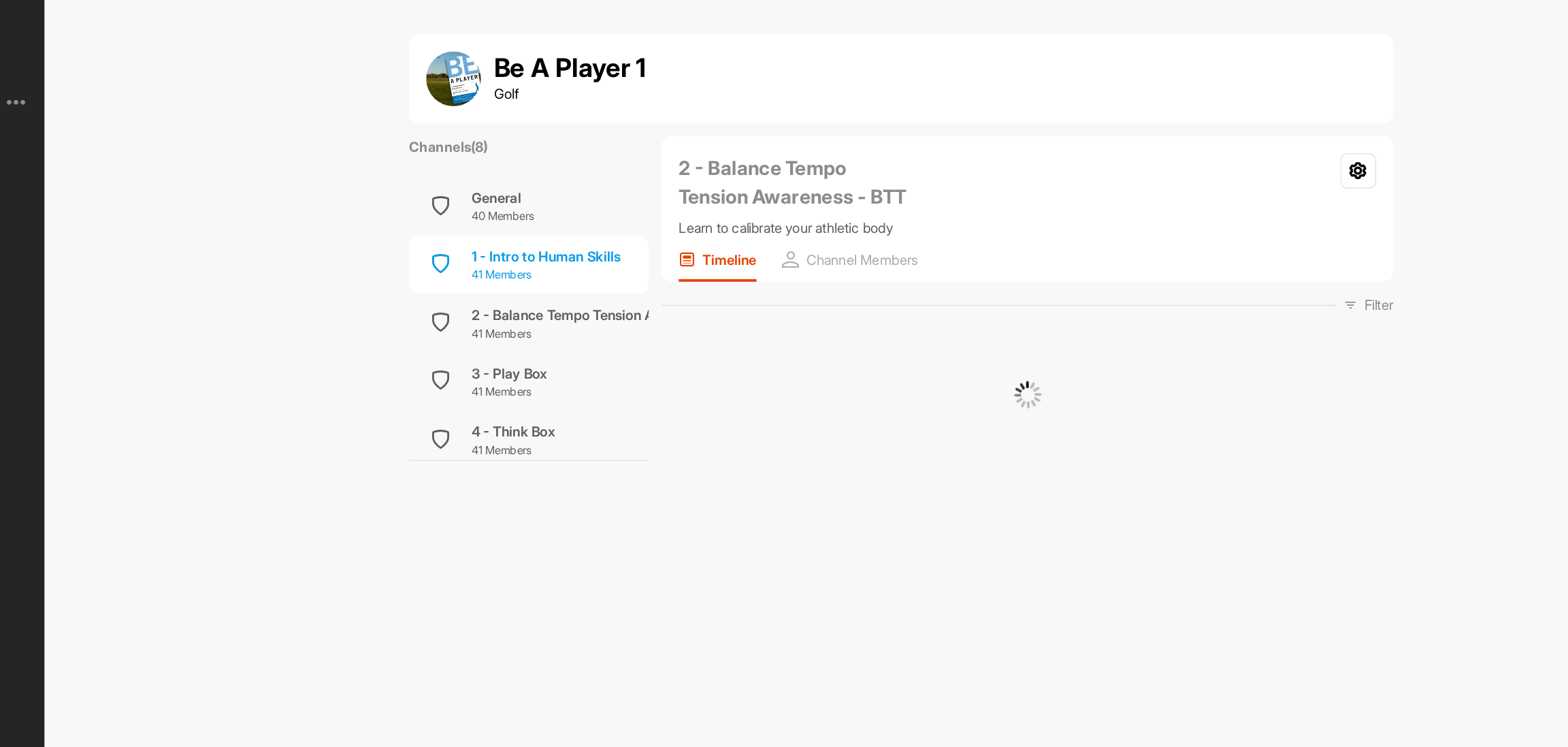 scroll, scrollTop: 0, scrollLeft: 0, axis: both 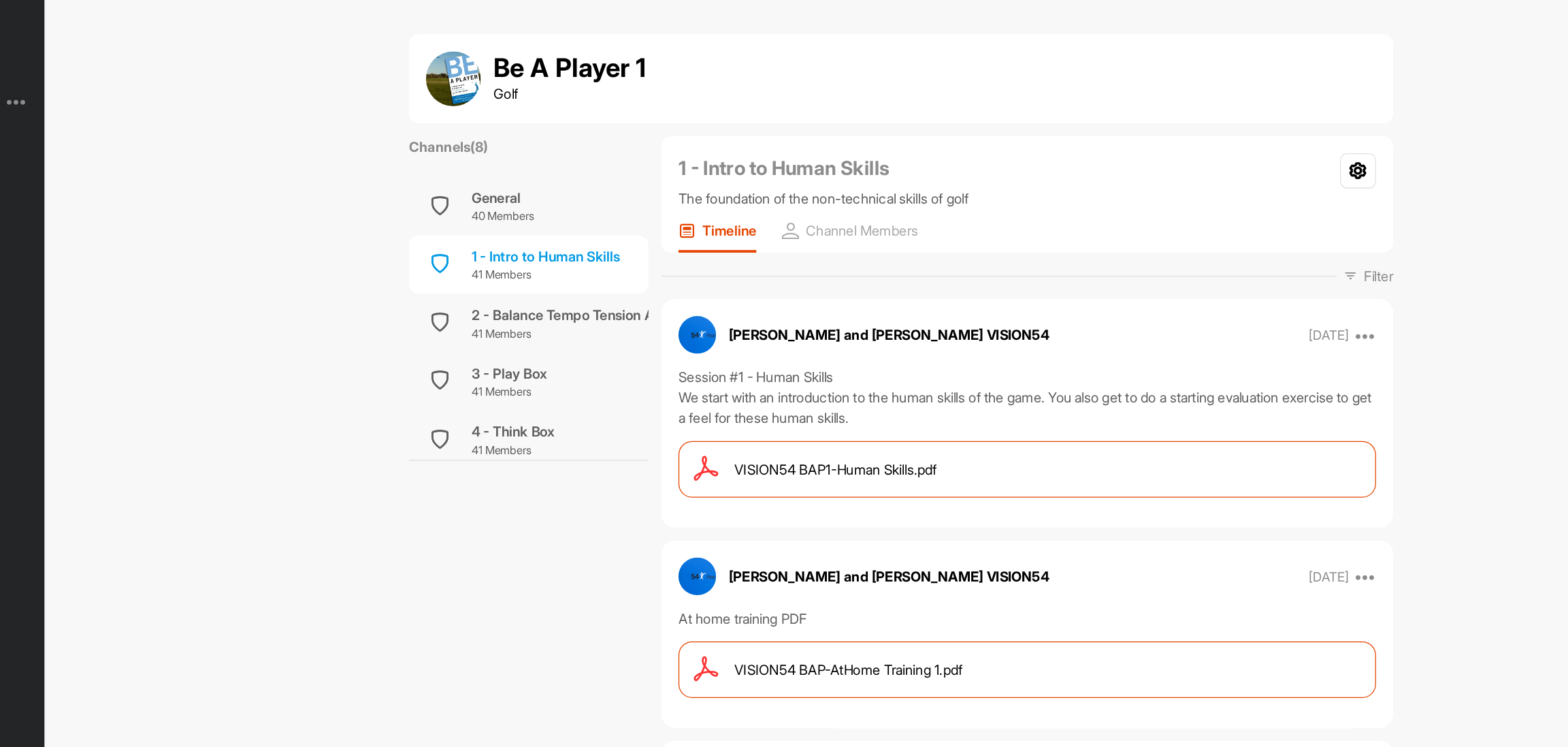 click on "VISION54 BAP1-Human Skills.pdf" at bounding box center [834, 373] 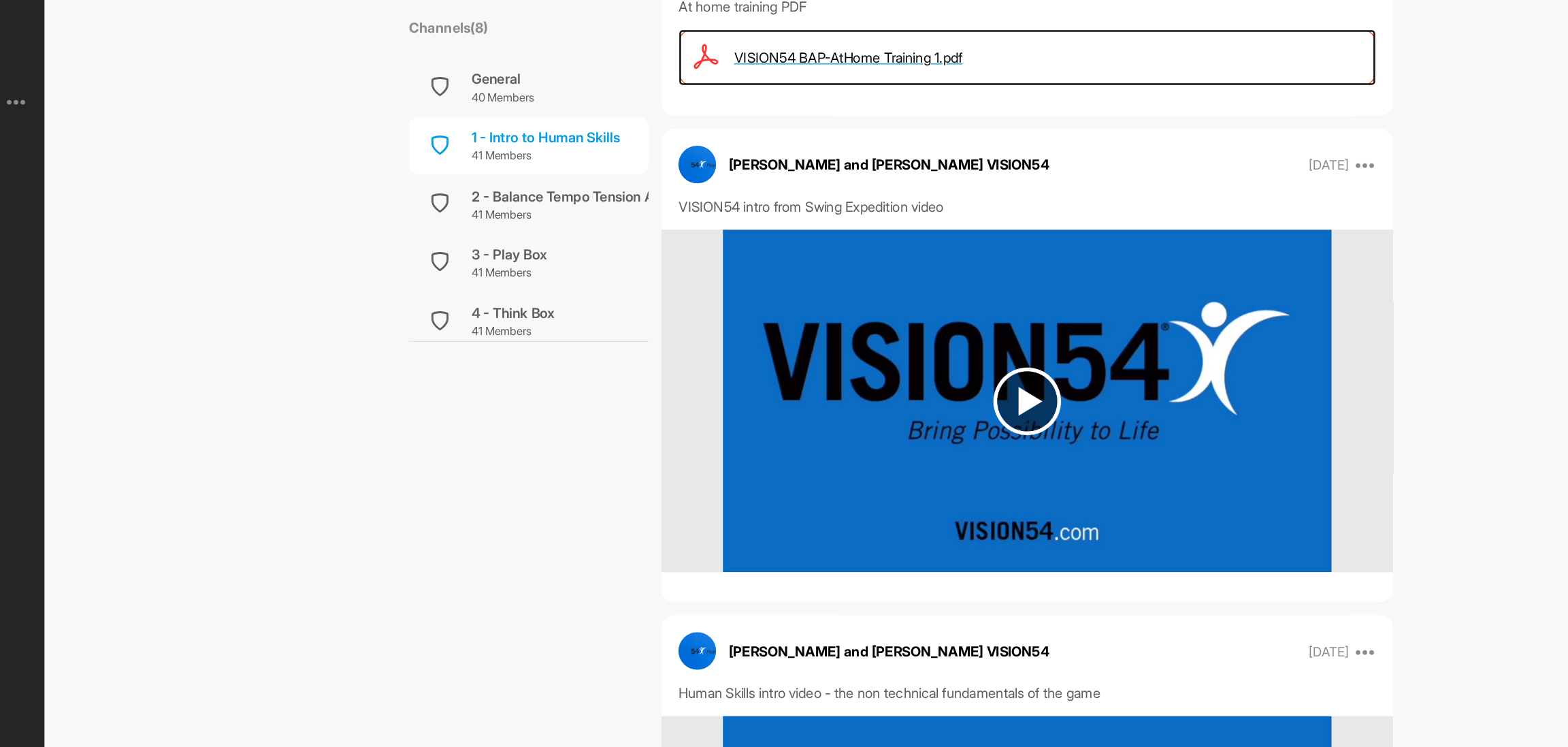 scroll, scrollTop: 549, scrollLeft: 0, axis: vertical 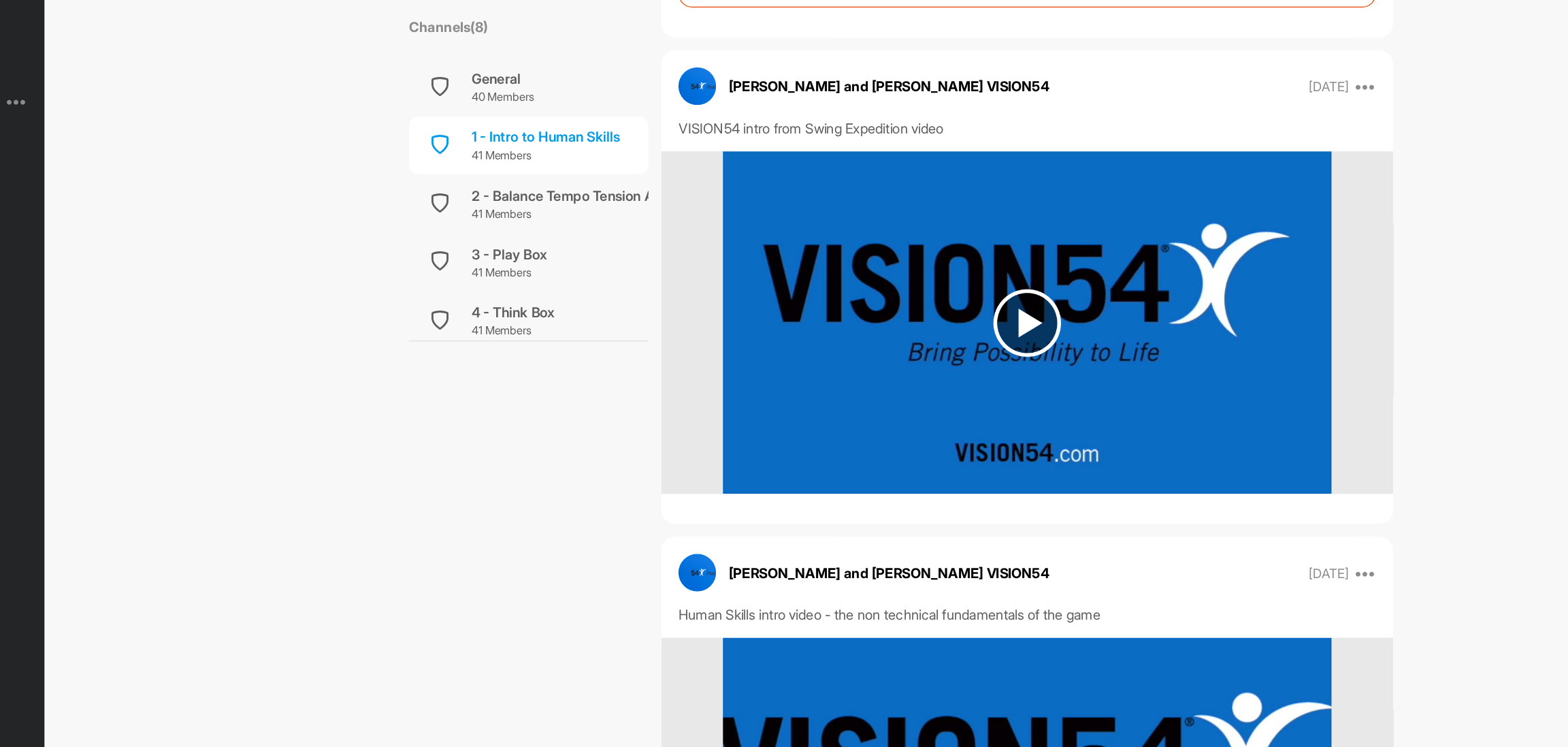 click at bounding box center [987, 257] 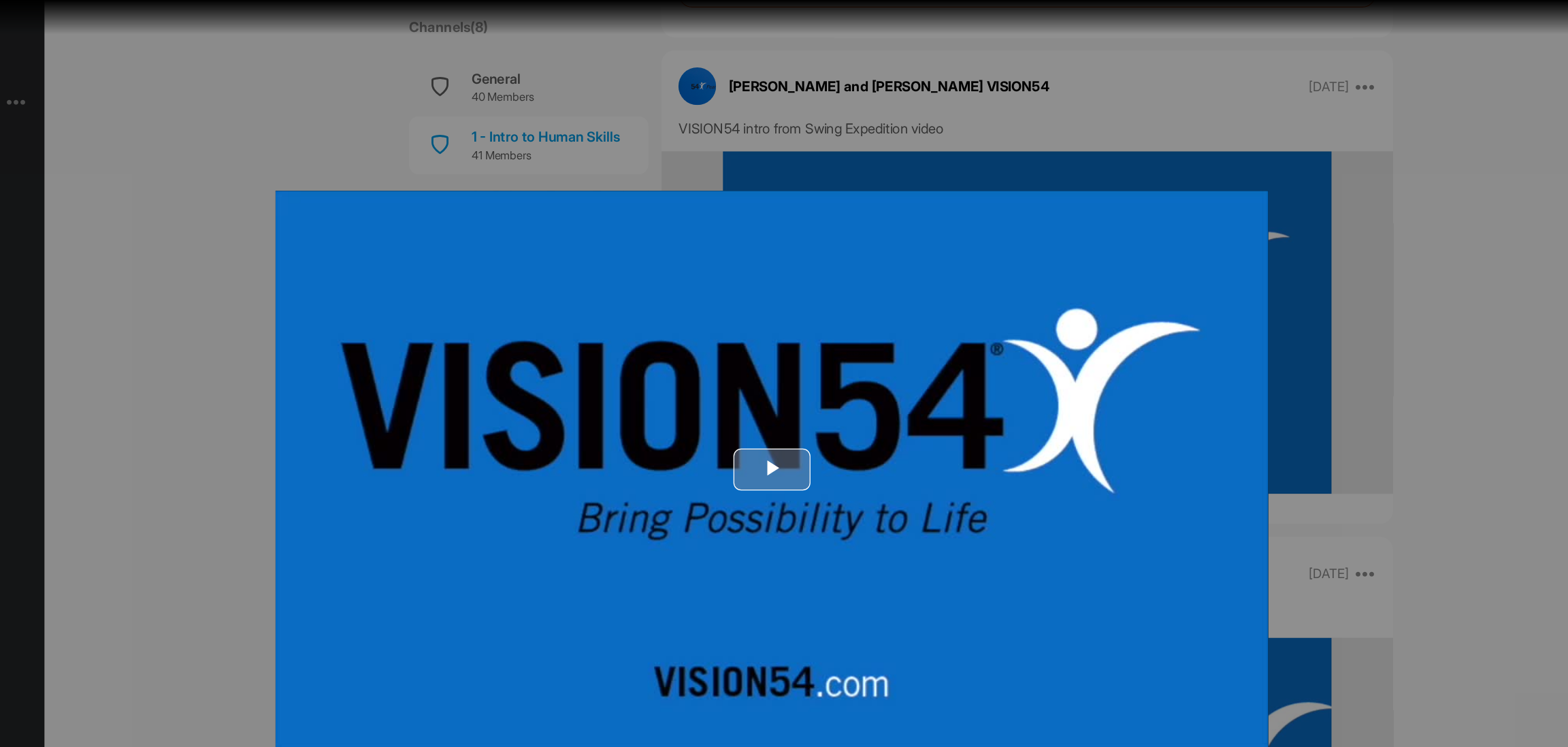 click at bounding box center [784, 374] 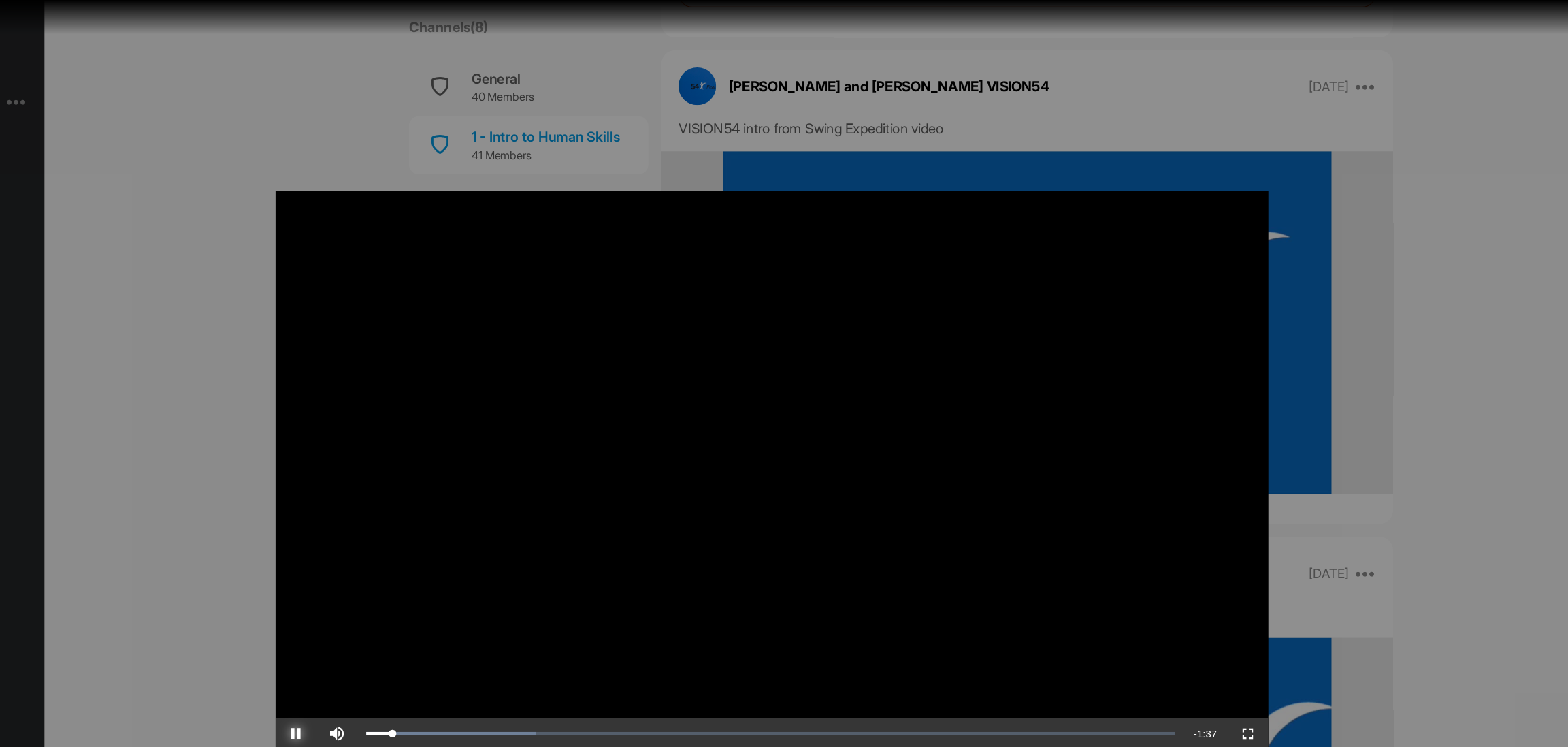 click at bounding box center (406, 584) 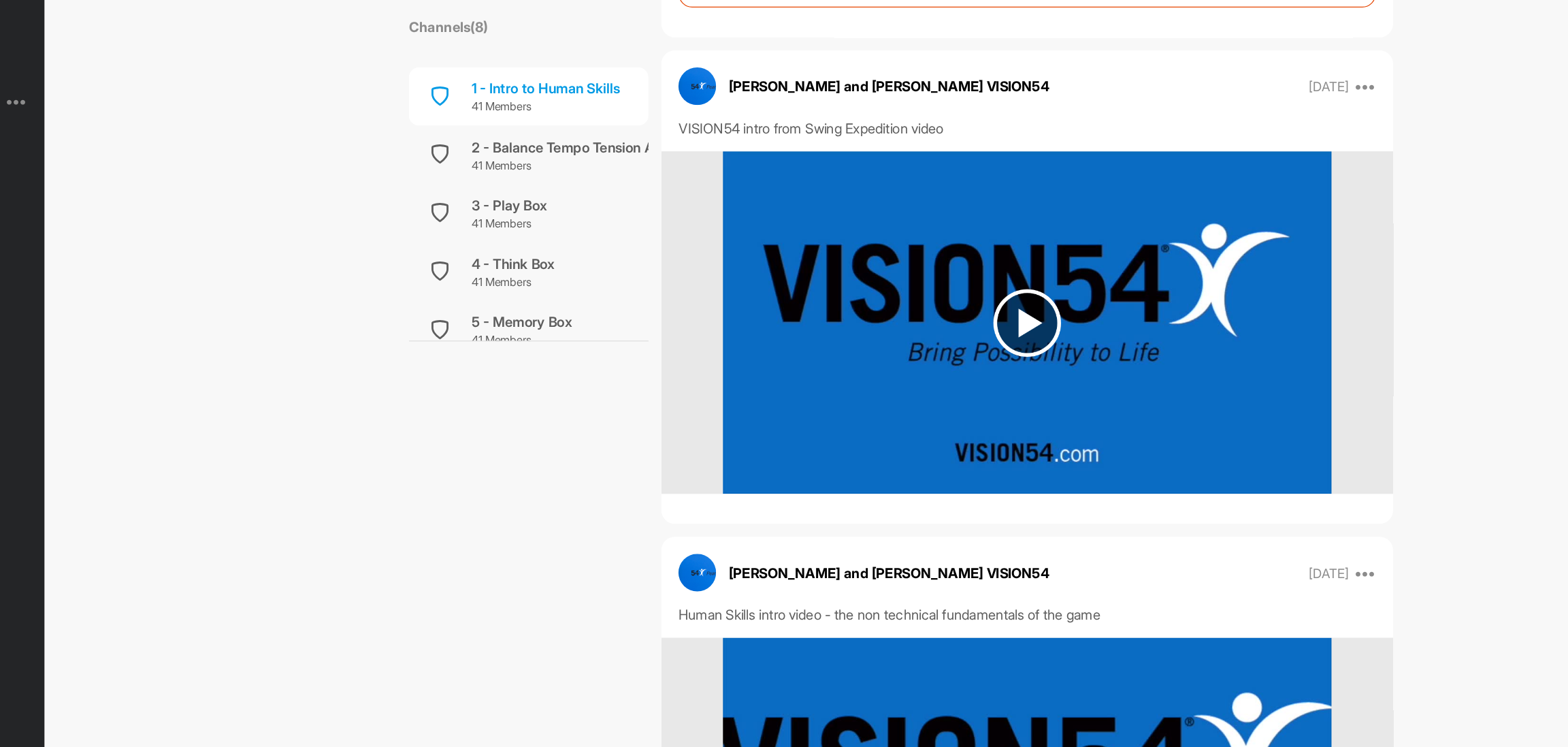 scroll, scrollTop: 78, scrollLeft: 0, axis: vertical 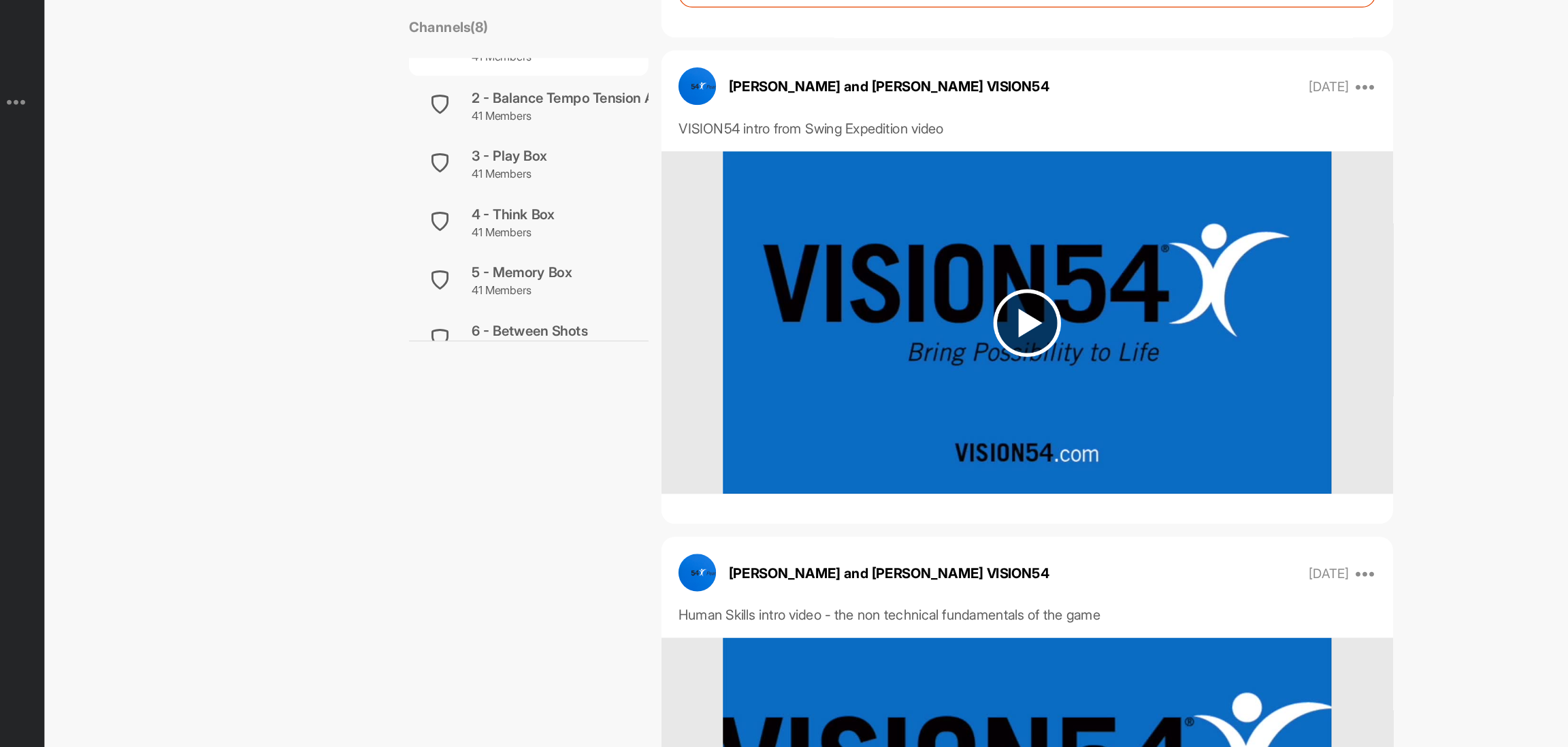 click on "1 - Intro to Human Skills The foundation of the non-technical skills of golf Leave Channel Timeline Channel Members   Filter Media Type Images Videos Notes Audio Documents Author AC [PERSON_NAME] [EMAIL_ADDRESS][DOMAIN_NAME] AT [PERSON_NAME] [EMAIL_ADDRESS][DOMAIN_NAME] AT [PERSON_NAME] [EMAIL_ADDRESS][DOMAIN_NAME] [PERSON_NAME] A [EMAIL_ADDRESS][DOMAIN_NAME] BH [PERSON_NAME] [EMAIL_ADDRESS][DOMAIN_NAME] CF [PERSON_NAME] [EMAIL_ADDRESS][DOMAIN_NAME] CK [PERSON_NAME] [EMAIL_ADDRESS][DOMAIN_NAME] CK [PERSON_NAME] [EMAIL_ADDRESS][DOMAIN_NAME] [PERSON_NAME] Miles [EMAIL_ADDRESS][DOMAIN_NAME] [PERSON_NAME] [PERSON_NAME][EMAIL_ADDRESS][PERSON_NAME][DOMAIN_NAME] DG [PERSON_NAME] [EMAIL_ADDRESS][DOMAIN_NAME] DC [PERSON_NAME] [EMAIL_ADDRESS][DOMAIN_NAME] DS Diana Suzuki [EMAIL_ADDRESS][DOMAIN_NAME] [PERSON_NAME] [EMAIL_ADDRESS][DOMAIN_NAME] GB [PERSON_NAME] [EMAIL_ADDRESS][DOMAIN_NAME] JK [PERSON_NAME] [EMAIL_ADDRESS][DOMAIN_NAME] [PERSON_NAME] [EMAIL_ADDRESS][DOMAIN_NAME] [PERSON_NAME] [PERSON_NAME] Cord [EMAIL_ADDRESS][DOMAIN_NAME] [PERSON_NAME] [PERSON_NAME][EMAIL_ADDRESS][DOMAIN_NAME] KP [PERSON_NAME] [EMAIL_ADDRESS][DOMAIN_NAME] KT [PERSON_NAME] [EMAIL_ADDRESS][DOMAIN_NAME] [PERSON_NAME] and VISION54 Coaches [PERSON_NAME][EMAIL_ADDRESS][DOMAIN_NAME] LE [PERSON_NAME]" at bounding box center [987, 801] 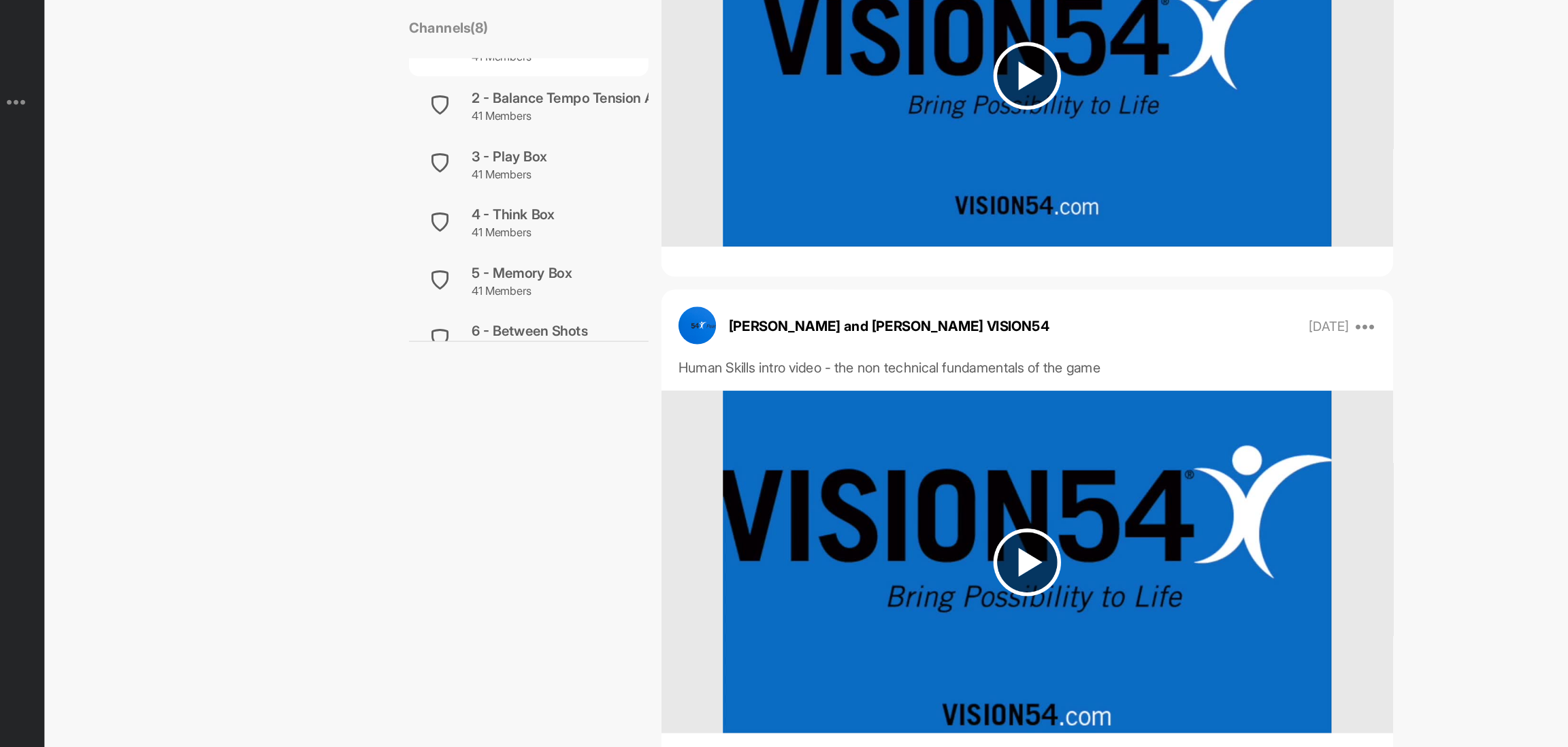 scroll, scrollTop: 784, scrollLeft: 0, axis: vertical 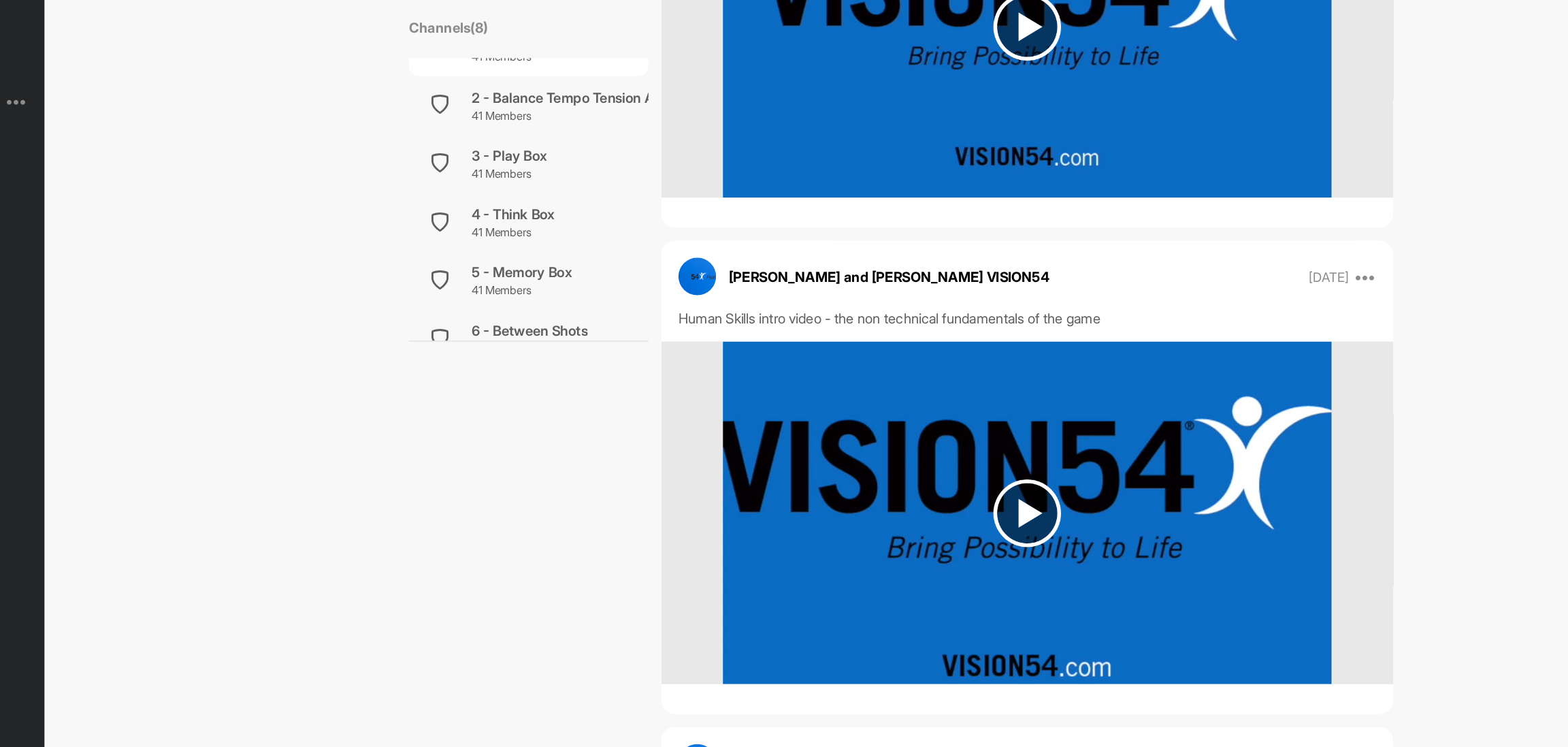 click at bounding box center (987, 408) 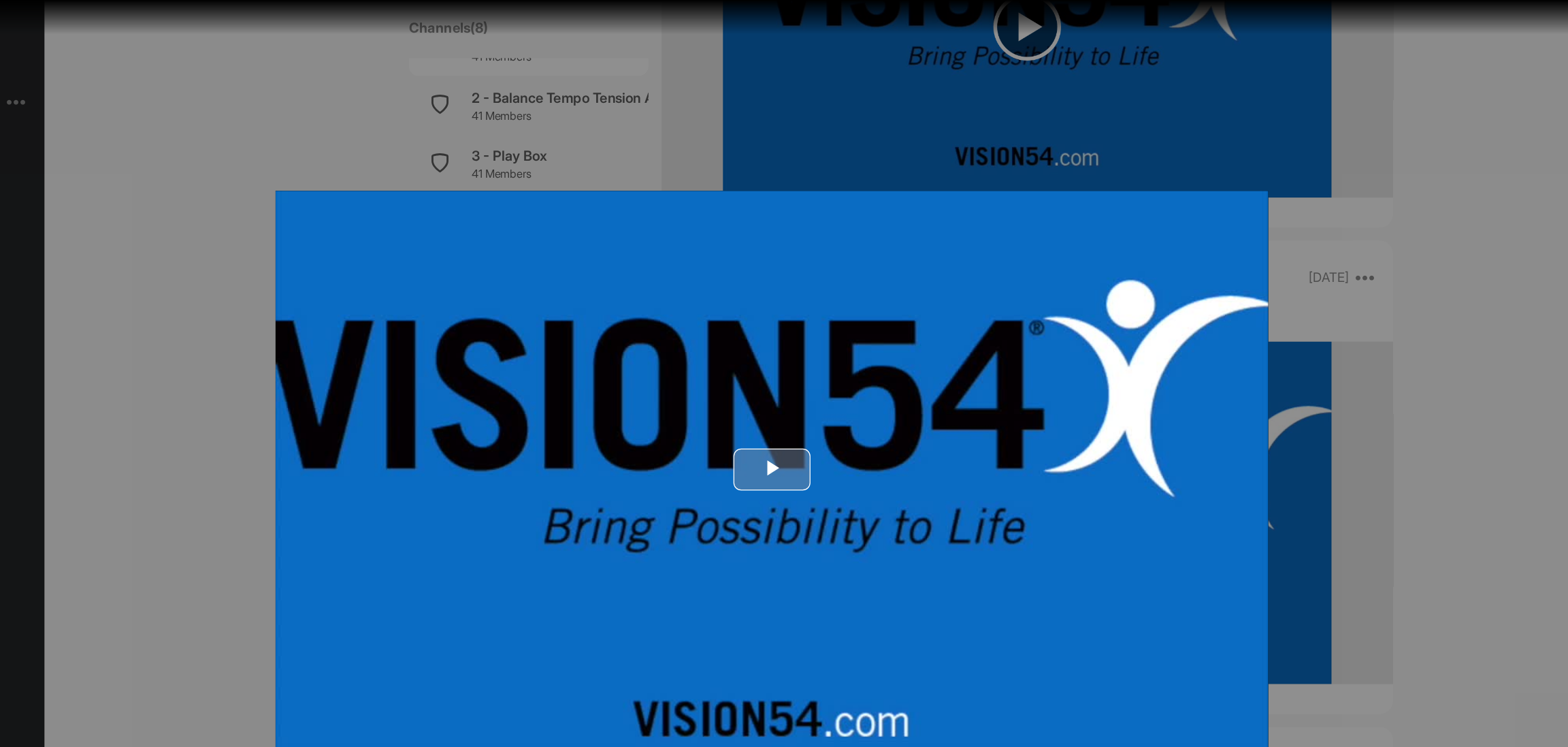 click at bounding box center (784, 374) 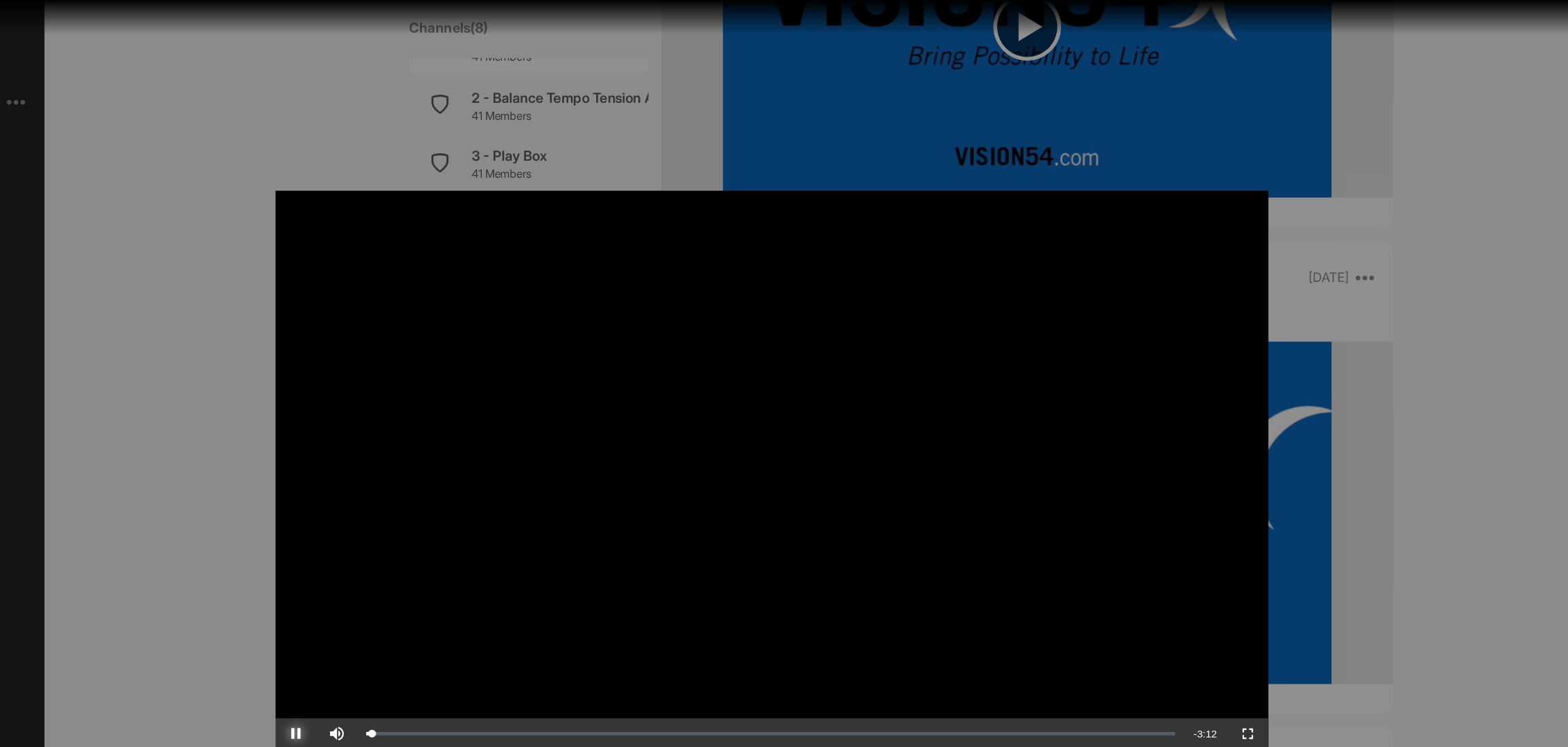 click at bounding box center [406, 584] 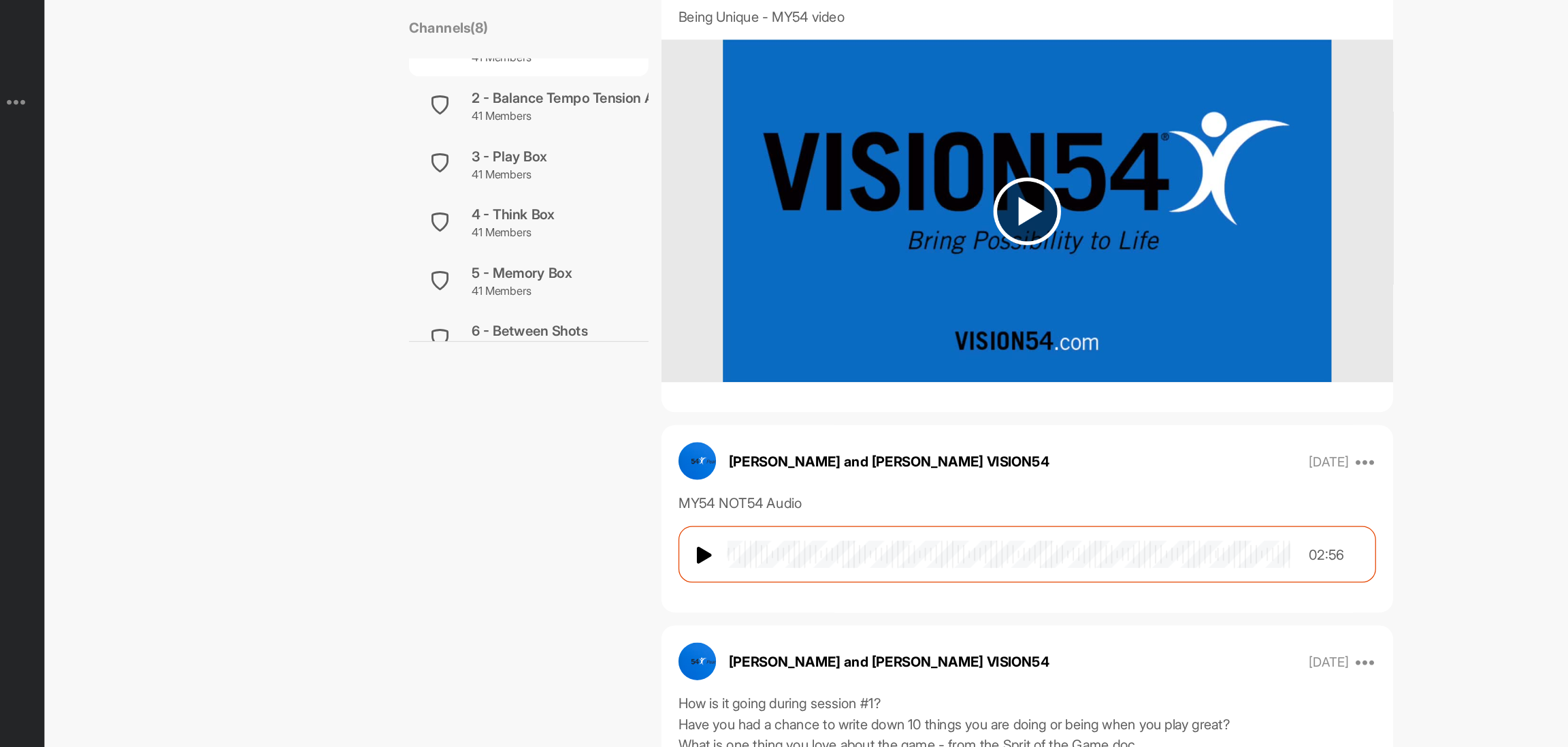 scroll, scrollTop: 1647, scrollLeft: 0, axis: vertical 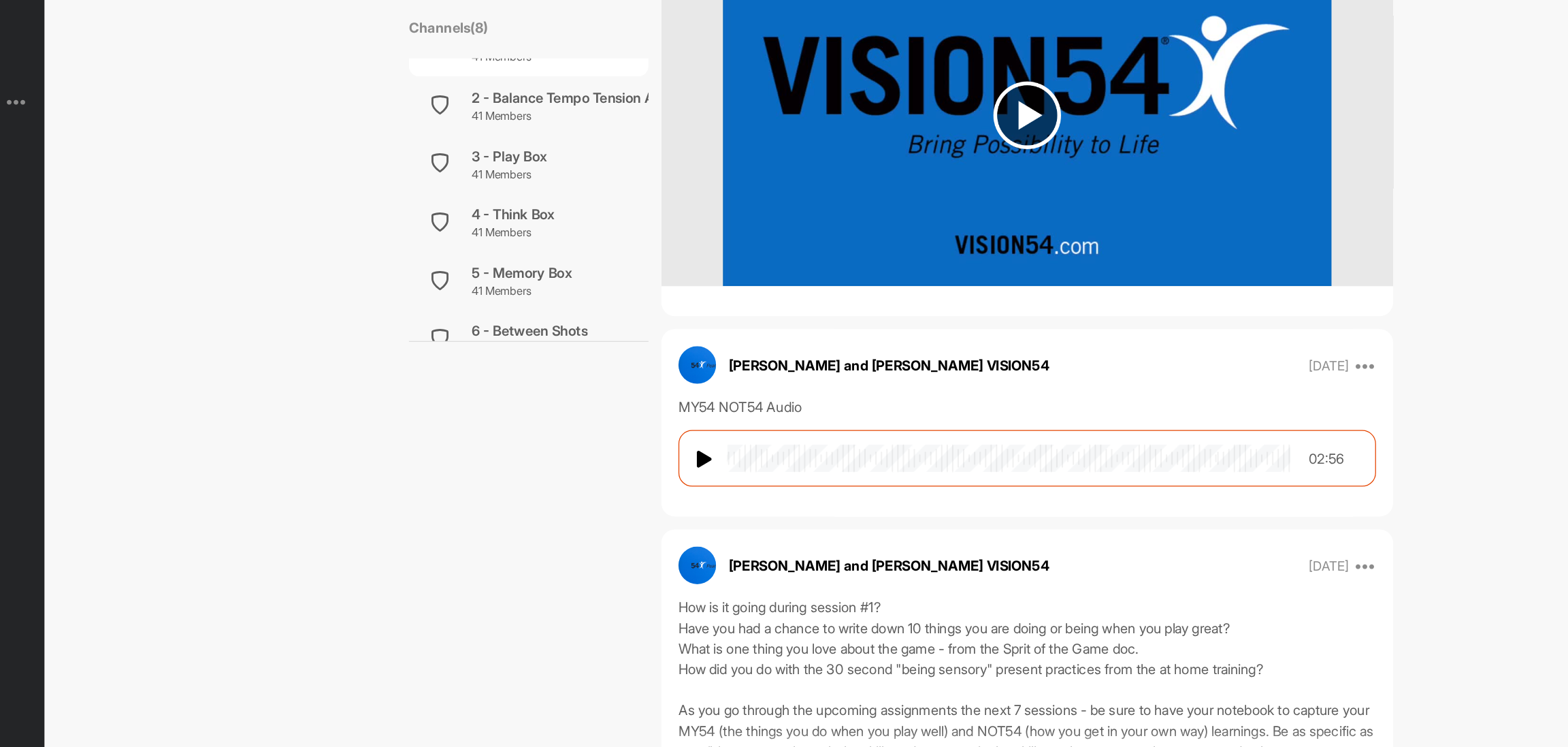 click at bounding box center [987, 91] 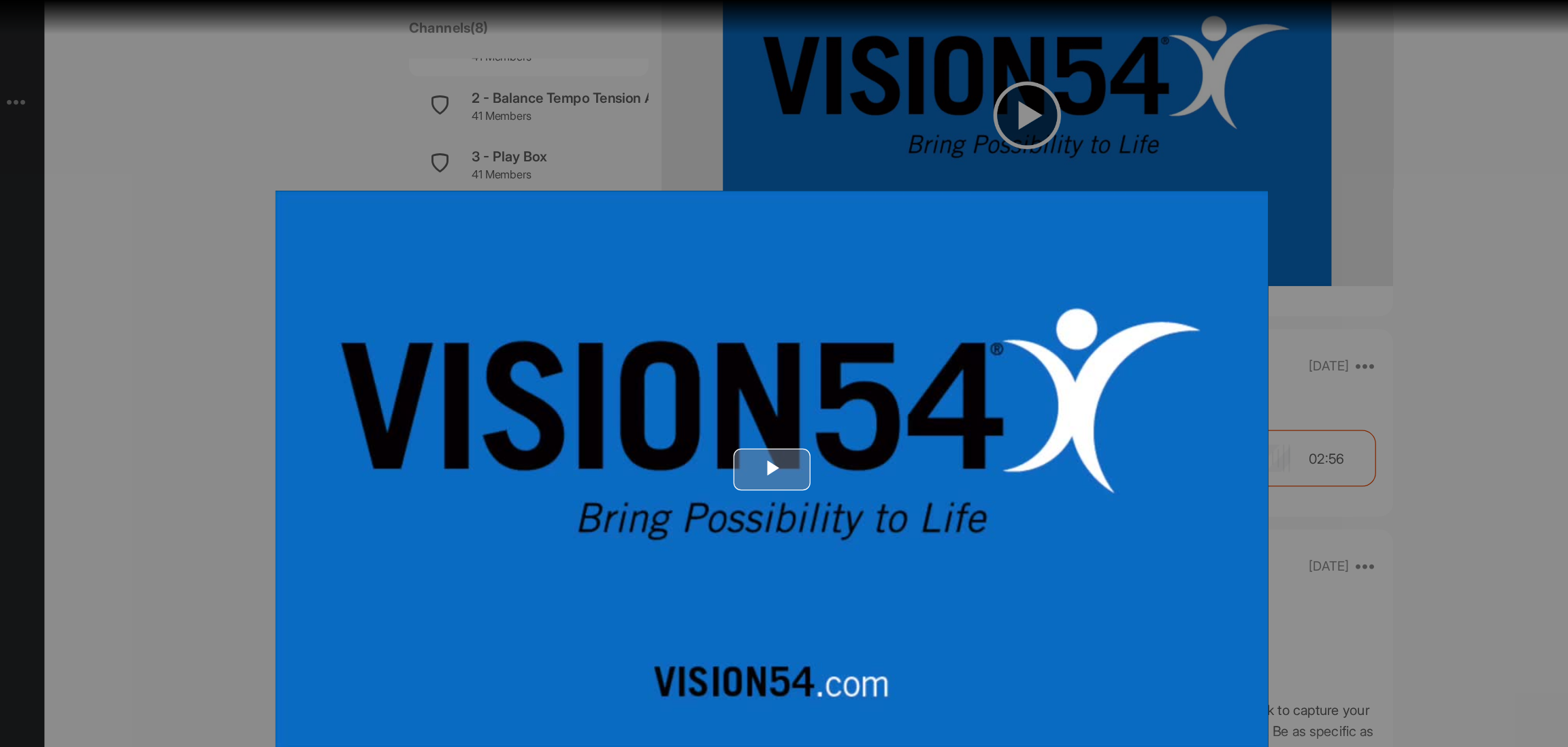 click at bounding box center [784, 374] 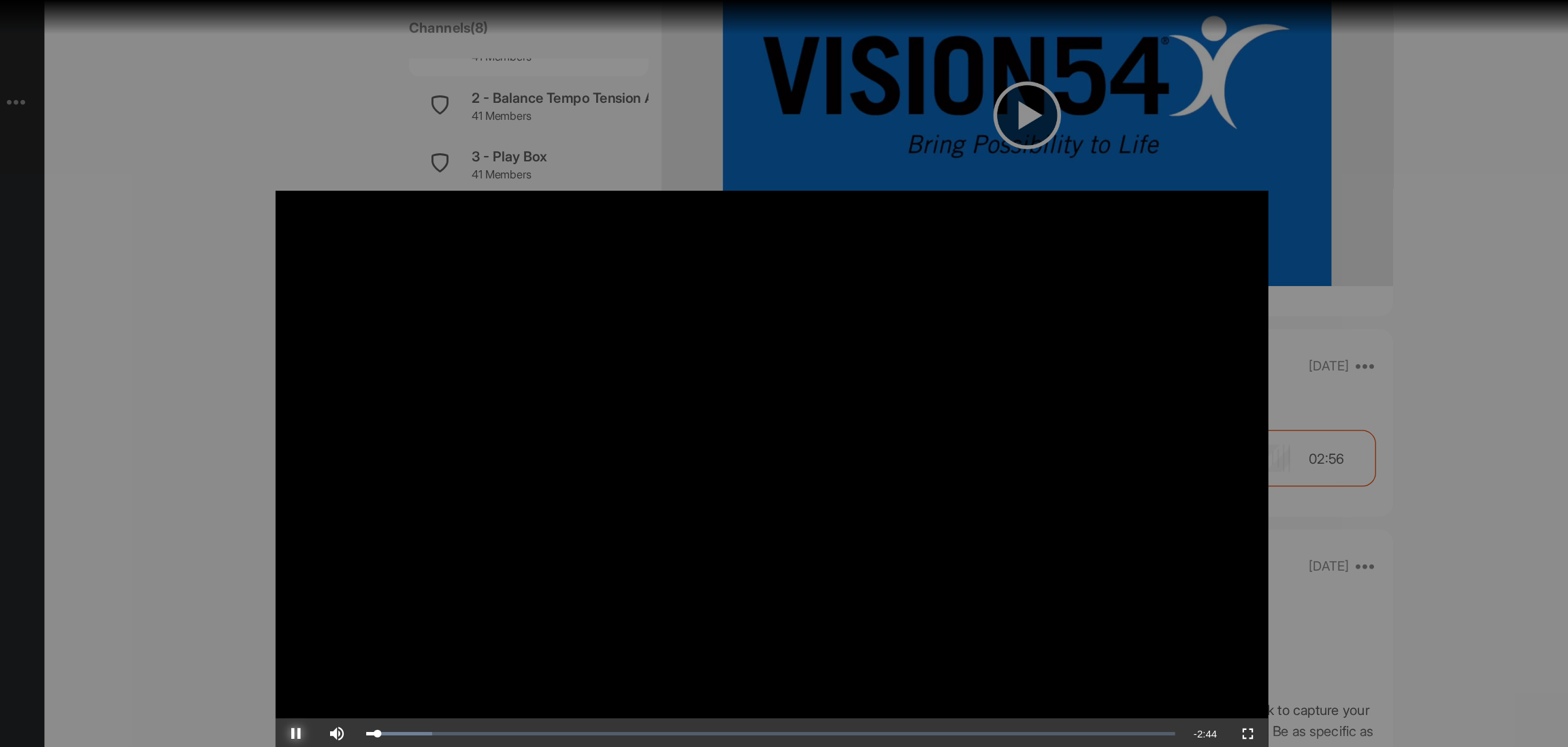 click at bounding box center (406, 584) 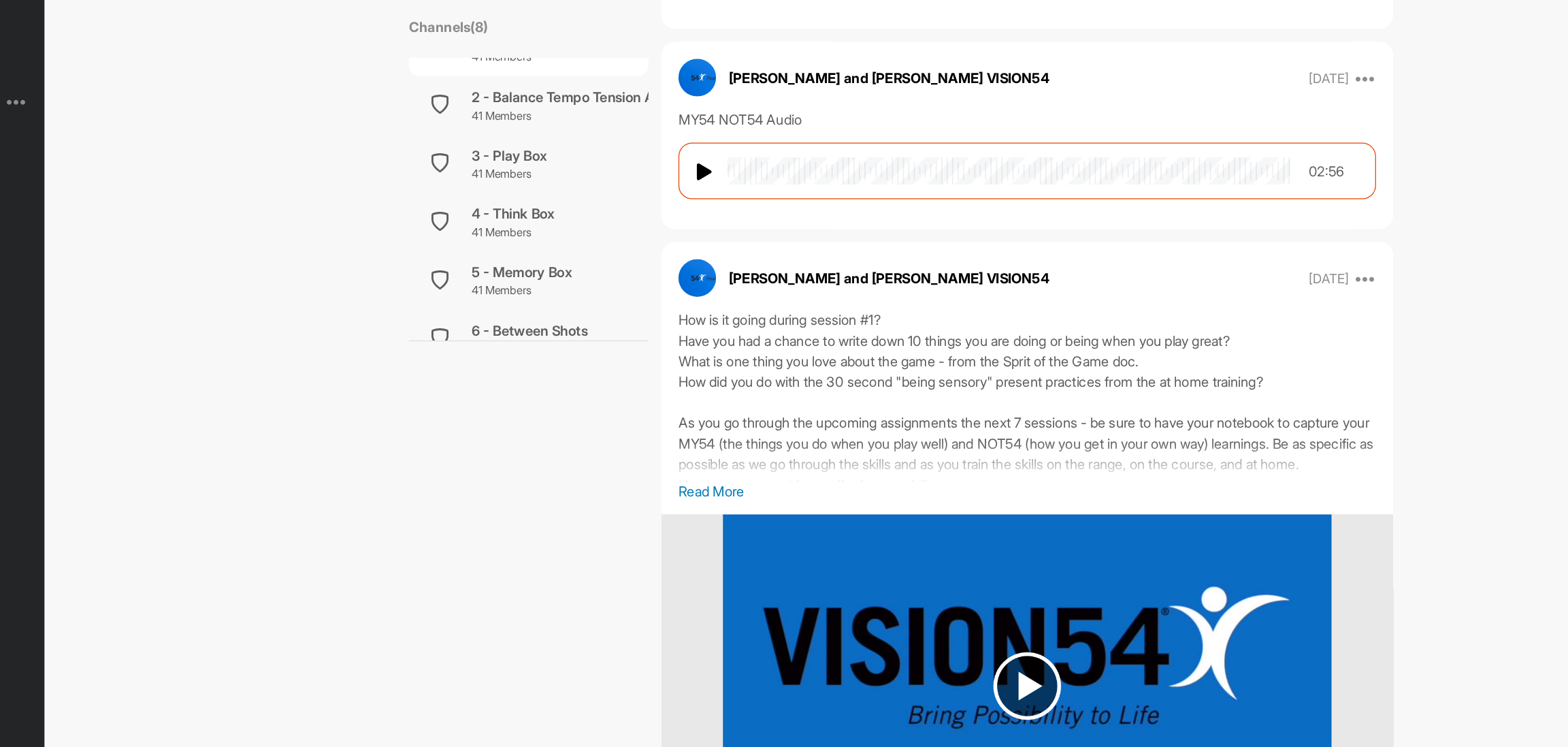 scroll, scrollTop: 1893, scrollLeft: 0, axis: vertical 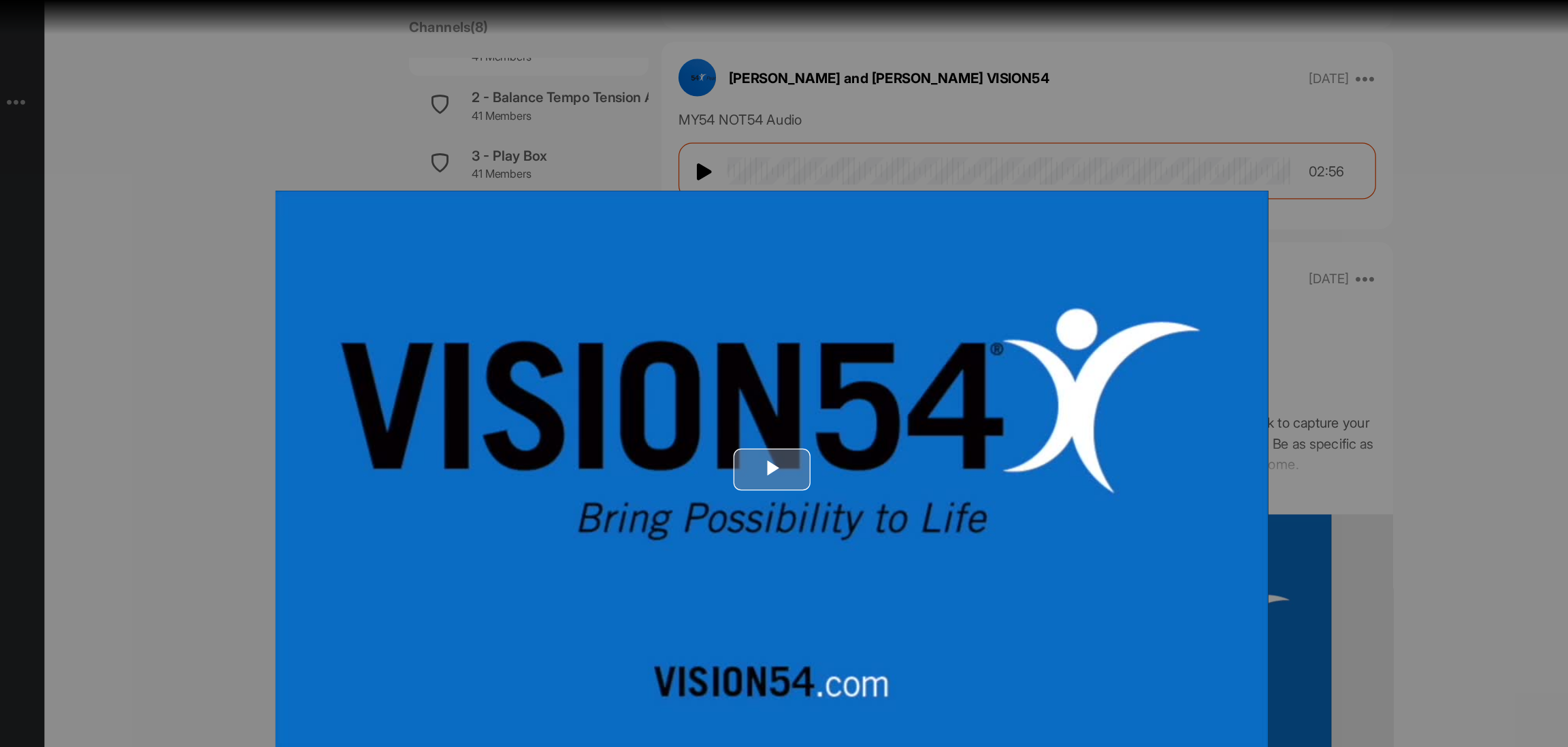 click at bounding box center (784, 374) 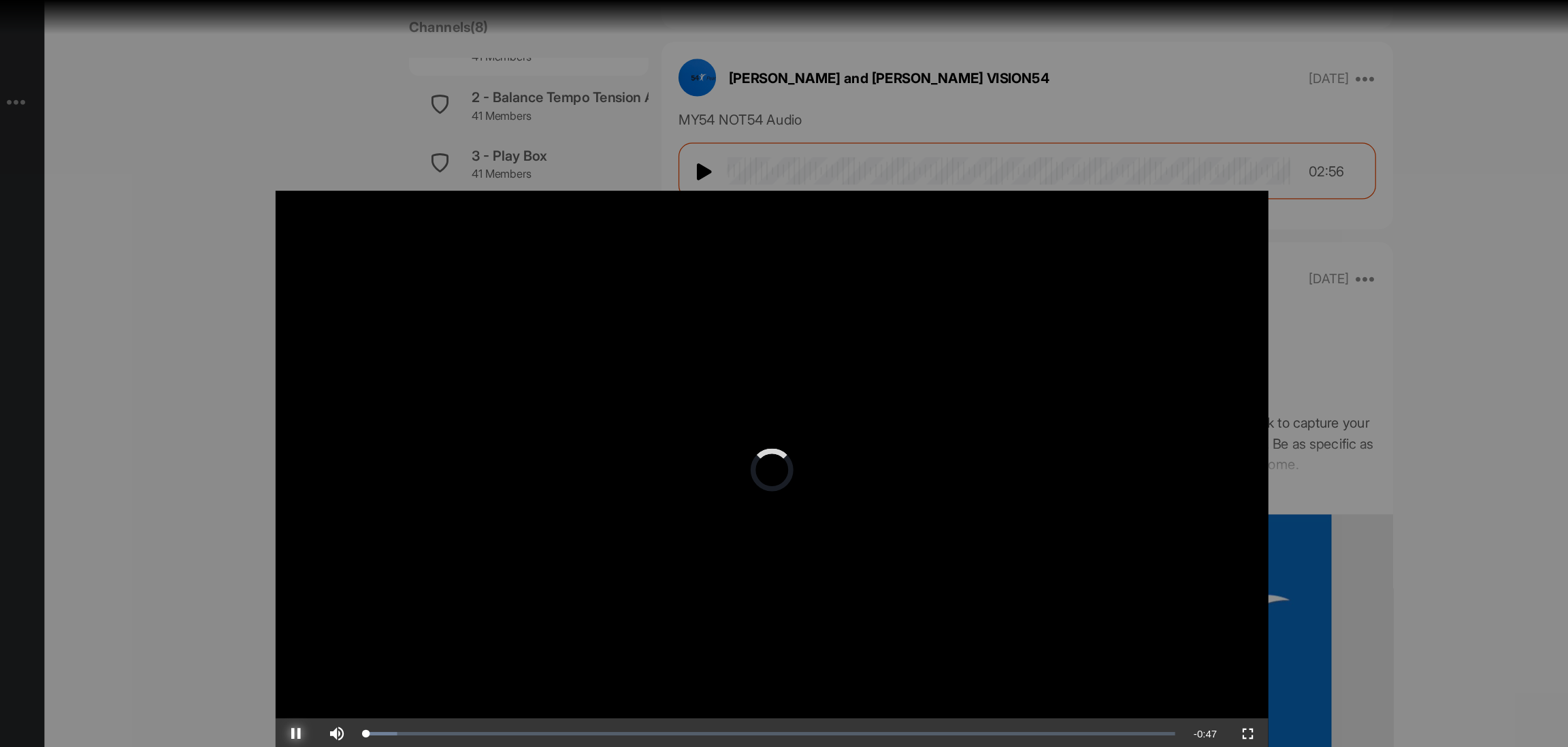 click at bounding box center (406, 584) 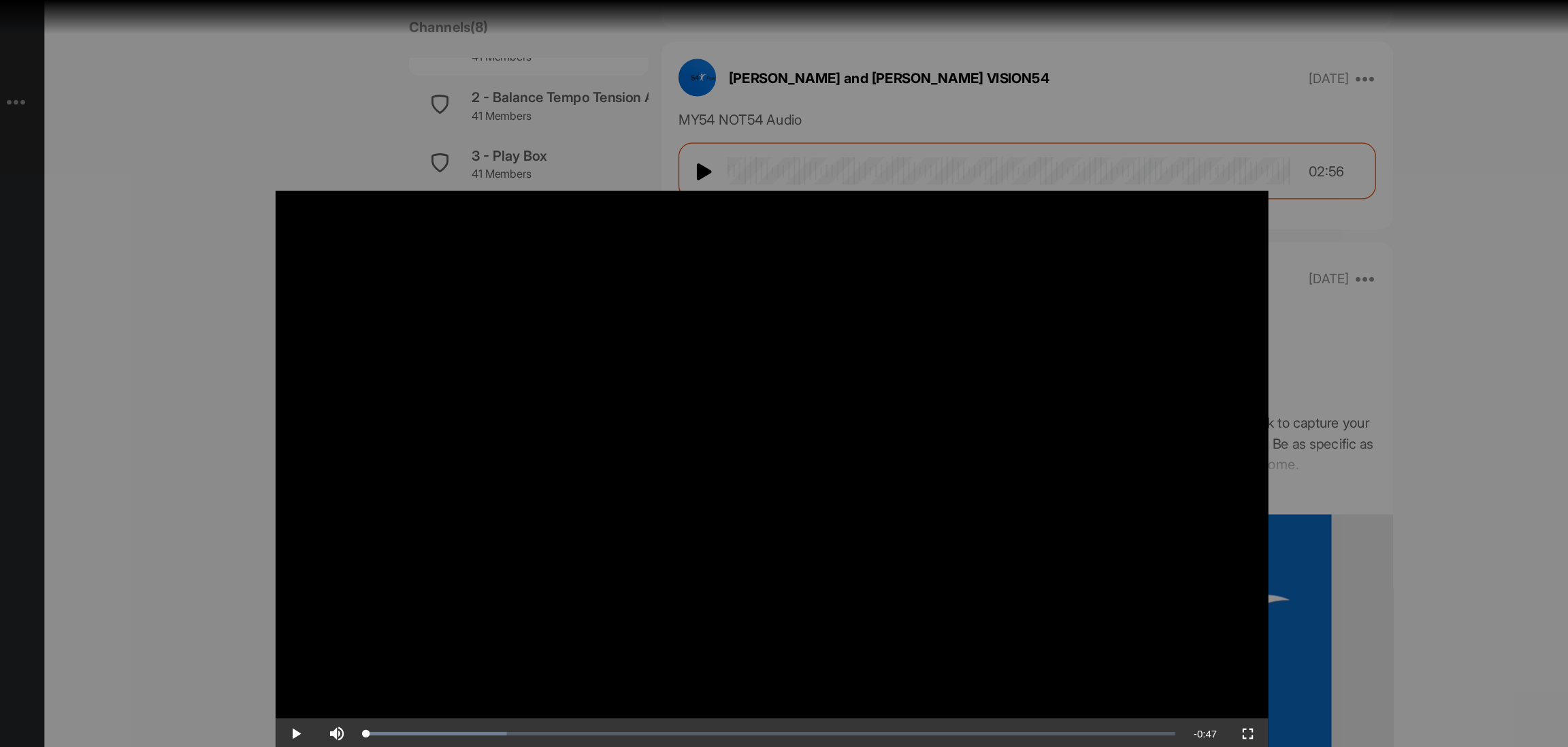 click at bounding box center [784, 373] 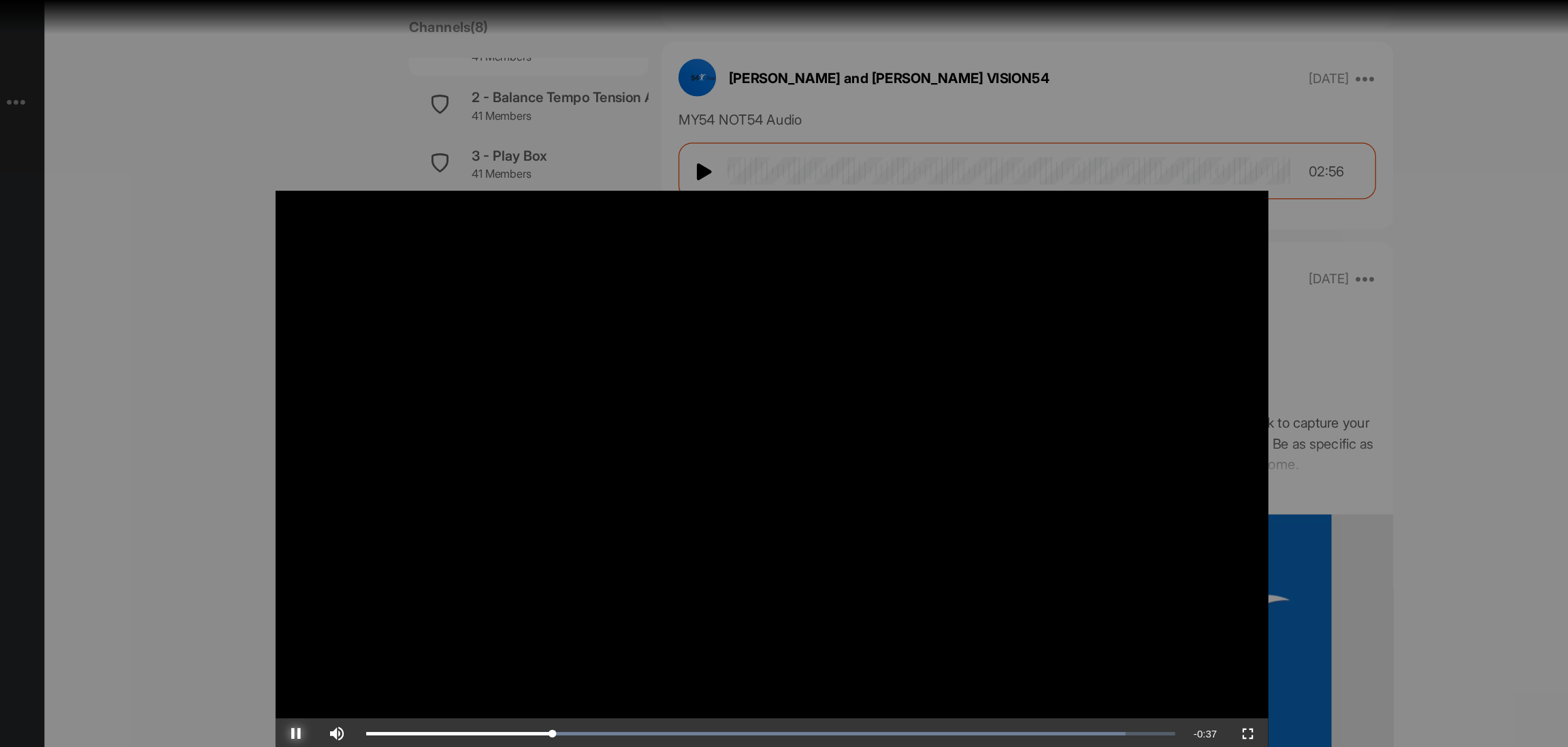 click at bounding box center [406, 584] 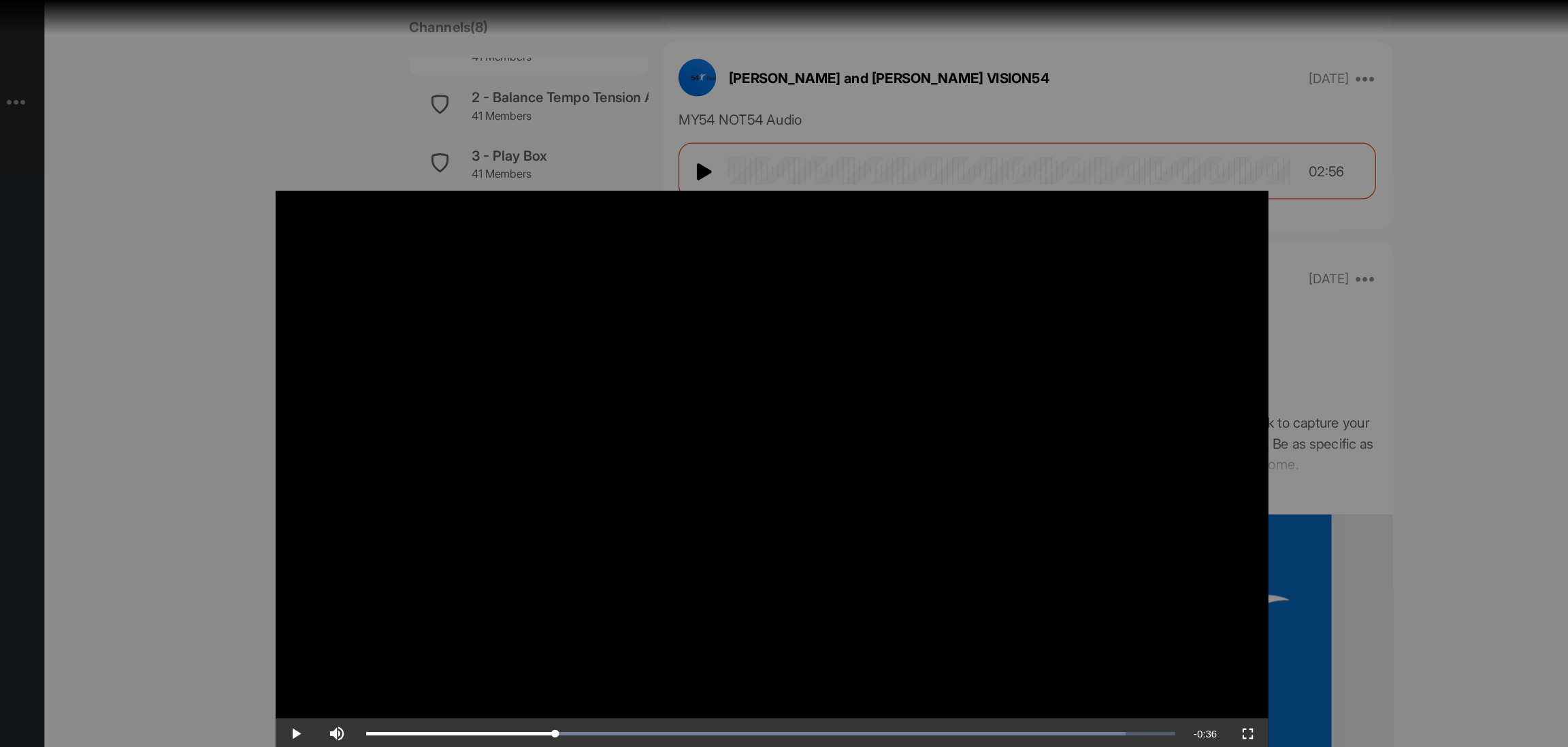 click at bounding box center (784, 373) 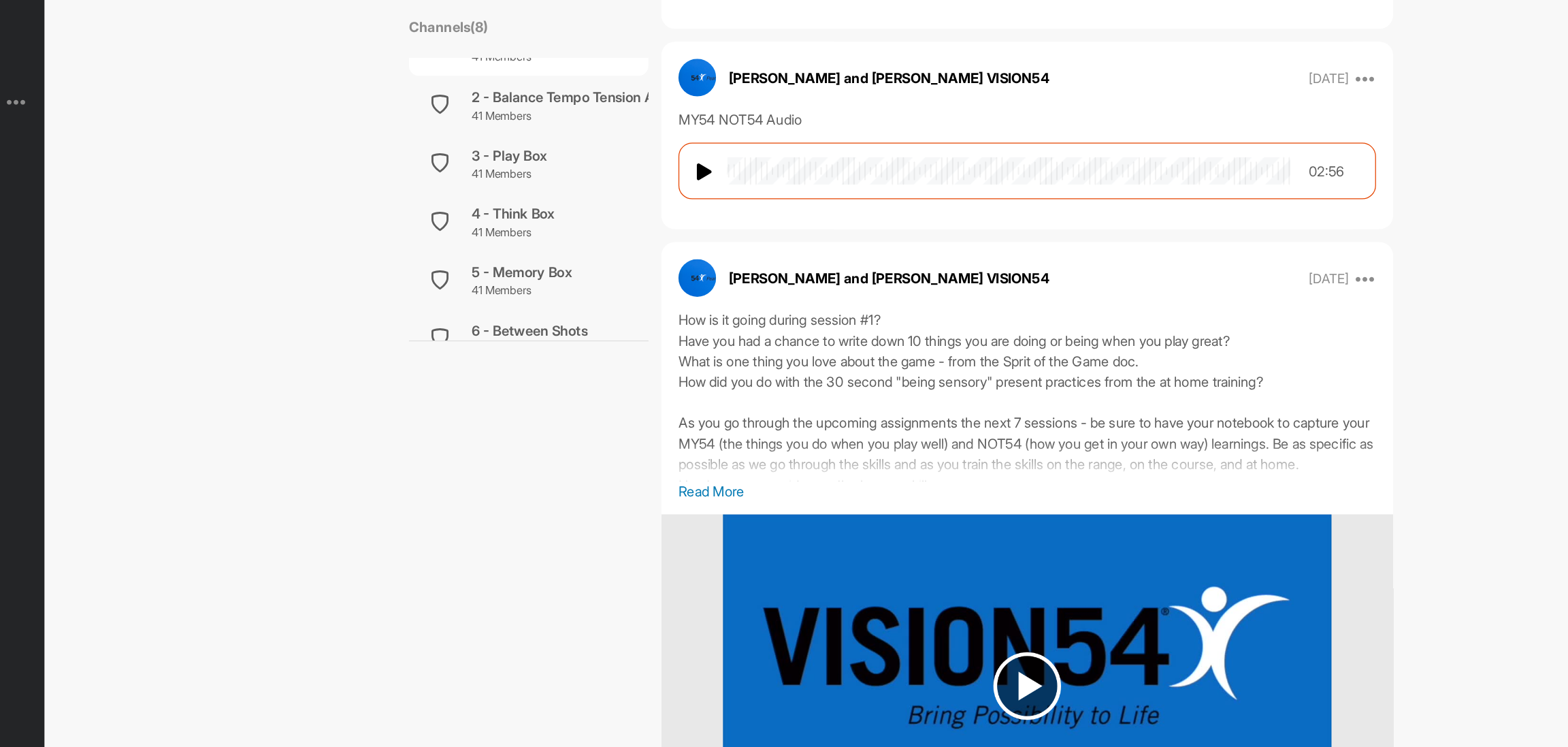 click at bounding box center [973, 136] 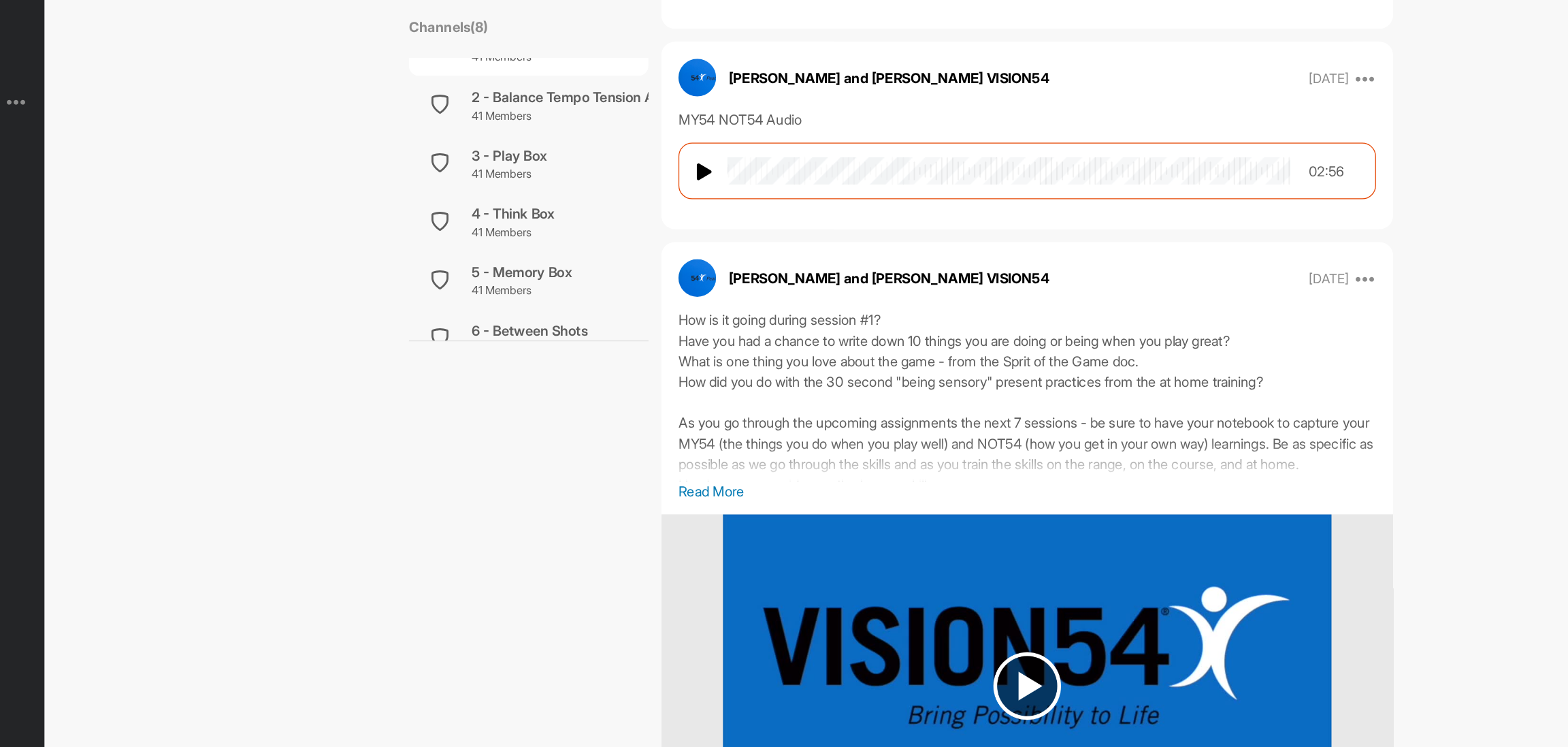 click at bounding box center (731, 137) 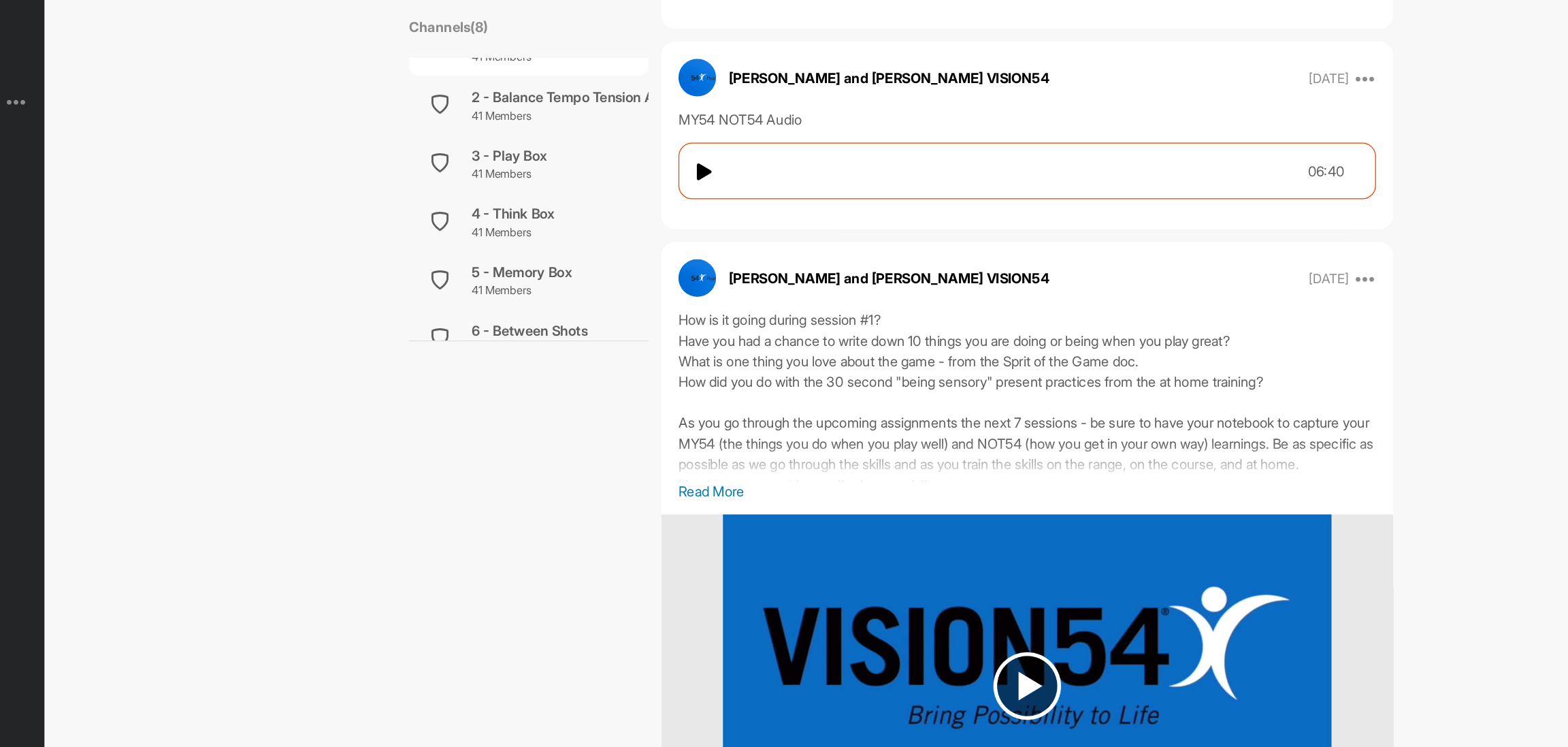 click at bounding box center (731, 137) 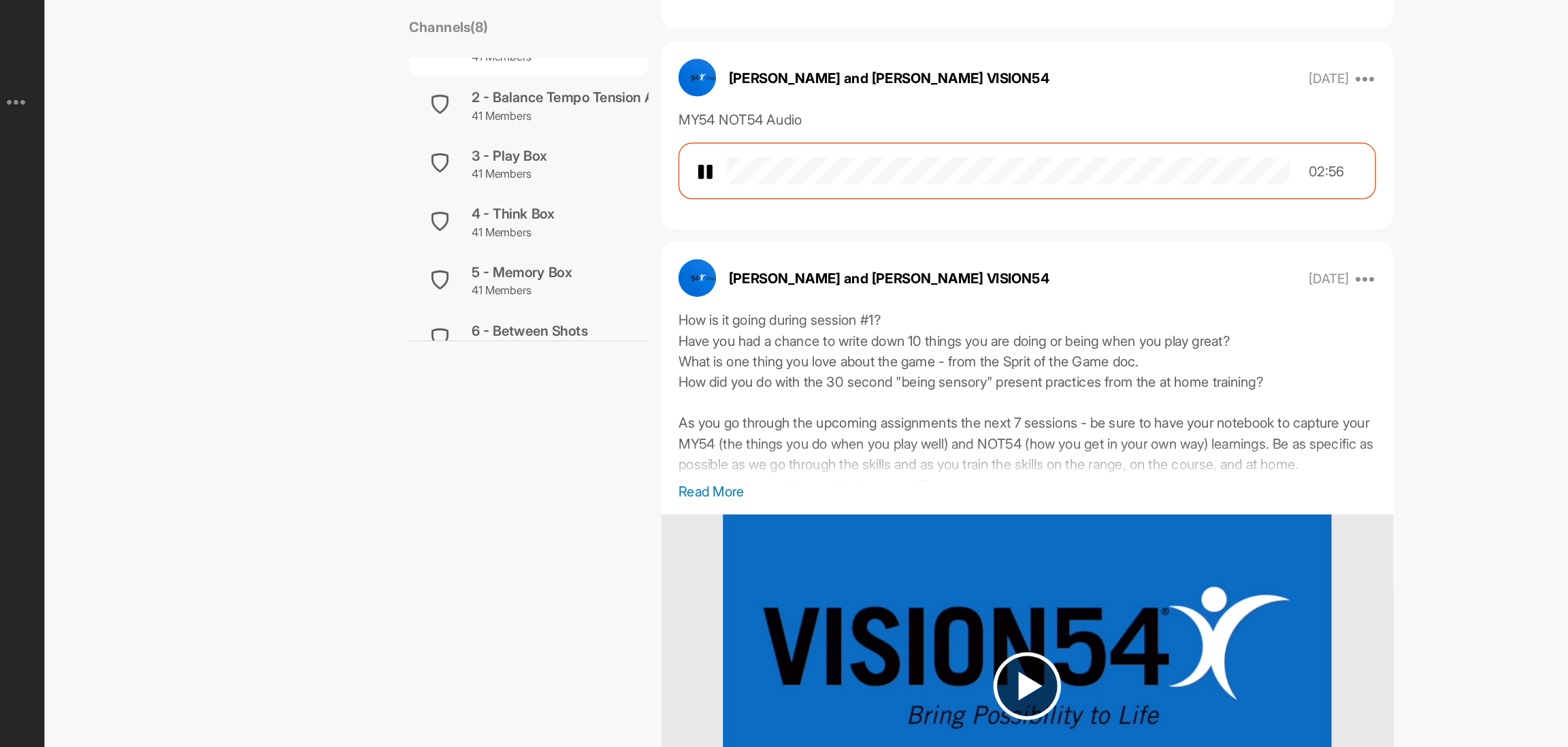 click at bounding box center (731, 137) 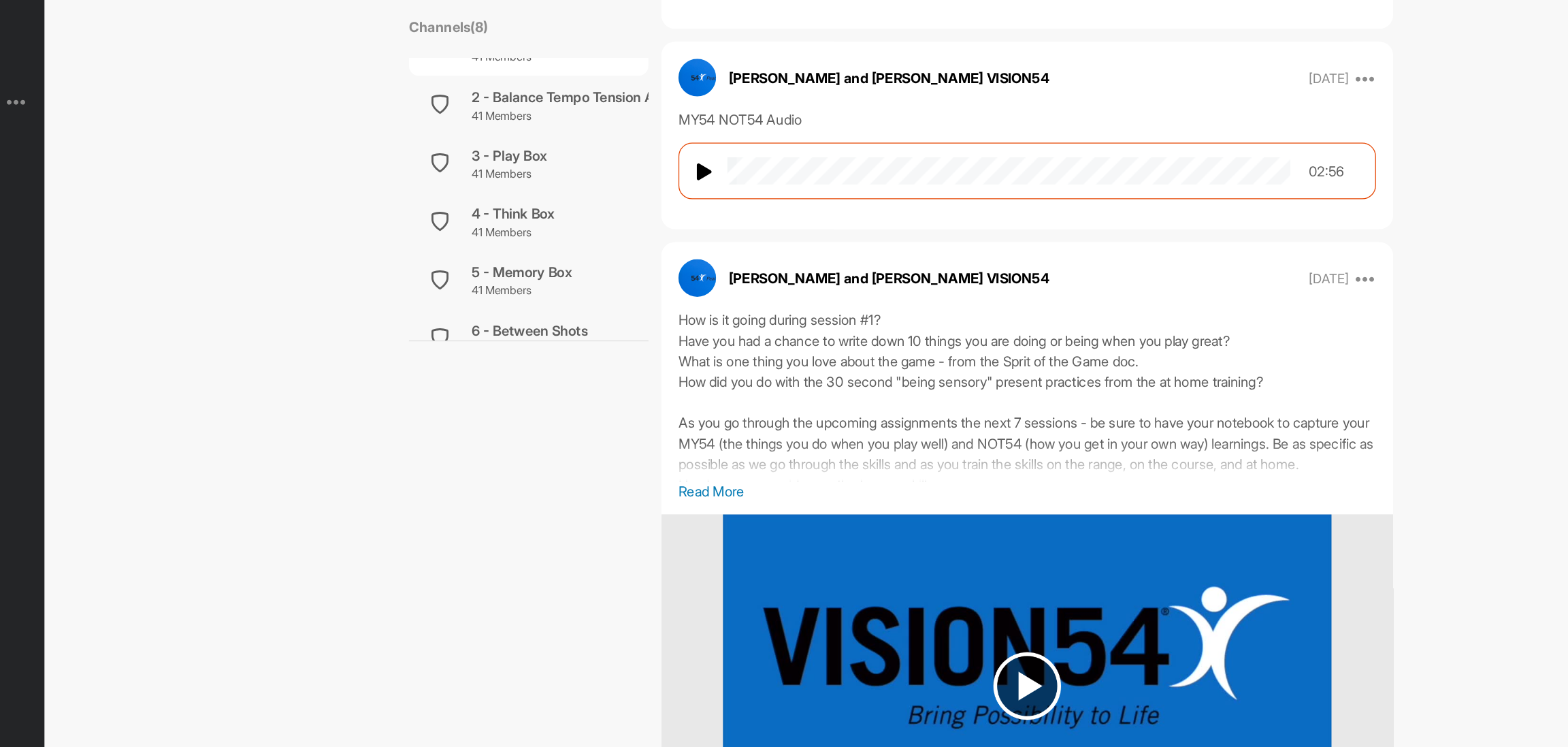 click on "[PERSON_NAME] and [PERSON_NAME] VISION54   [DATE] Report MY54 NOT54 Audio 02:56" at bounding box center [987, 108] 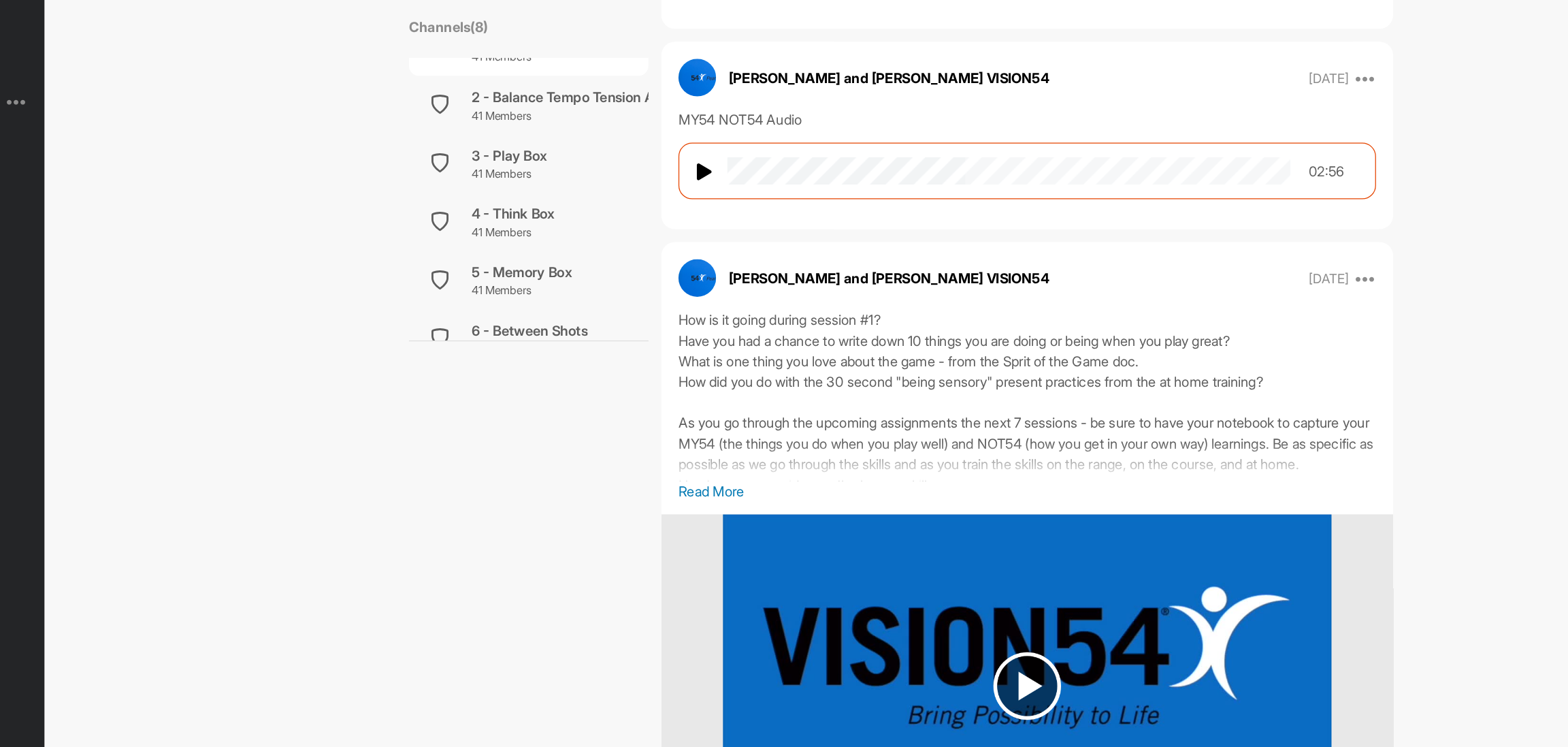 click at bounding box center [973, 136] 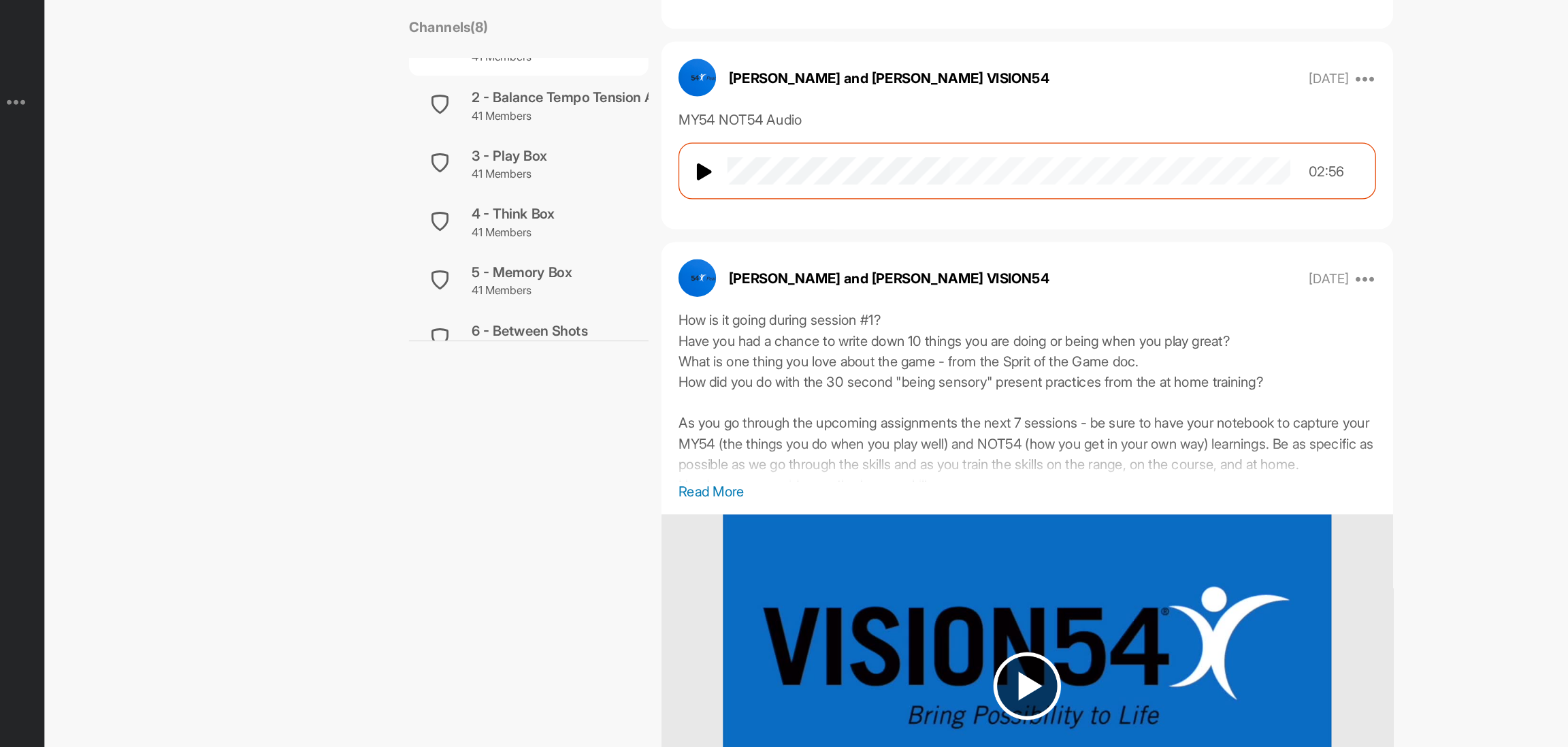 click at bounding box center [973, 136] 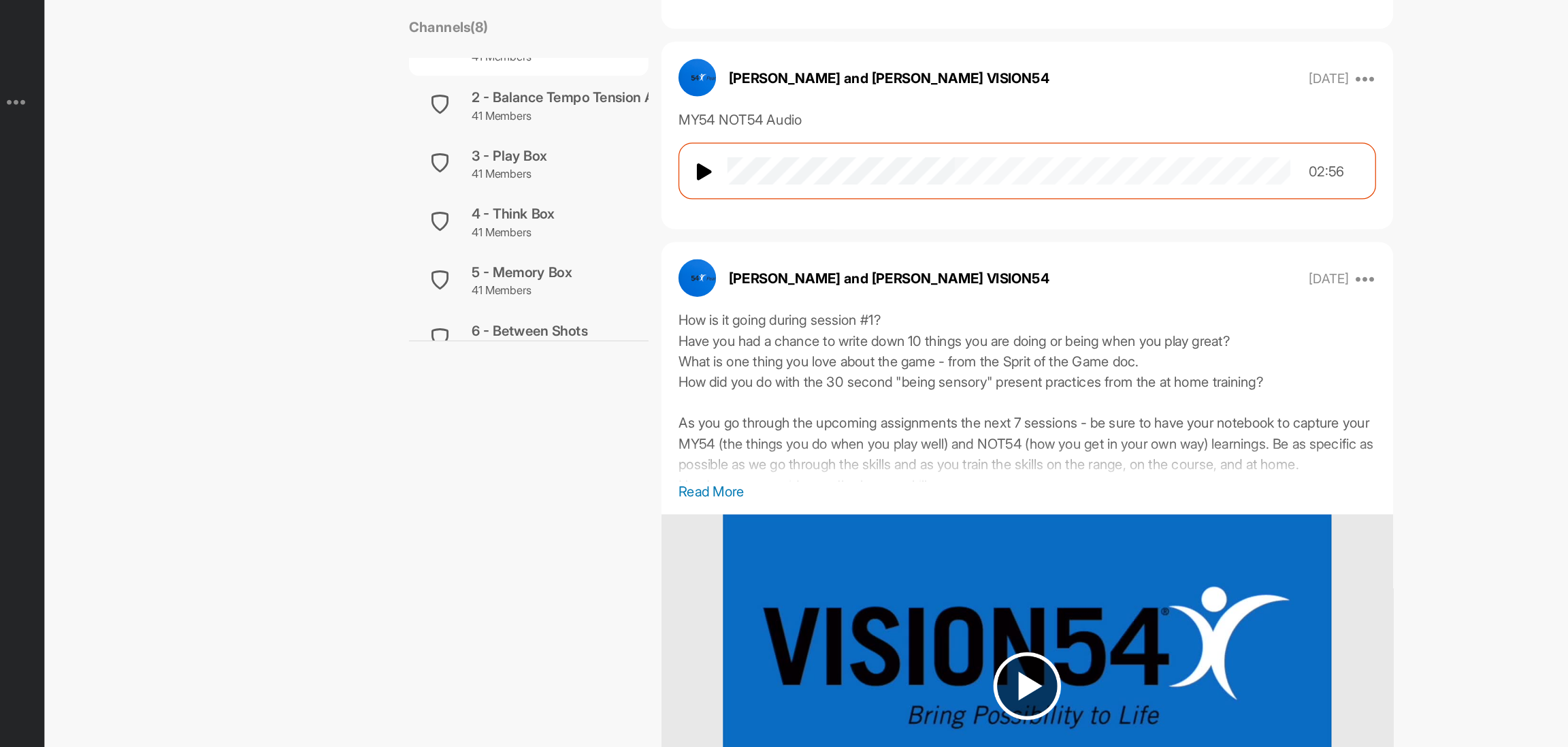 click at bounding box center [973, 136] 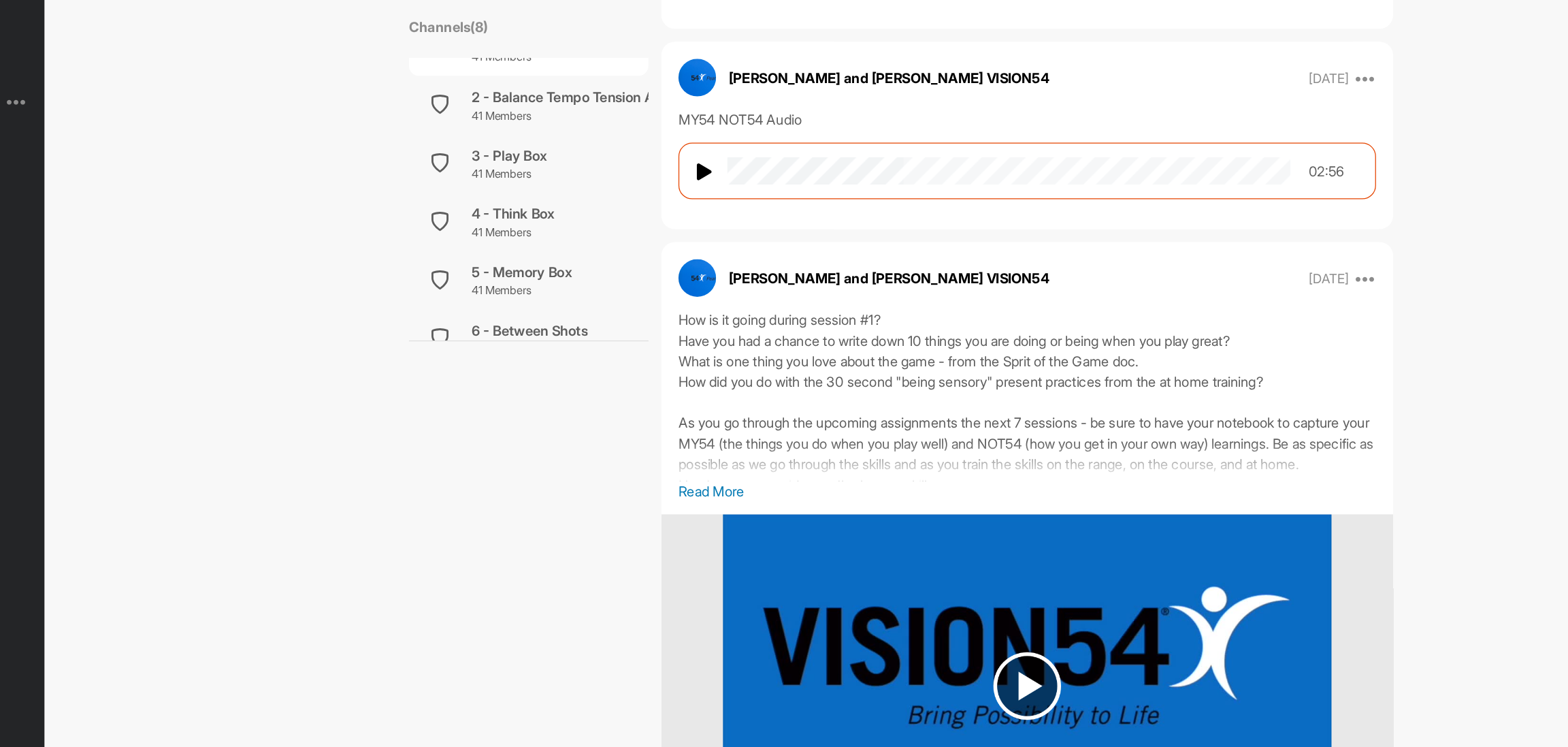 click at bounding box center [973, 136] 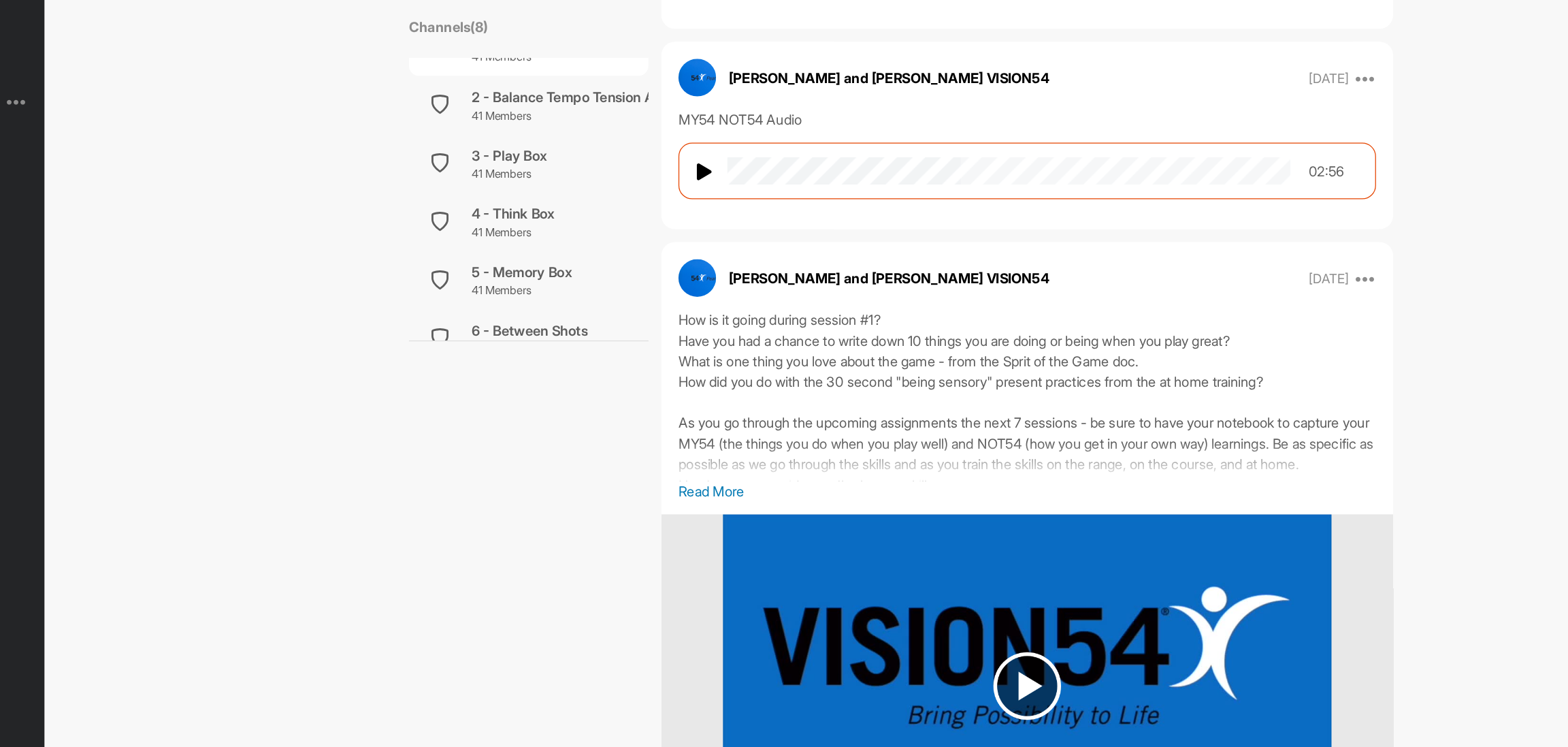 click at bounding box center (973, 136) 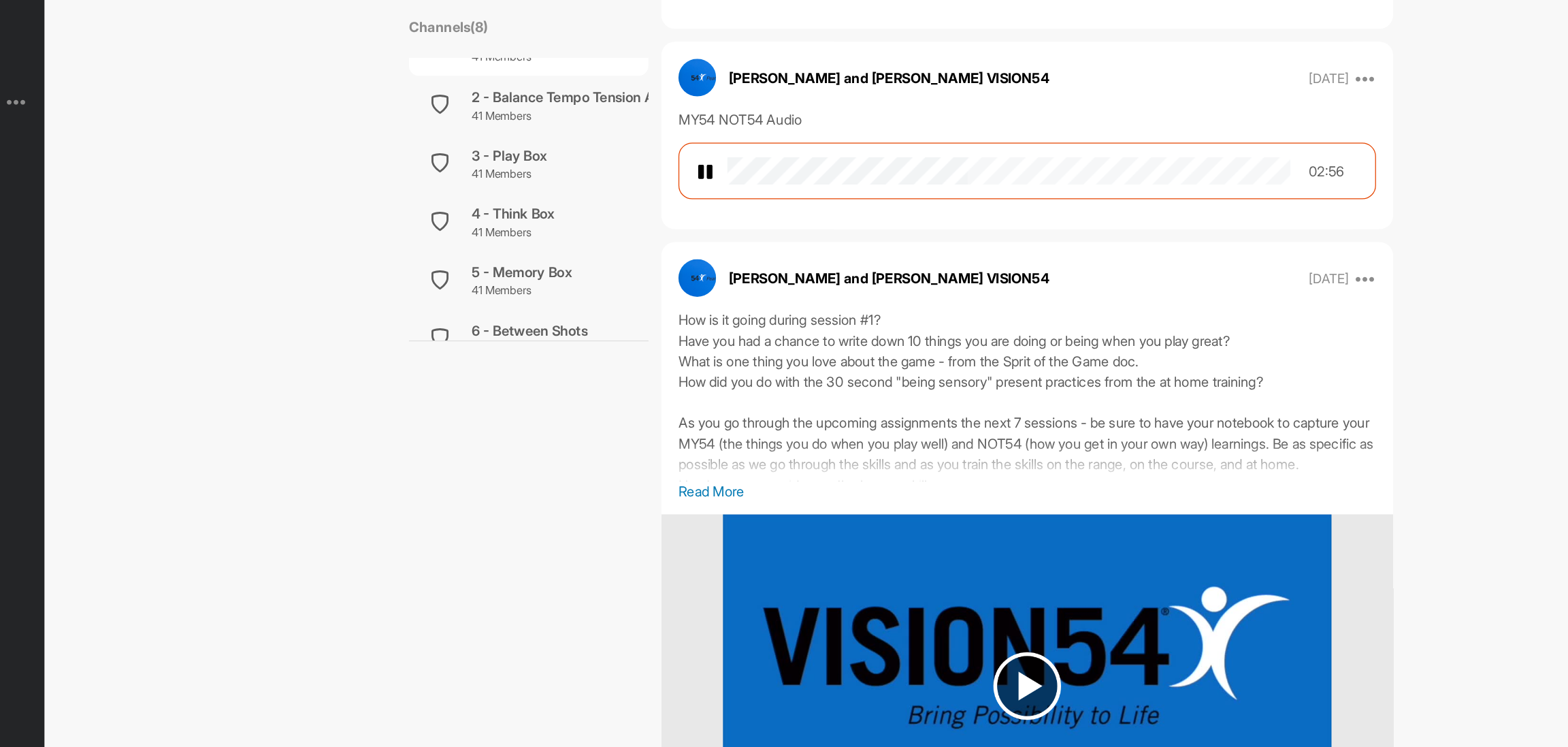 click at bounding box center [731, 137] 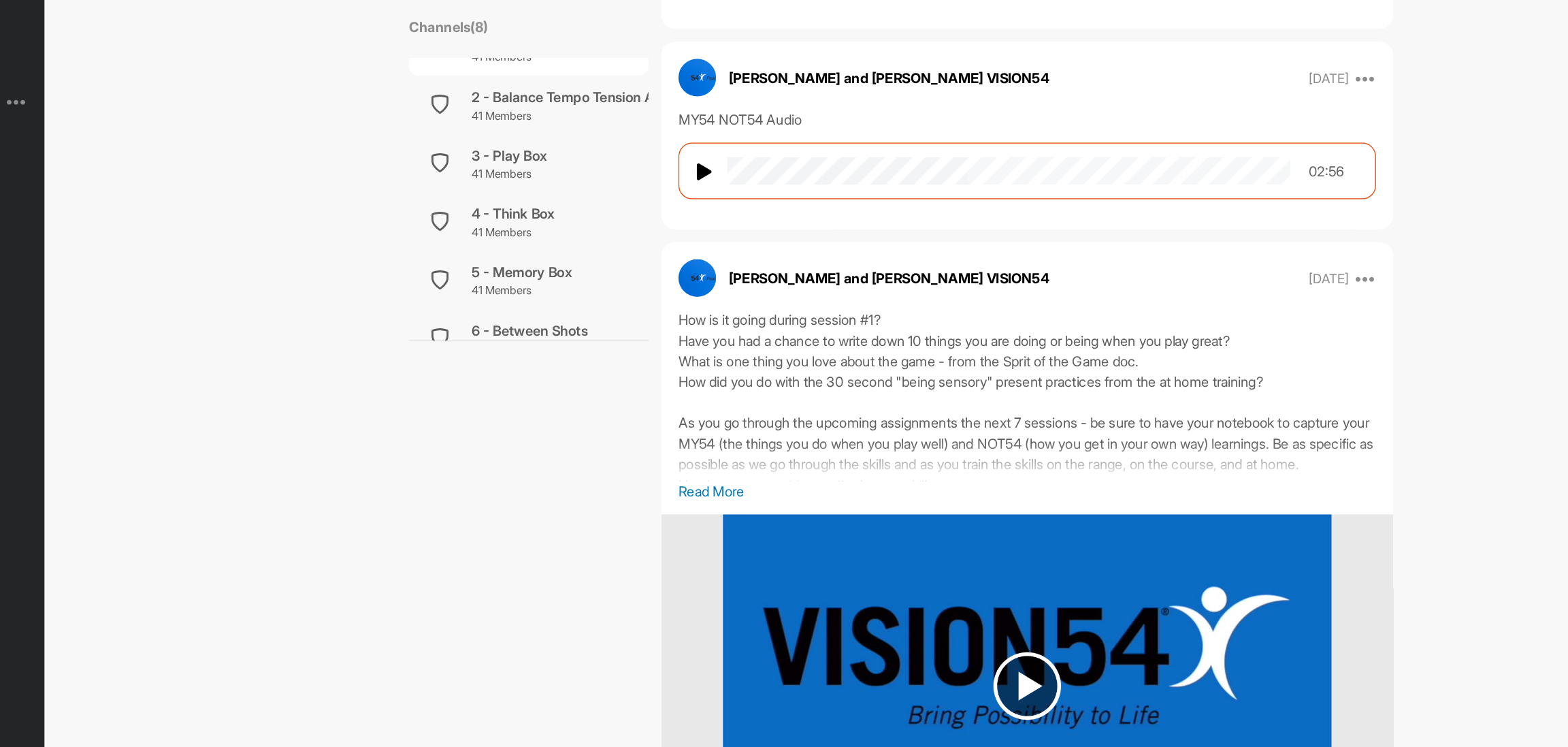 click on "Be A Player 1 Golf Channels  ( 8 ) General 40 Members 1 - Intro to Human Skills 41 Members 2 - Balance Tempo Tension Awareness - BTT 41 Members 3 - Play Box 41 Members 4 - Think Box 41 Members 5 - Memory Box 41 Members 6 - Between Shots 41 Members 7 - Master of Variability 41 Members 8 - Your Game Plan 41 Members 1 - Intro to Human Skills The foundation of the non-technical skills of golf Leave Channel Timeline Channel Members   Filter Media Type Images Videos Notes Audio Documents Author AC [PERSON_NAME] [EMAIL_ADDRESS][DOMAIN_NAME] AT [PERSON_NAME] [EMAIL_ADDRESS][DOMAIN_NAME] AT [PERSON_NAME] [EMAIL_ADDRESS][DOMAIN_NAME] [PERSON_NAME] A [EMAIL_ADDRESS][DOMAIN_NAME] BH [PERSON_NAME] [EMAIL_ADDRESS][DOMAIN_NAME] CF [PERSON_NAME] [EMAIL_ADDRESS][DOMAIN_NAME] CK [PERSON_NAME] [EMAIL_ADDRESS][DOMAIN_NAME] CK [PERSON_NAME] [EMAIL_ADDRESS][DOMAIN_NAME] [PERSON_NAME] Miles [EMAIL_ADDRESS][DOMAIN_NAME] [PERSON_NAME] [PERSON_NAME][EMAIL_ADDRESS][PERSON_NAME][DOMAIN_NAME] DG [PERSON_NAME] [EMAIL_ADDRESS][DOMAIN_NAME] DC [PERSON_NAME] [EMAIL_ADDRESS][DOMAIN_NAME] DS Diana Suzuki [EMAIL_ADDRESS][DOMAIN_NAME] [PERSON_NAME] [EMAIL_ADDRESS][DOMAIN_NAME] GB [PERSON_NAME]" at bounding box center (887, 373) 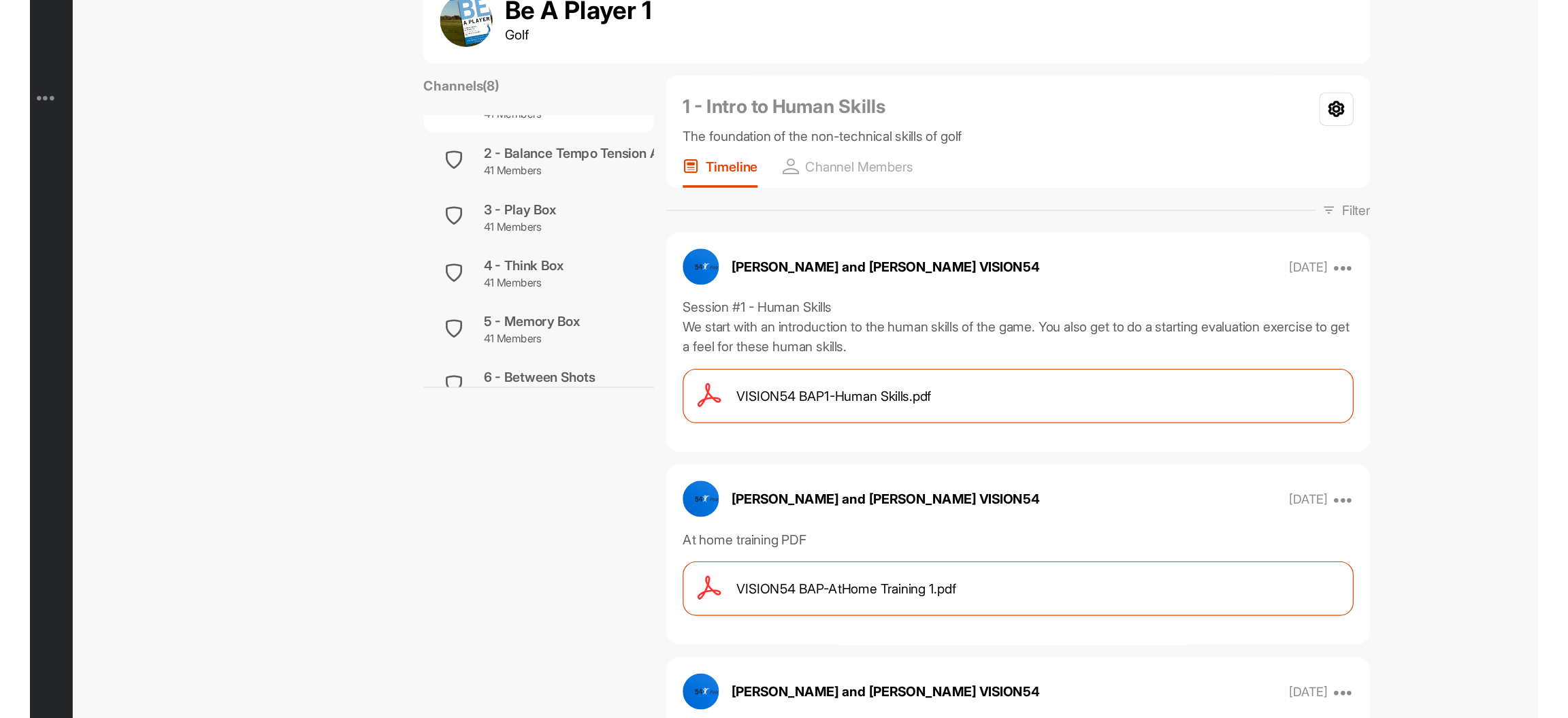 scroll, scrollTop: 0, scrollLeft: 0, axis: both 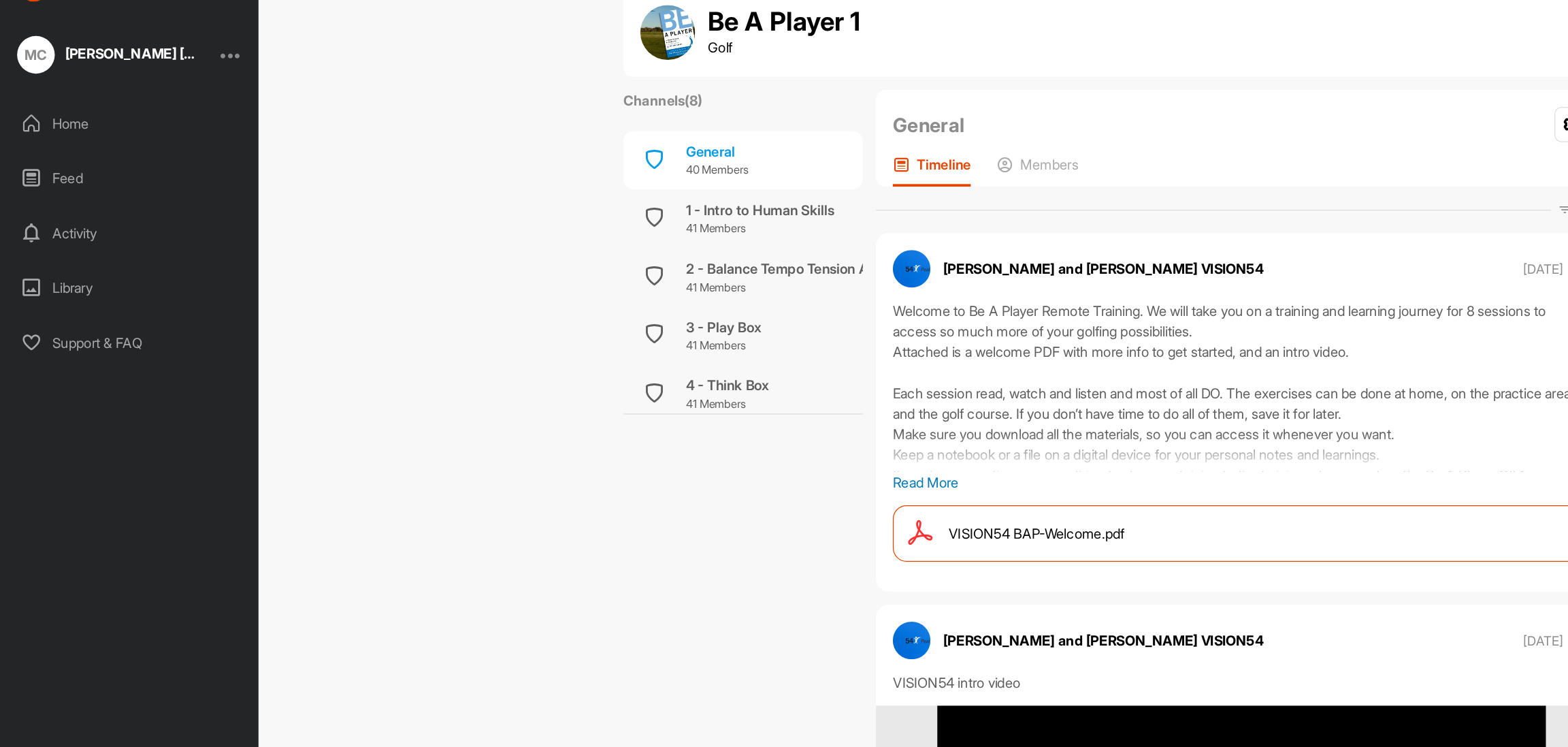 click on "Home" at bounding box center [103, 135] 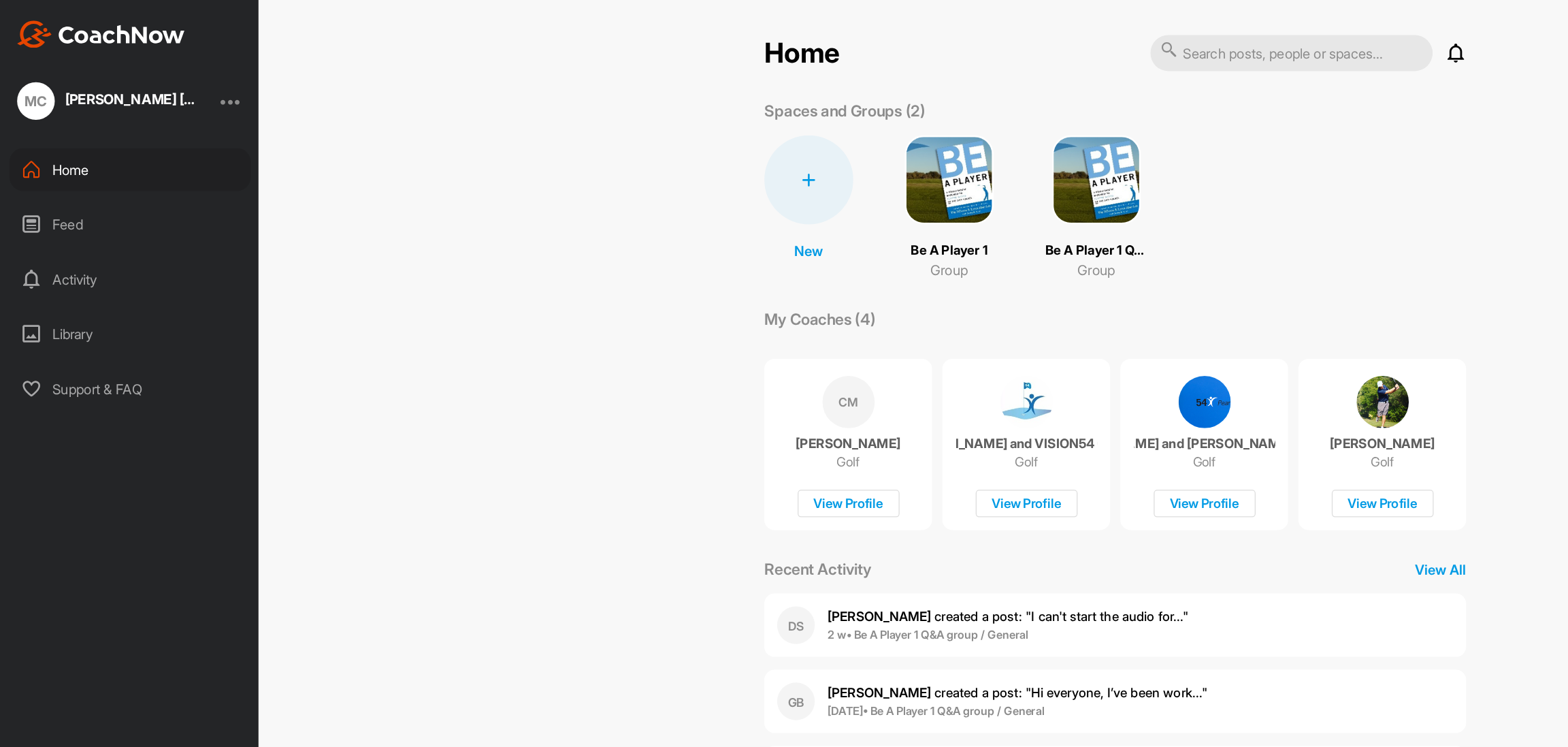 click at bounding box center [184, 80] 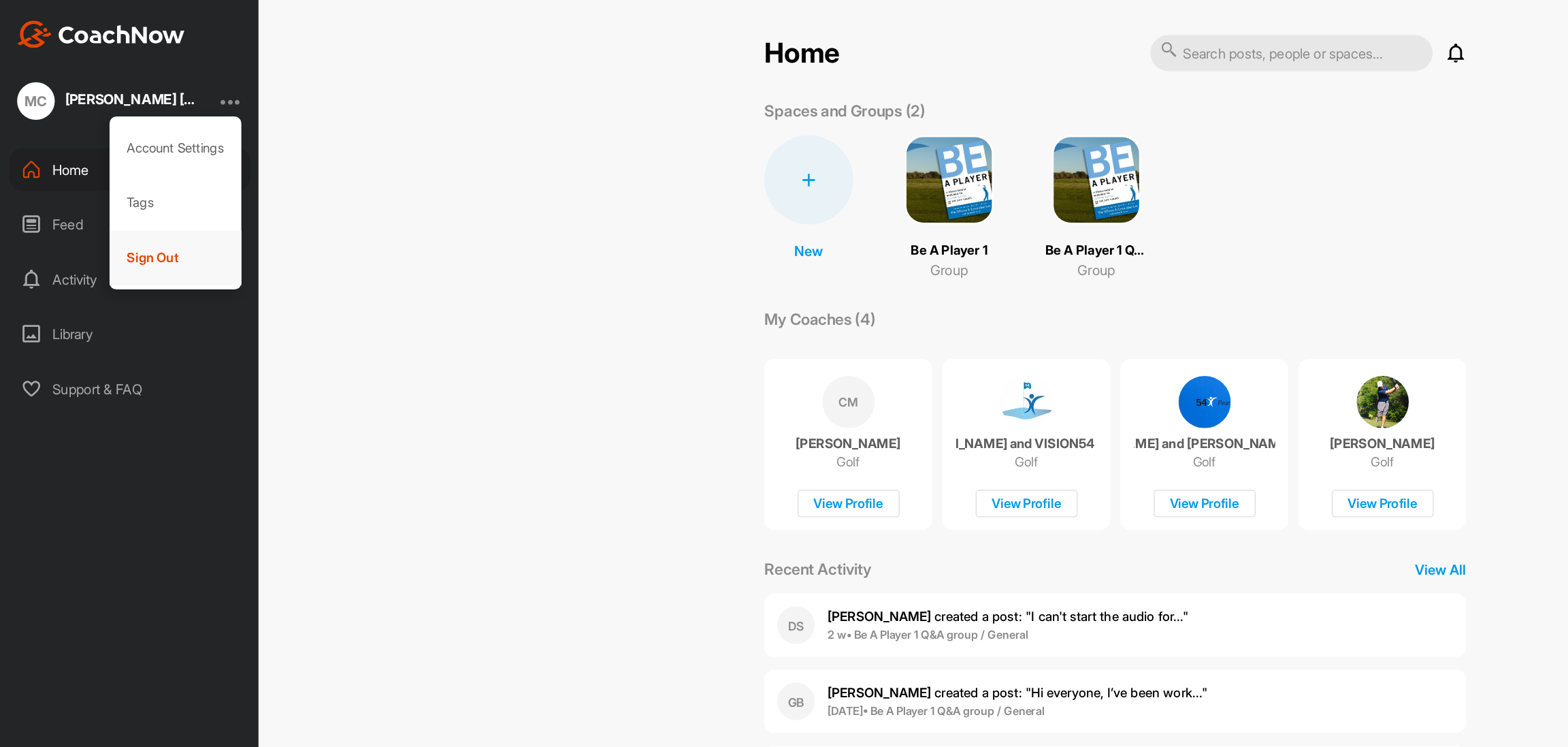 click on "Sign Out" at bounding box center (140, 205) 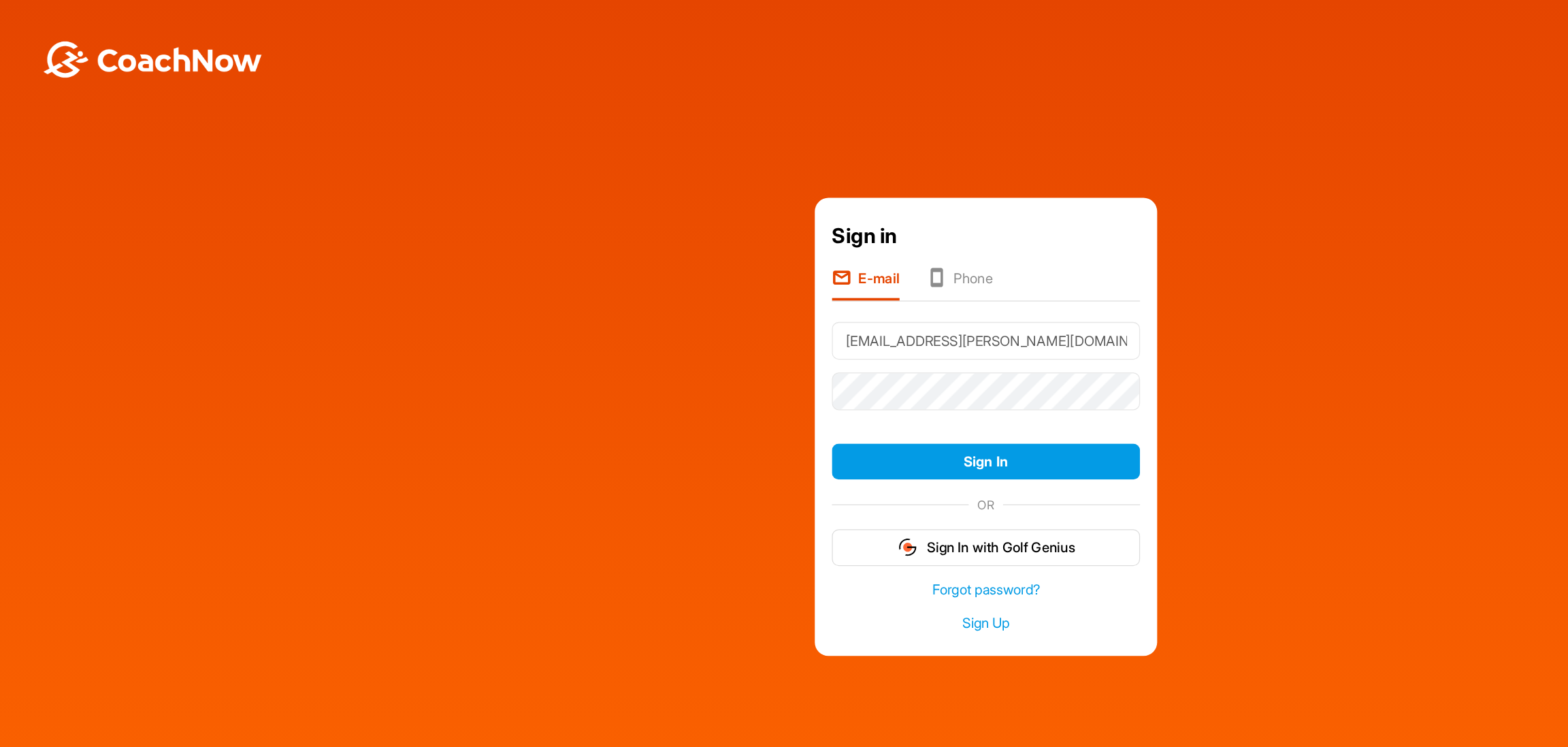type on "[EMAIL_ADDRESS][PERSON_NAME][DOMAIN_NAME]" 